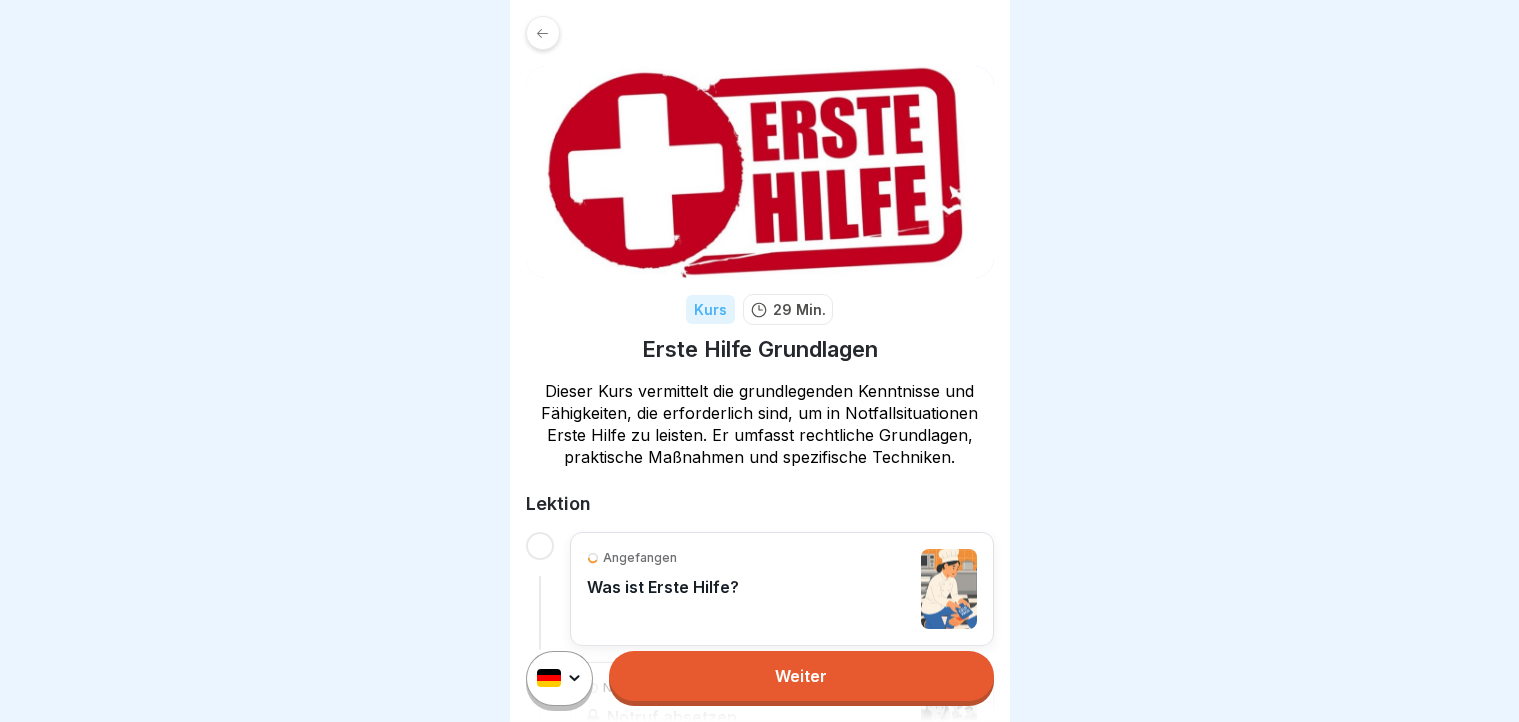 scroll, scrollTop: 0, scrollLeft: 0, axis: both 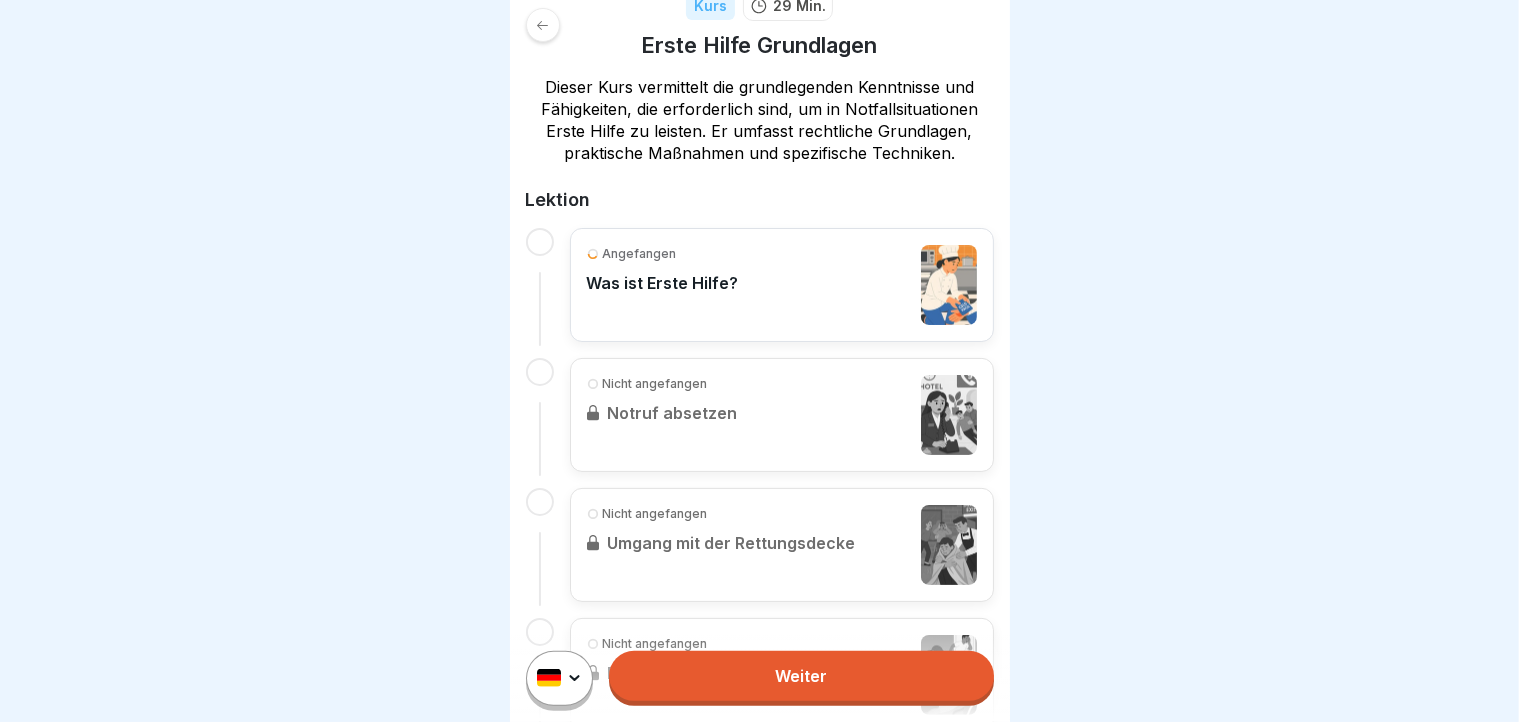 click on "Angefangen Was ist Erste Hilfe?" at bounding box center (782, 285) 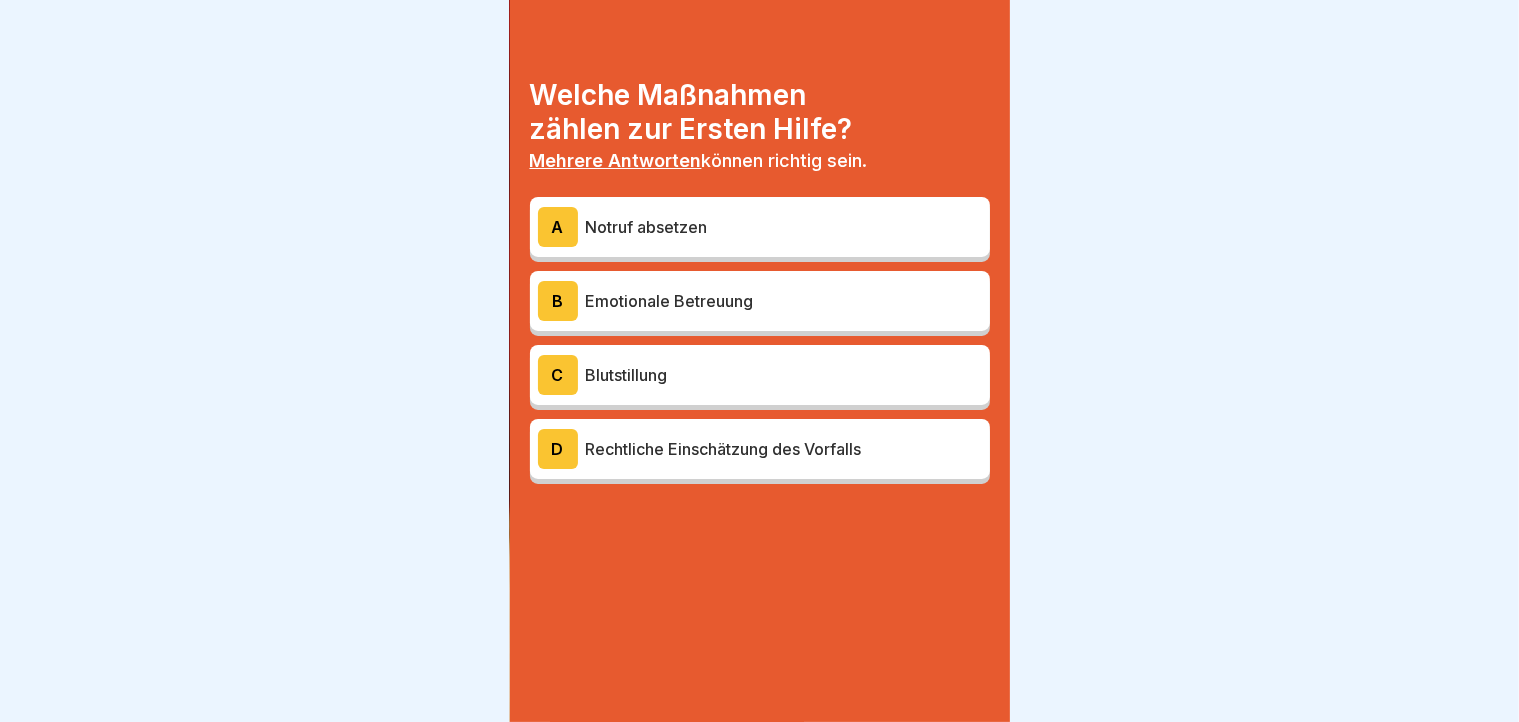 scroll, scrollTop: 0, scrollLeft: 0, axis: both 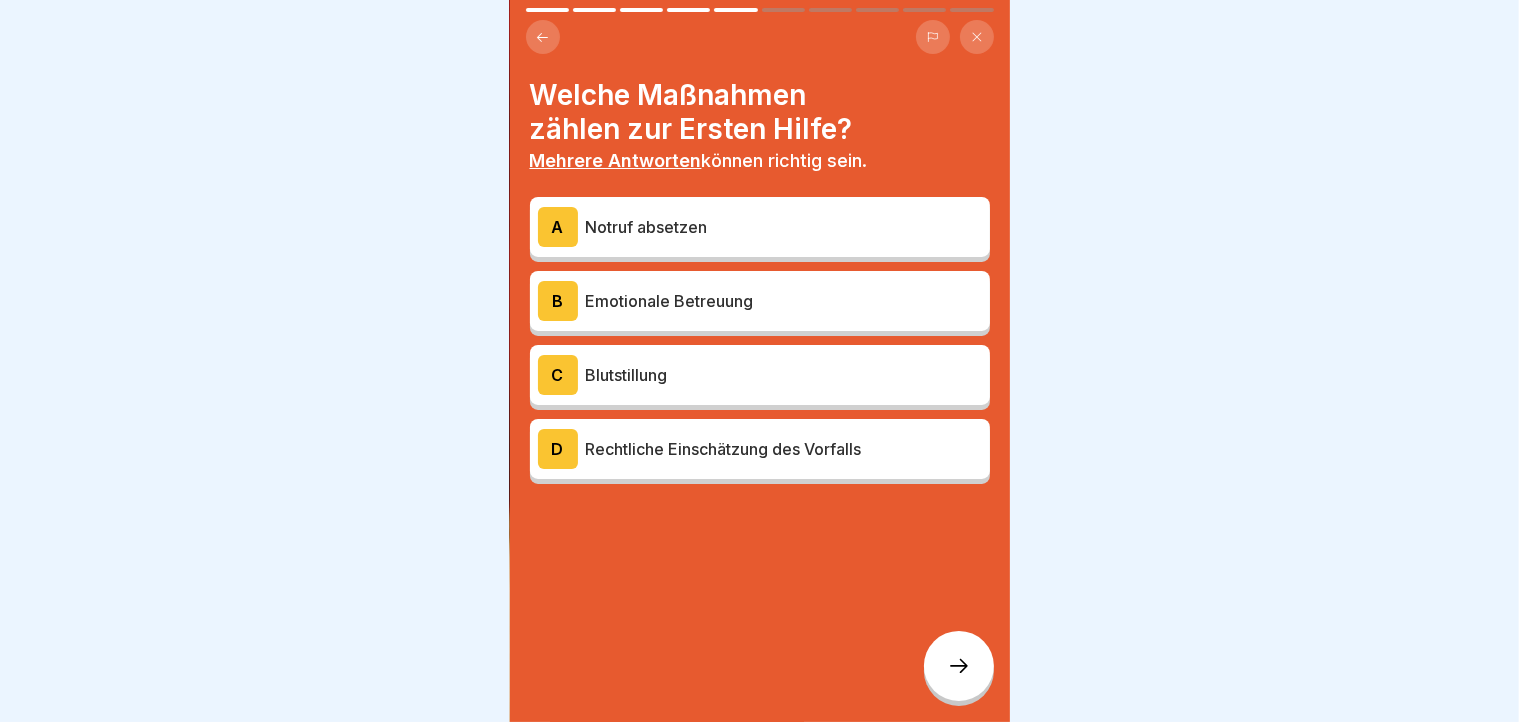click on "Blutstillung" at bounding box center [784, 375] 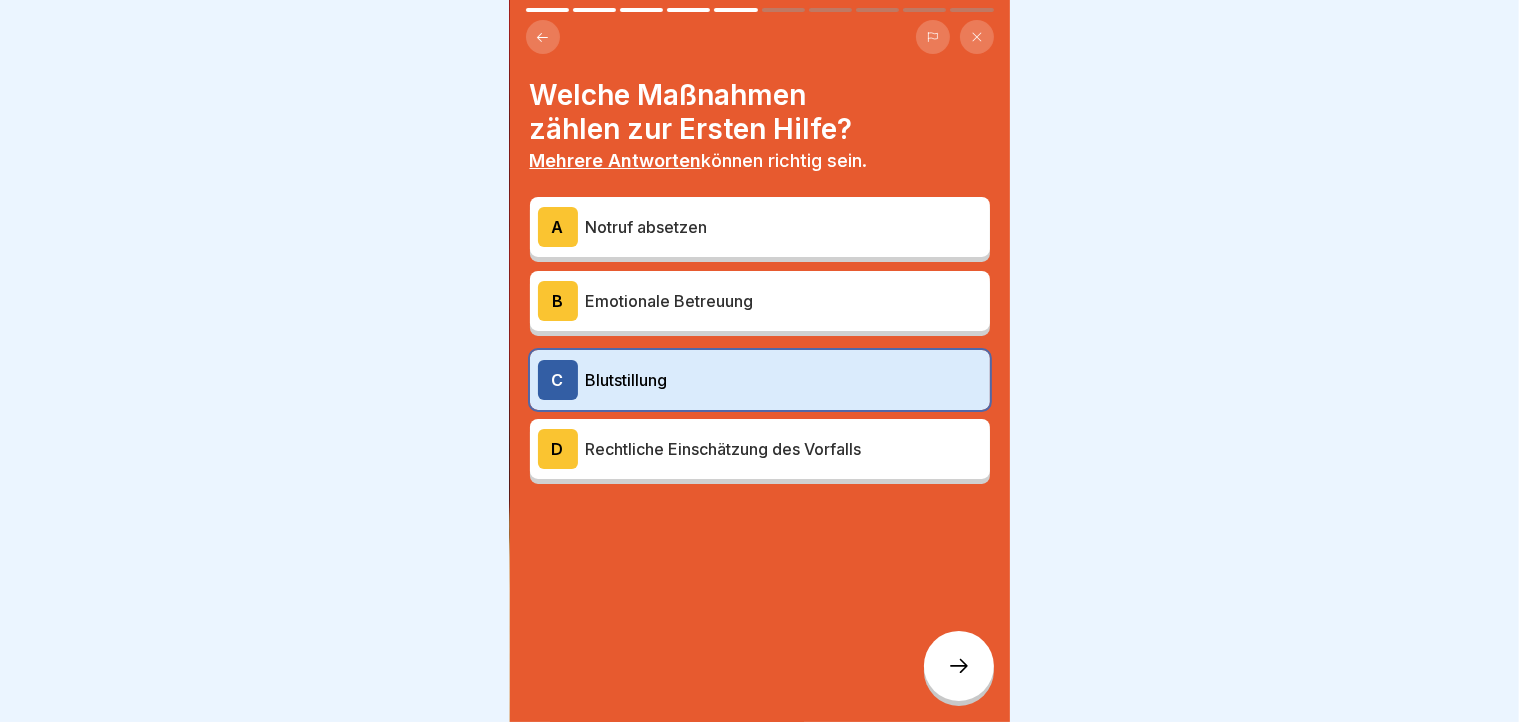 click on "Emotionale Betreuung" at bounding box center [784, 301] 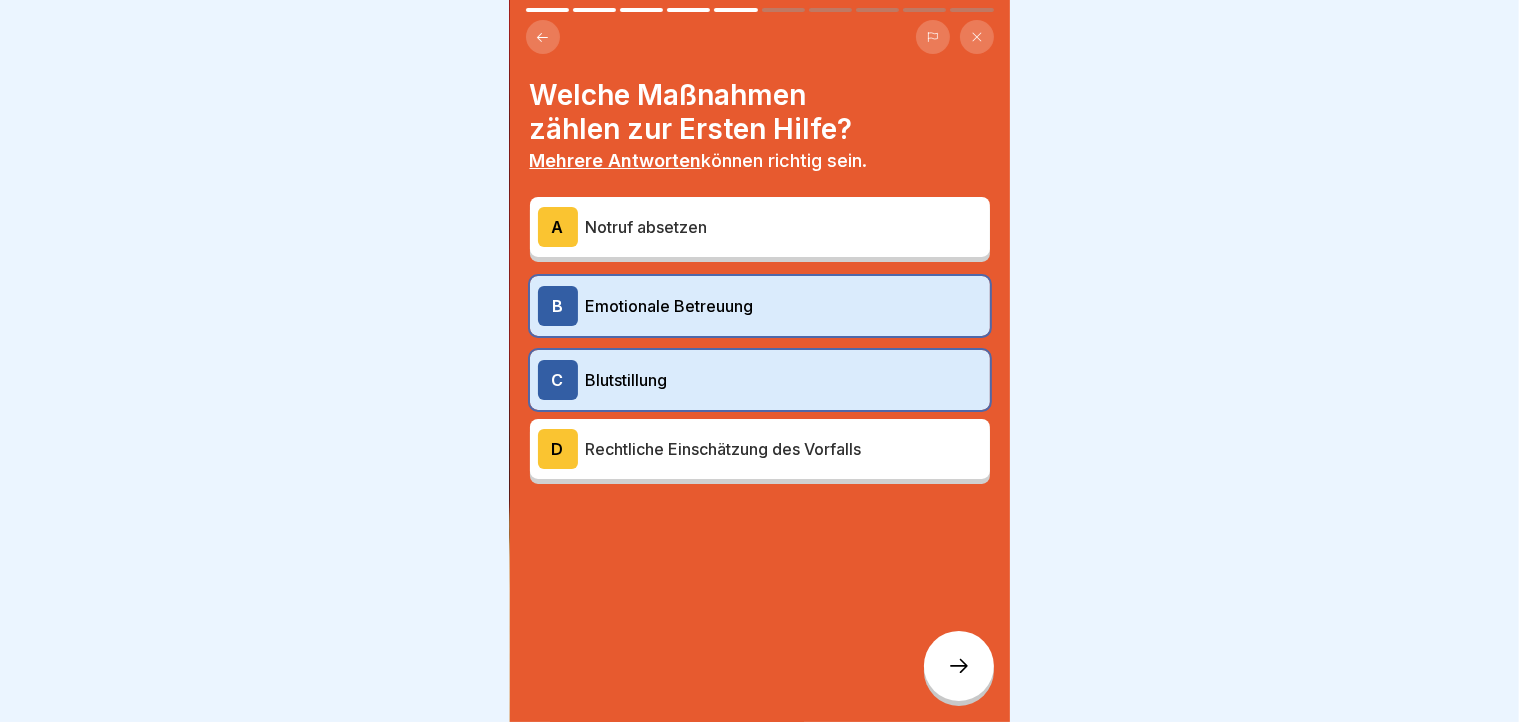 click on "Rechtliche Einschätzung des Vorfalls" at bounding box center (784, 449) 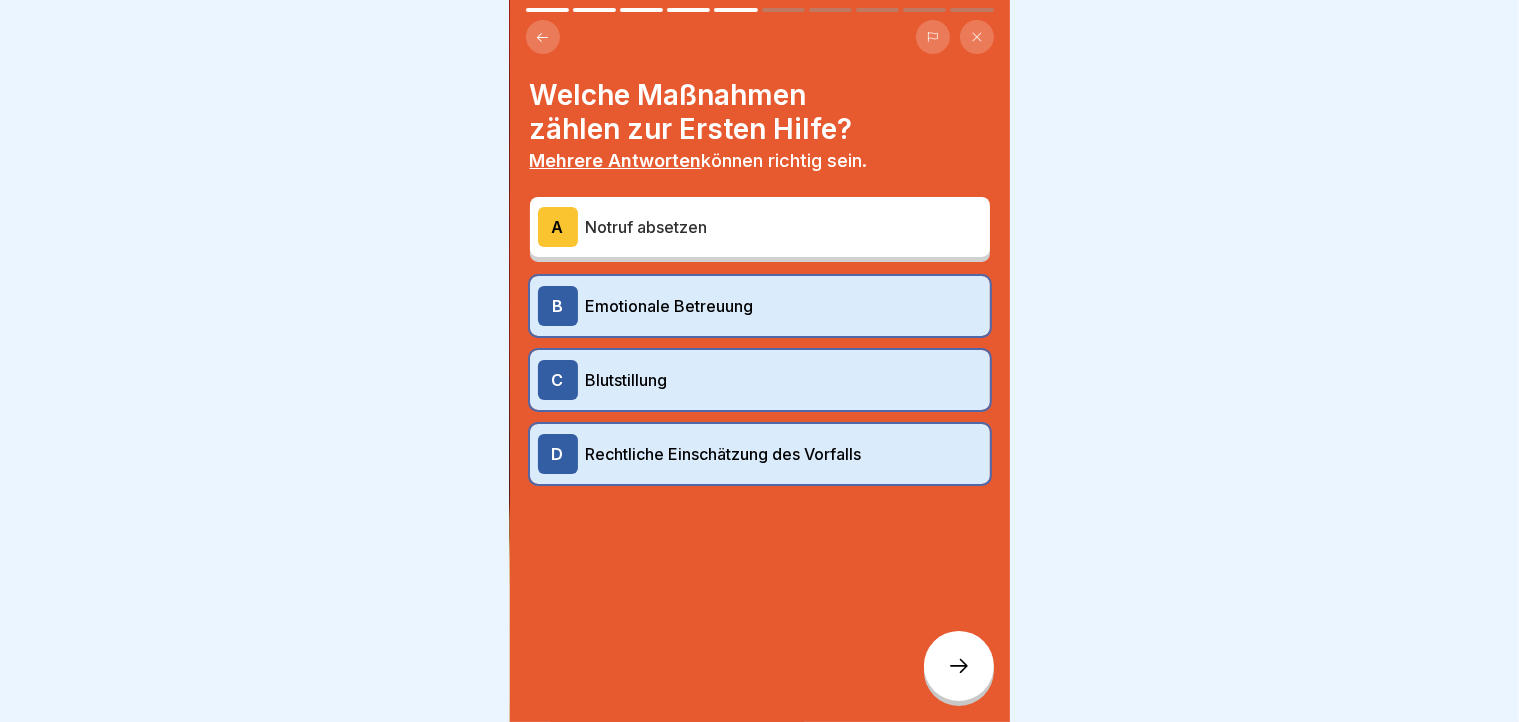 click on "A Notruf absetzen" at bounding box center (760, 227) 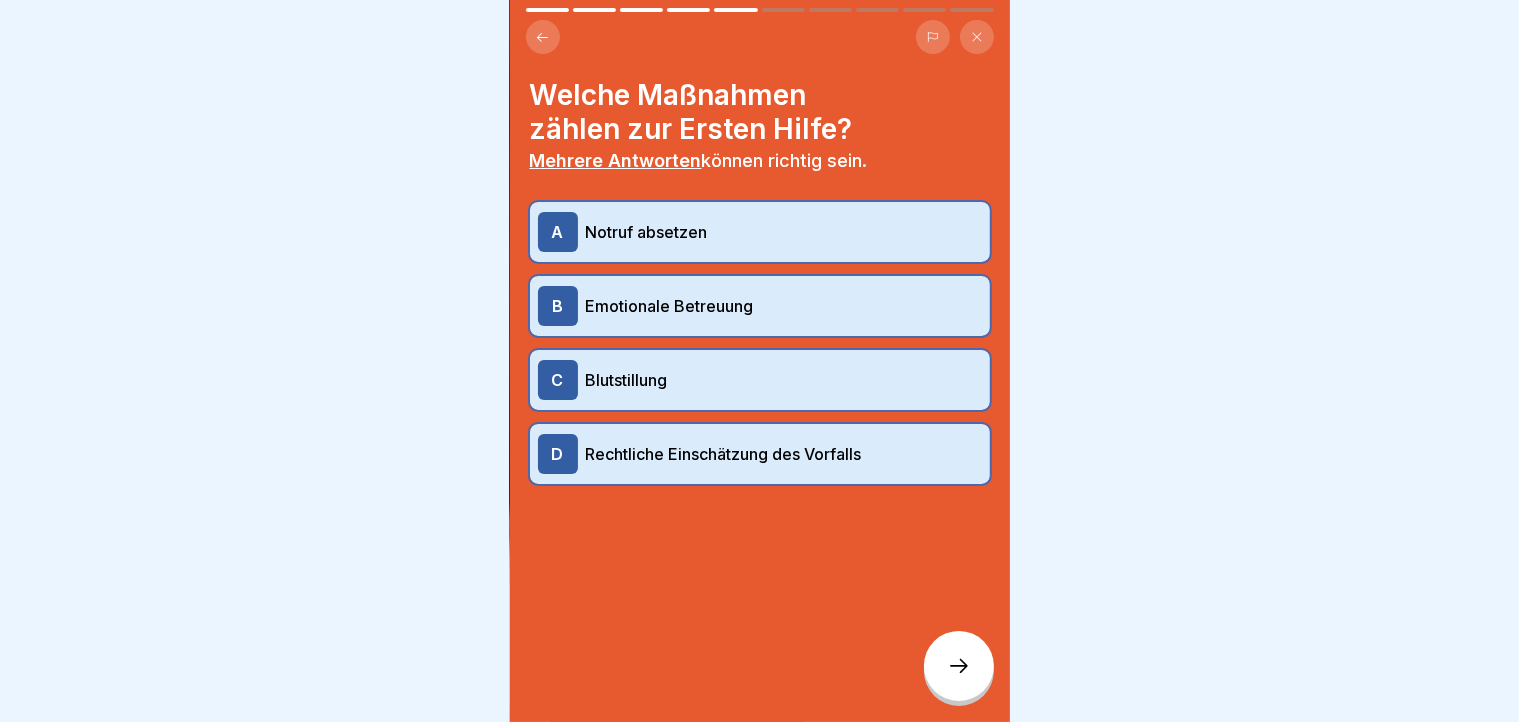 click on "Welche Maßnahmen zählen zur Ersten Hilfe? Mehrere Antworten  können richtig sein. A Notruf absetzen B Emotionale Betreuung C Blutstillung D Rechtliche Einschätzung des Vorfalls" at bounding box center [760, 361] 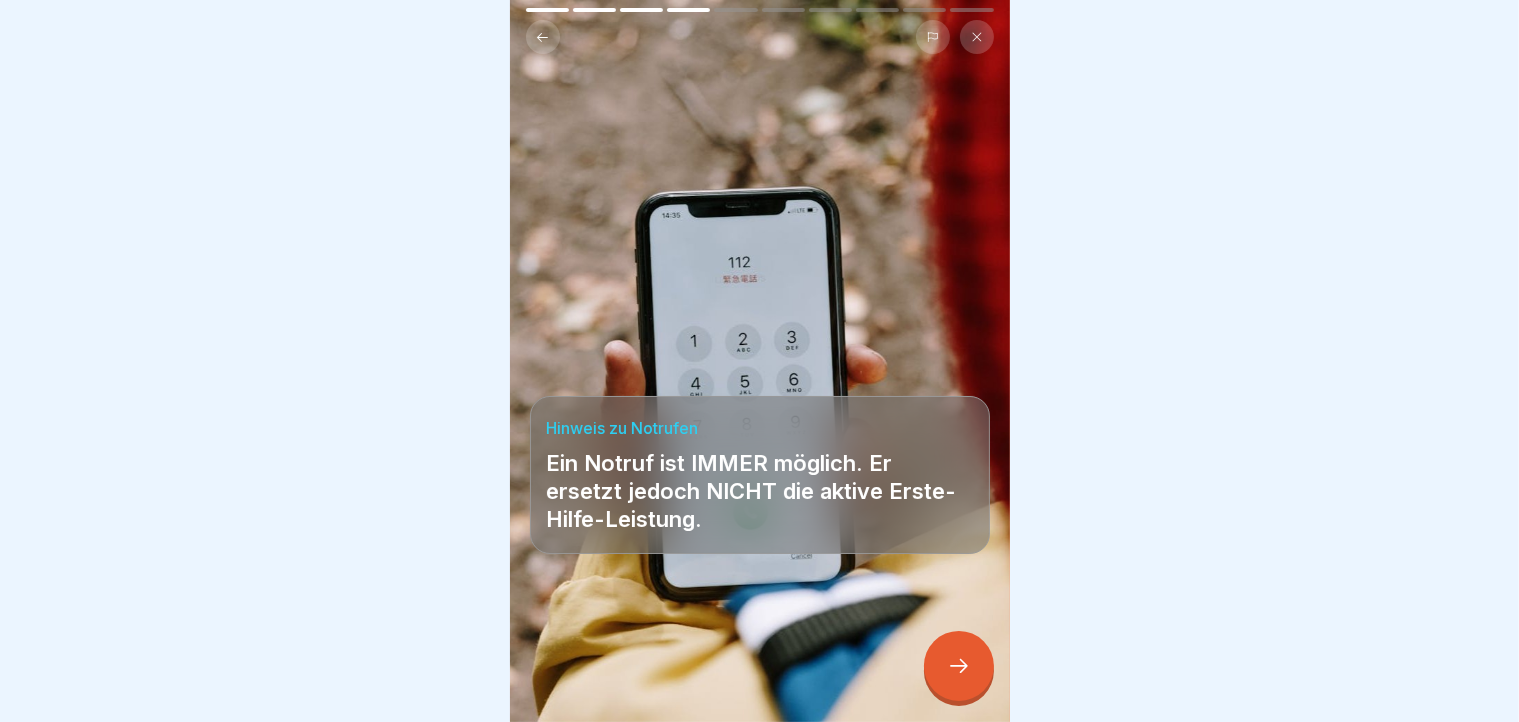 scroll, scrollTop: 0, scrollLeft: 0, axis: both 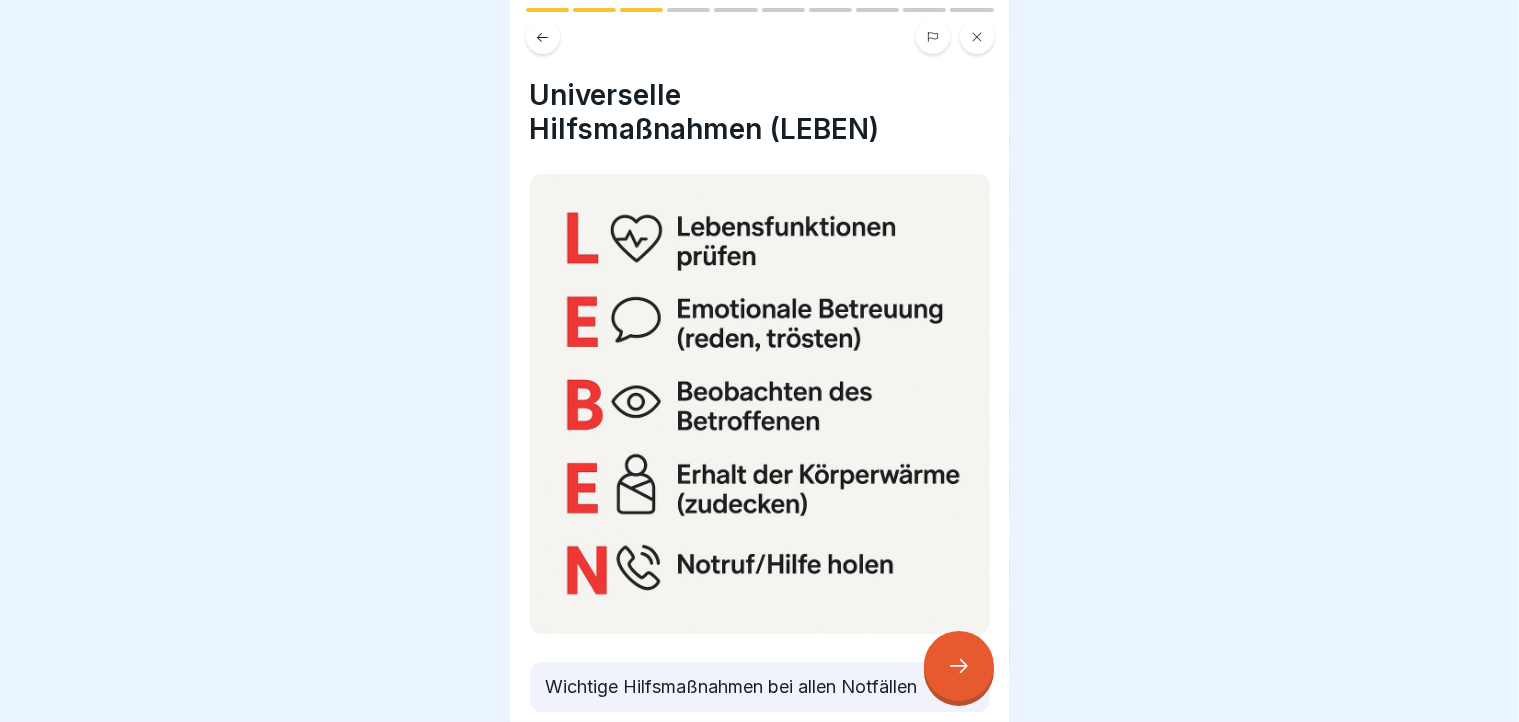 click at bounding box center [543, 37] 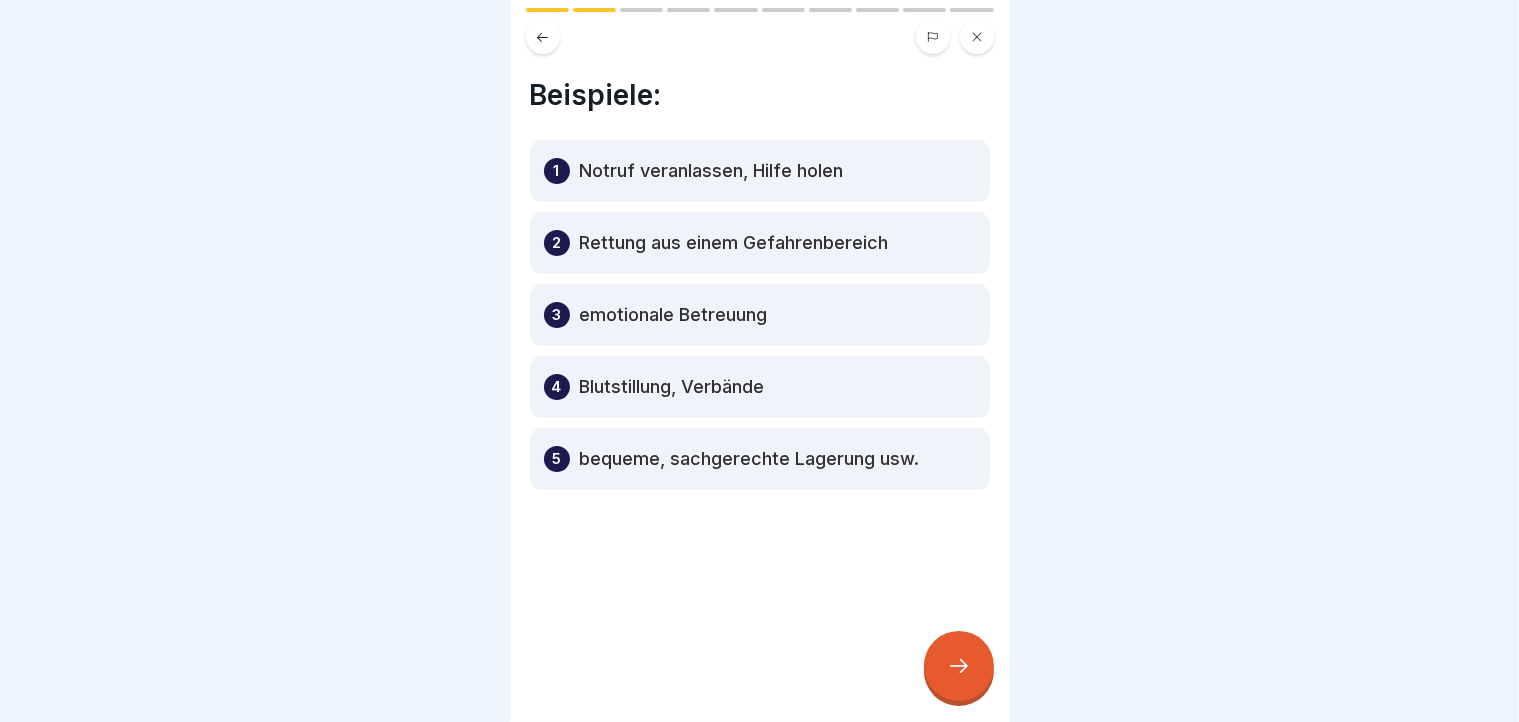 click on "Beispiele: 1 Notruf veranlassen, Hilfe holen 2 Rettung aus einem Gefahrenbereich 3 emotionale Betreuung 4 Blutstillung, Verbände 5 bequeme, sachgerechte Lagerung usw." at bounding box center (760, 361) 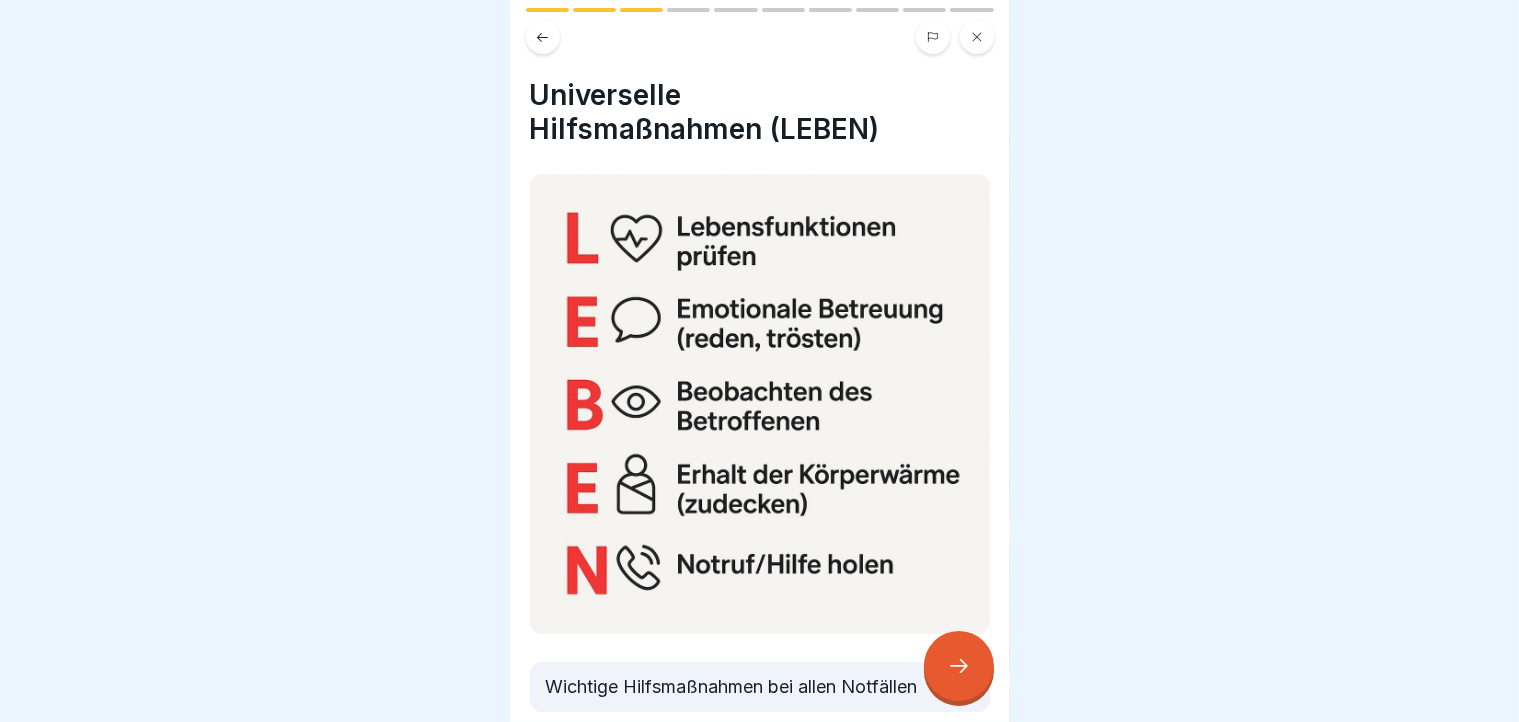 click 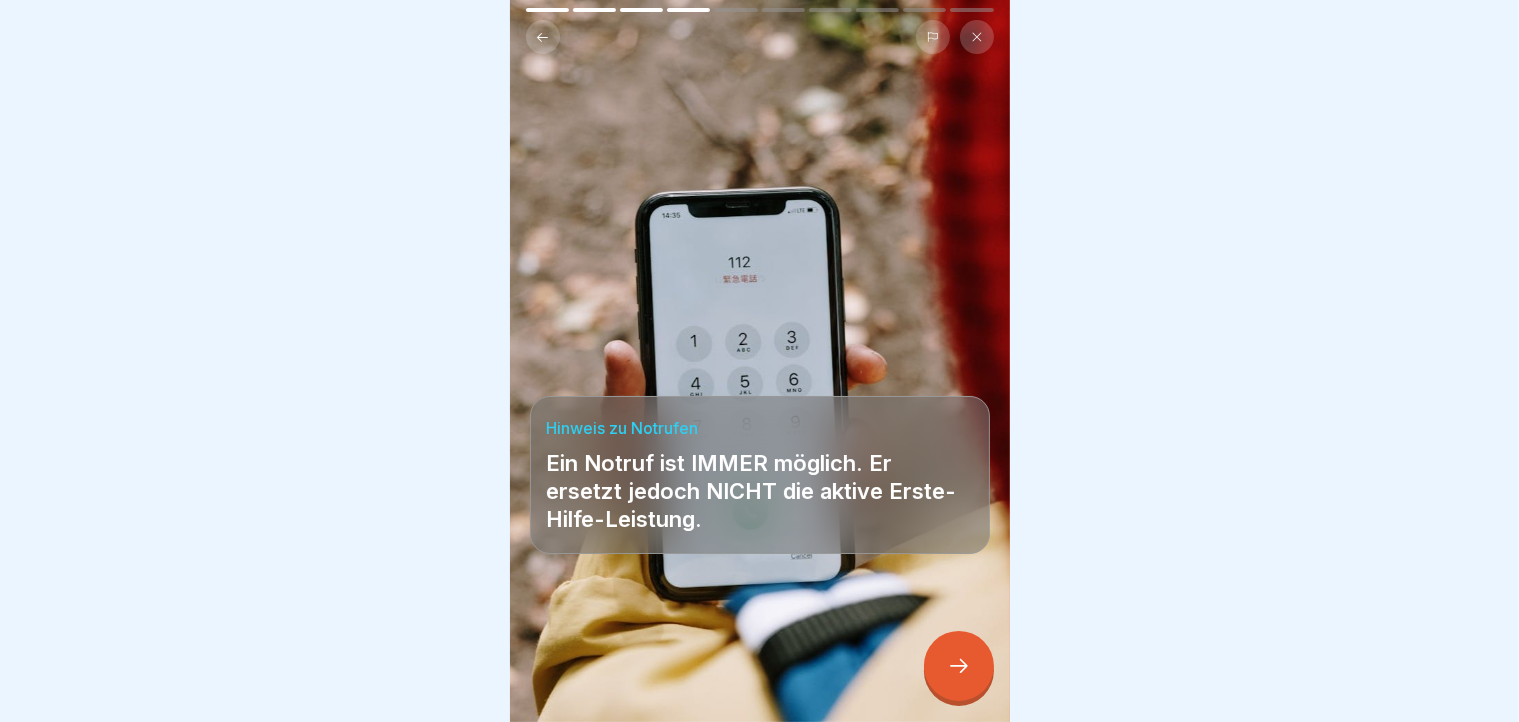 click 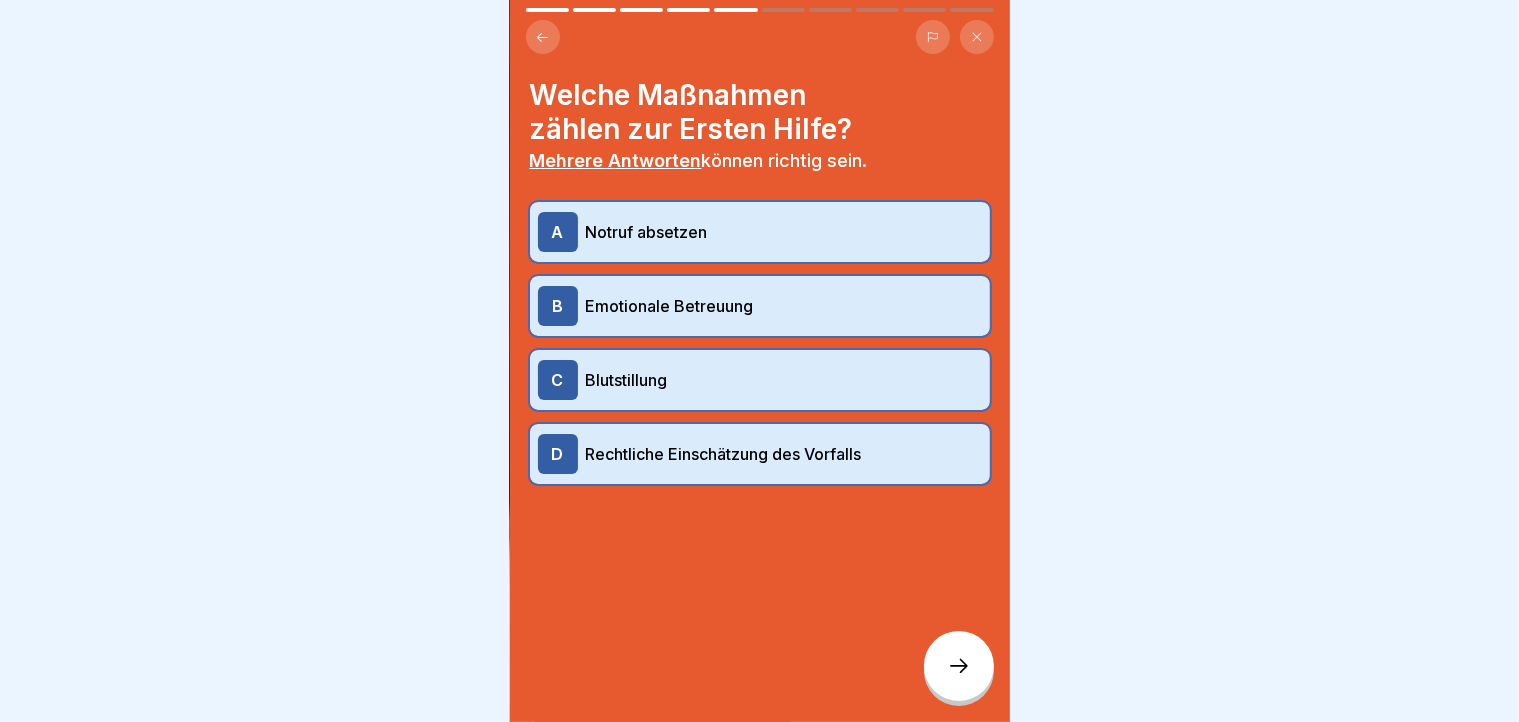 click on "D Rechtliche Einschätzung des Vorfalls" at bounding box center [760, 454] 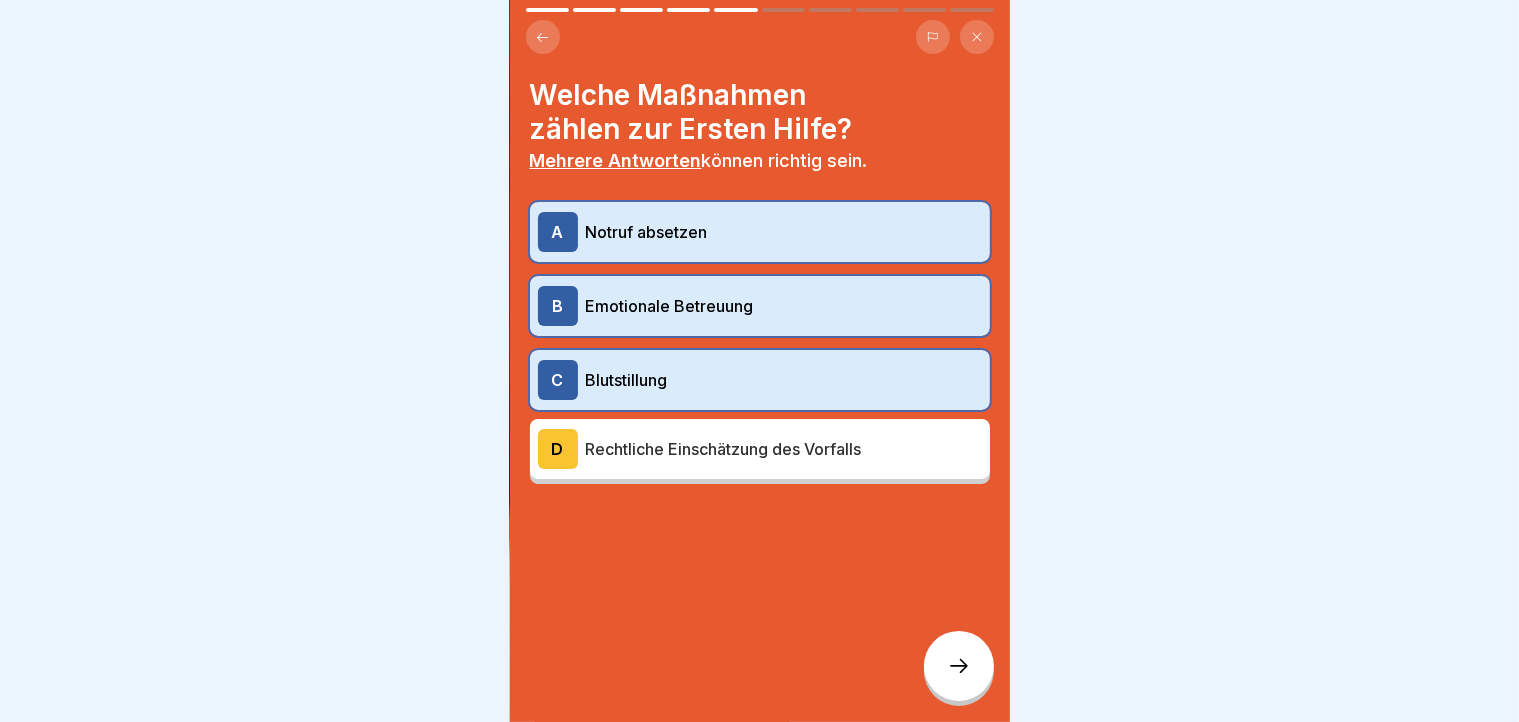 click 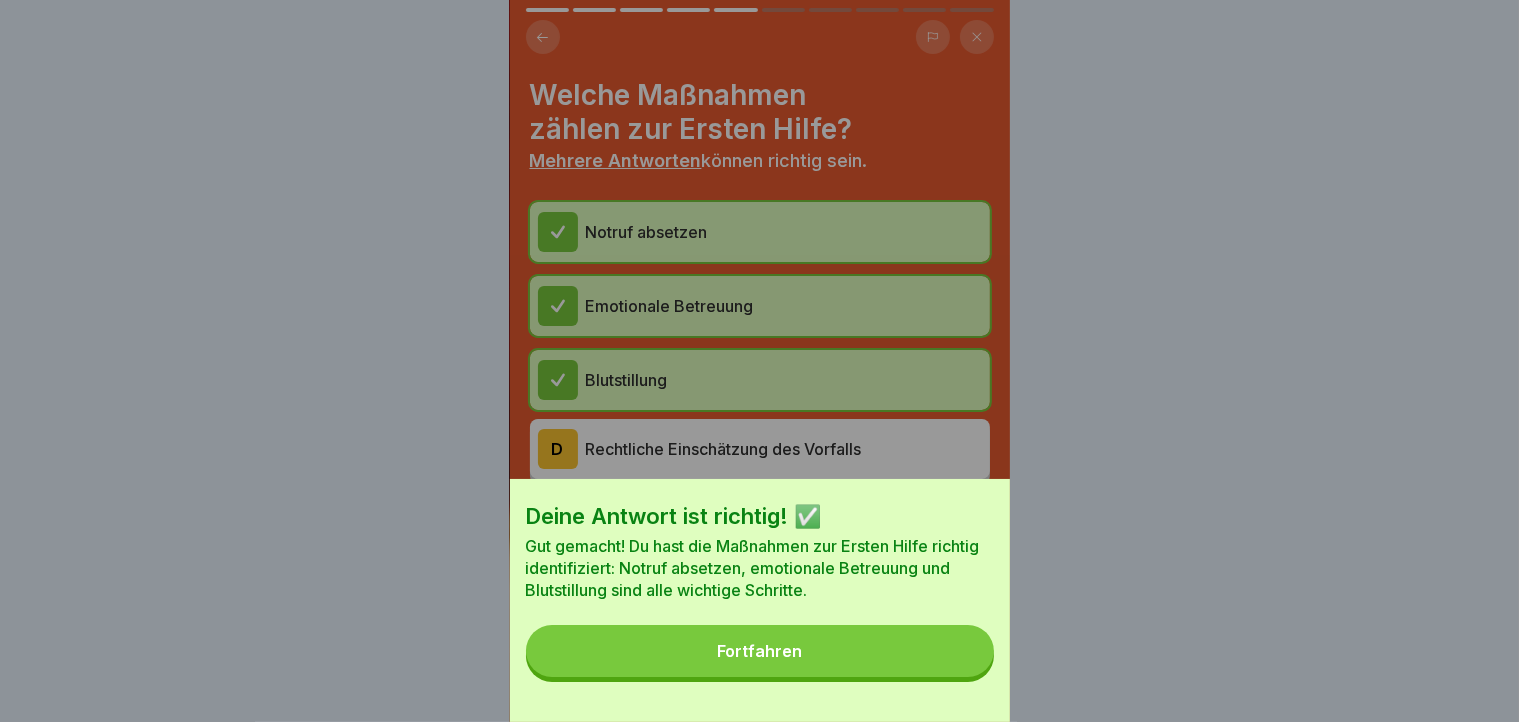 click on "Fortfahren" at bounding box center (760, 651) 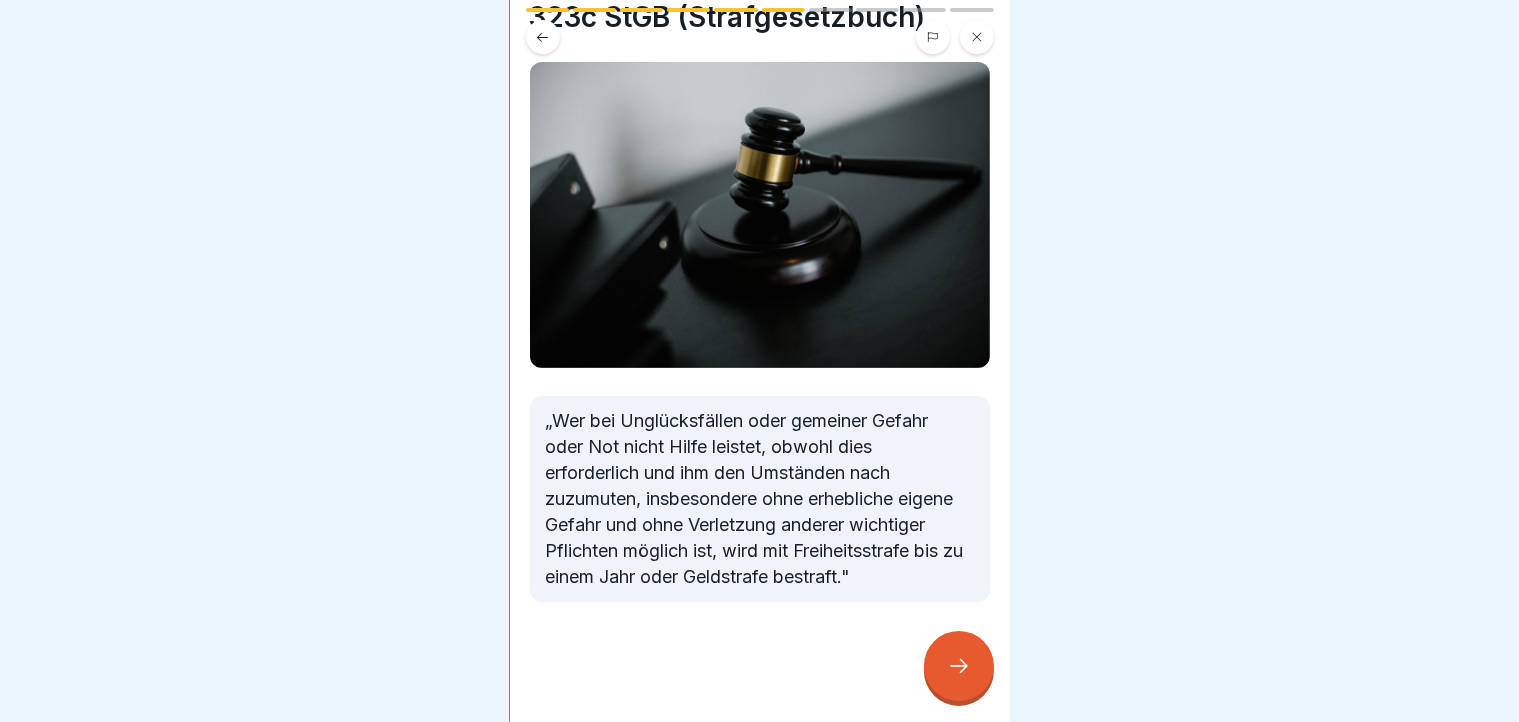 scroll, scrollTop: 126, scrollLeft: 0, axis: vertical 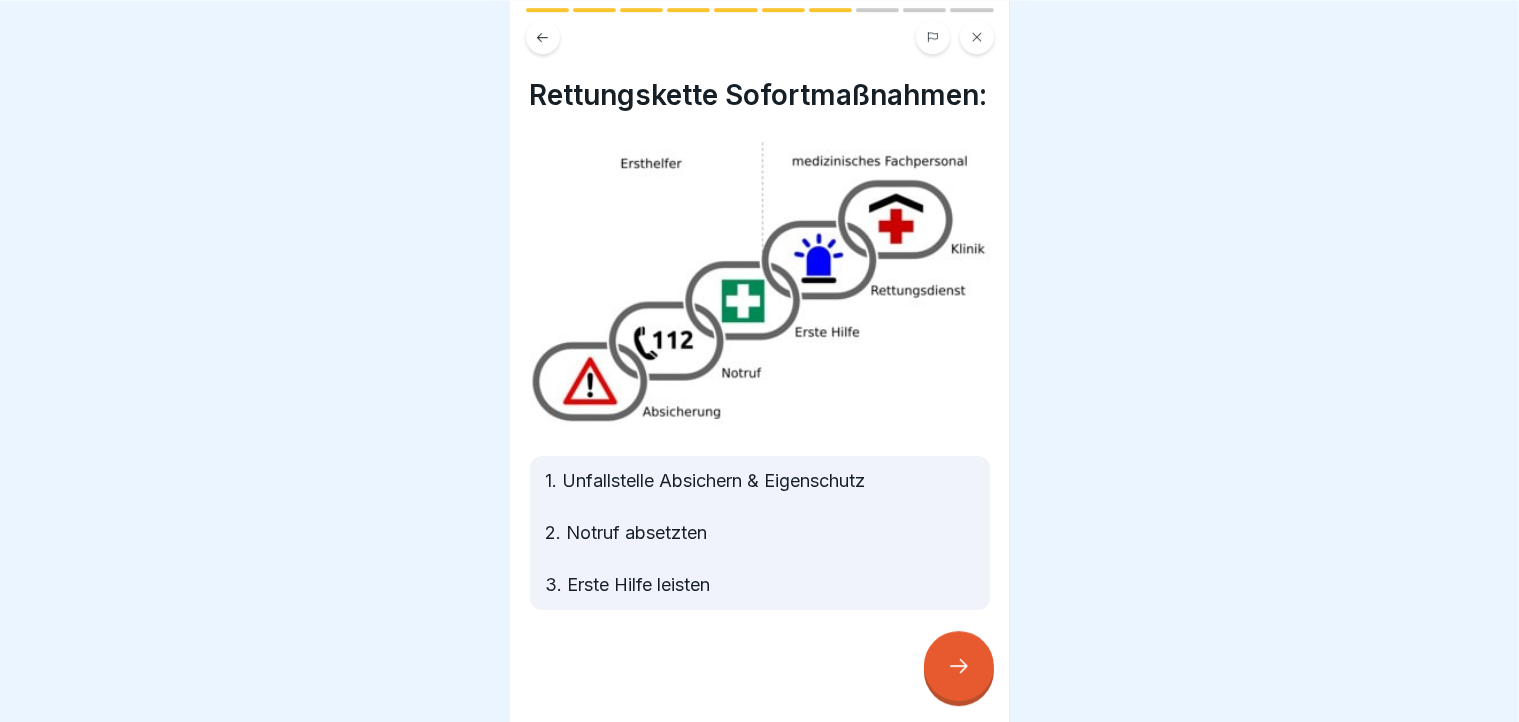 click at bounding box center (760, 284) 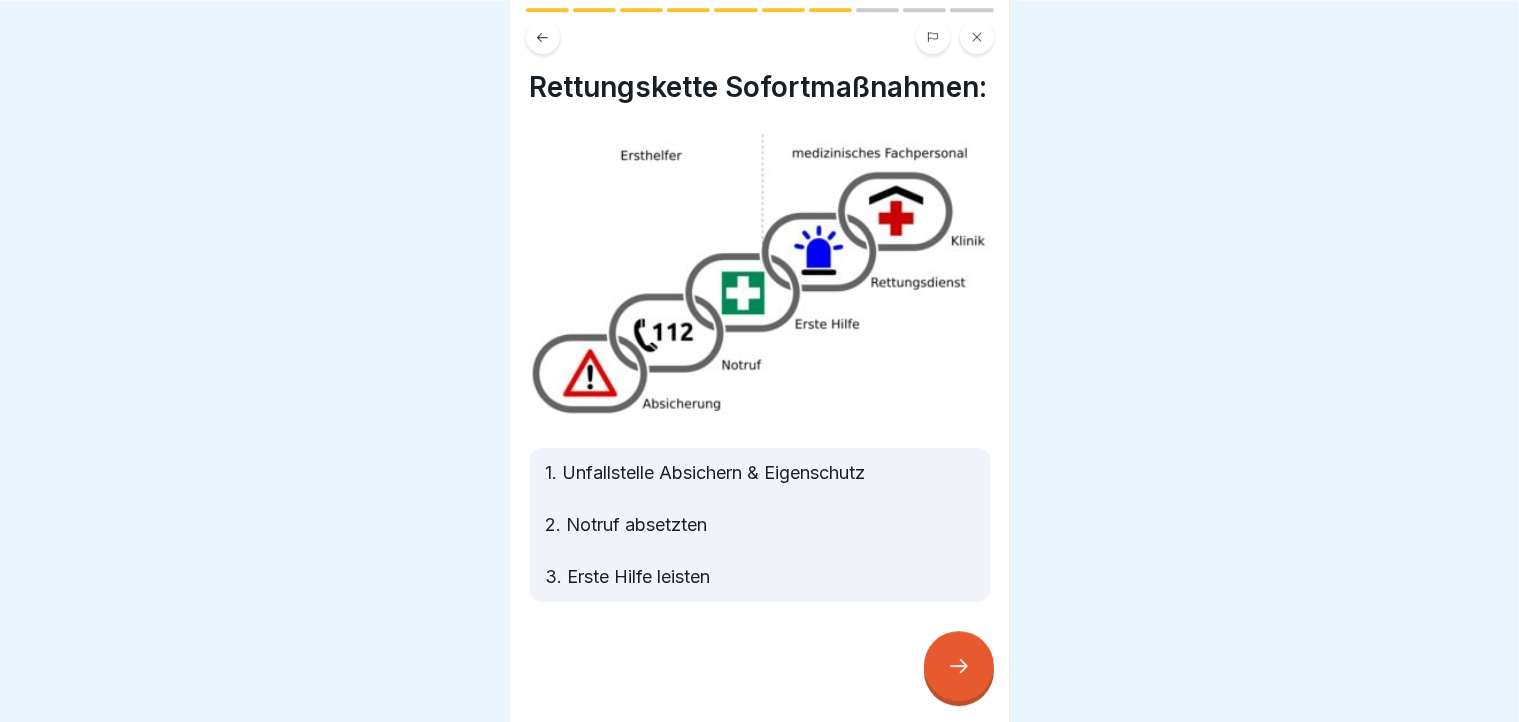 click at bounding box center (959, 666) 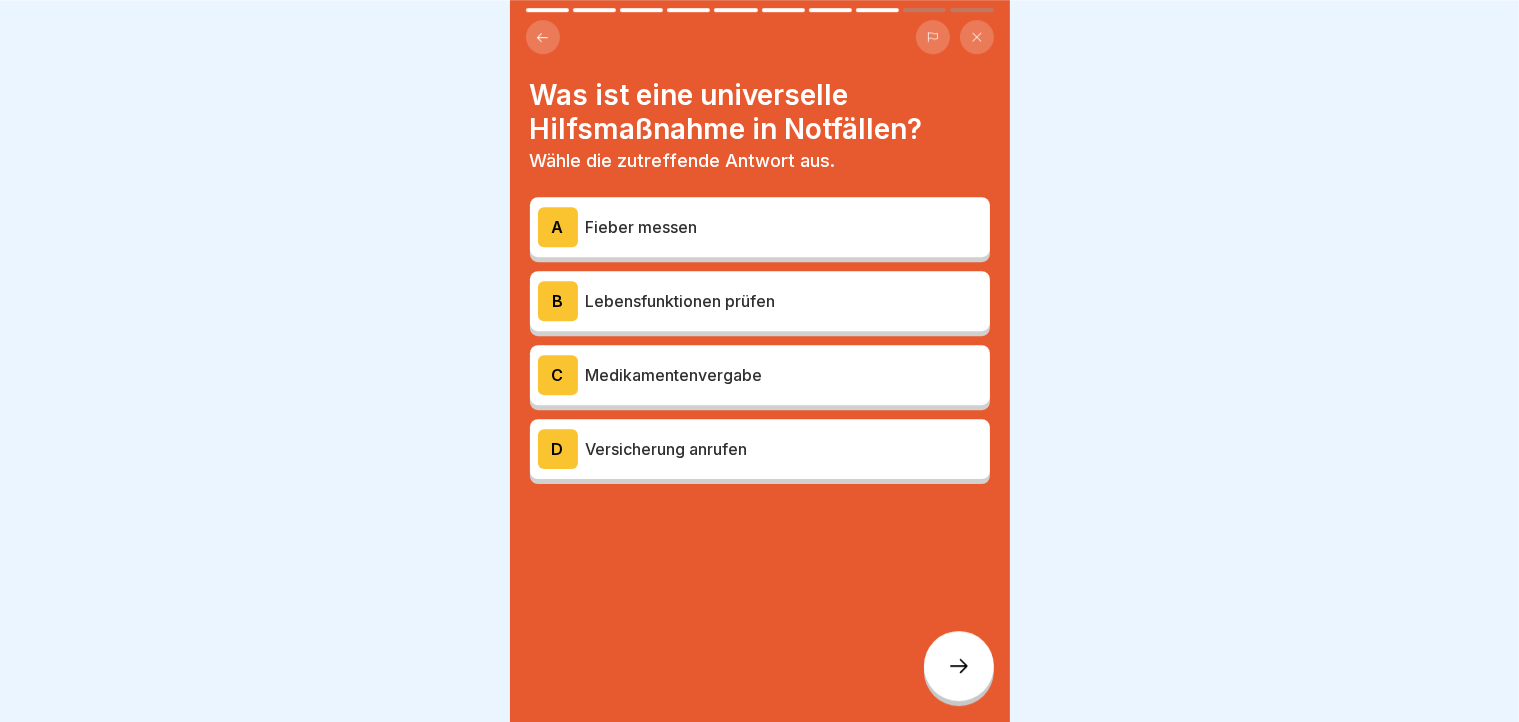 click on "Lebensfunktionen prüfen" at bounding box center (784, 301) 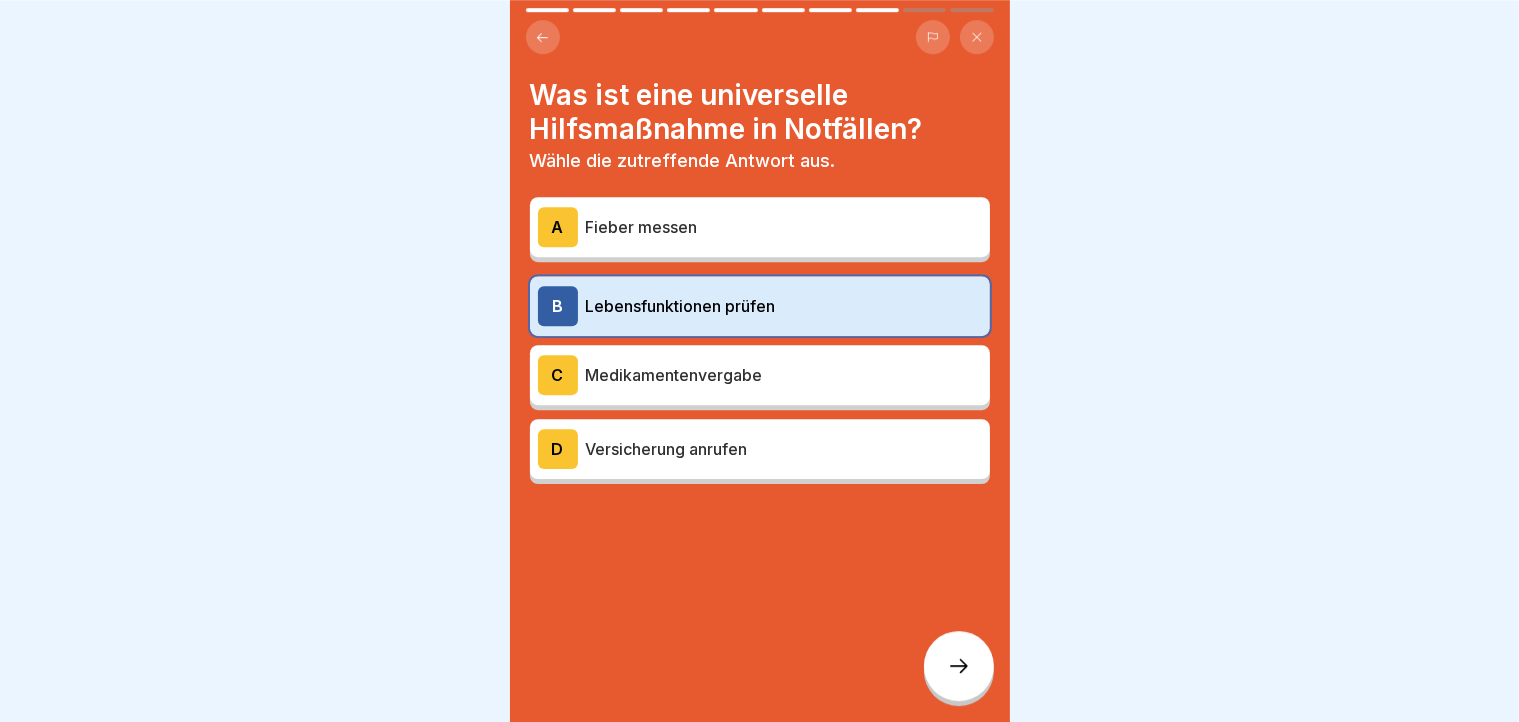 click on "A Fieber messen" at bounding box center [760, 227] 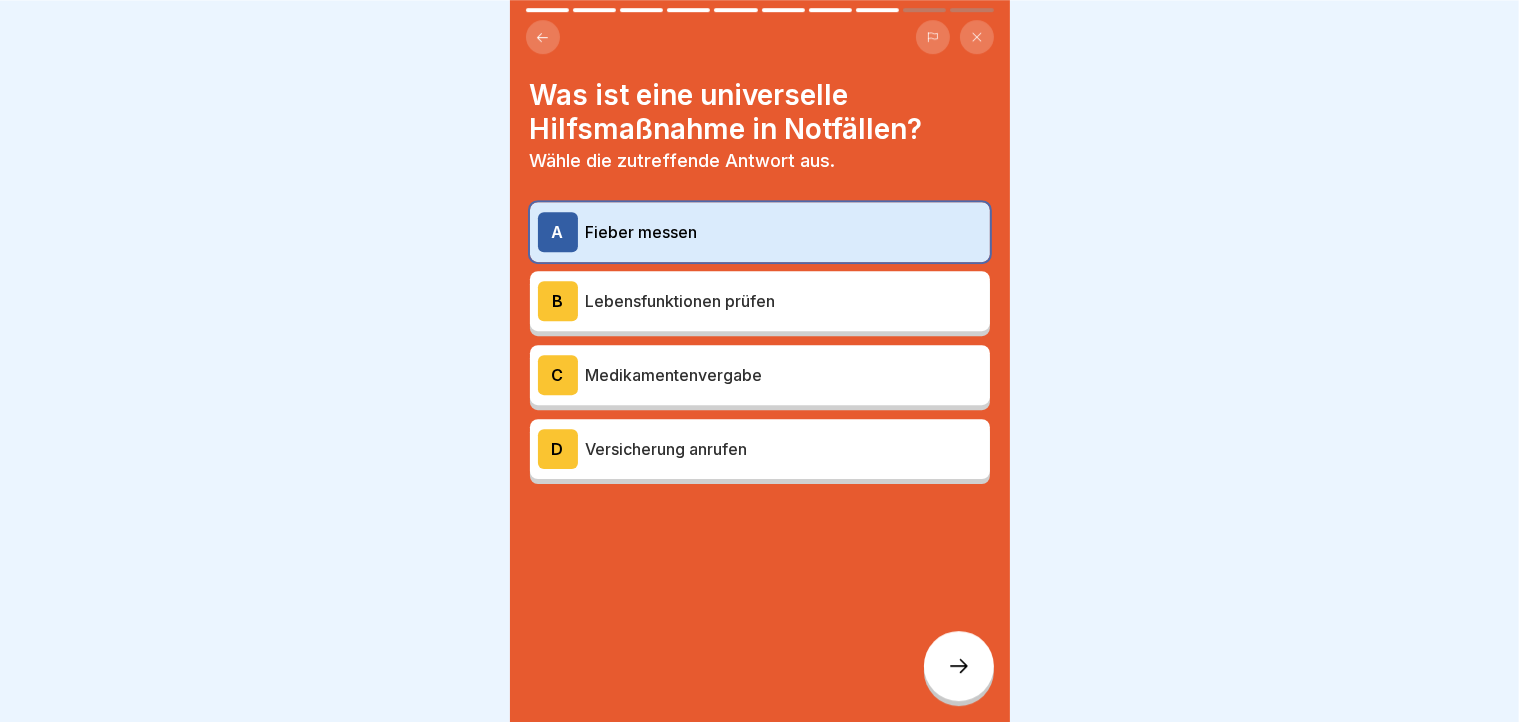 click on "Lebensfunktionen prüfen" at bounding box center (784, 301) 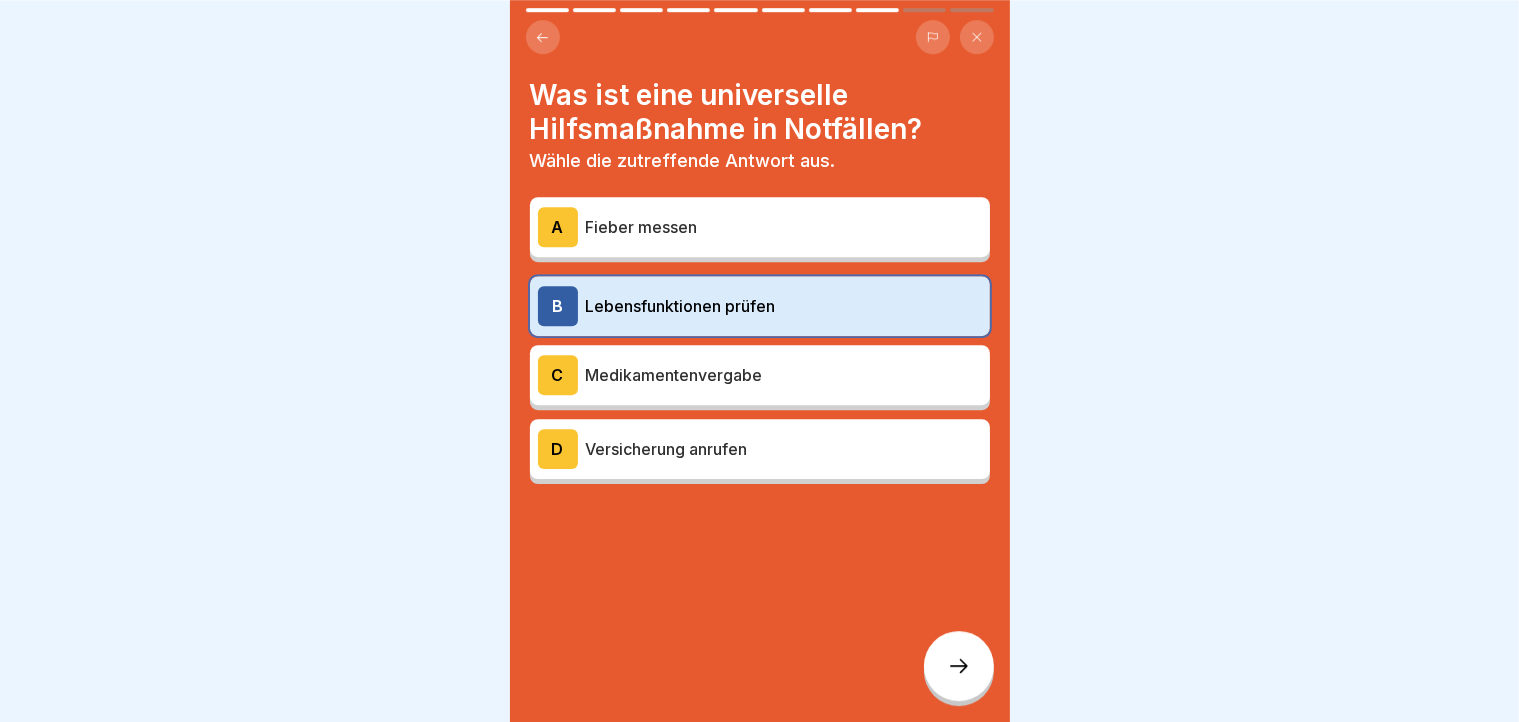 click 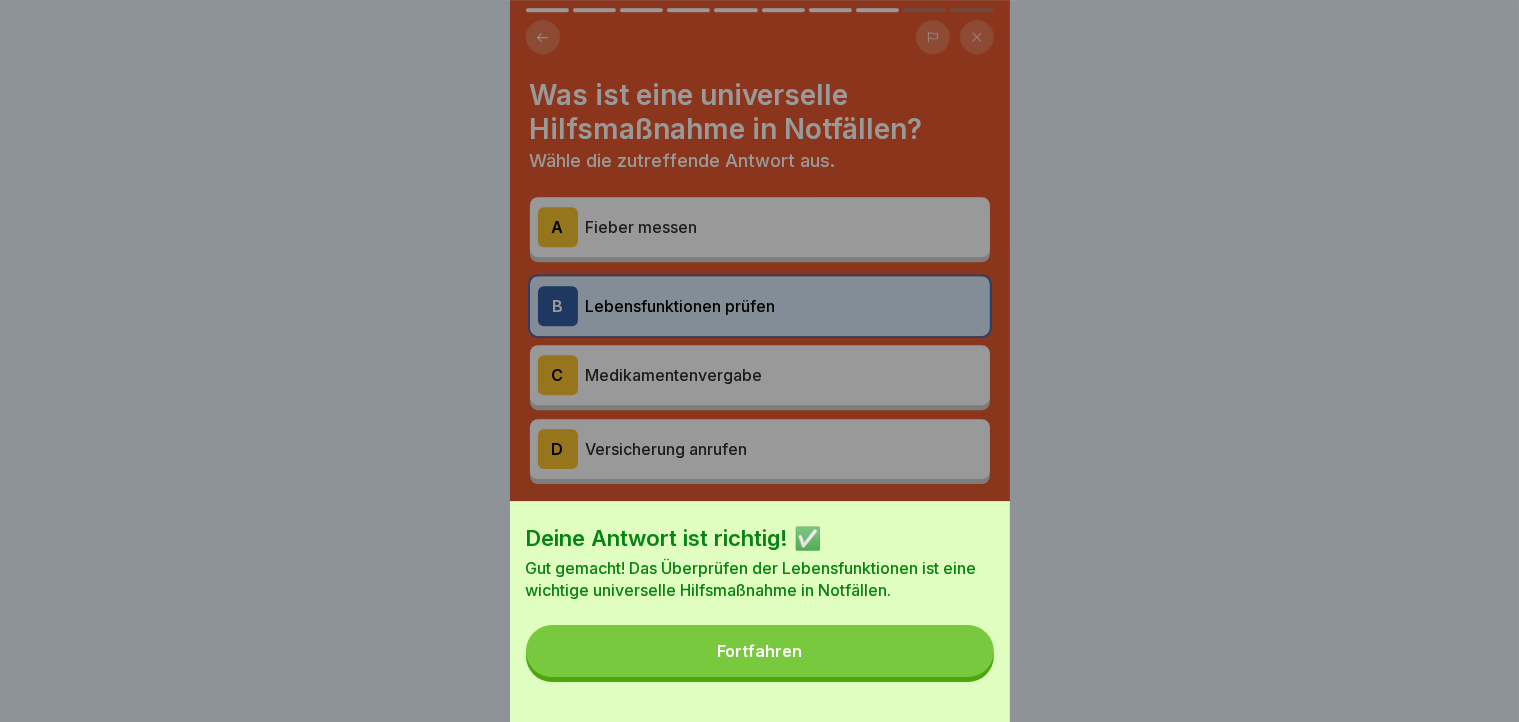 click on "Fortfahren" at bounding box center (760, 651) 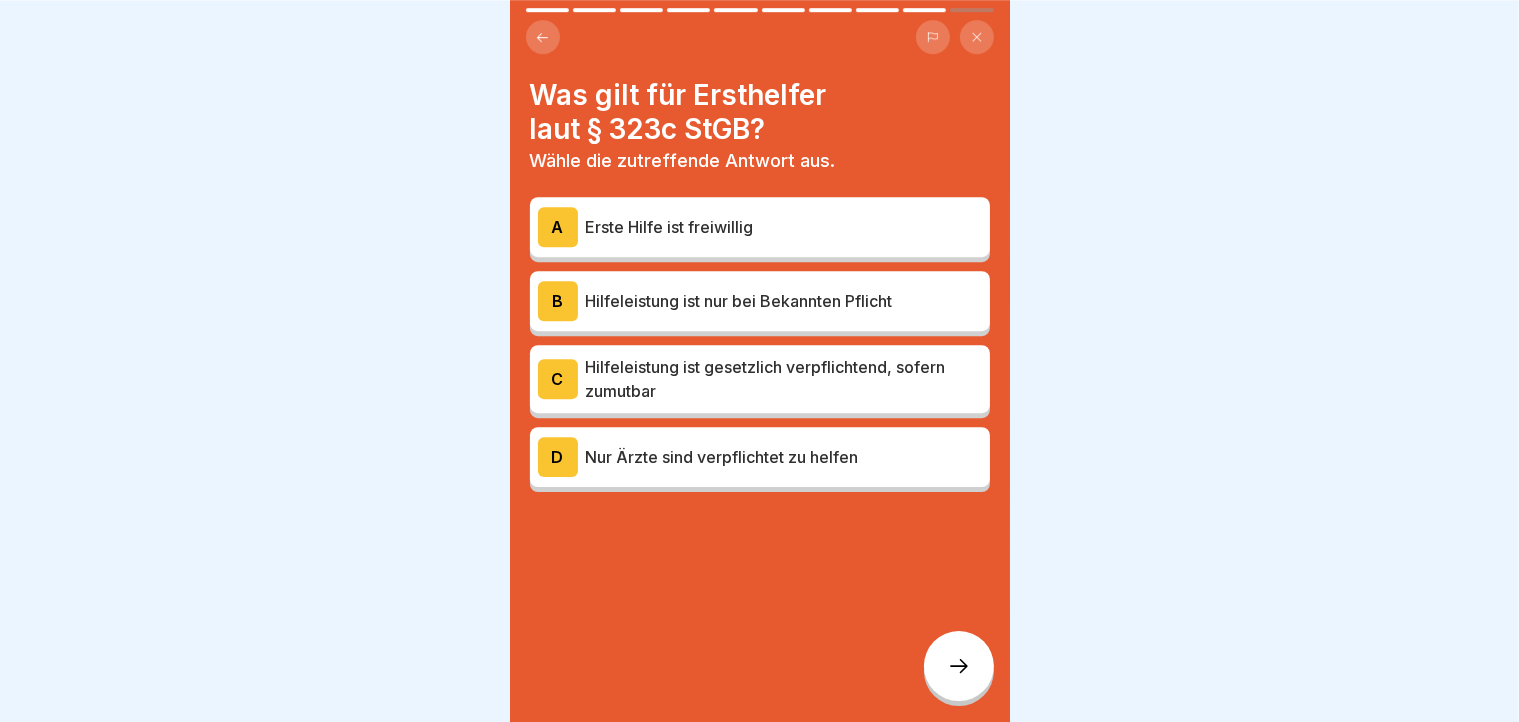 click on "Hilfeleistung ist gesetzlich verpflichtend, sofern zumutbar" at bounding box center [784, 379] 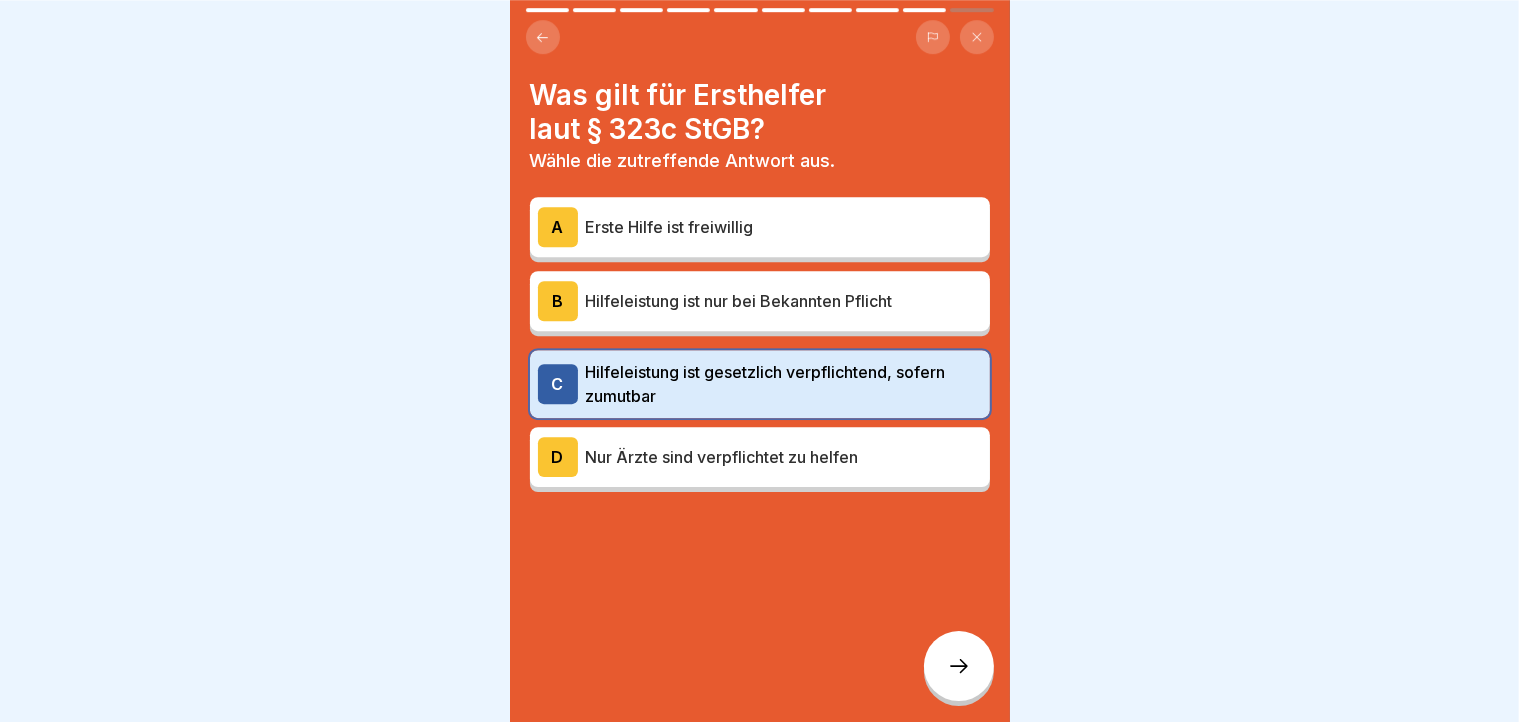 click at bounding box center (959, 666) 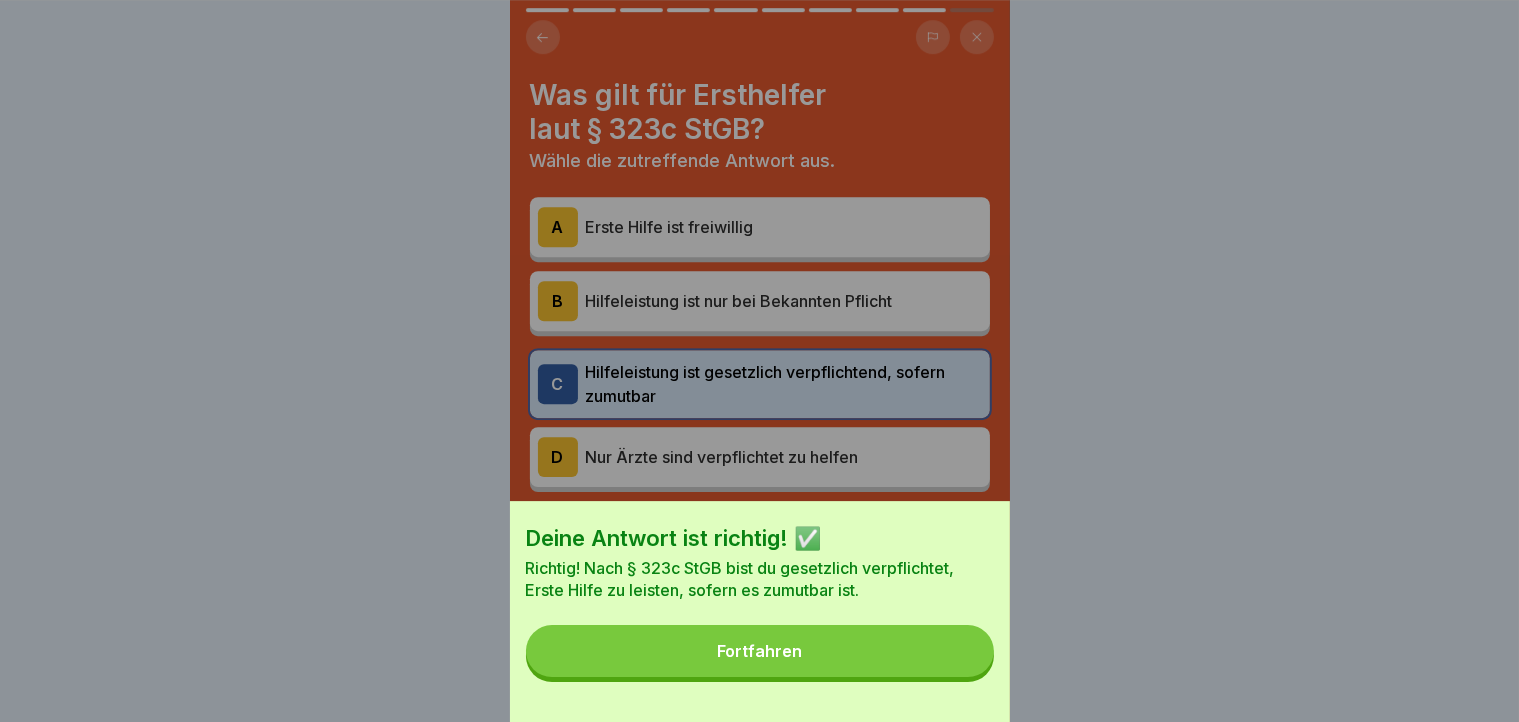 click on "Fortfahren" at bounding box center [760, 651] 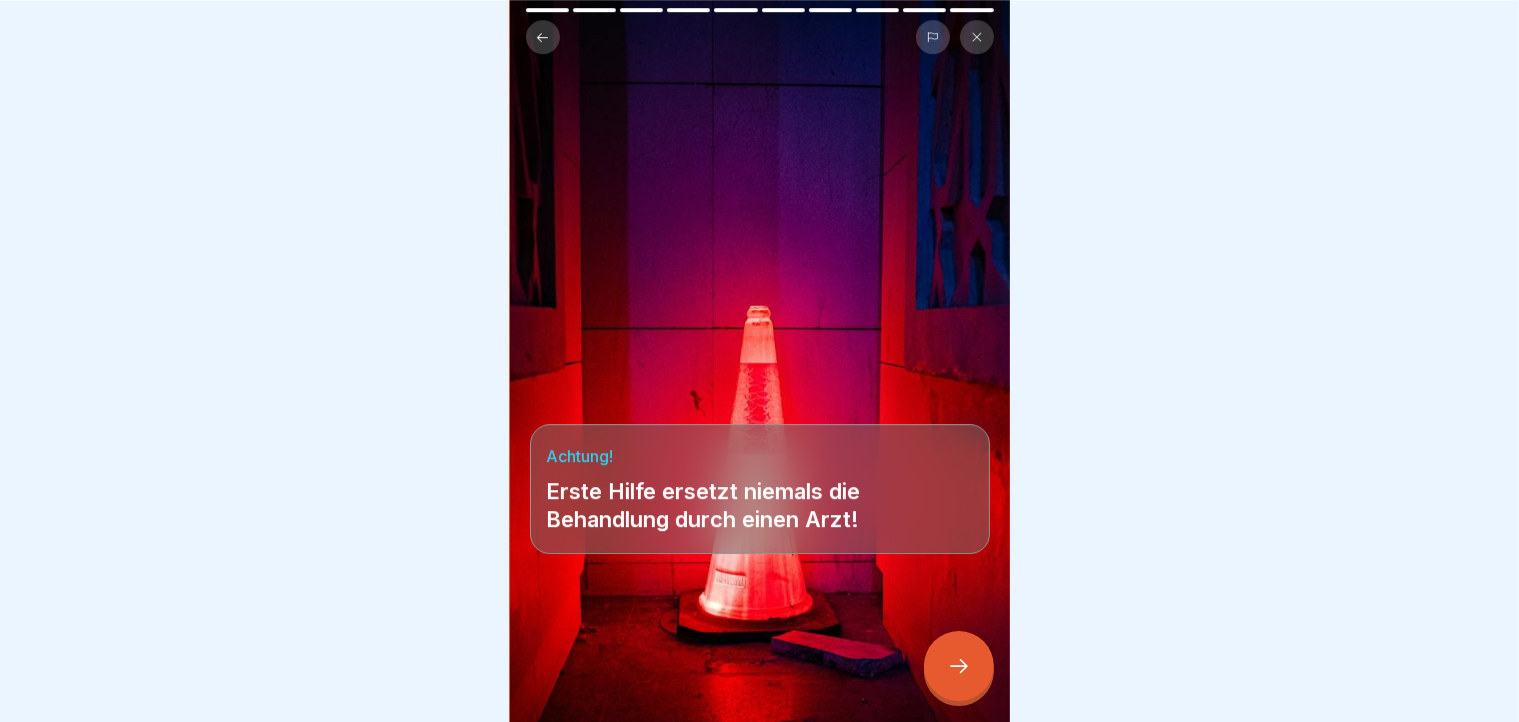 scroll, scrollTop: 16, scrollLeft: 0, axis: vertical 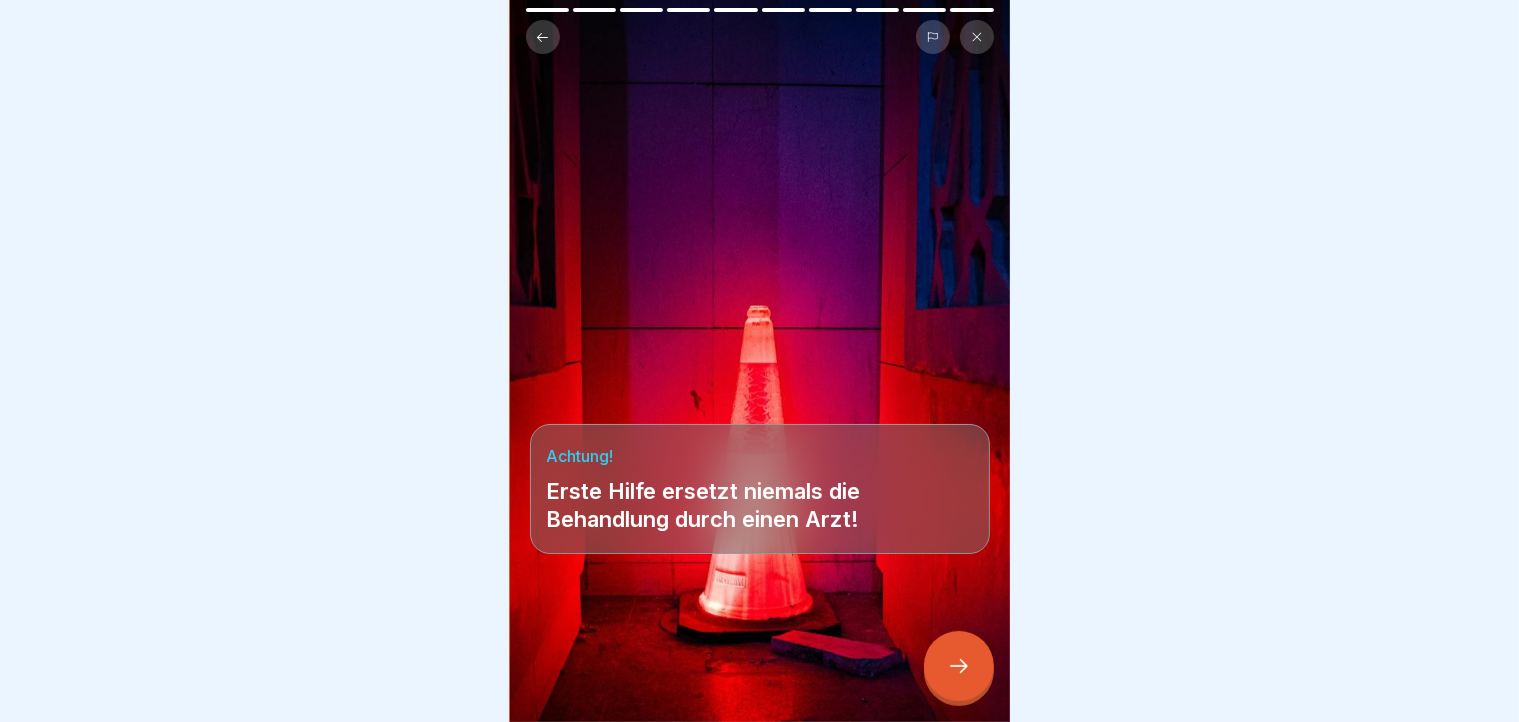 click 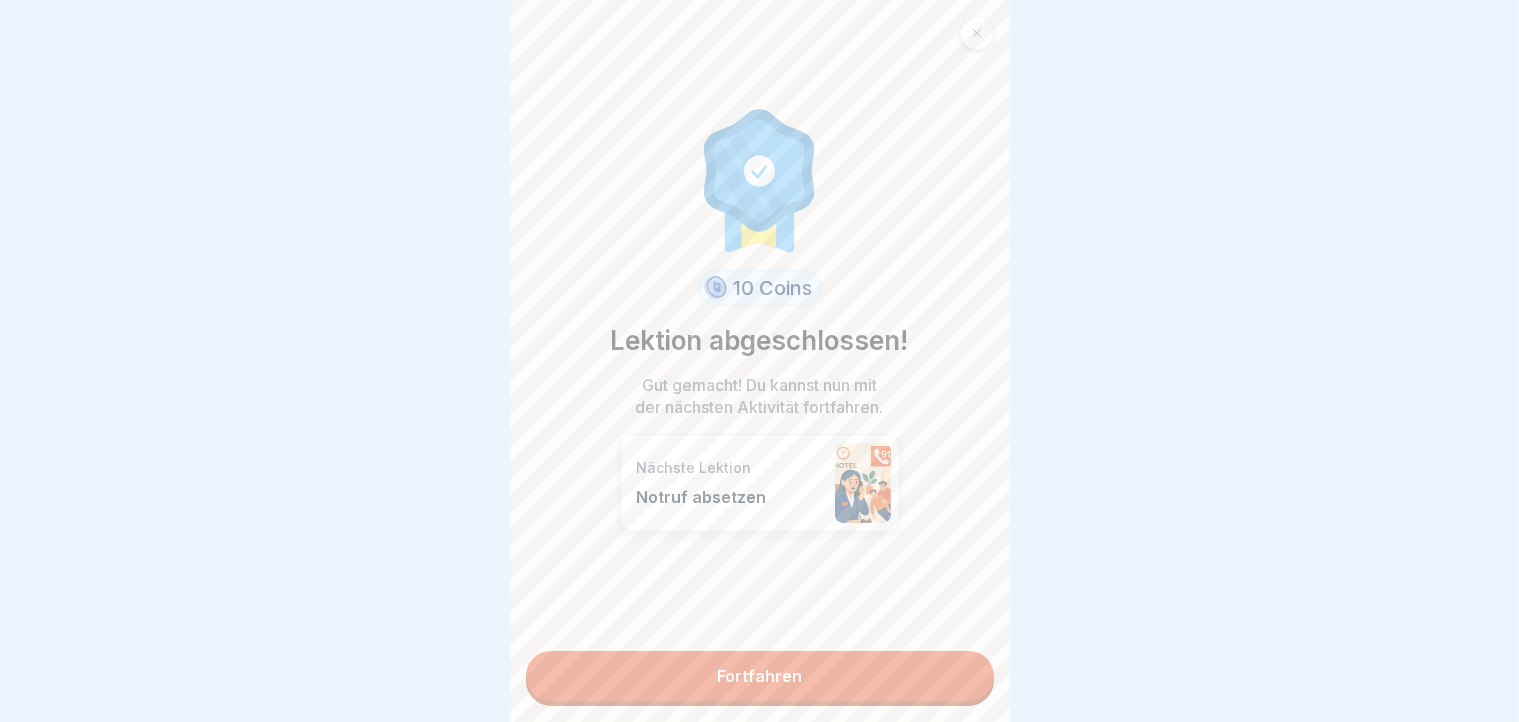 click on "Fortfahren" at bounding box center (760, 676) 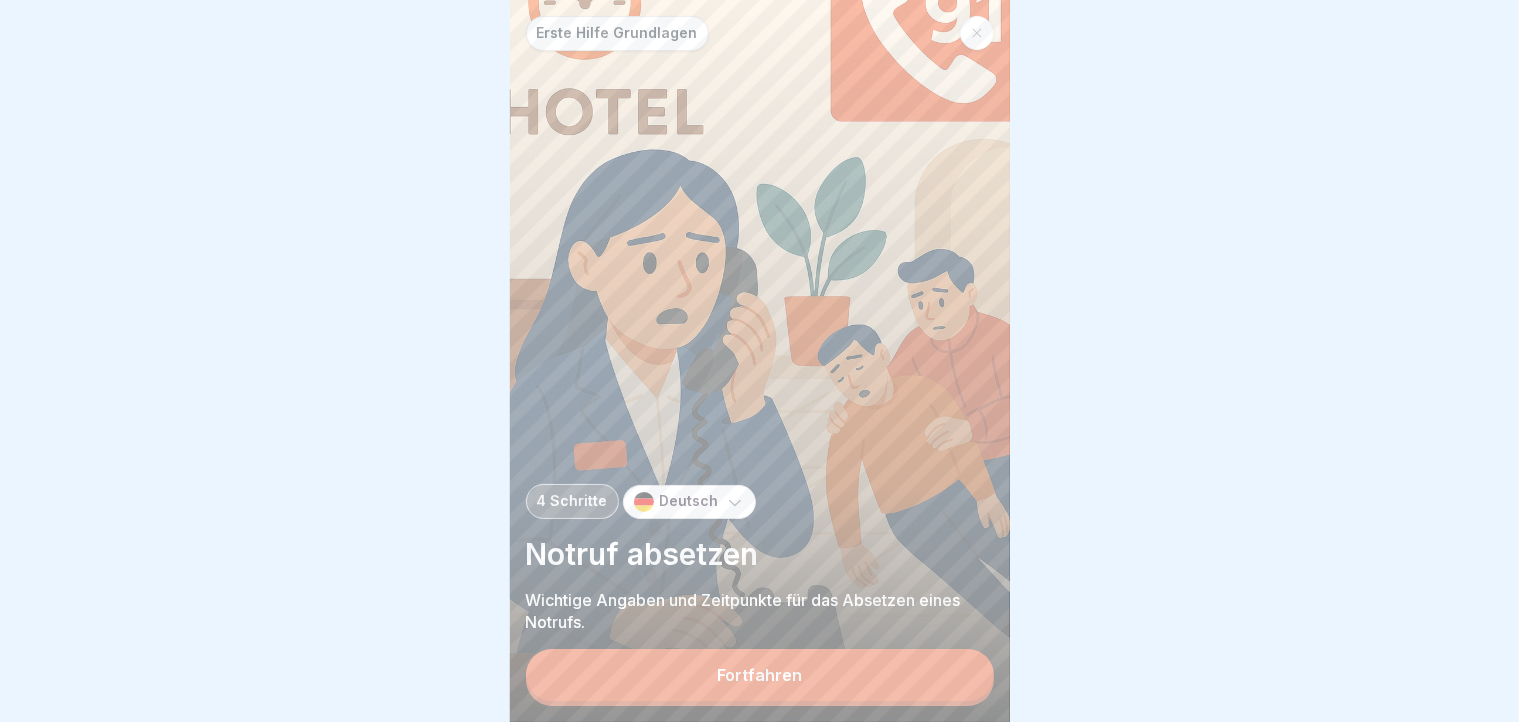 scroll, scrollTop: 16, scrollLeft: 0, axis: vertical 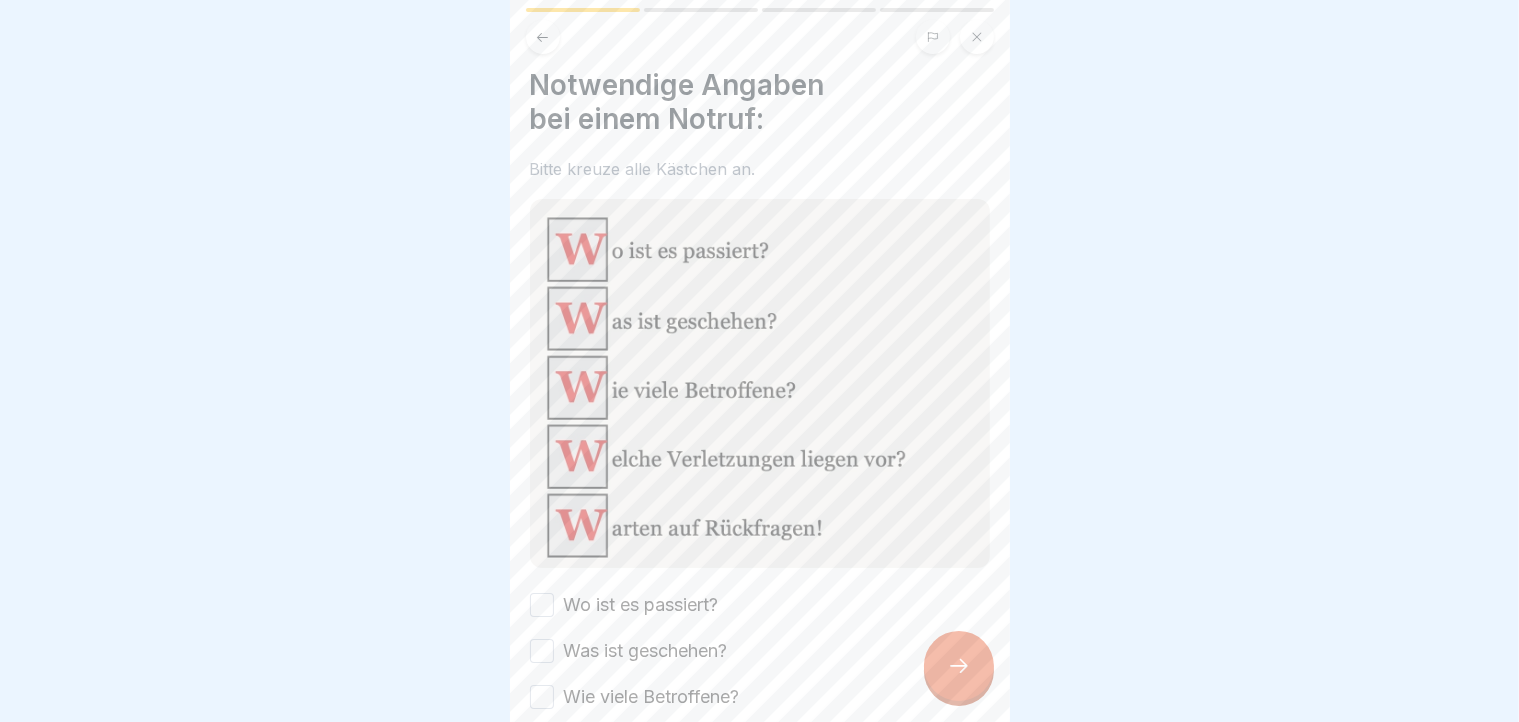 click at bounding box center (760, 383) 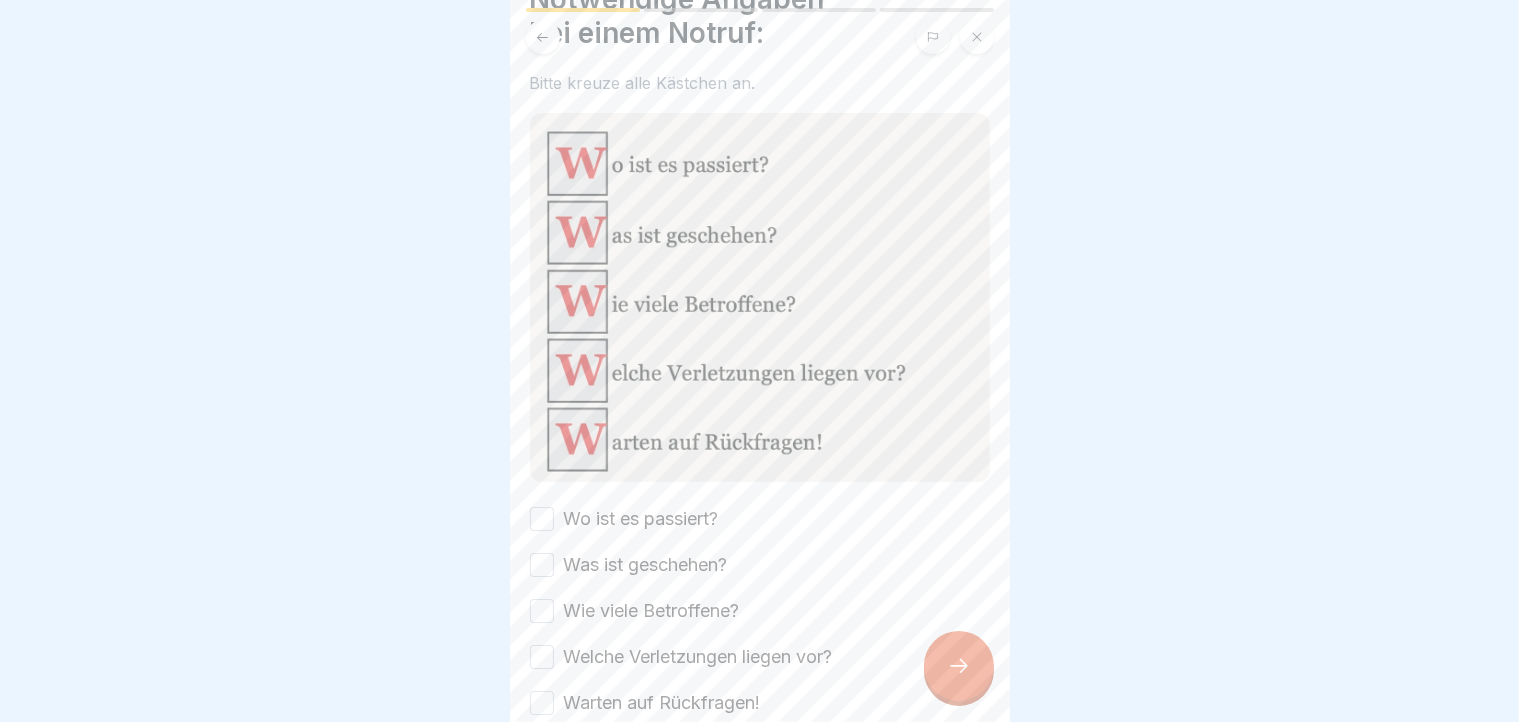 scroll, scrollTop: 112, scrollLeft: 0, axis: vertical 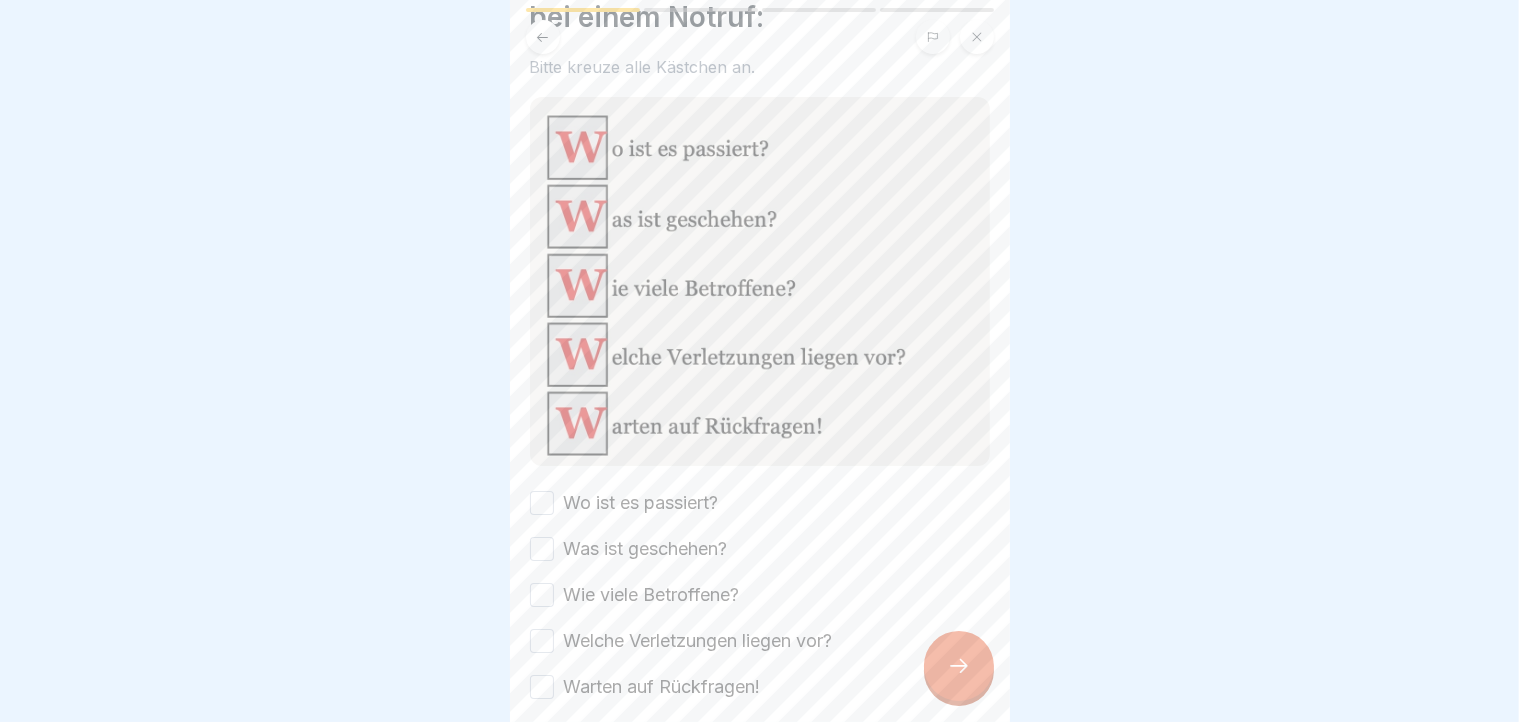 click on "Wo ist es passiert?" at bounding box center (542, 503) 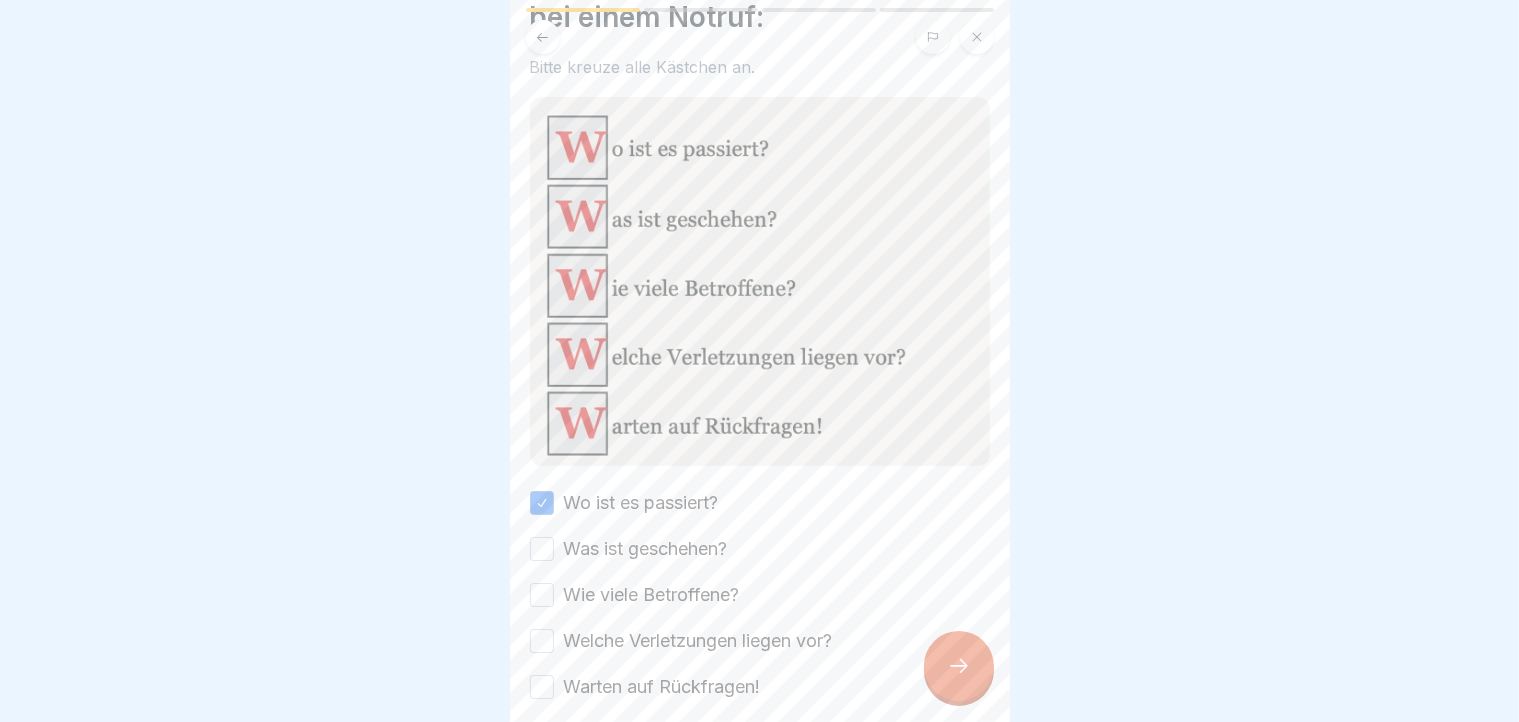 click on "Was ist geschehen?" at bounding box center (542, 549) 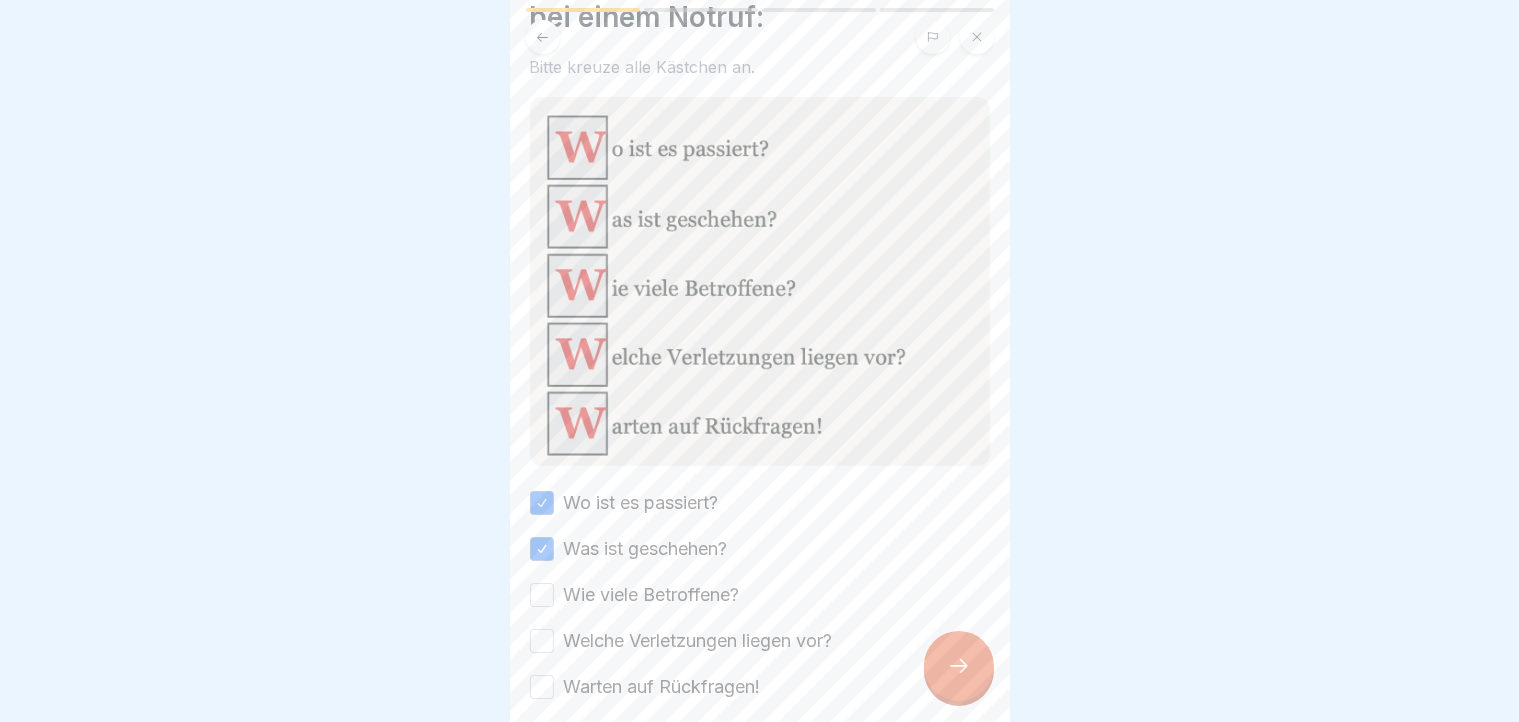 click on "Wie viele Betroffene?" at bounding box center (542, 595) 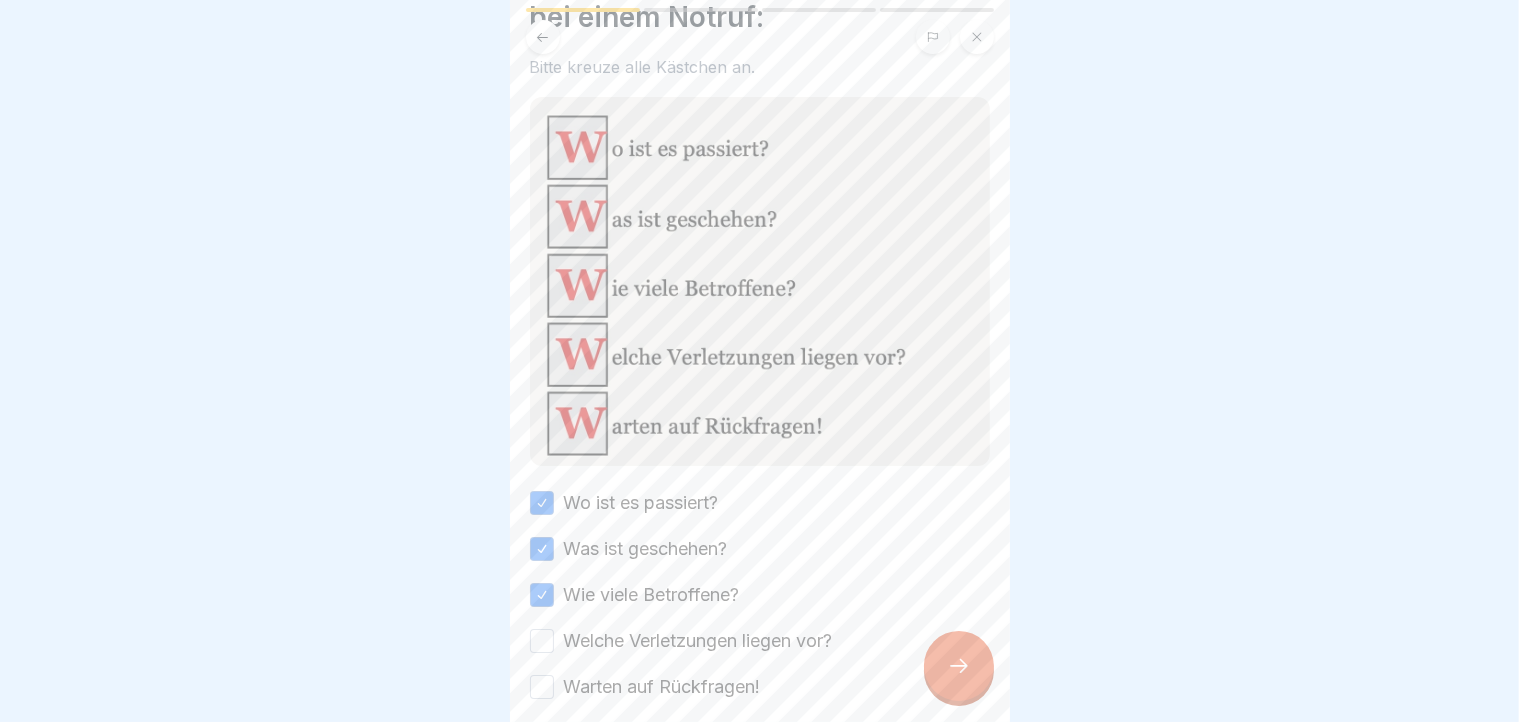 click on "Welche Verletzungen liegen vor?" at bounding box center [542, 641] 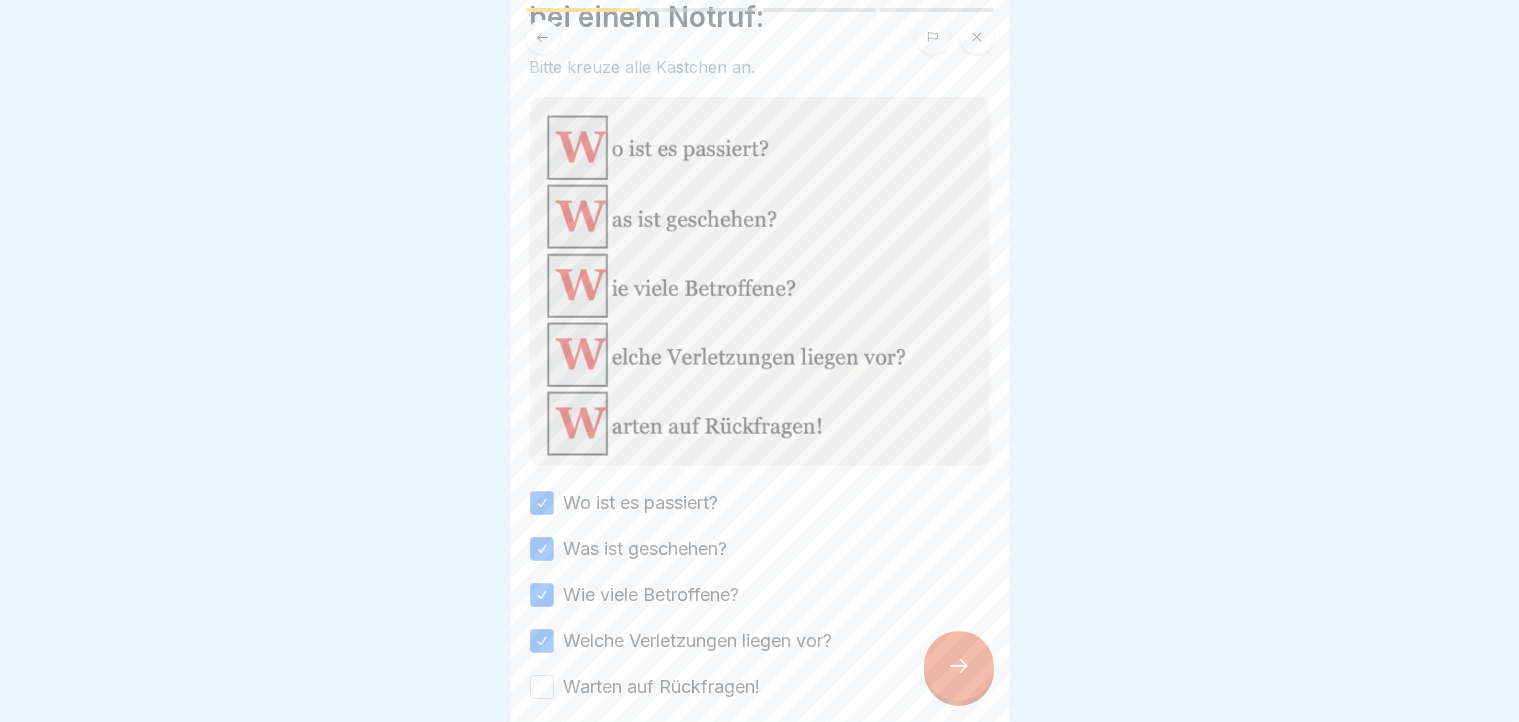 click on "Warten auf Rückfragen!" at bounding box center (542, 687) 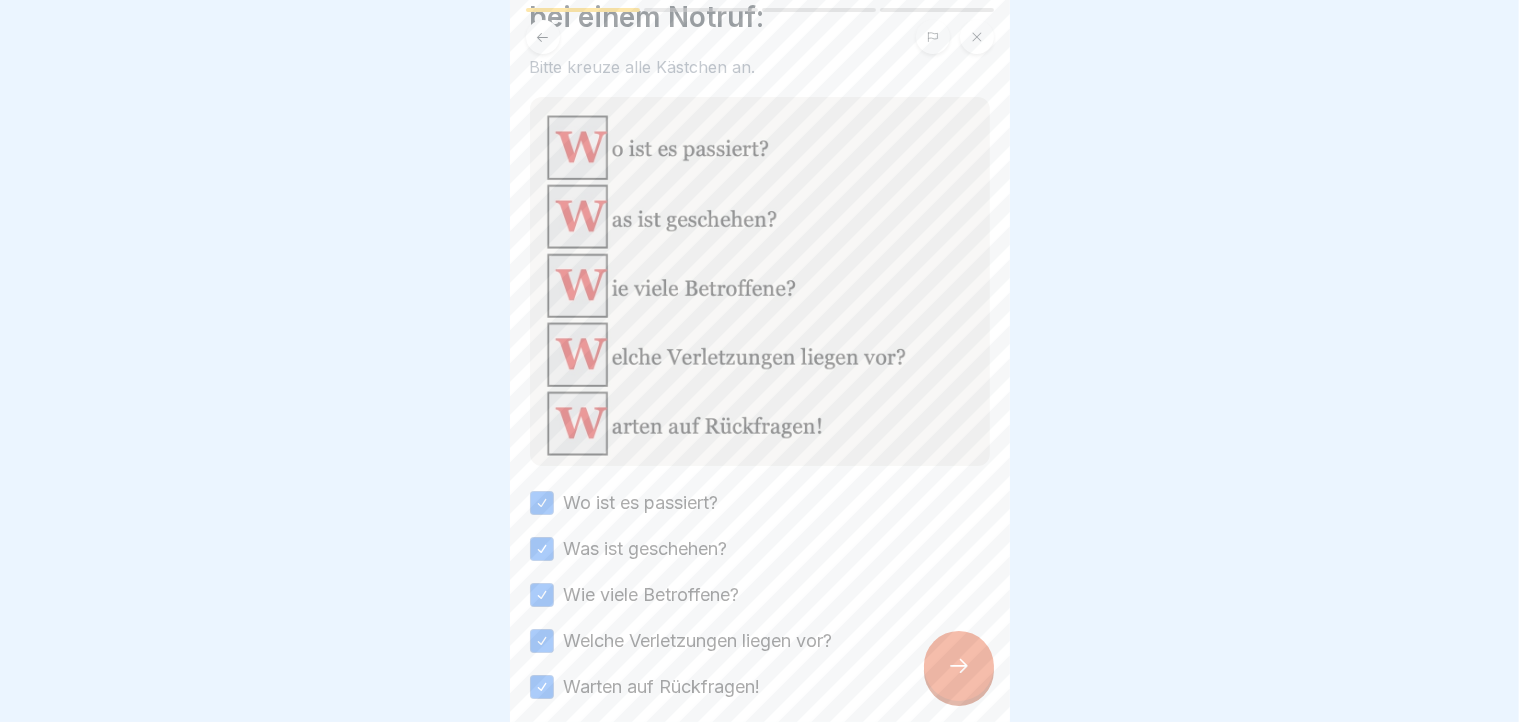 scroll, scrollTop: 196, scrollLeft: 0, axis: vertical 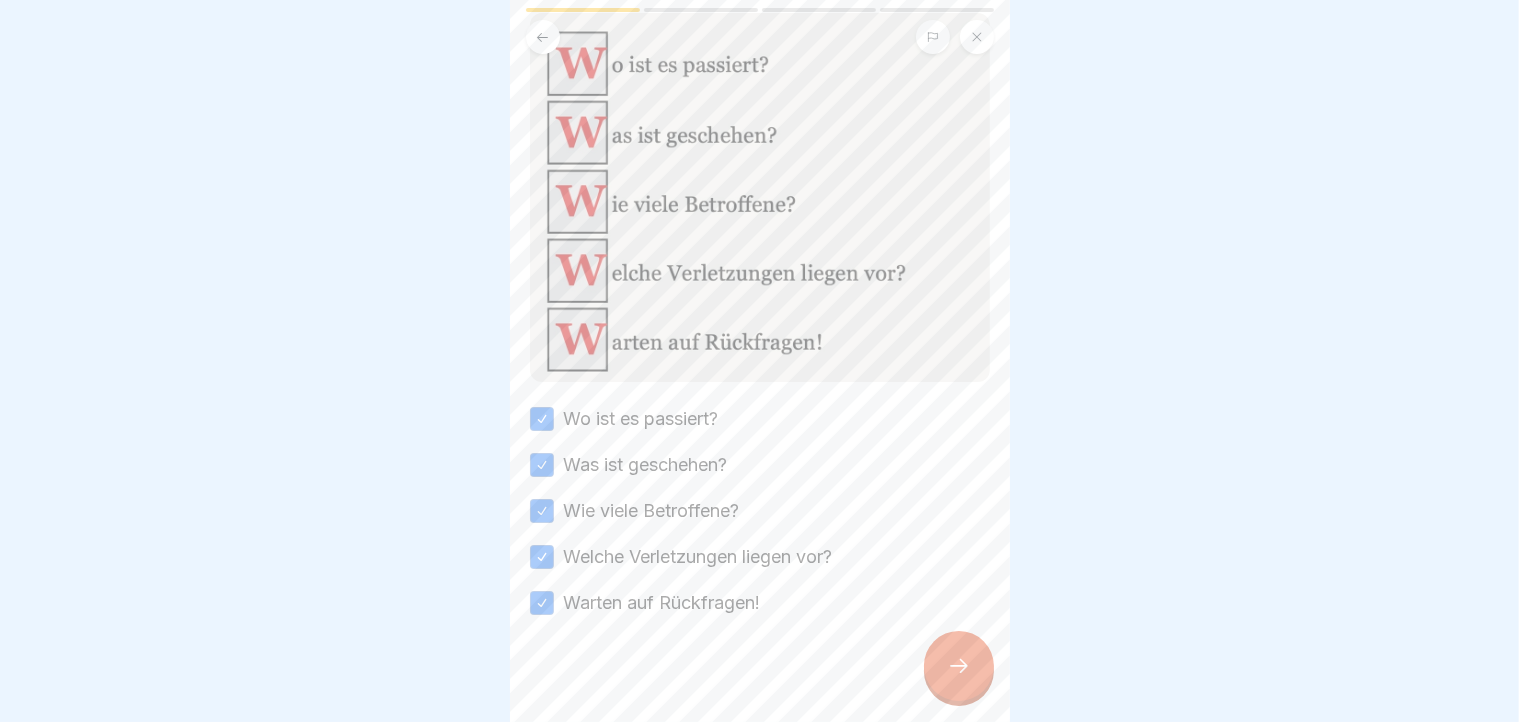 click 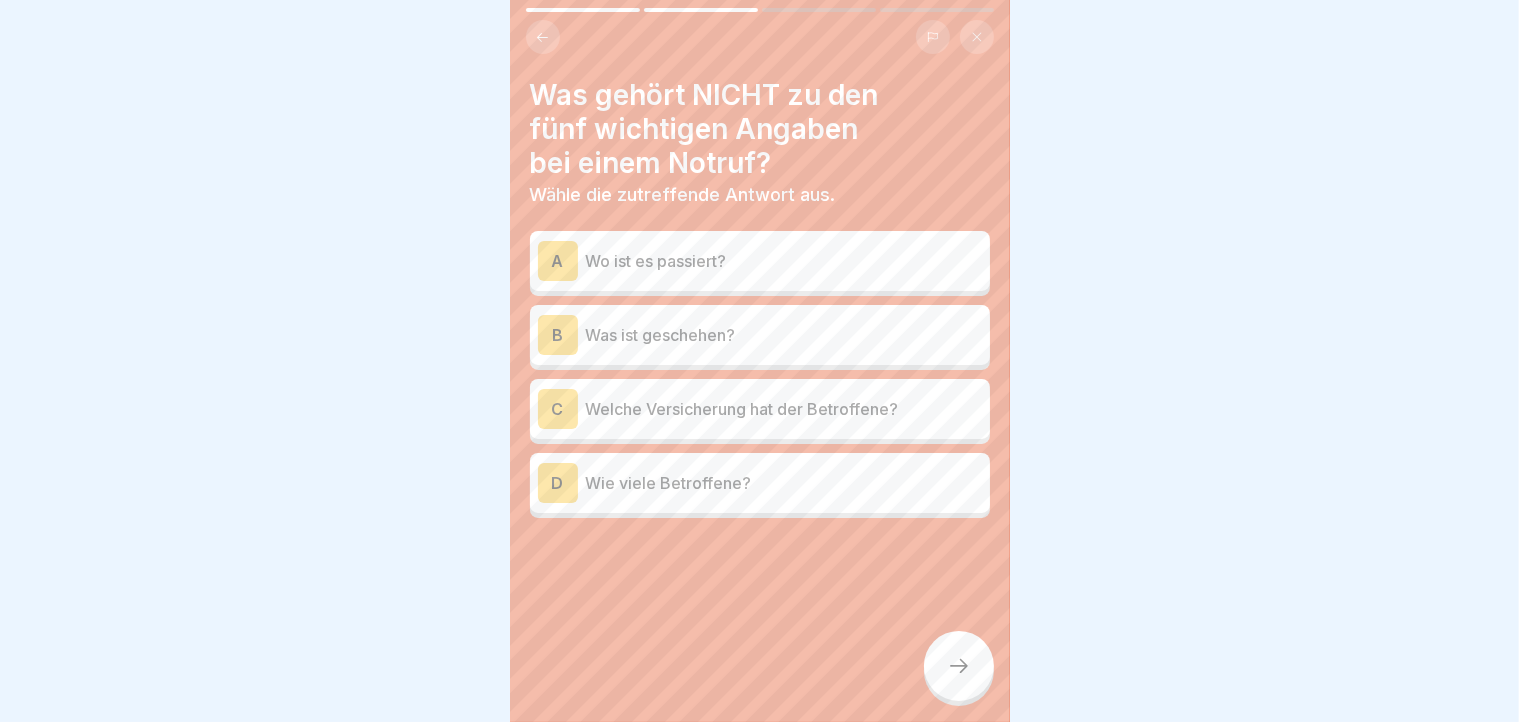 click on "Welche Versicherung hat der Betroffene?" at bounding box center (784, 409) 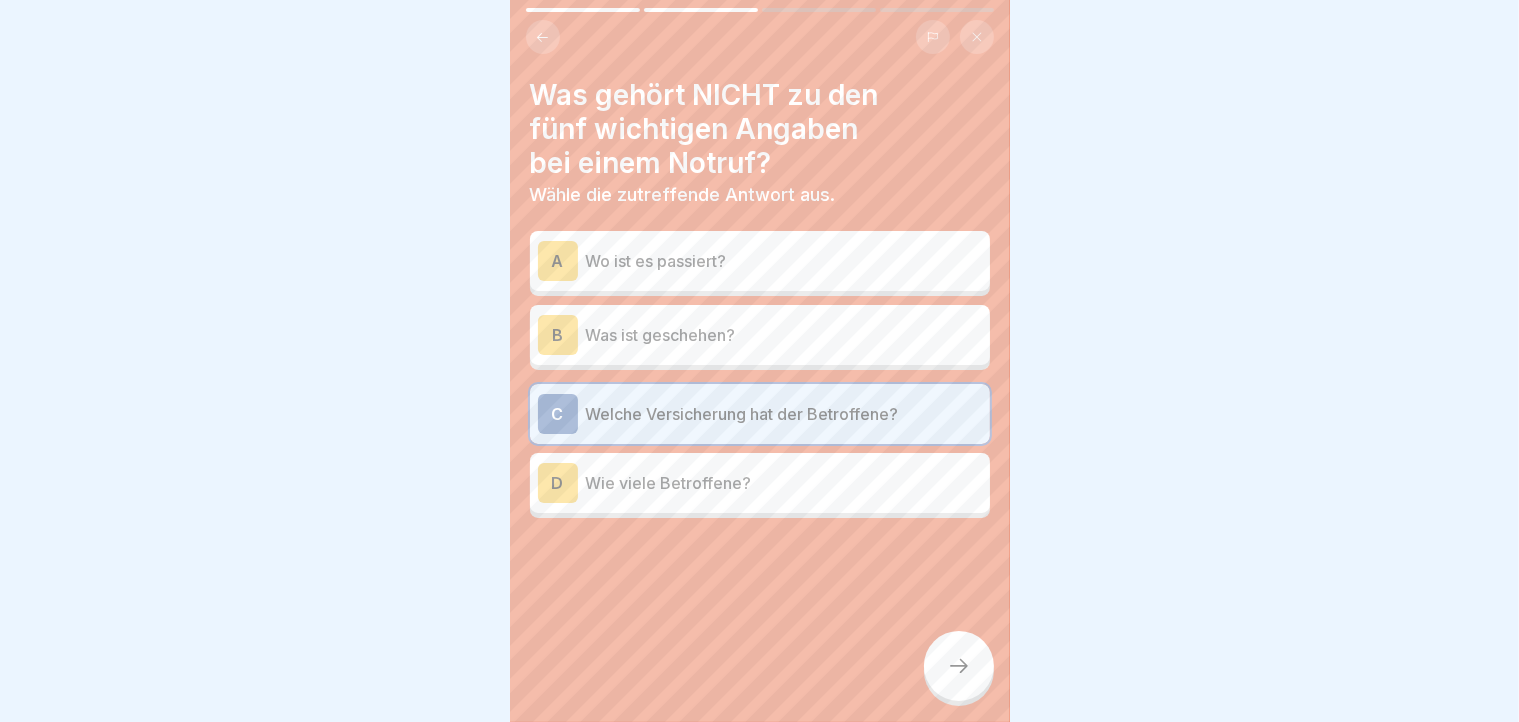 click 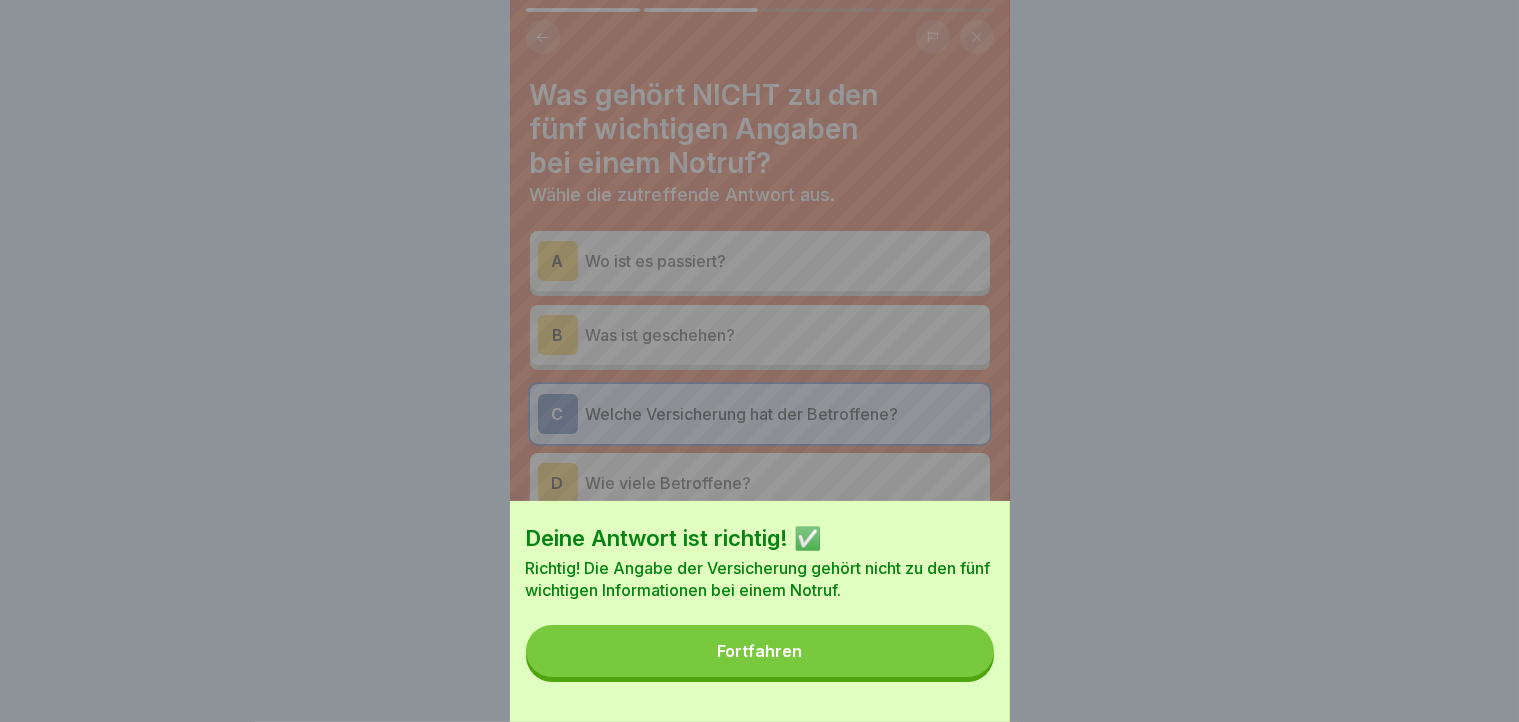 click on "Fortfahren" at bounding box center [760, 651] 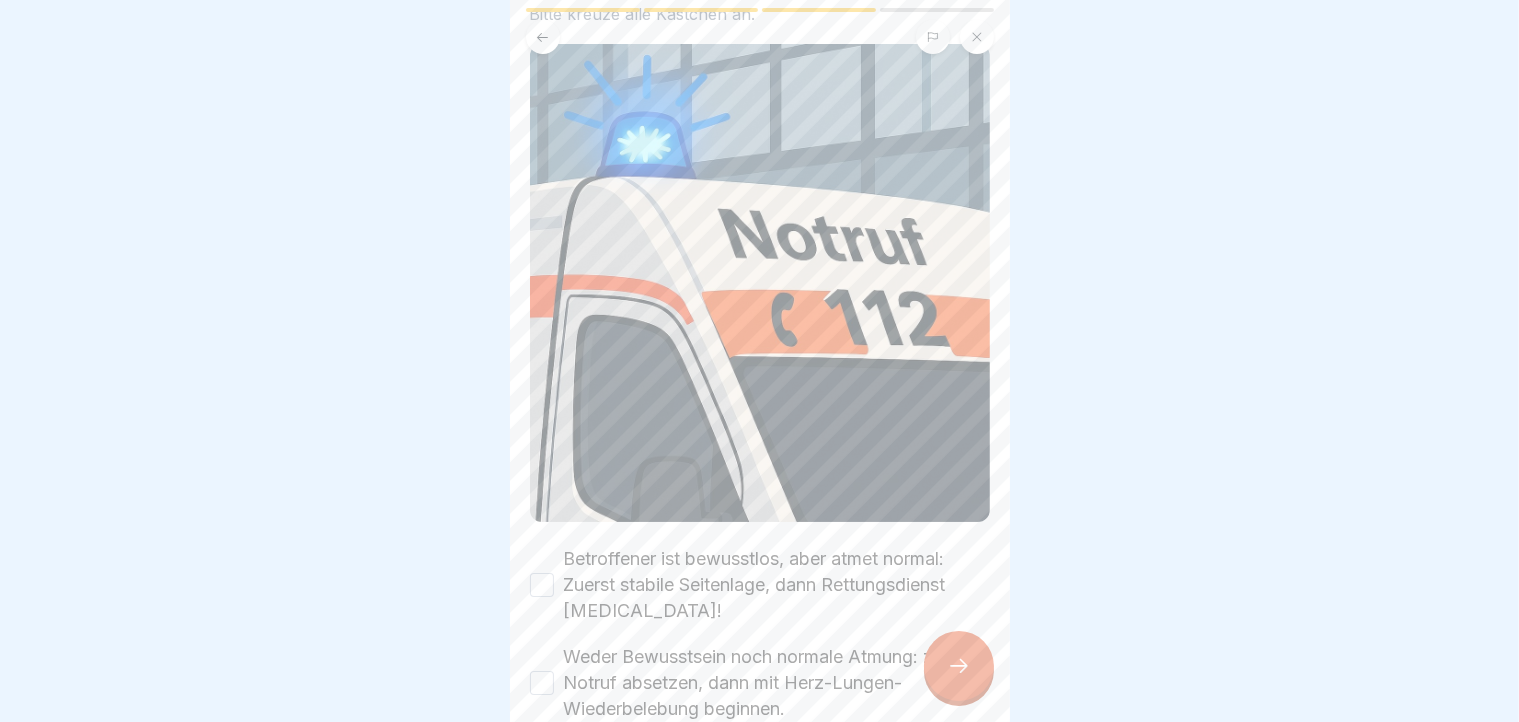 scroll, scrollTop: 300, scrollLeft: 0, axis: vertical 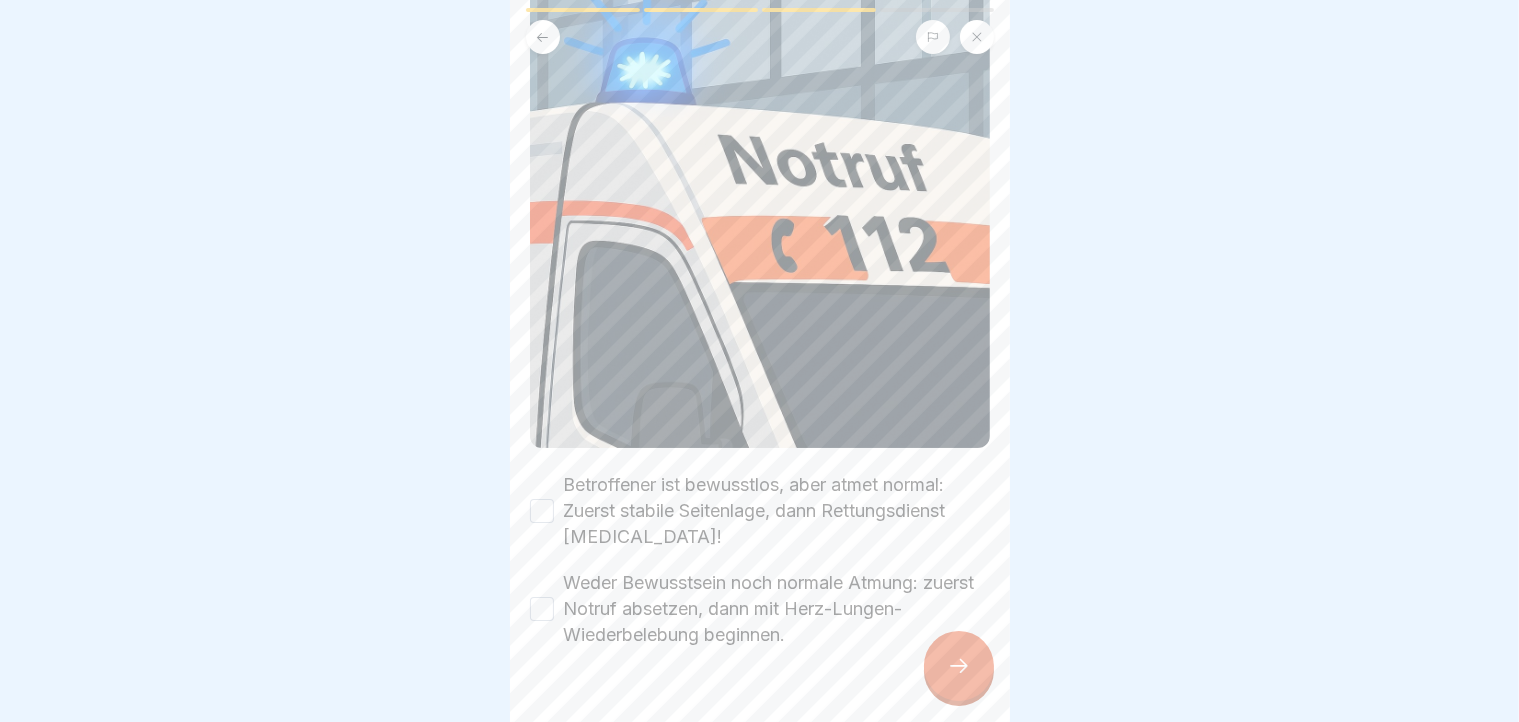 click on "Betroffener ist bewusstlos, aber atmet normal: Zuerst stabile Seitenlage, dann Rettungsdienst [MEDICAL_DATA]!" at bounding box center (542, 511) 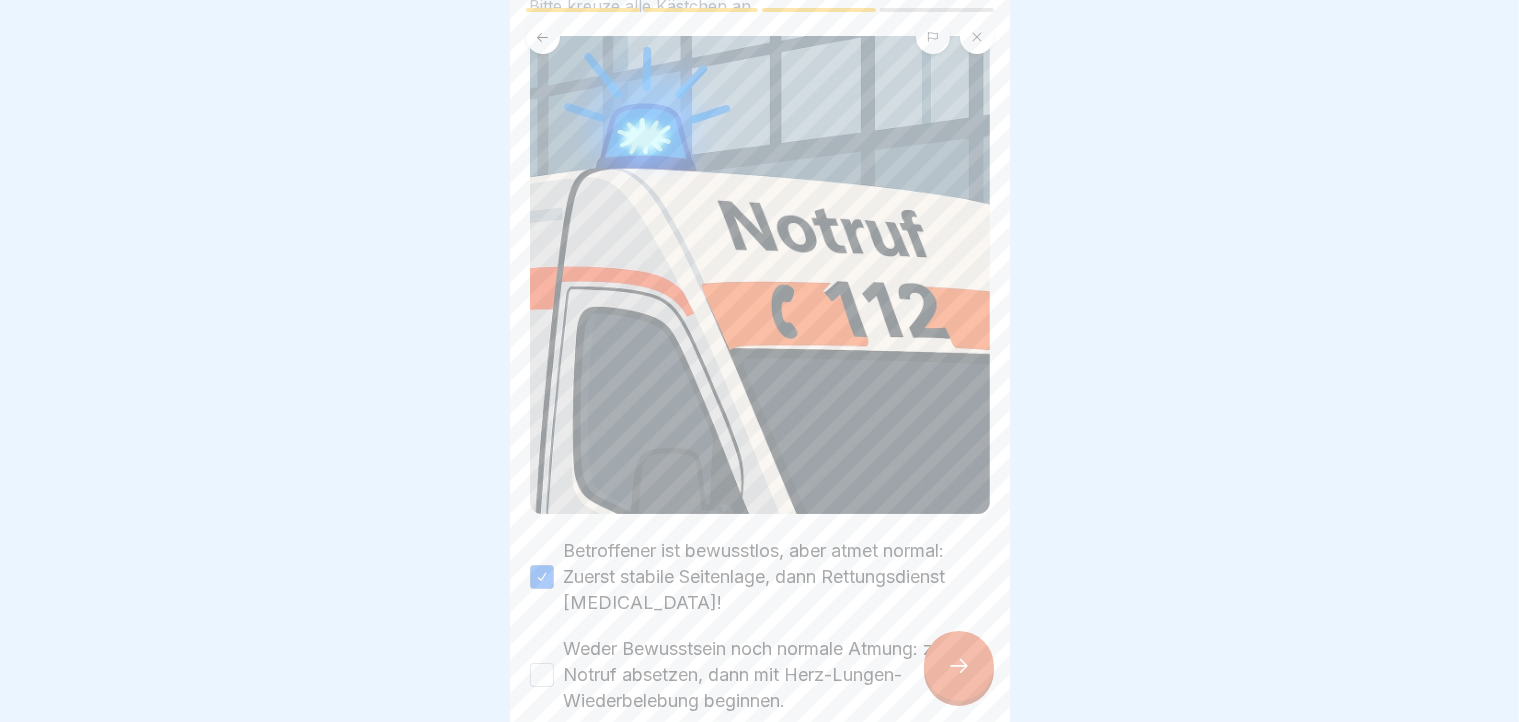 scroll, scrollTop: 300, scrollLeft: 0, axis: vertical 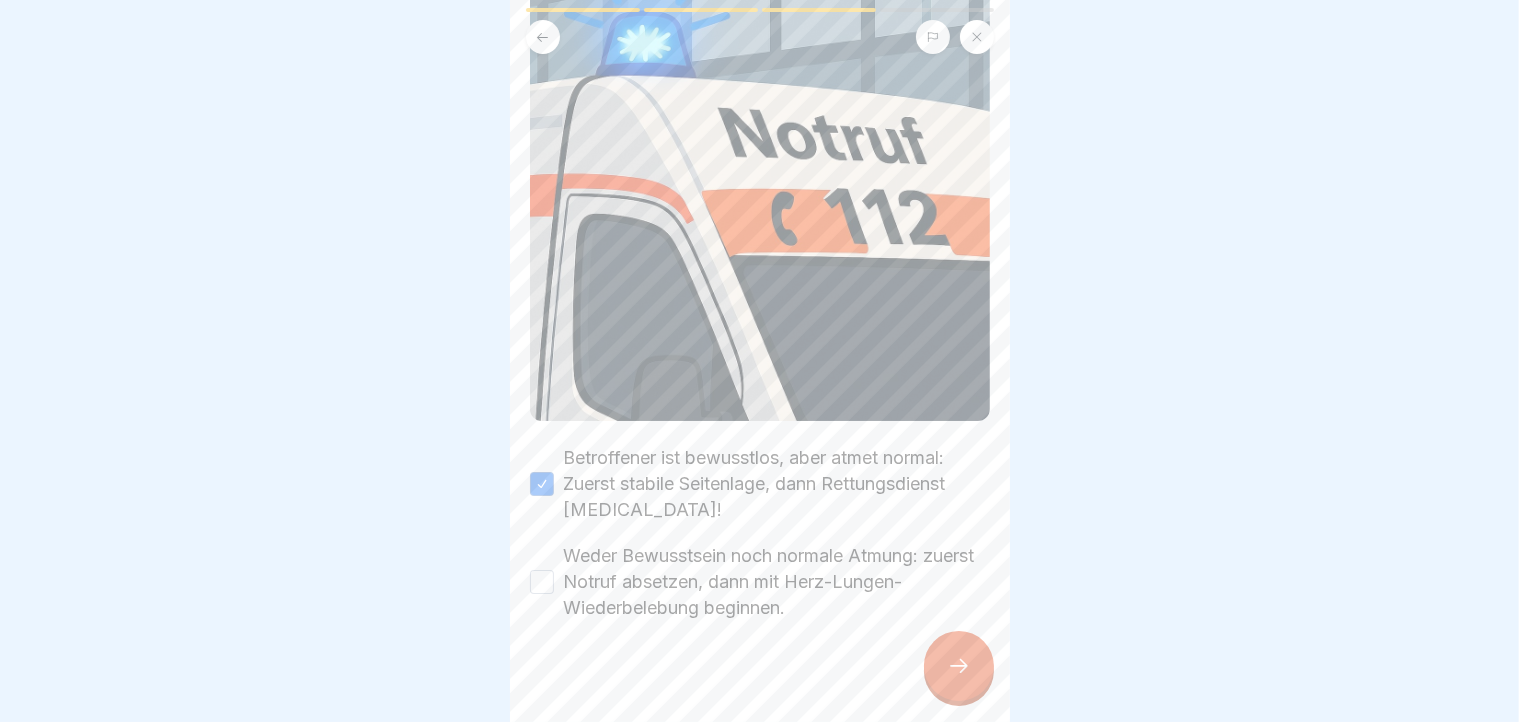click on "Weder Bewusstsein noch normale Atmung: zuerst Notruf absetzen, dann mit Herz-Lungen-Wiederbelebung beginnen." at bounding box center (542, 582) 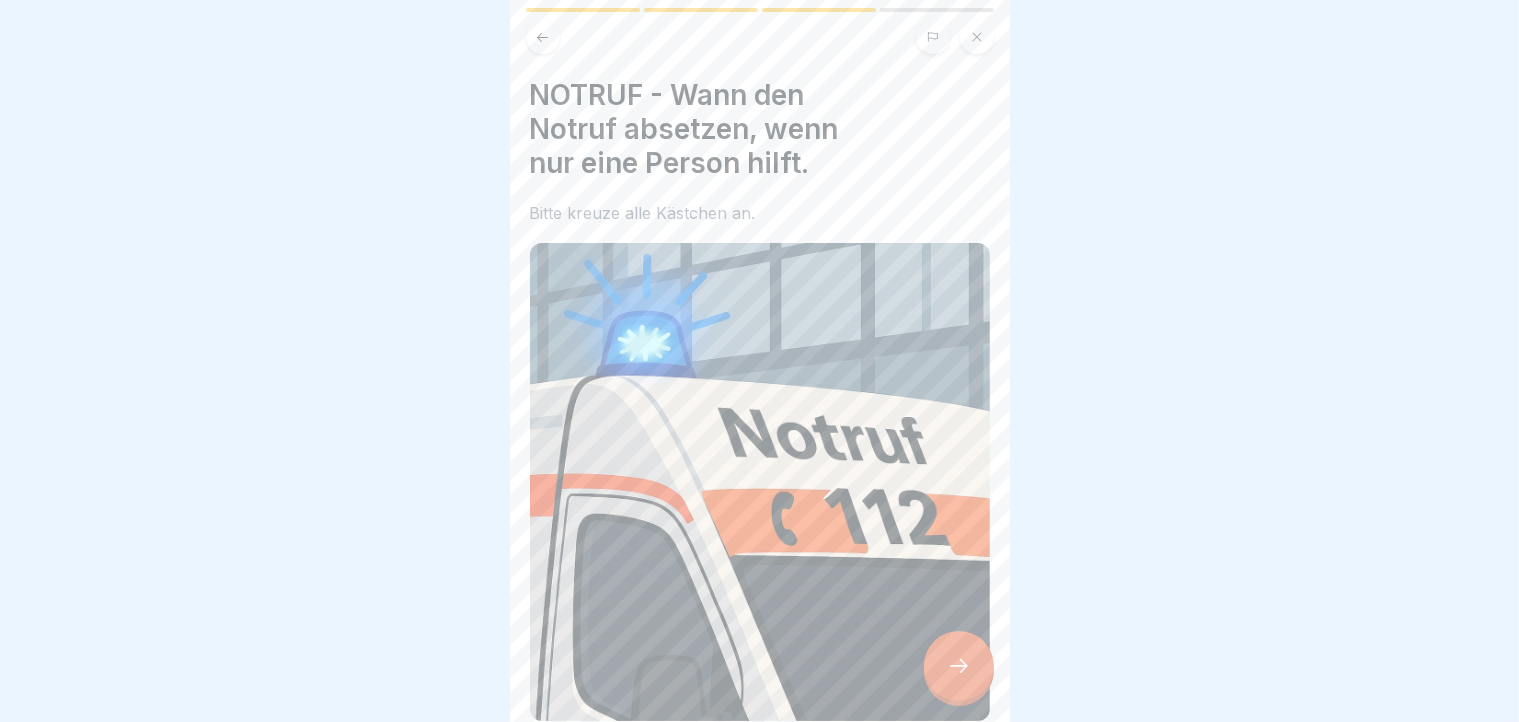scroll, scrollTop: 300, scrollLeft: 0, axis: vertical 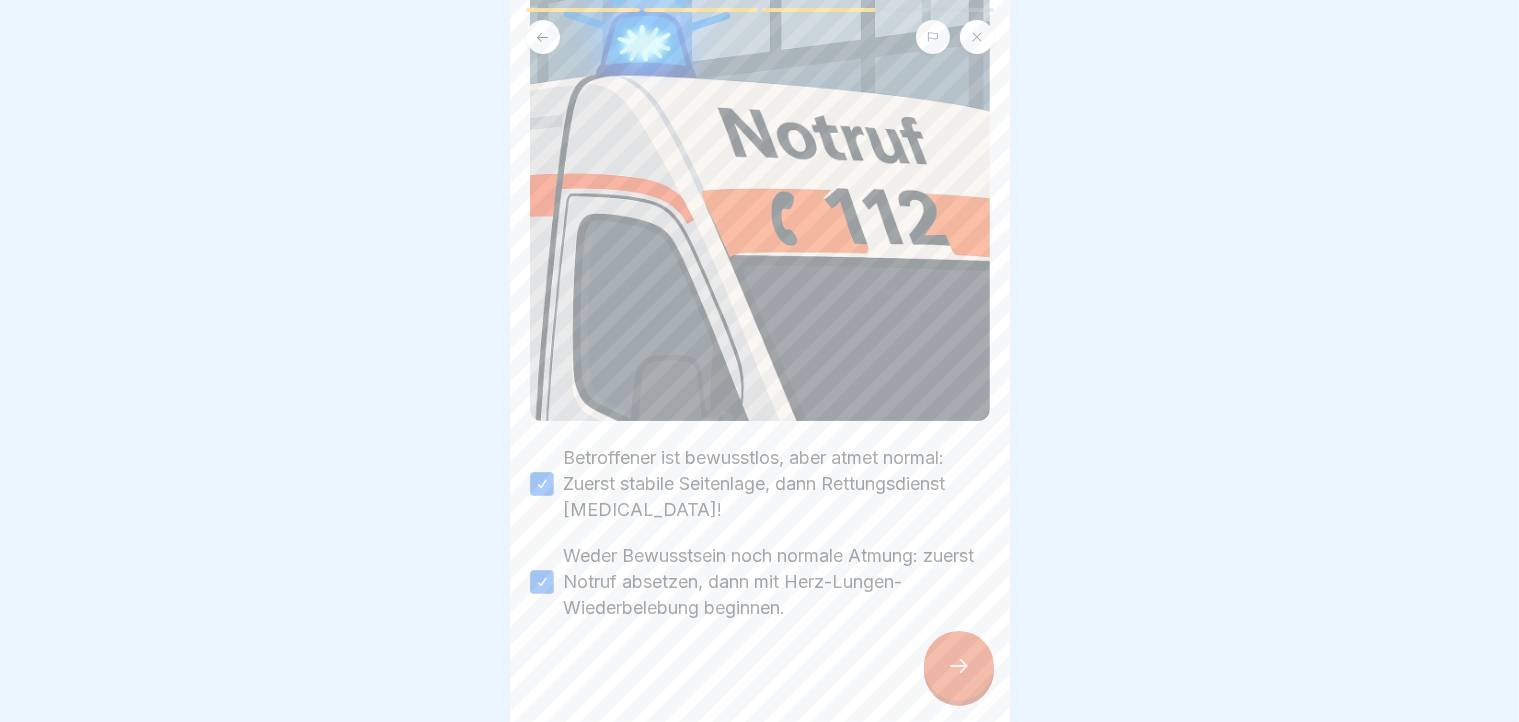 click 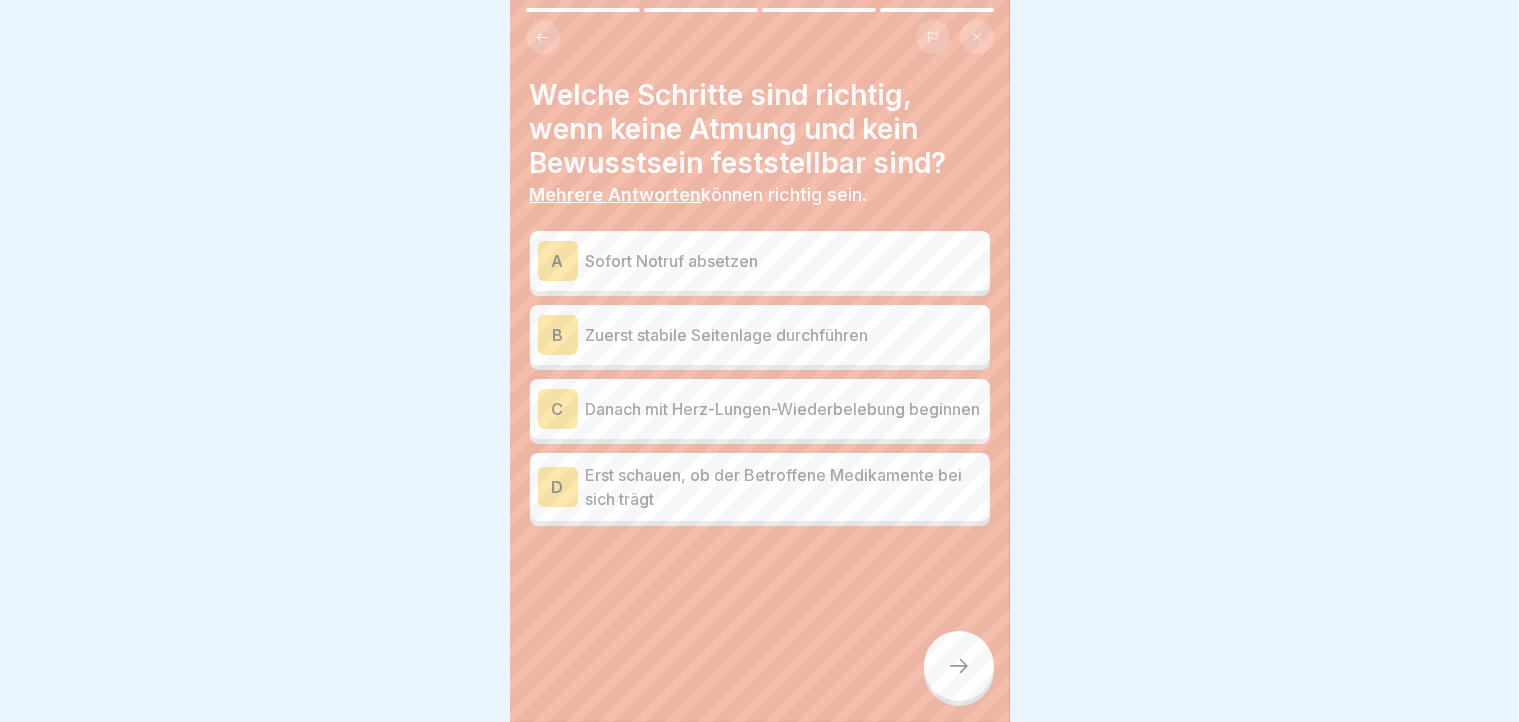 click on "Sofort Notruf absetzen" at bounding box center (784, 261) 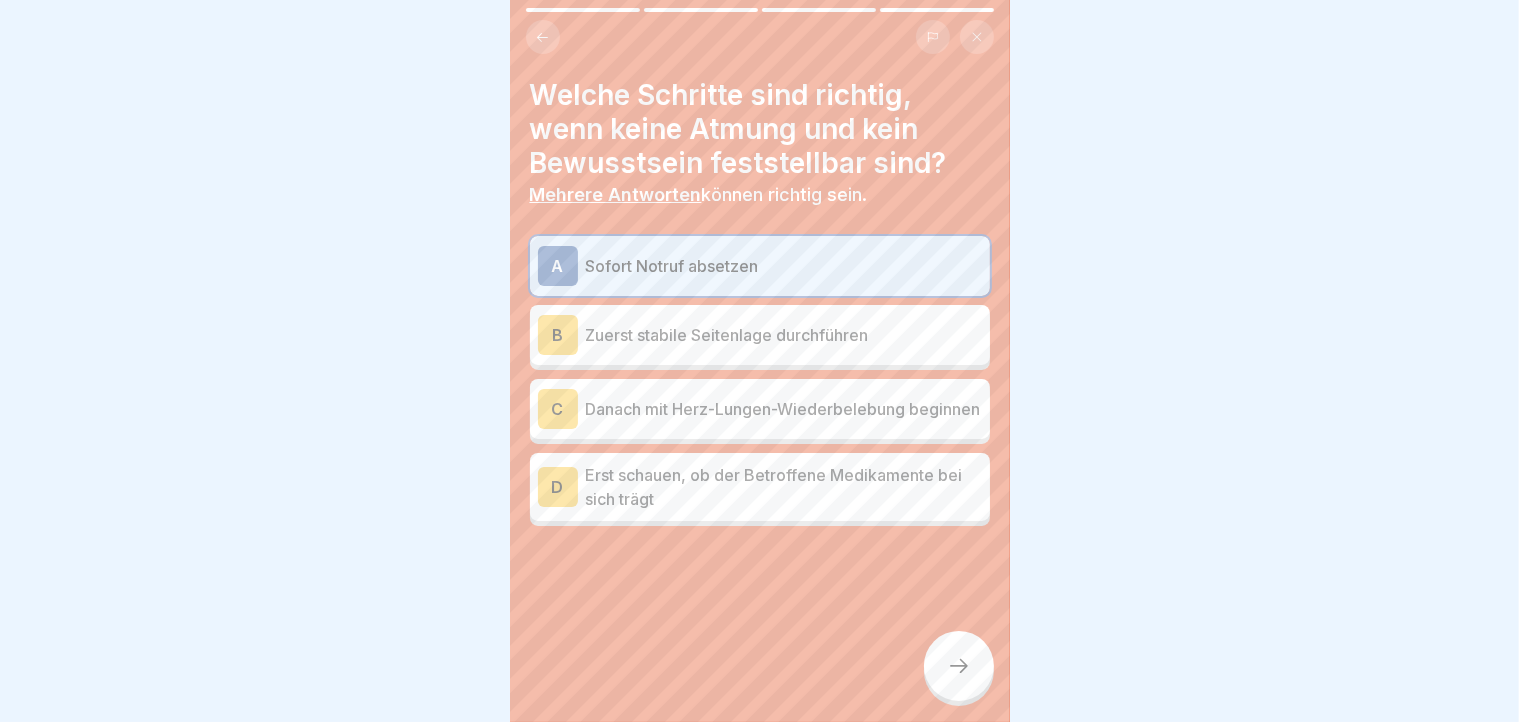 click on "Danach mit Herz-Lungen-Wiederbelebung beginnen" at bounding box center [784, 409] 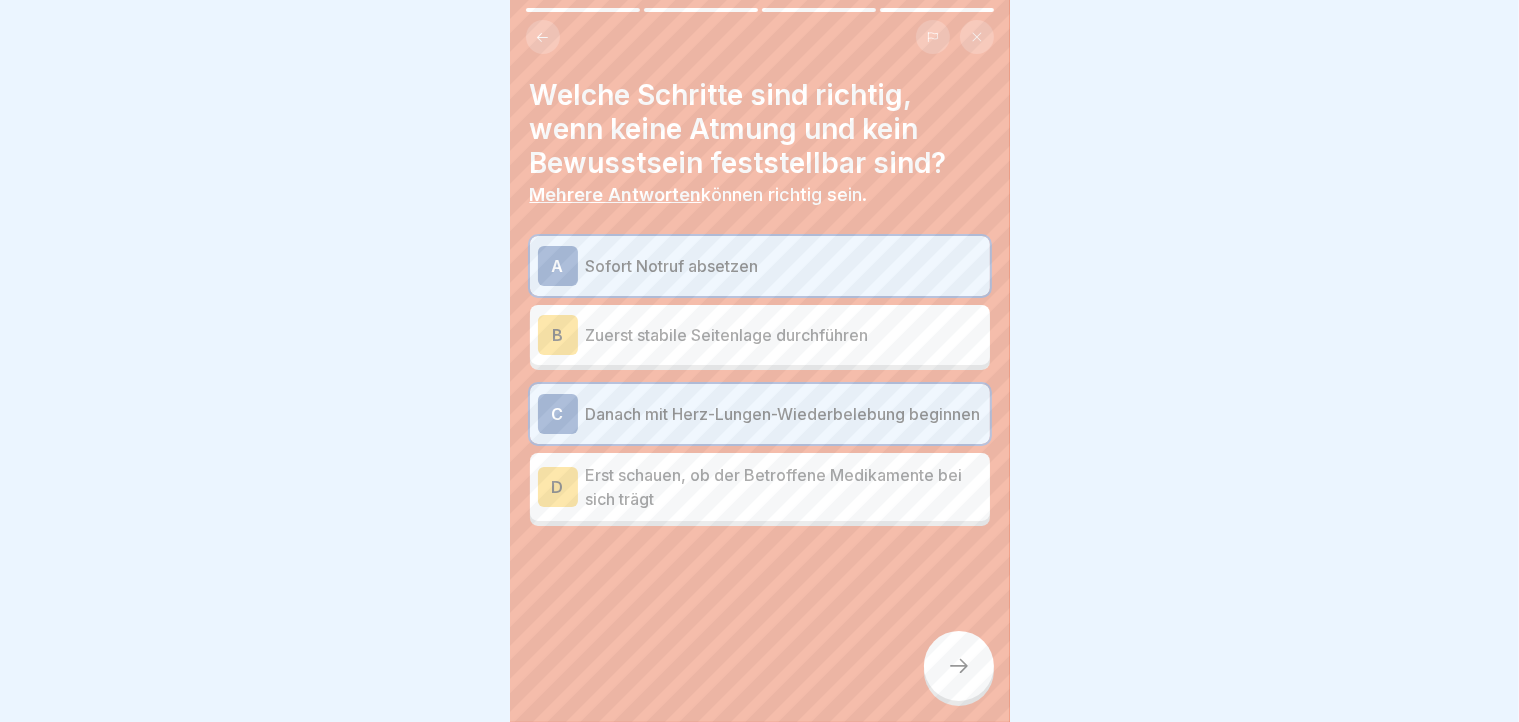 click 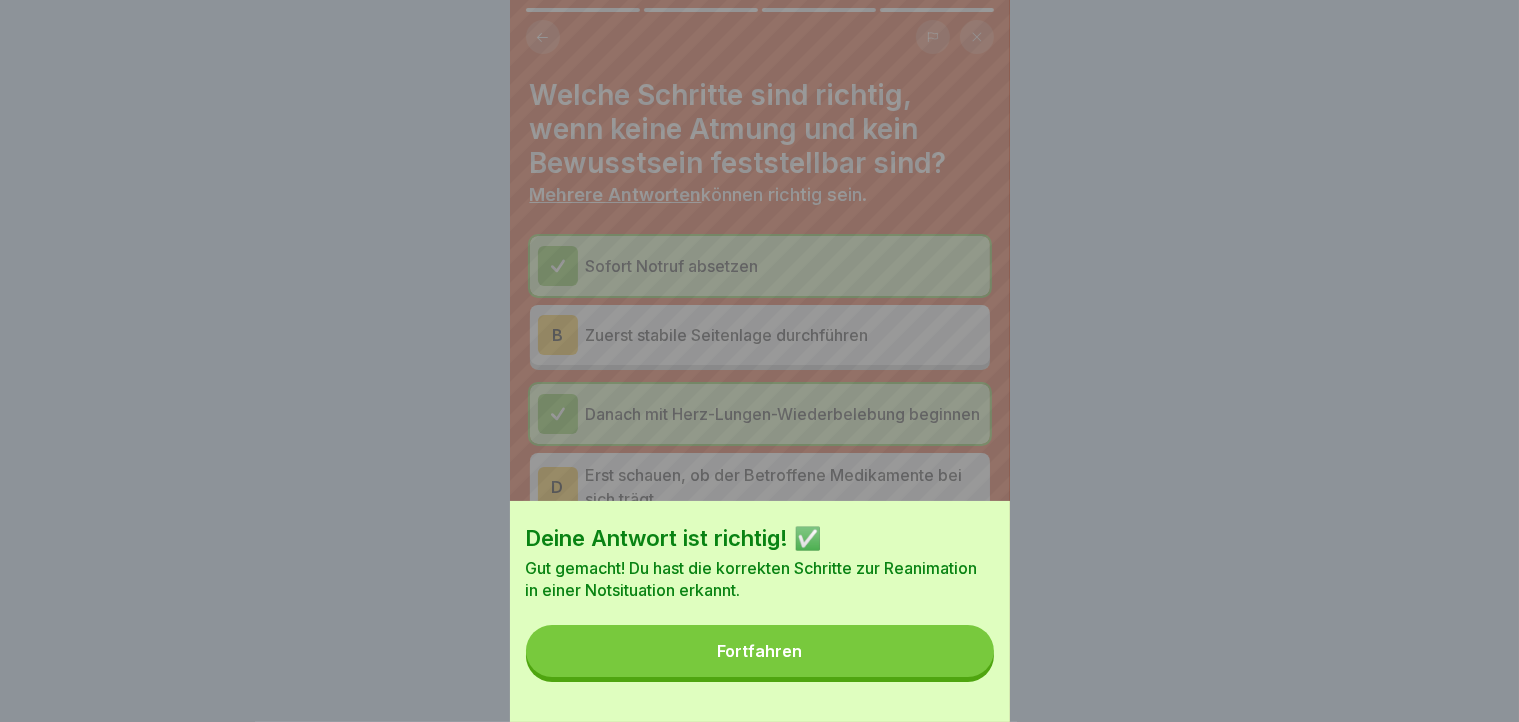 click on "Fortfahren" at bounding box center (760, 651) 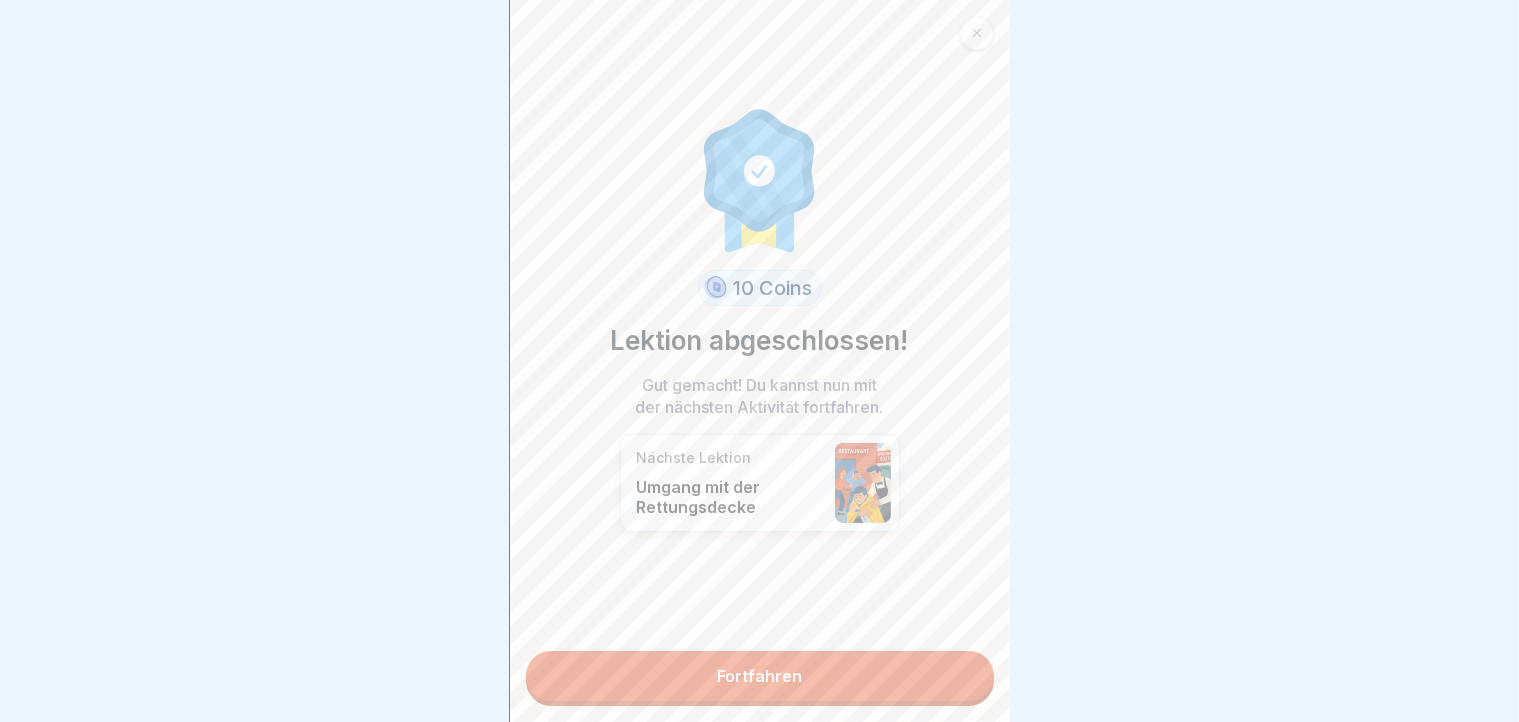 click on "Fortfahren" at bounding box center [760, 676] 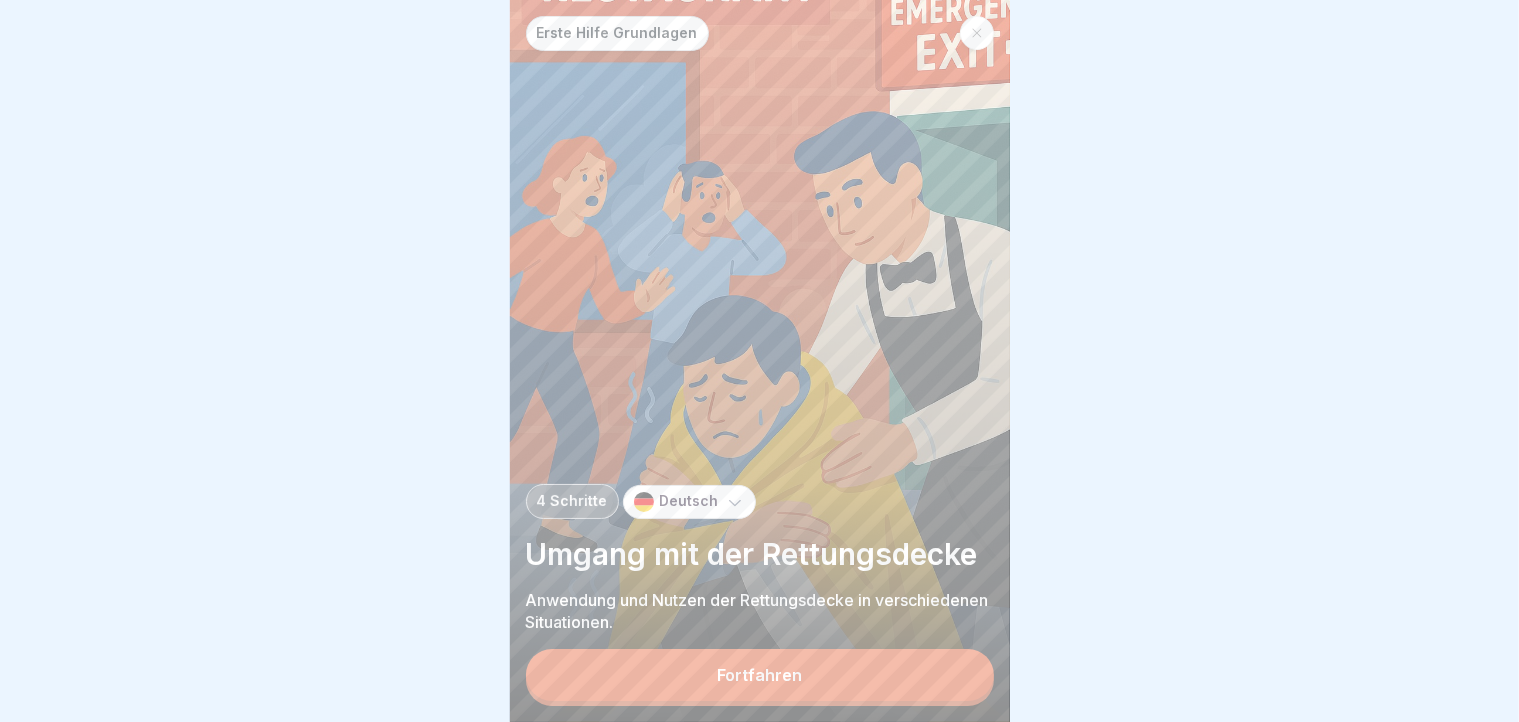 scroll, scrollTop: 16, scrollLeft: 0, axis: vertical 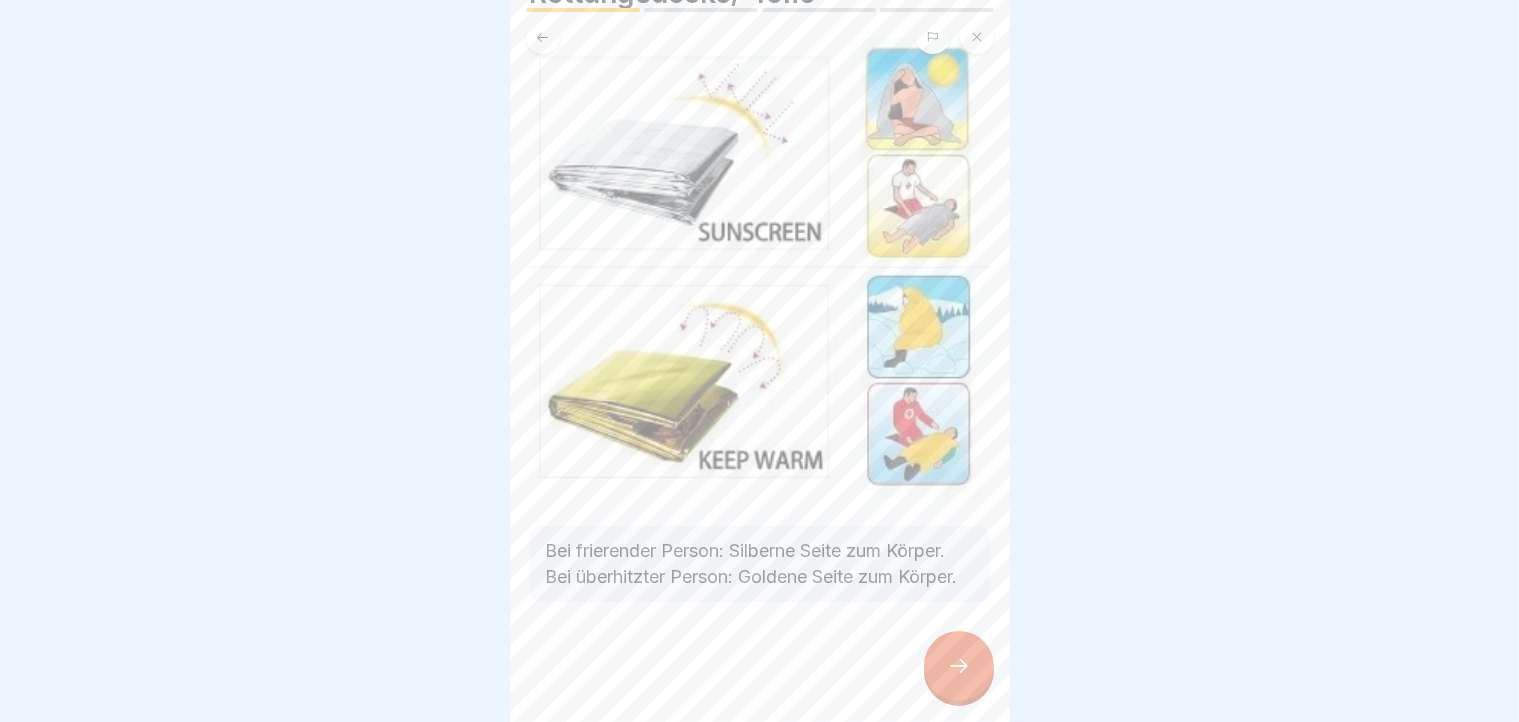 click at bounding box center [959, 666] 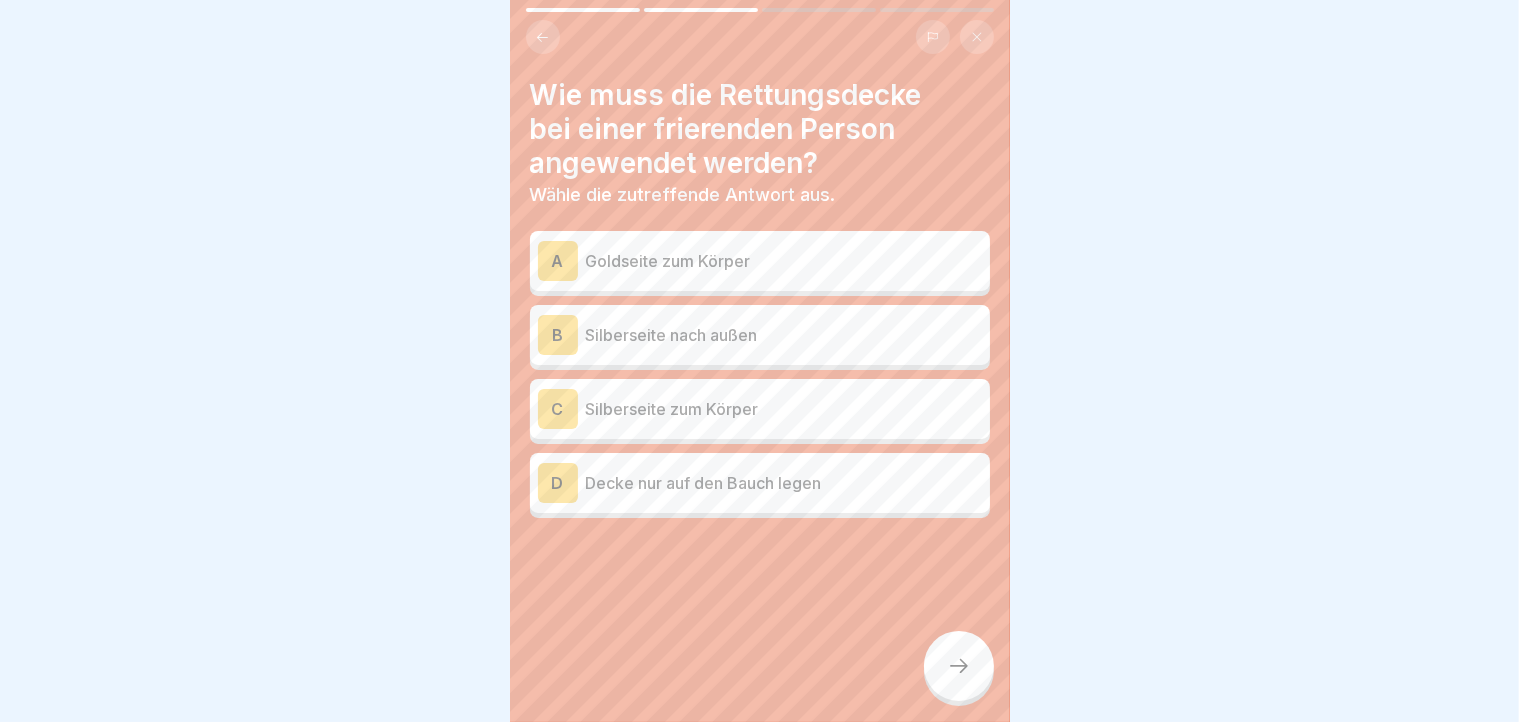 click on "Silberseite zum Körper" at bounding box center [784, 409] 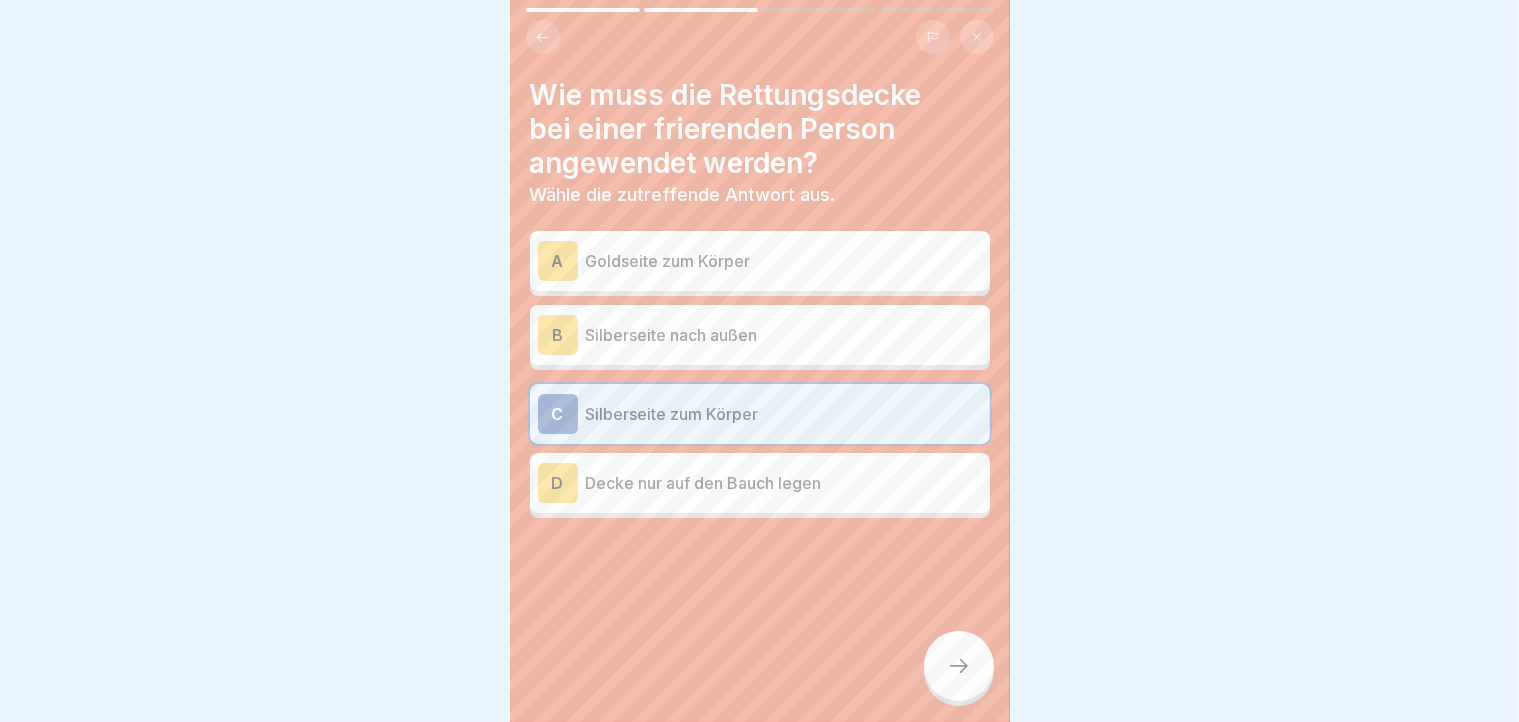 click at bounding box center [959, 666] 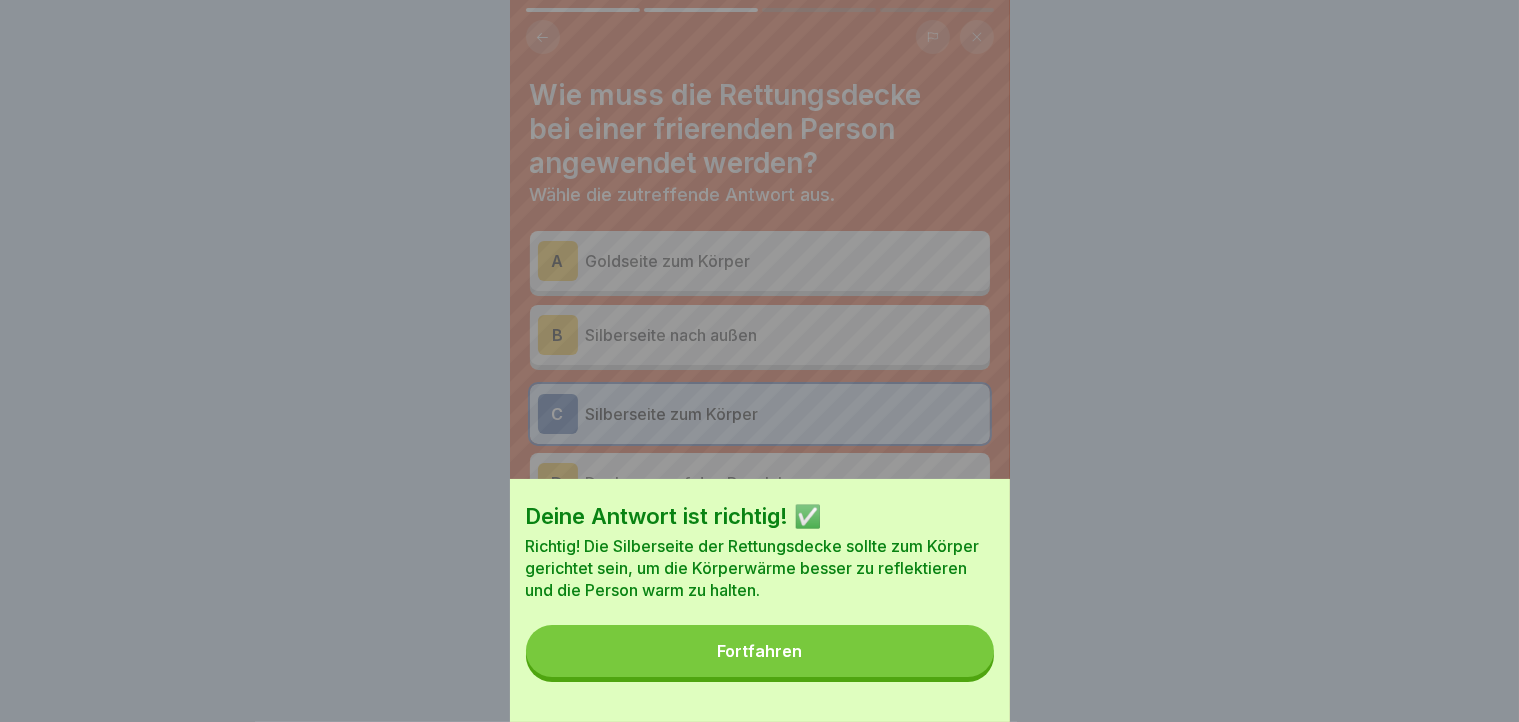 click on "Fortfahren" at bounding box center [760, 651] 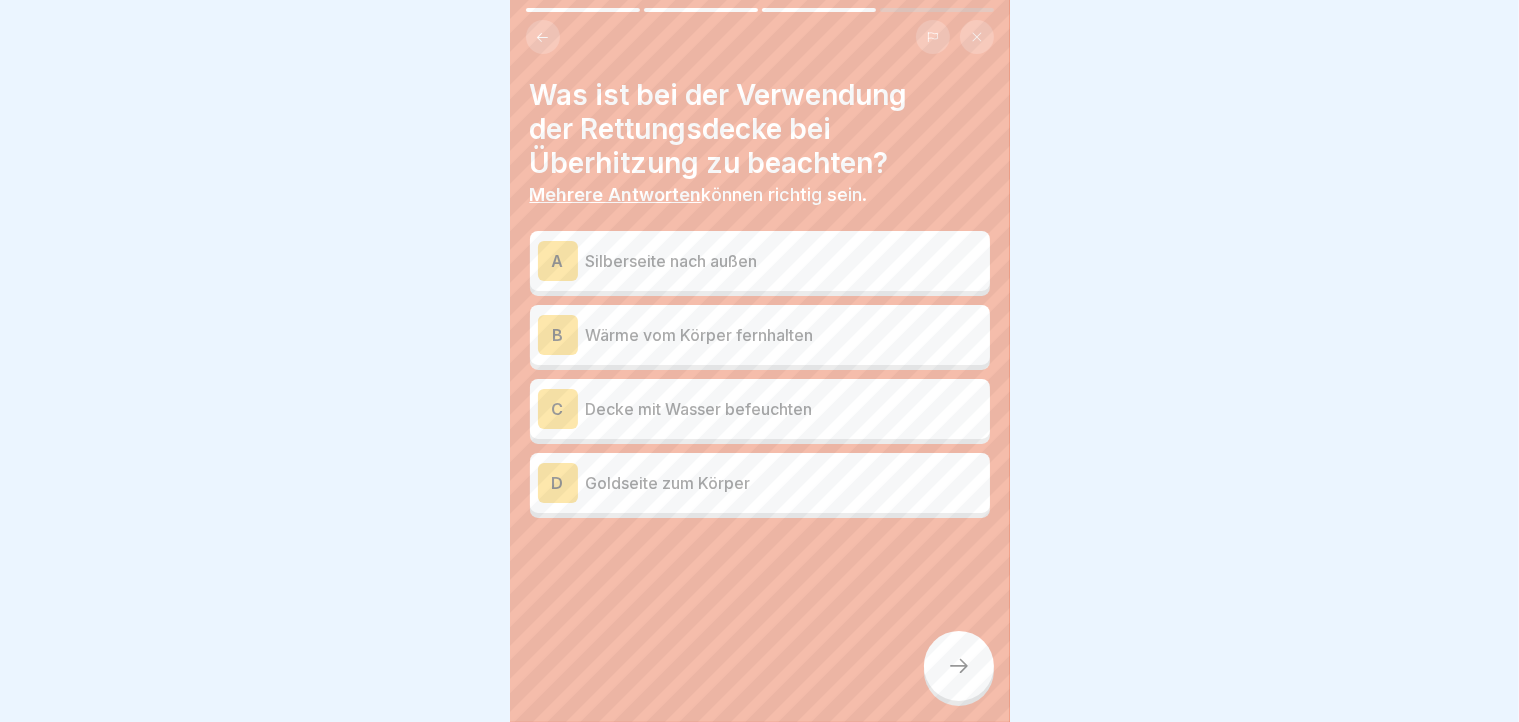 click on "Goldseite zum Körper" at bounding box center (784, 483) 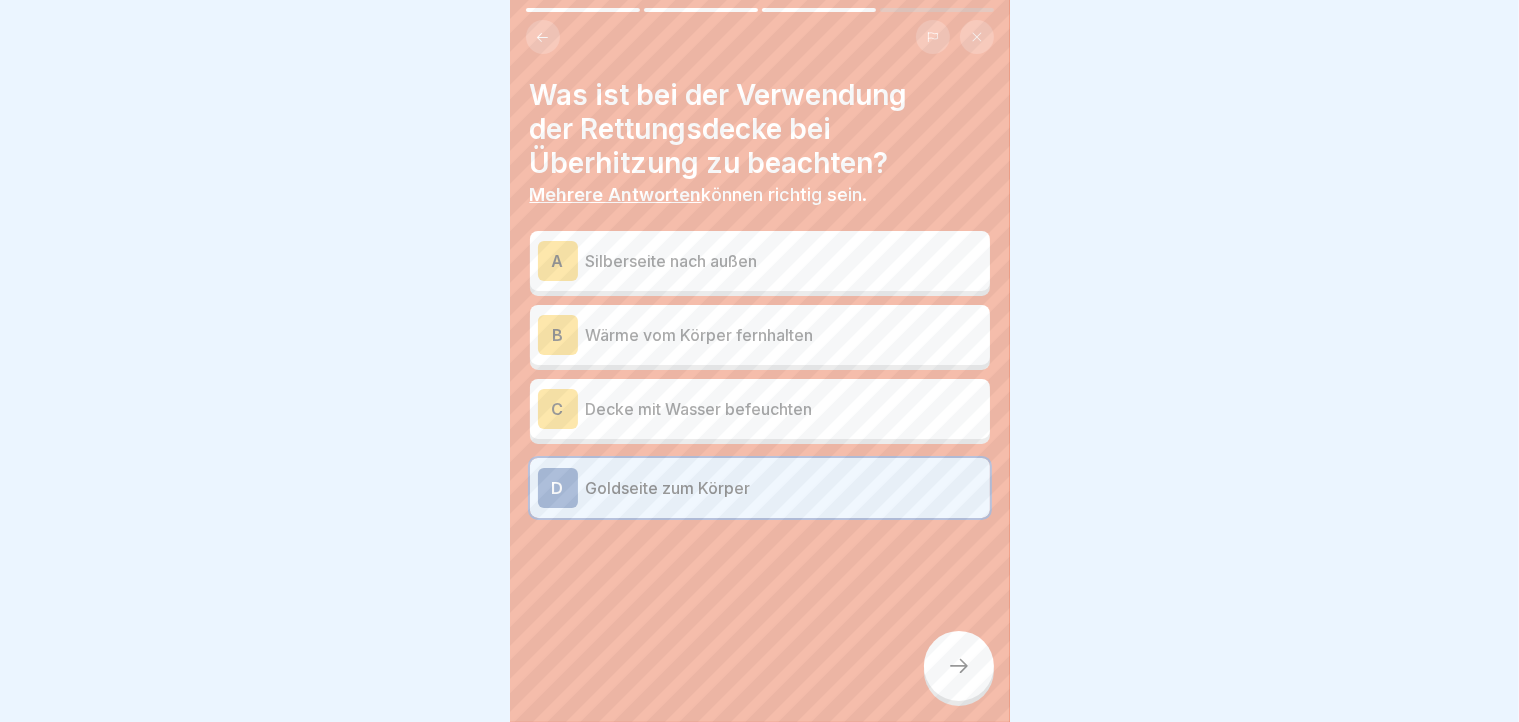 click on "A Silberseite nach außen" at bounding box center (760, 261) 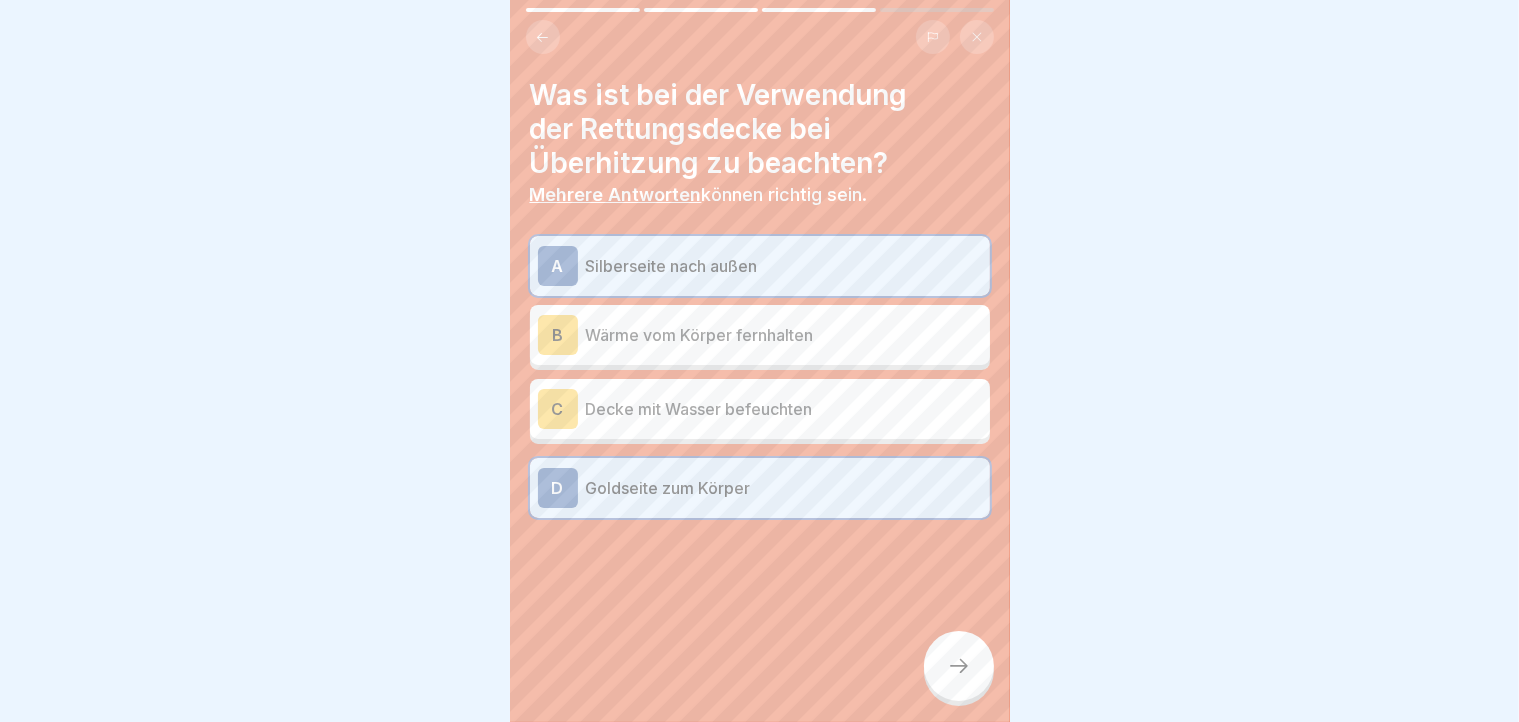 click at bounding box center (959, 666) 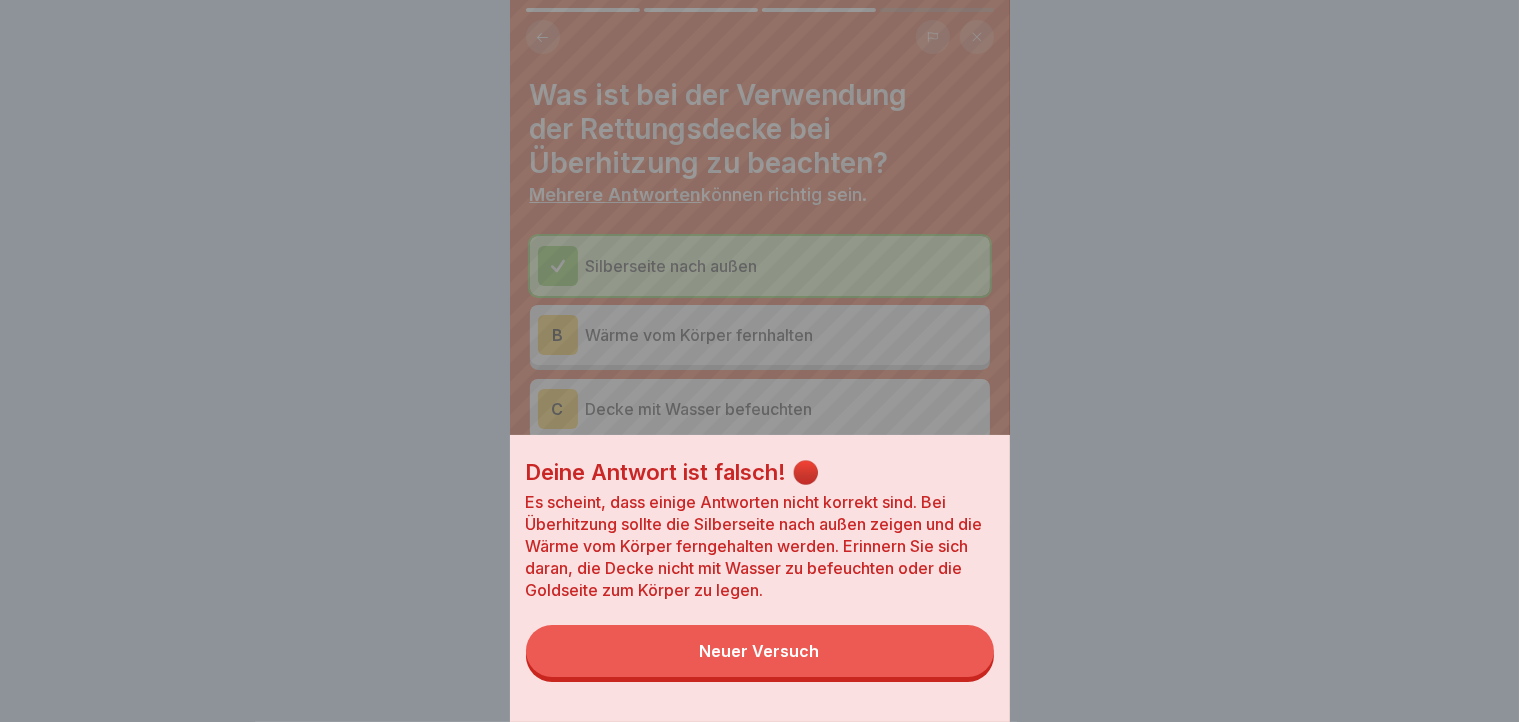 click on "Neuer Versuch" at bounding box center (760, 651) 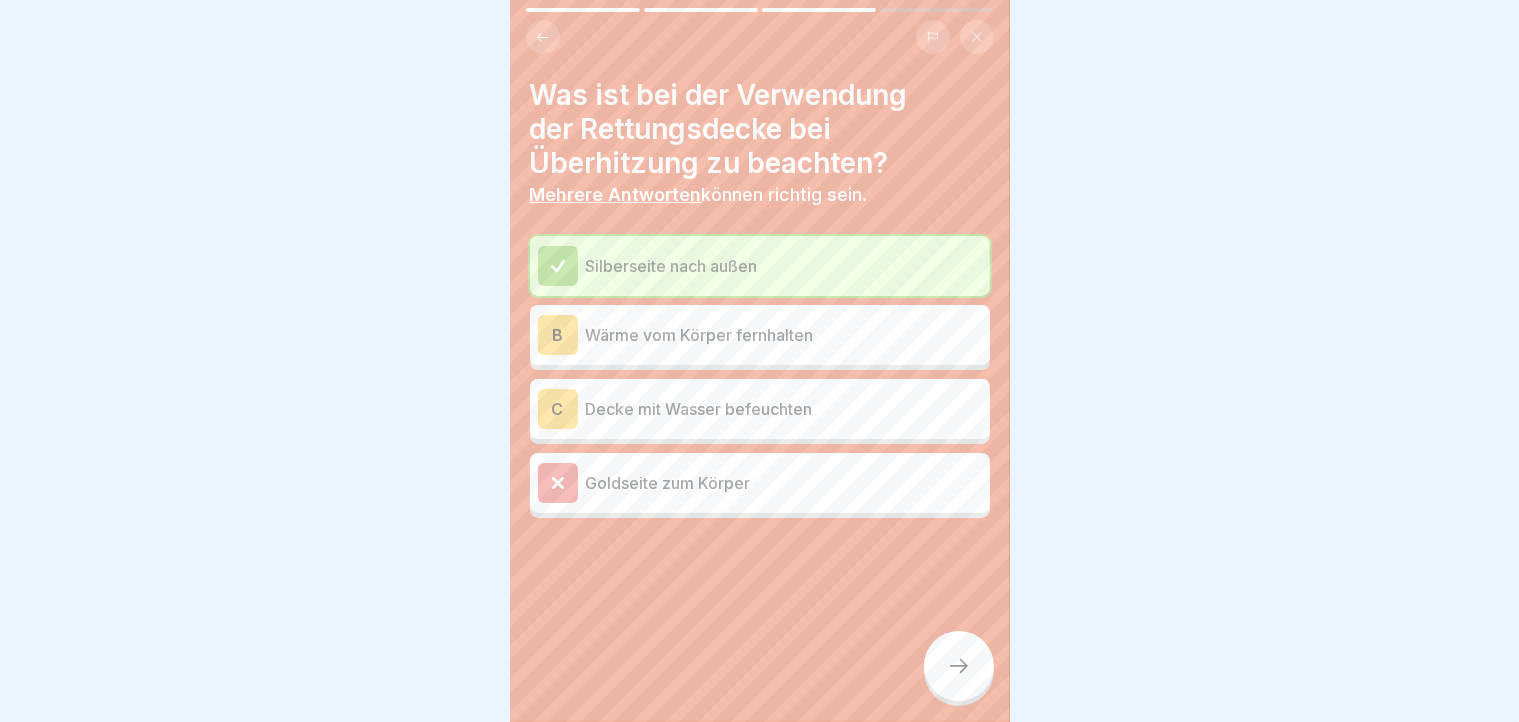 click on "Goldseite zum Körper" at bounding box center [784, 483] 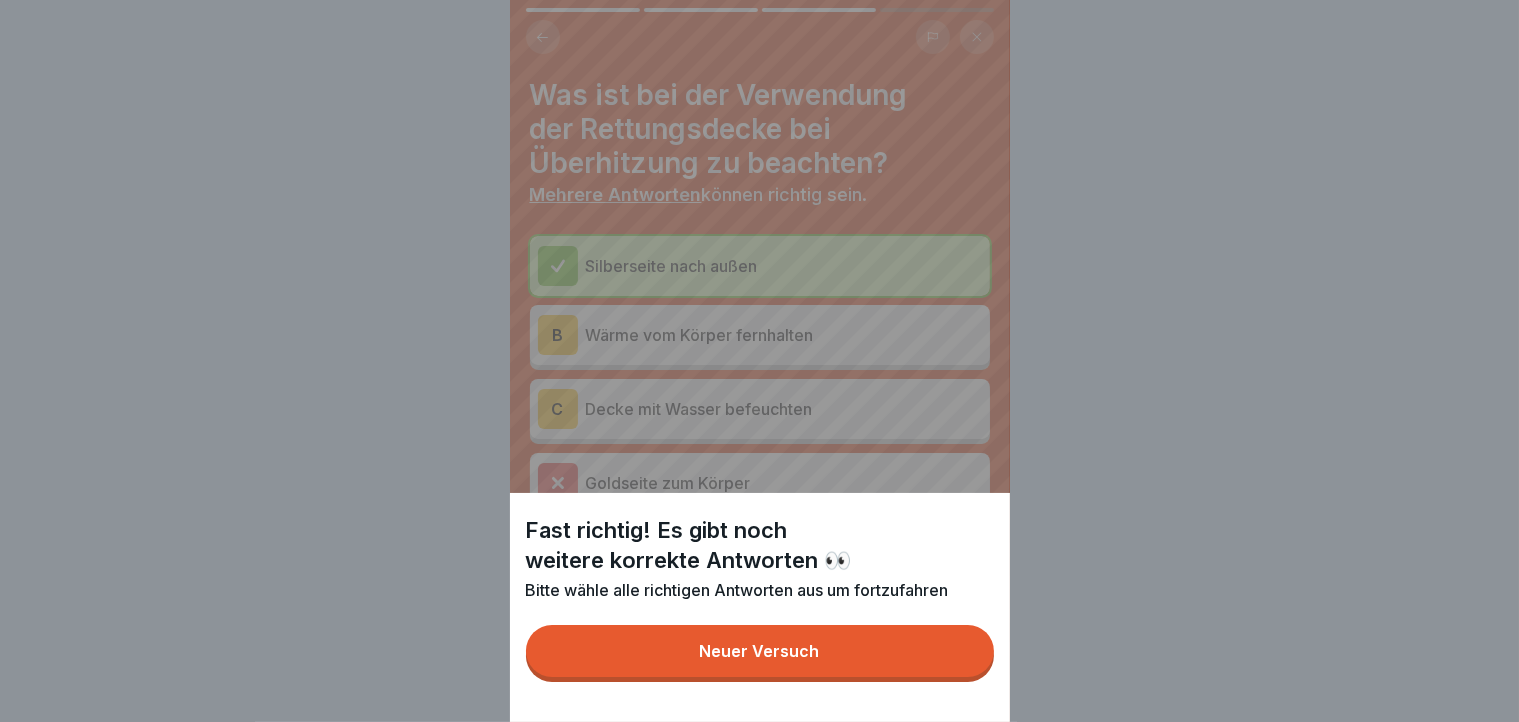 click on "Neuer Versuch" at bounding box center (760, 651) 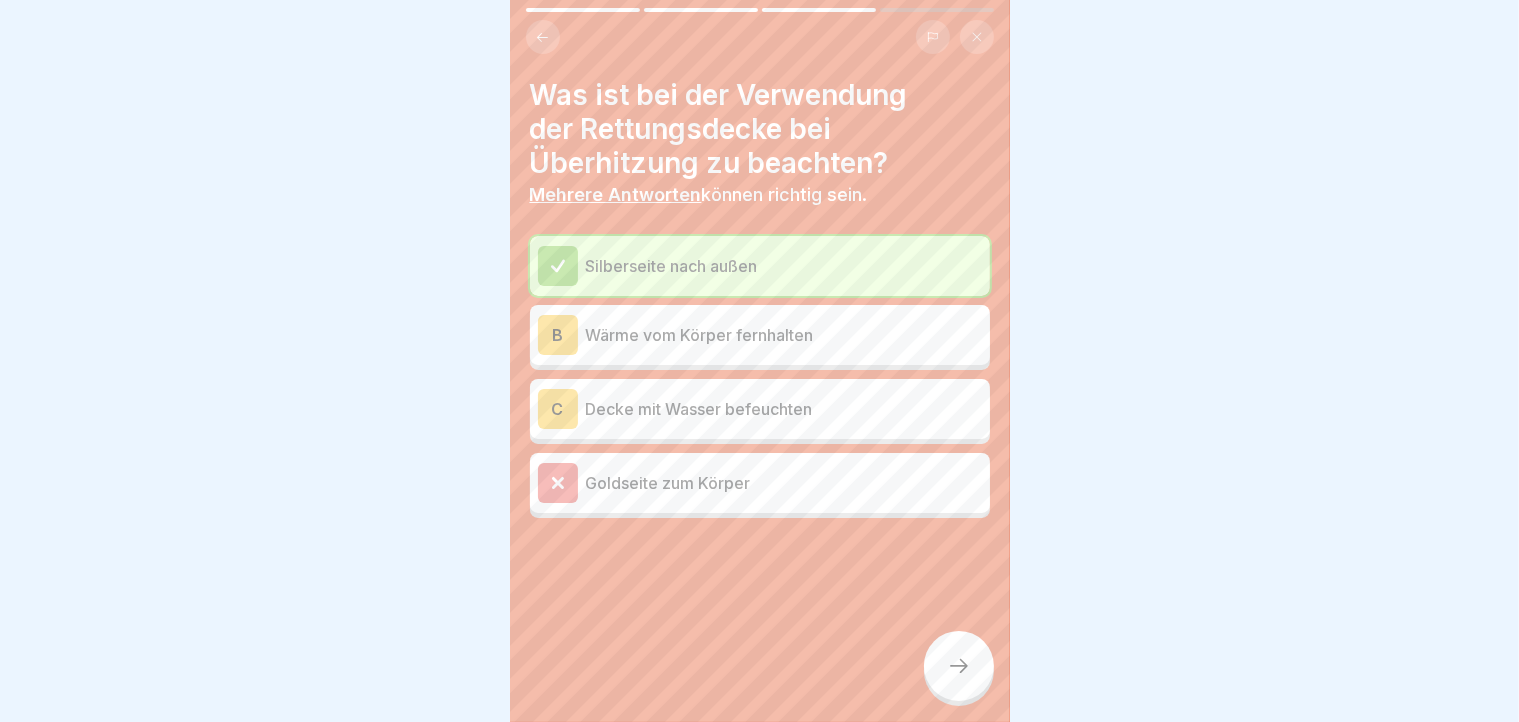 scroll, scrollTop: 0, scrollLeft: 0, axis: both 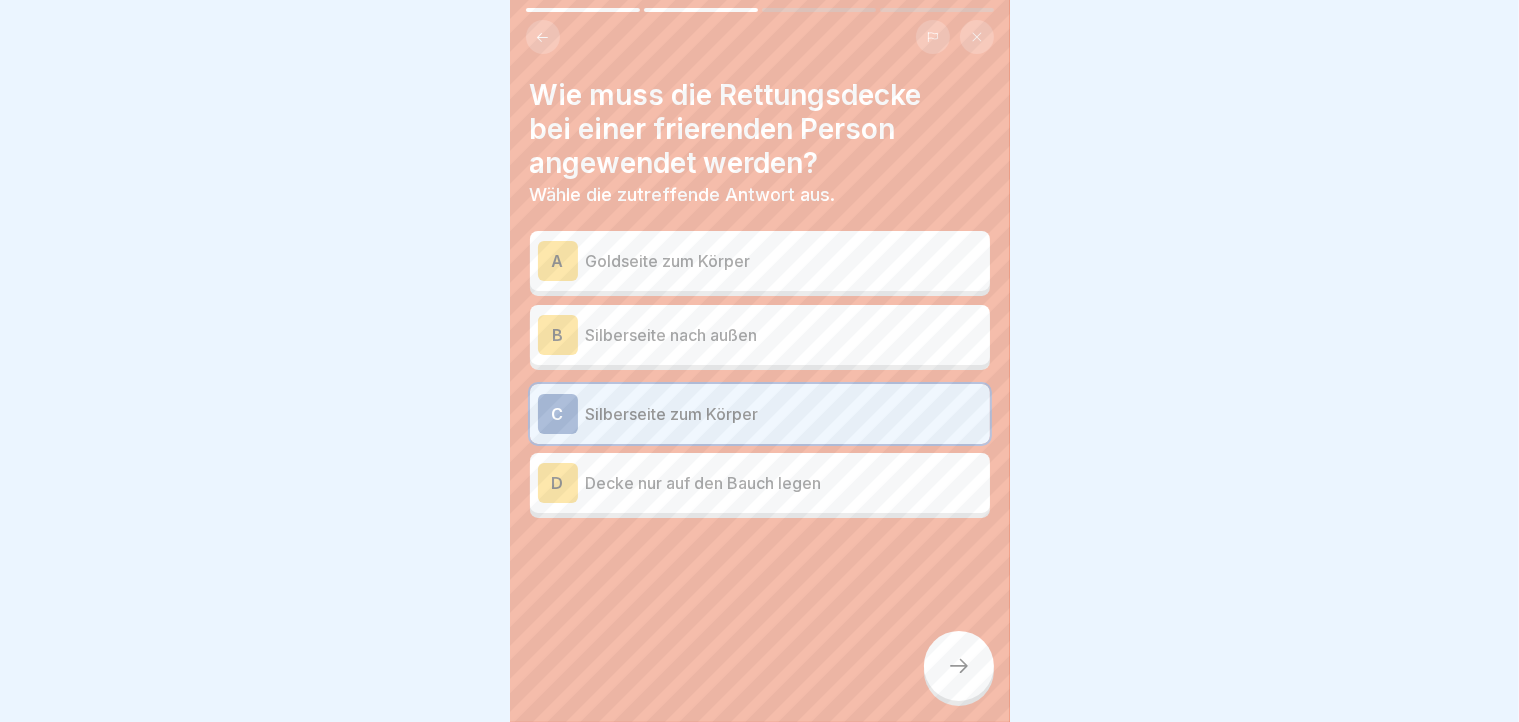 click at bounding box center [959, 666] 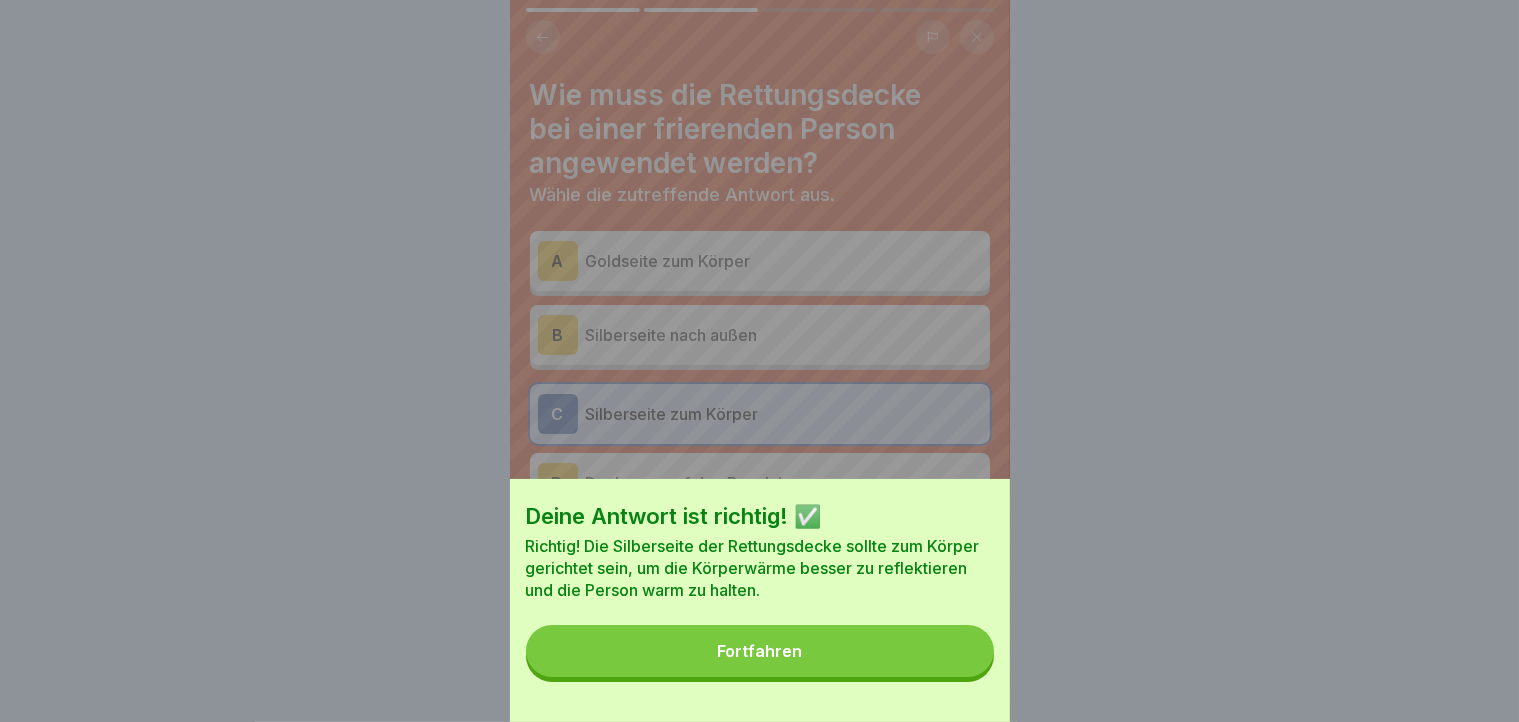 click on "Fortfahren" at bounding box center (760, 651) 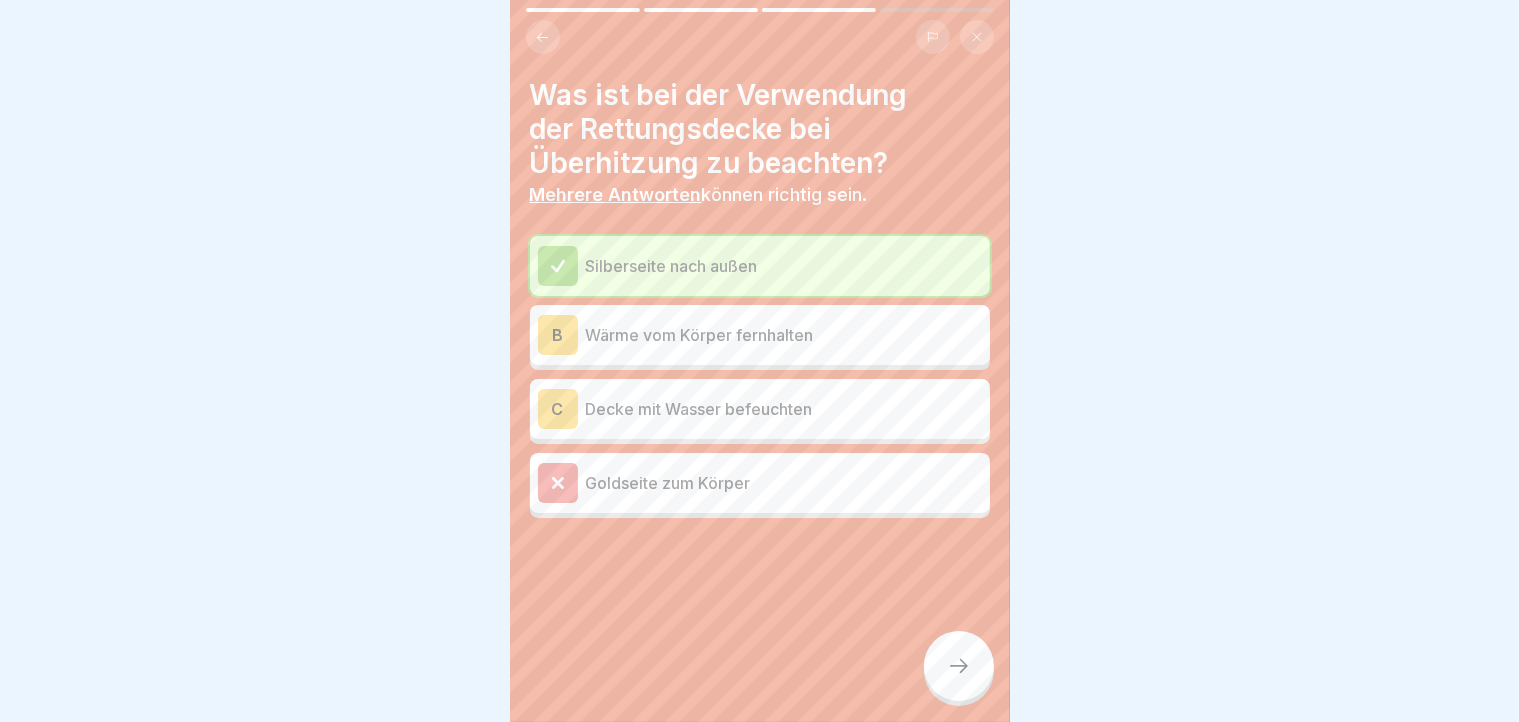 click on "Wärme vom Körper fernhalten" at bounding box center (784, 335) 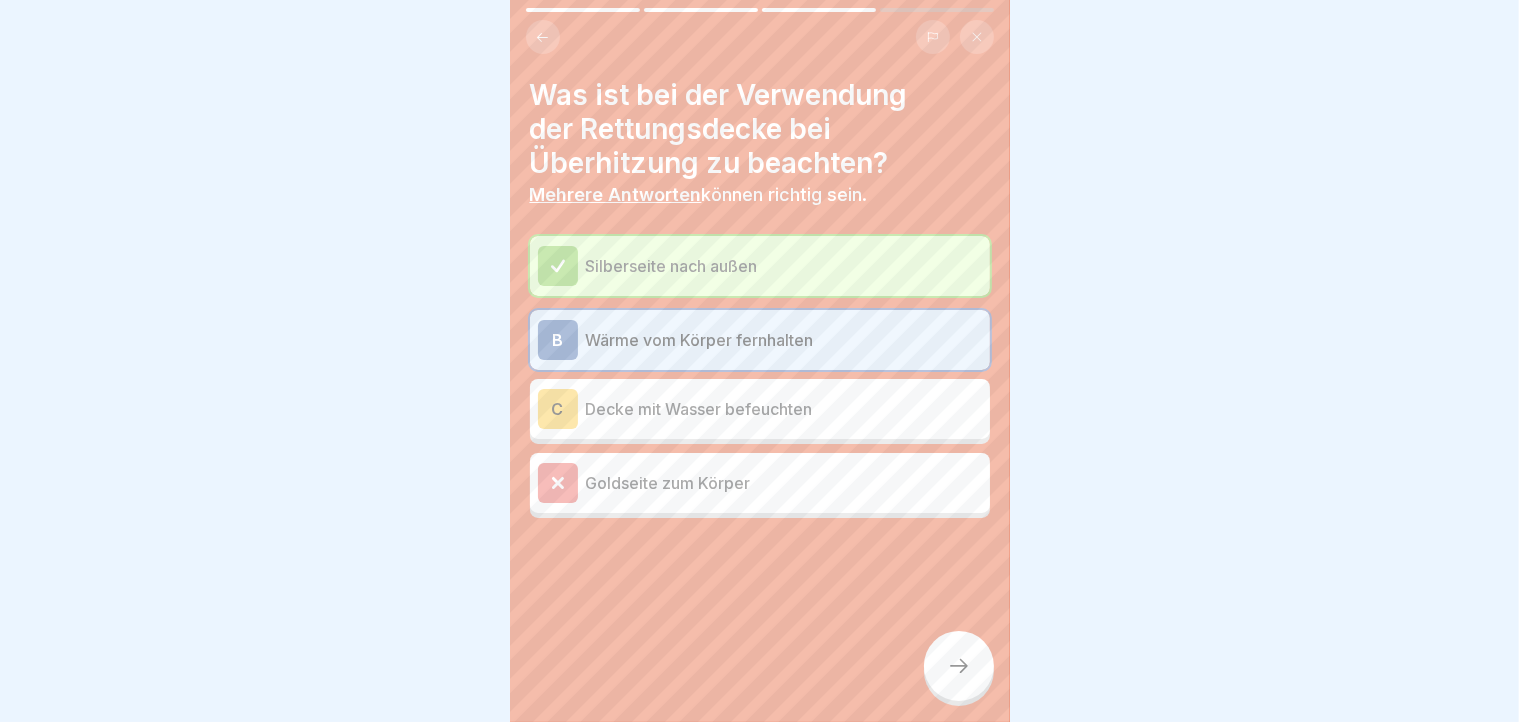 click on "Wärme vom Körper fernhalten" at bounding box center [784, 340] 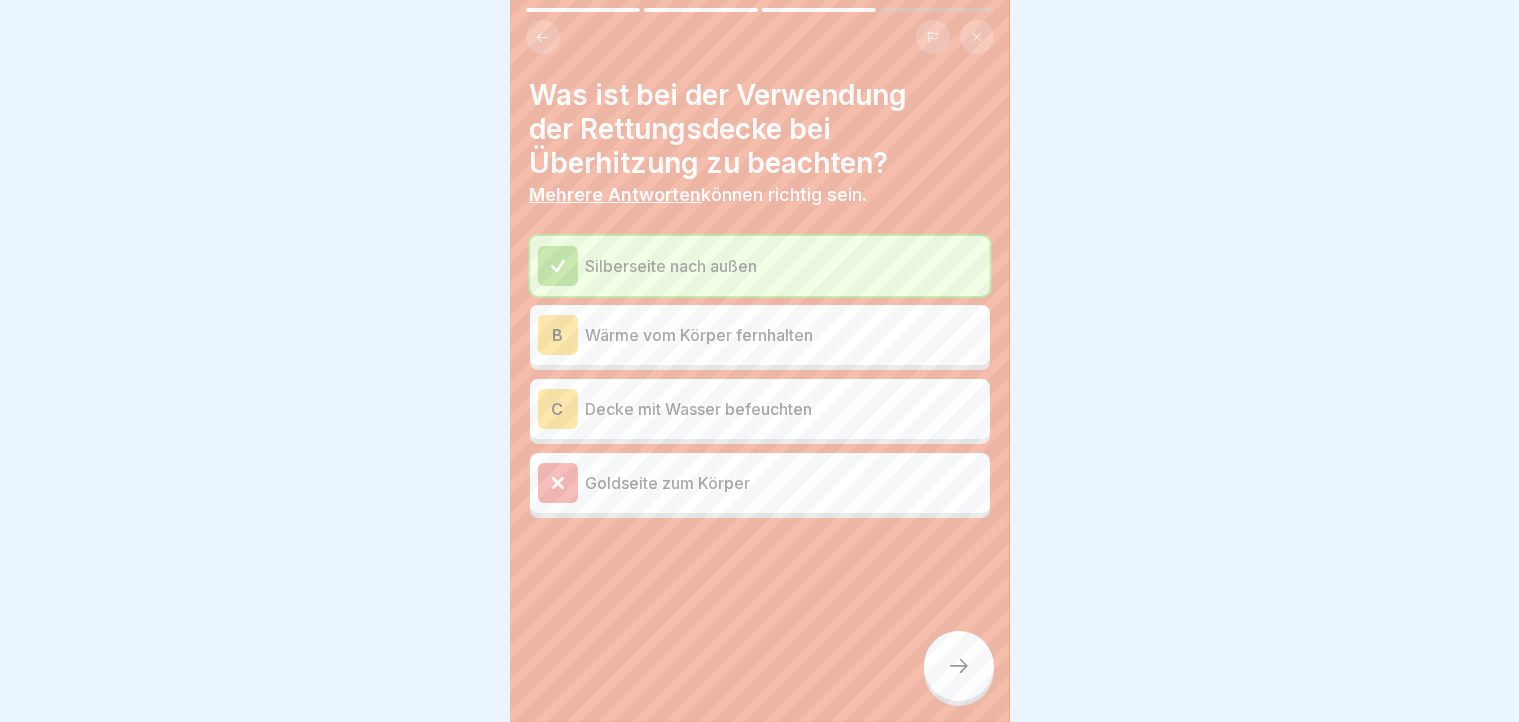 click on "Silberseite nach außen" at bounding box center [760, 266] 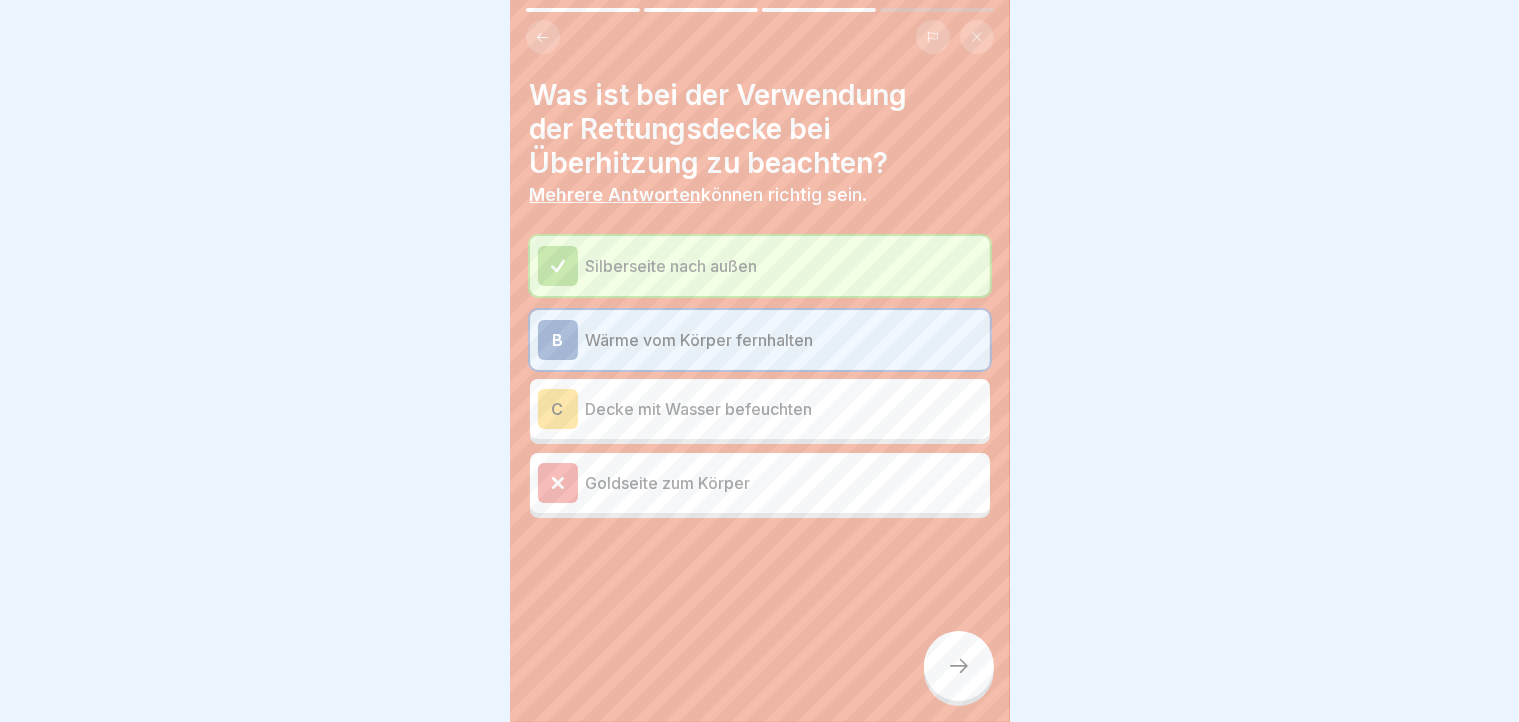 click 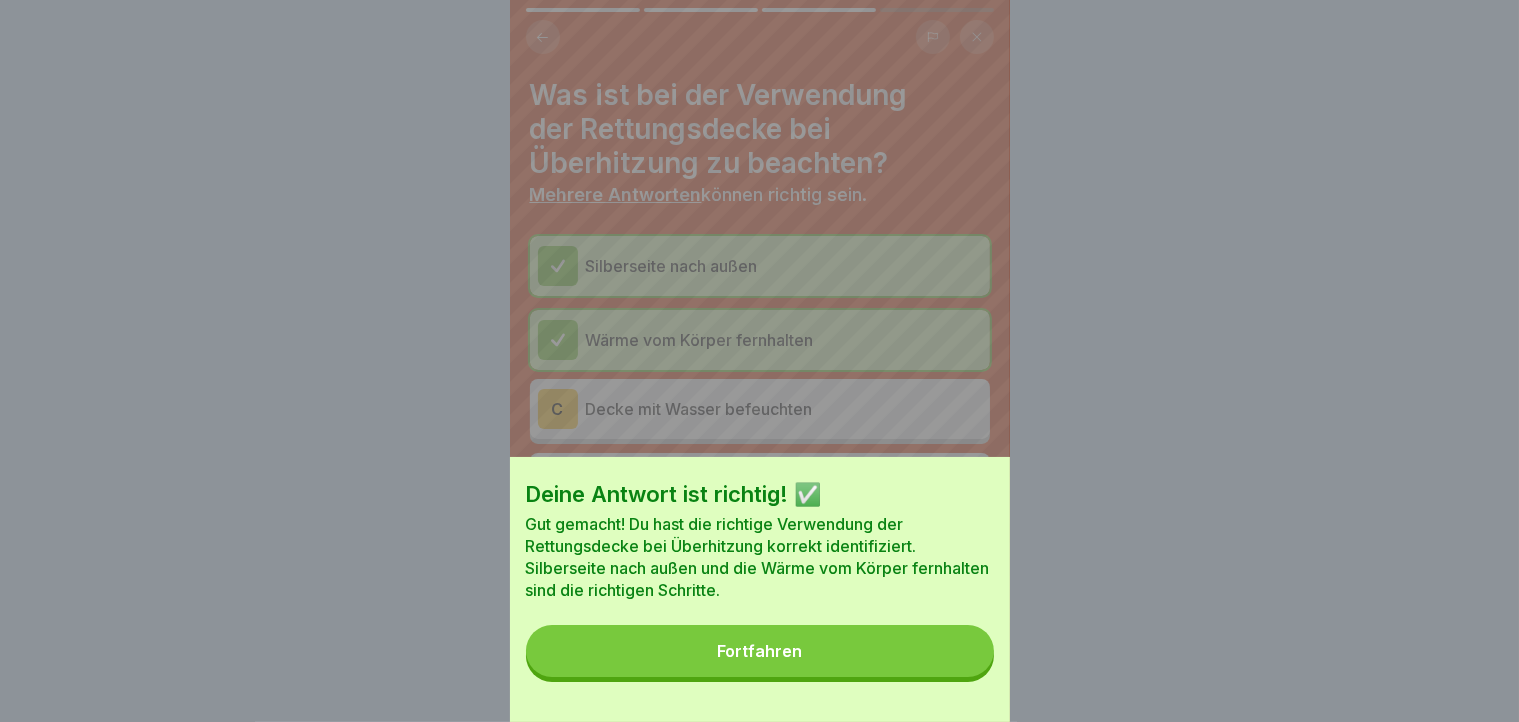 click on "Fortfahren" at bounding box center [760, 651] 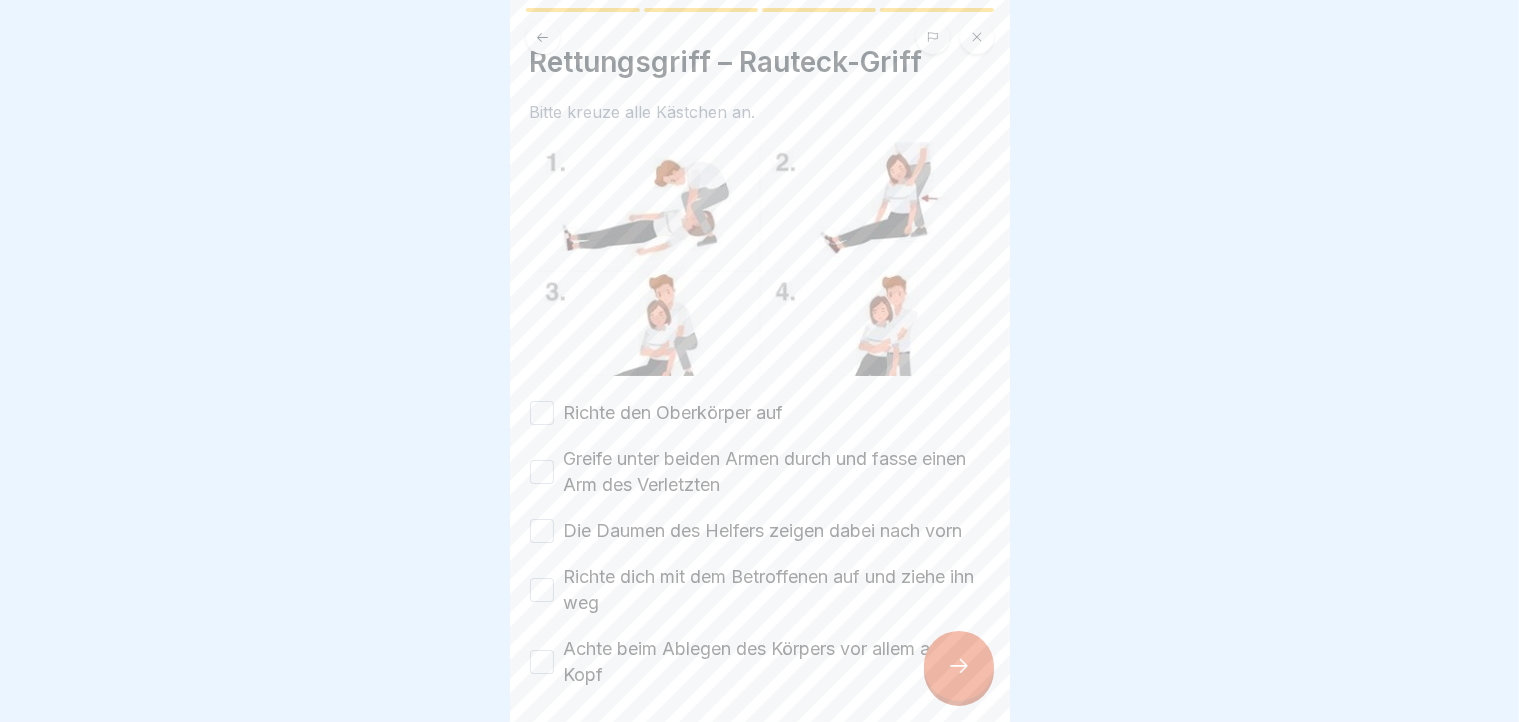 scroll, scrollTop: 49, scrollLeft: 0, axis: vertical 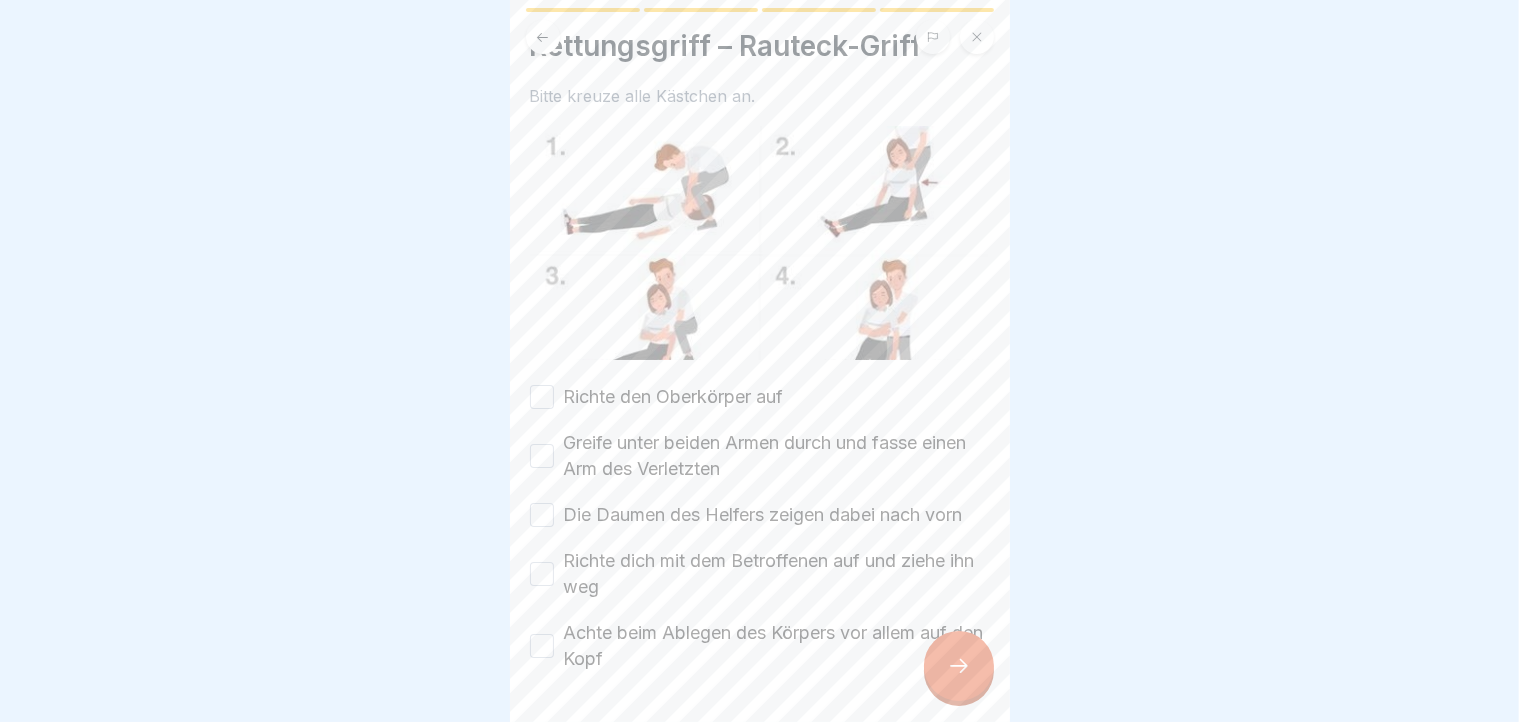 click on "Richte den Oberkörper auf" at bounding box center [542, 397] 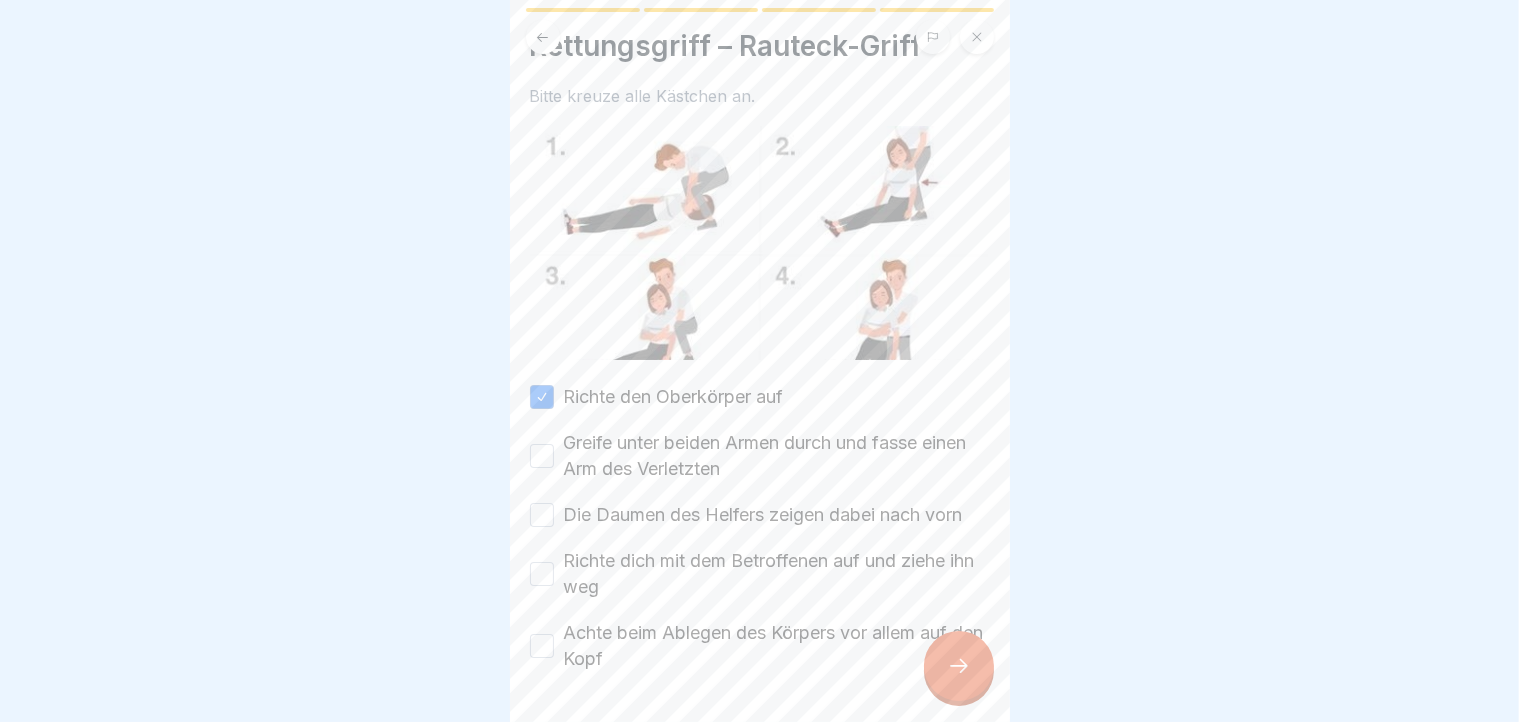 click on "Greife unter beiden Armen durch und fasse einen Arm des Verletzten" at bounding box center [542, 456] 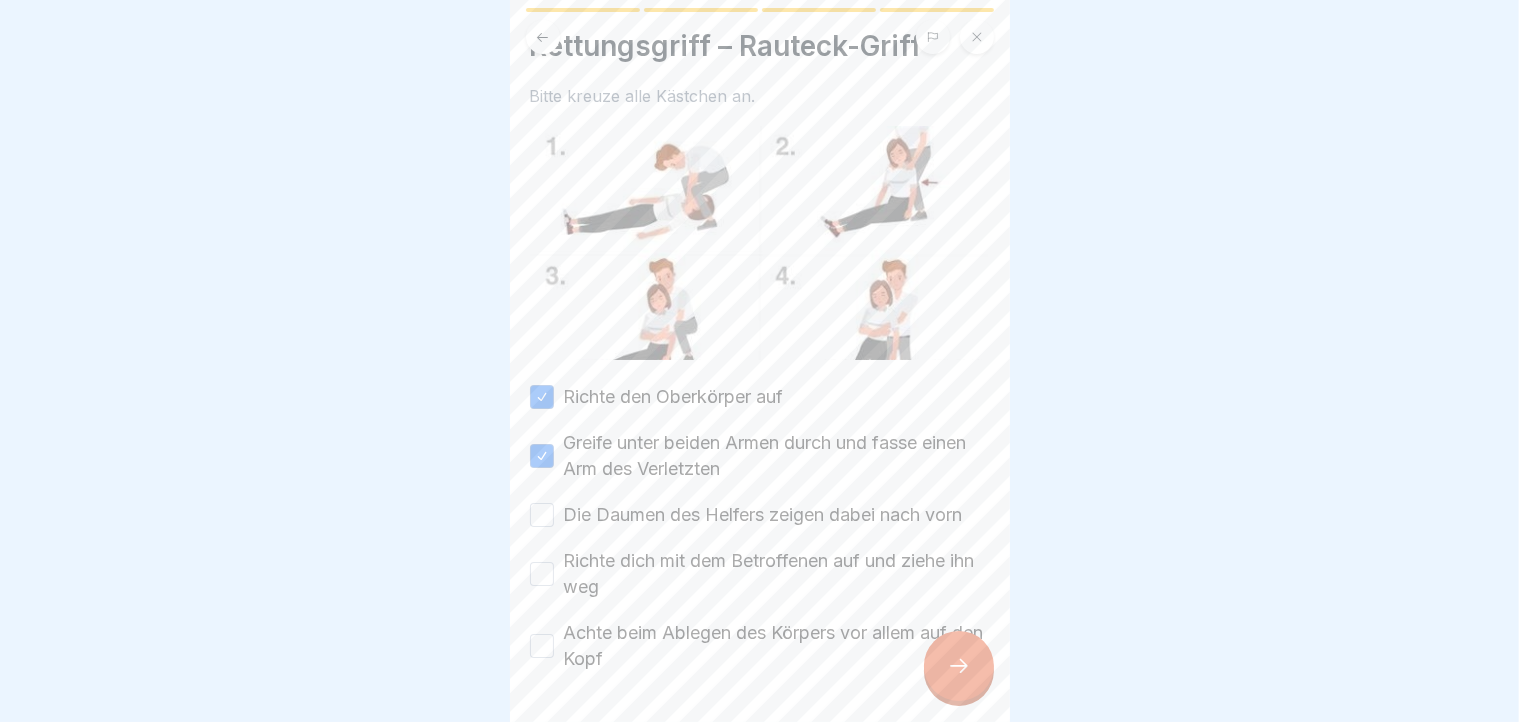 click on "Die Daumen des Helfers zeigen dabei nach vorn" at bounding box center [542, 515] 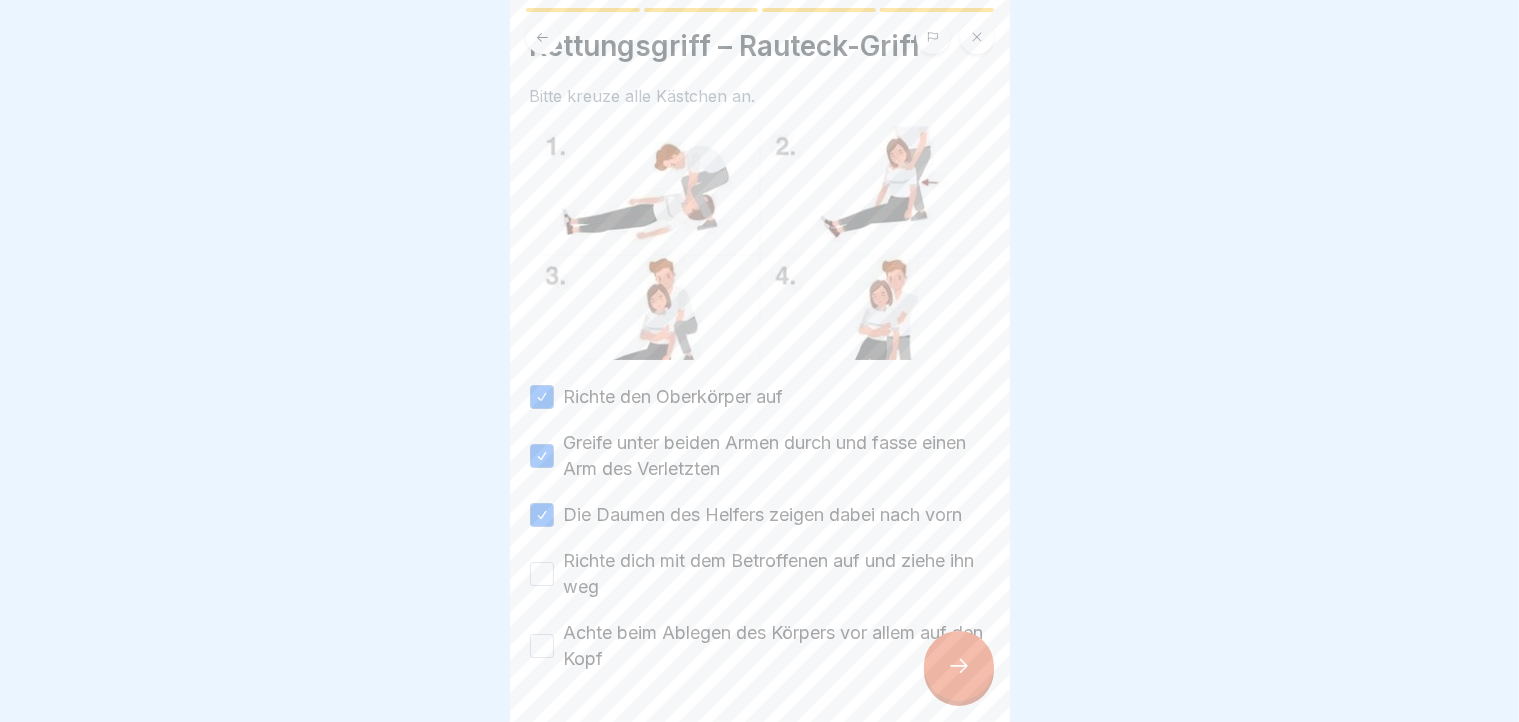 click on "Richte dich mit dem Betroffenen auf und ziehe ihn weg" at bounding box center (542, 574) 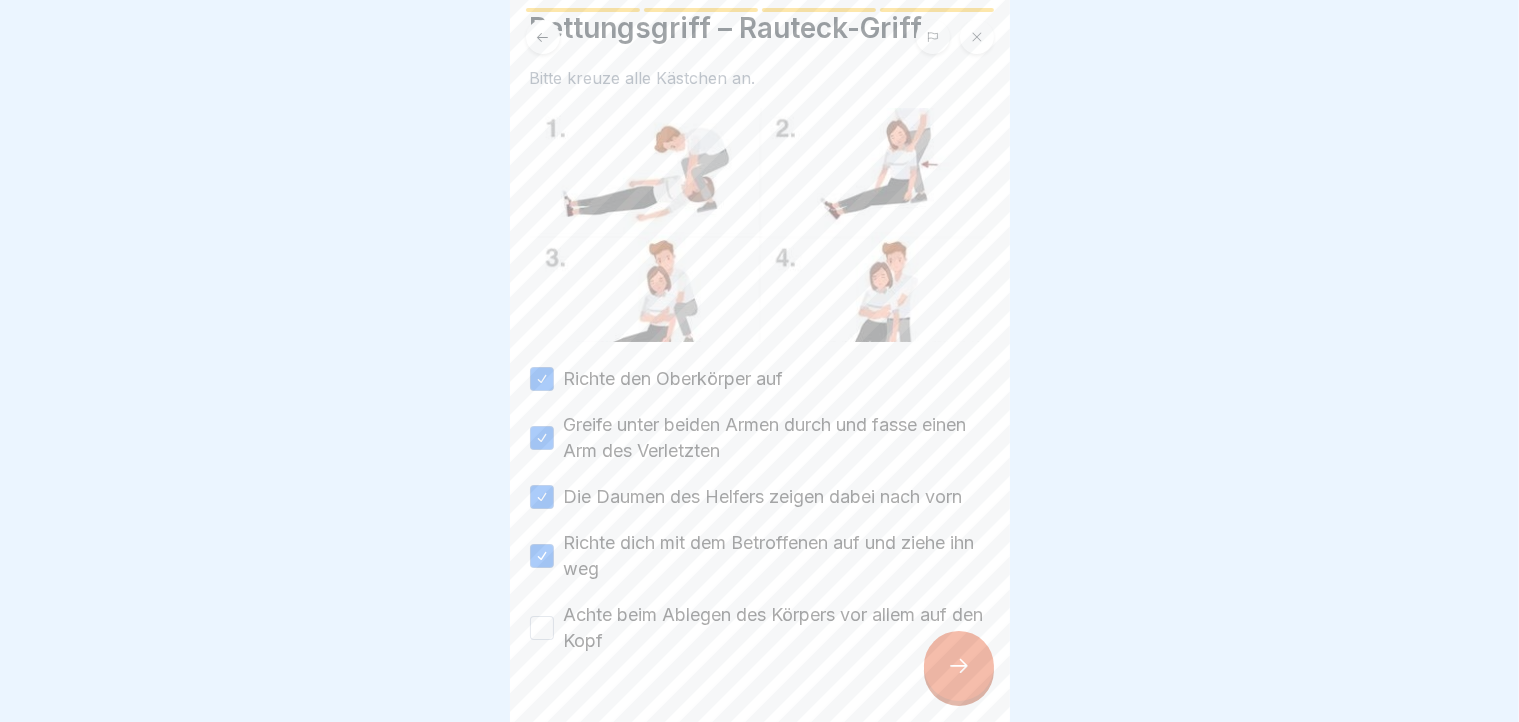 scroll, scrollTop: 109, scrollLeft: 0, axis: vertical 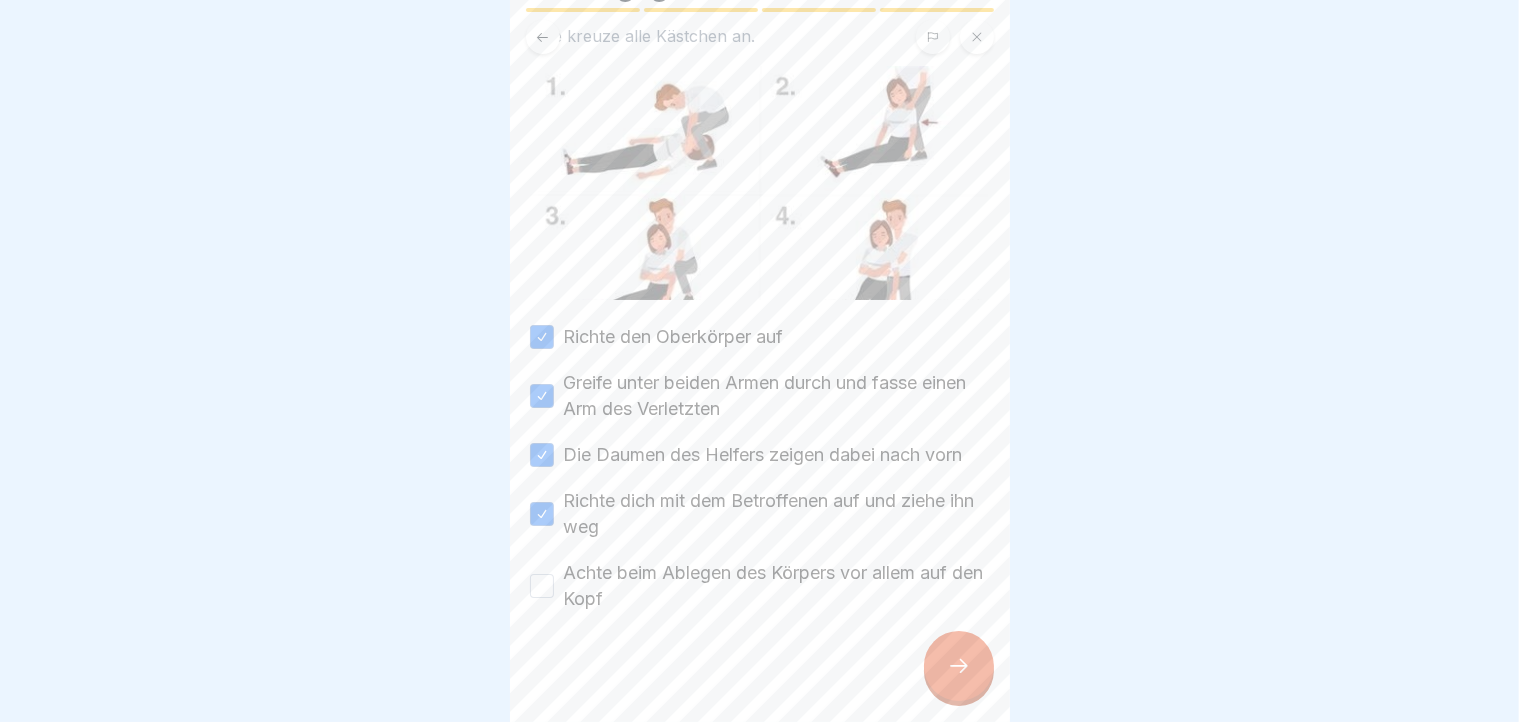 click on "Achte beim Ablegen des Körpers vor allem auf den Kopf" at bounding box center [760, 586] 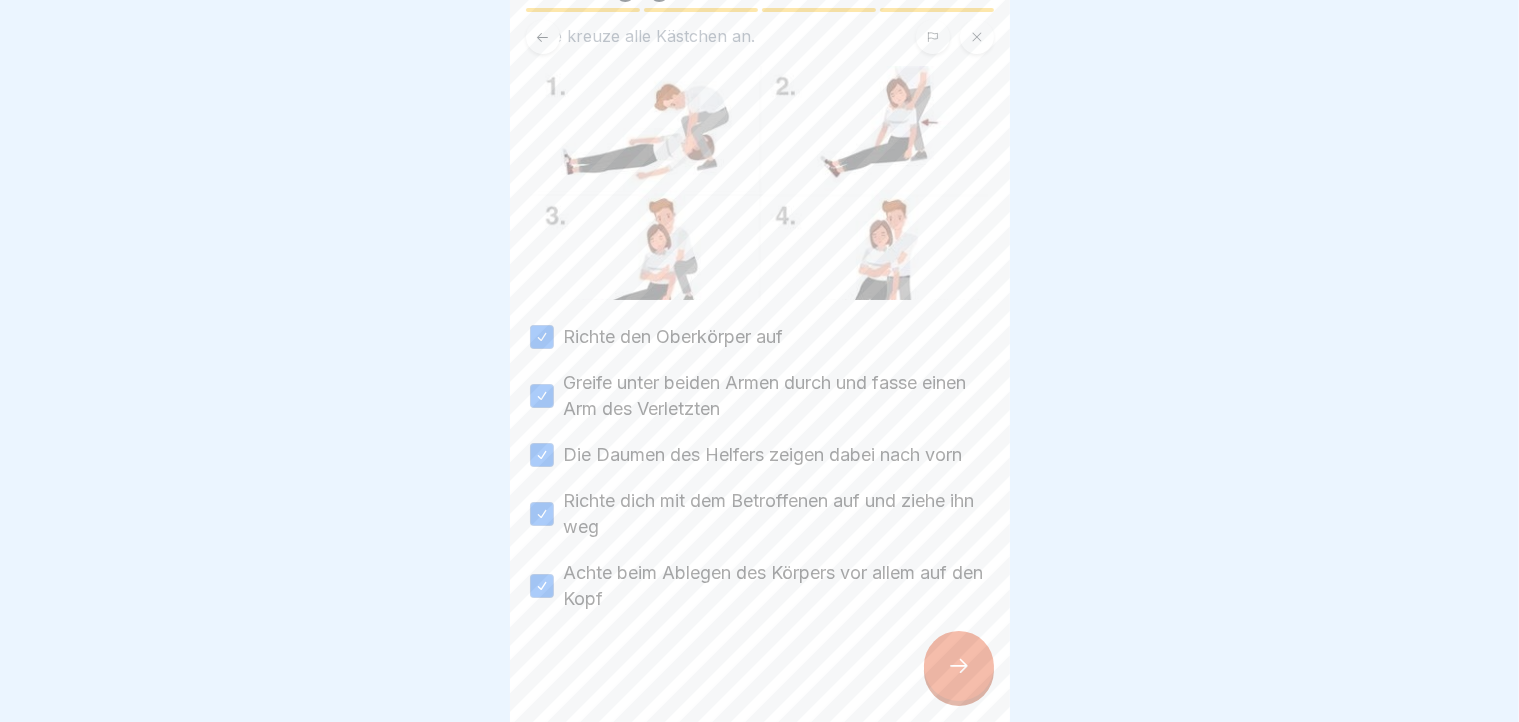 click at bounding box center (959, 666) 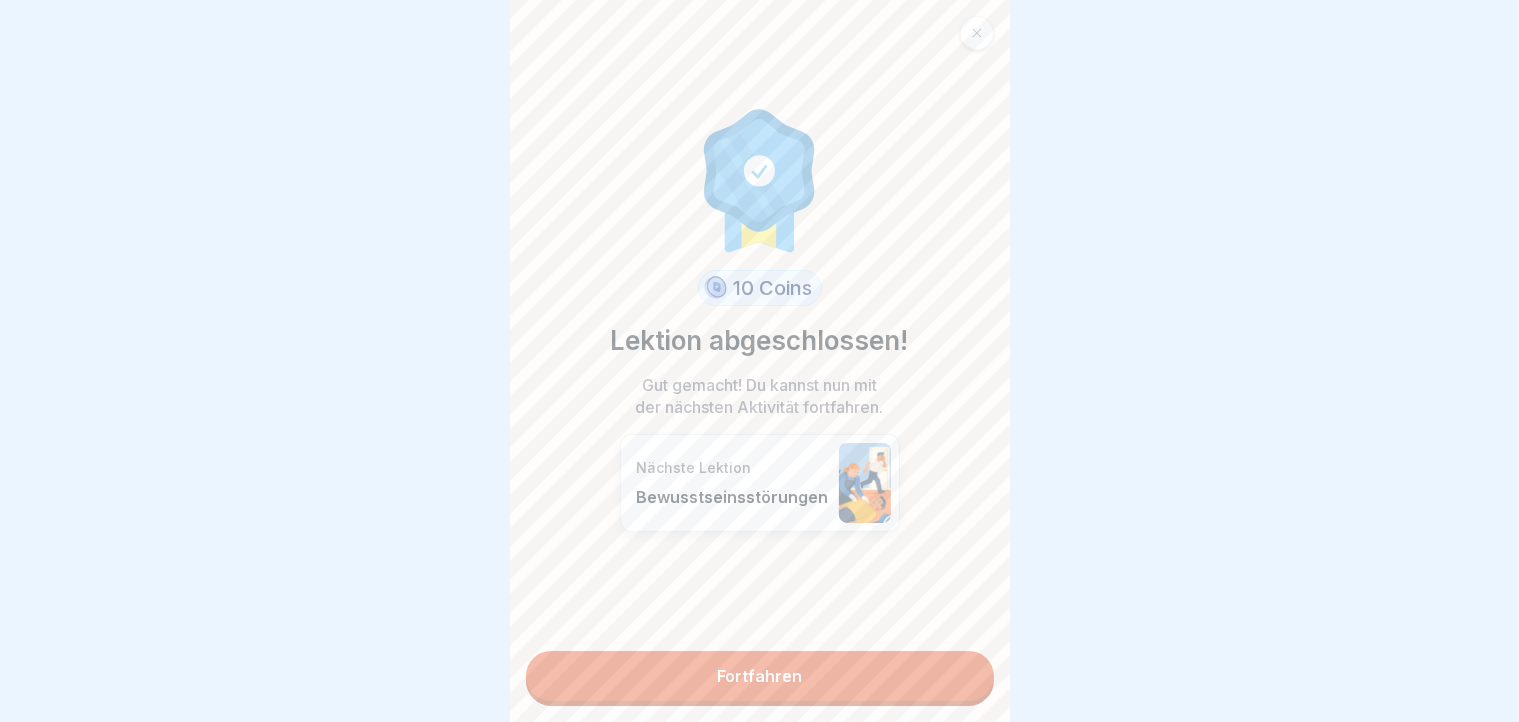 click on "Fortfahren" at bounding box center [760, 676] 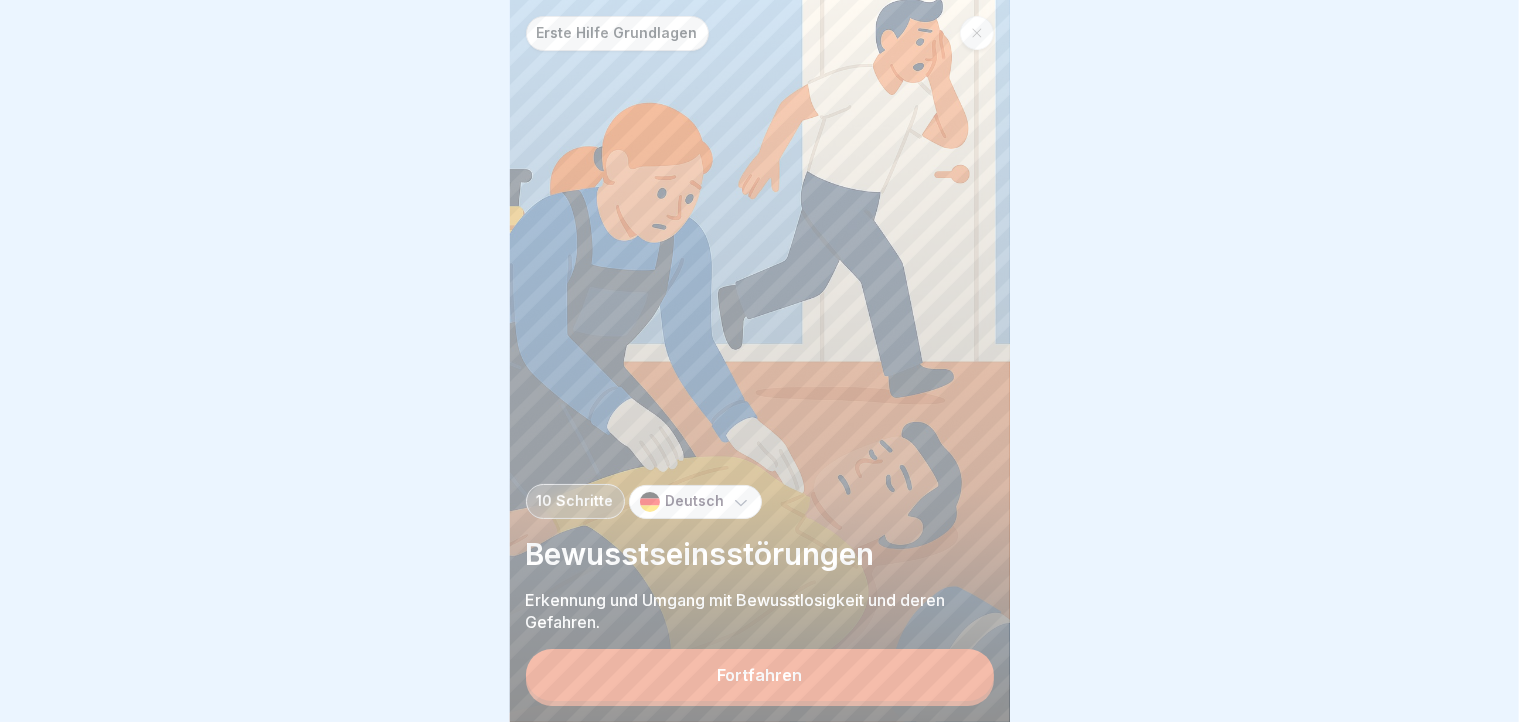 scroll, scrollTop: 16, scrollLeft: 0, axis: vertical 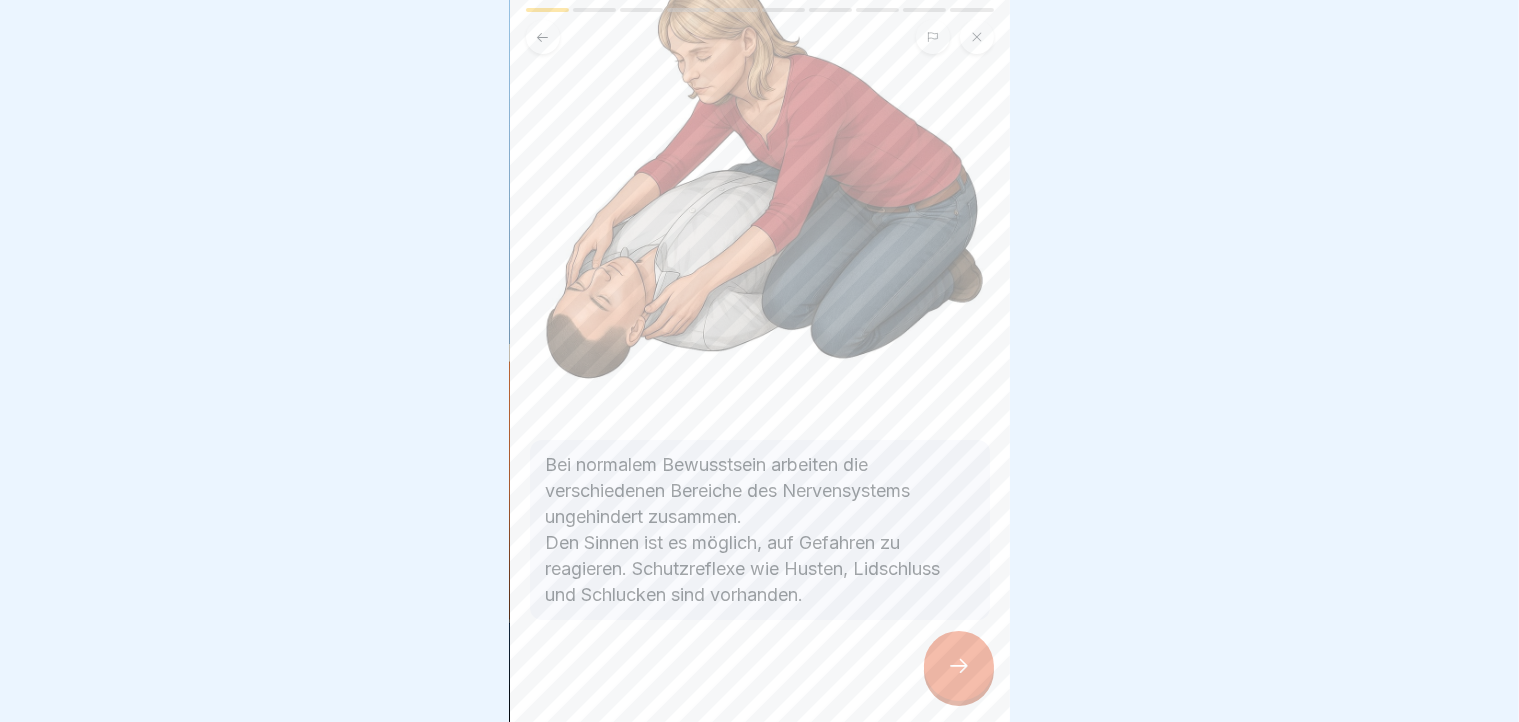 click at bounding box center (959, 666) 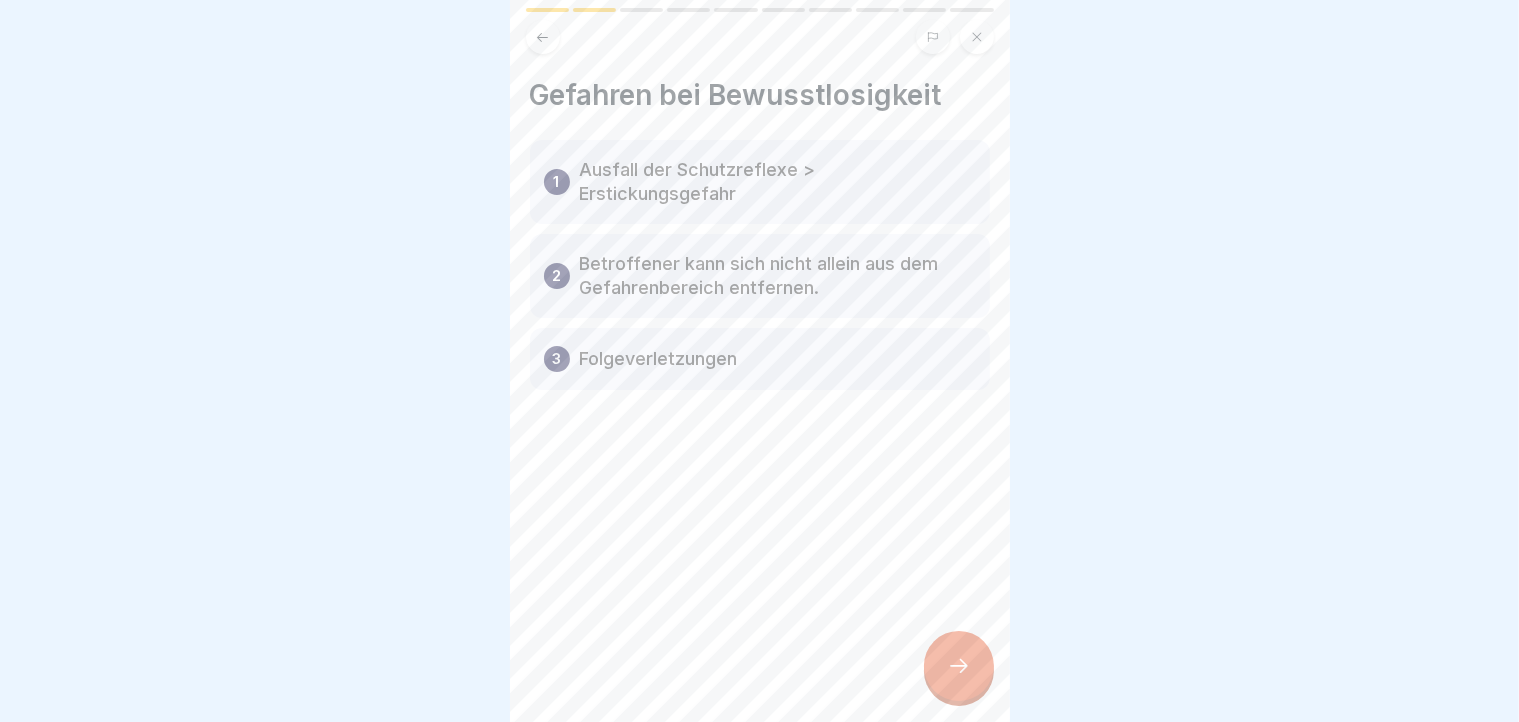 click on "Ausfall der Schutzreflexe > Erstickungsgefahr" at bounding box center (778, 182) 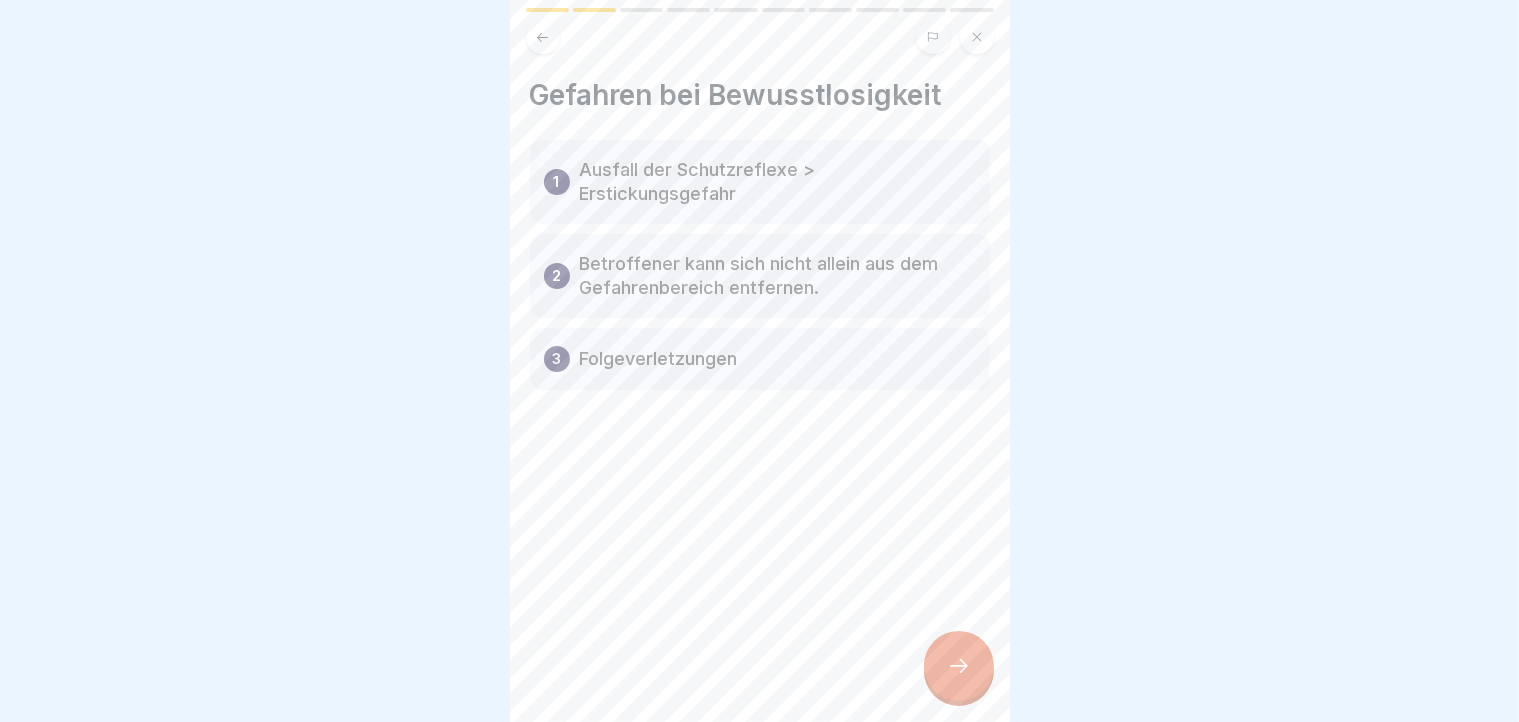 click at bounding box center [959, 666] 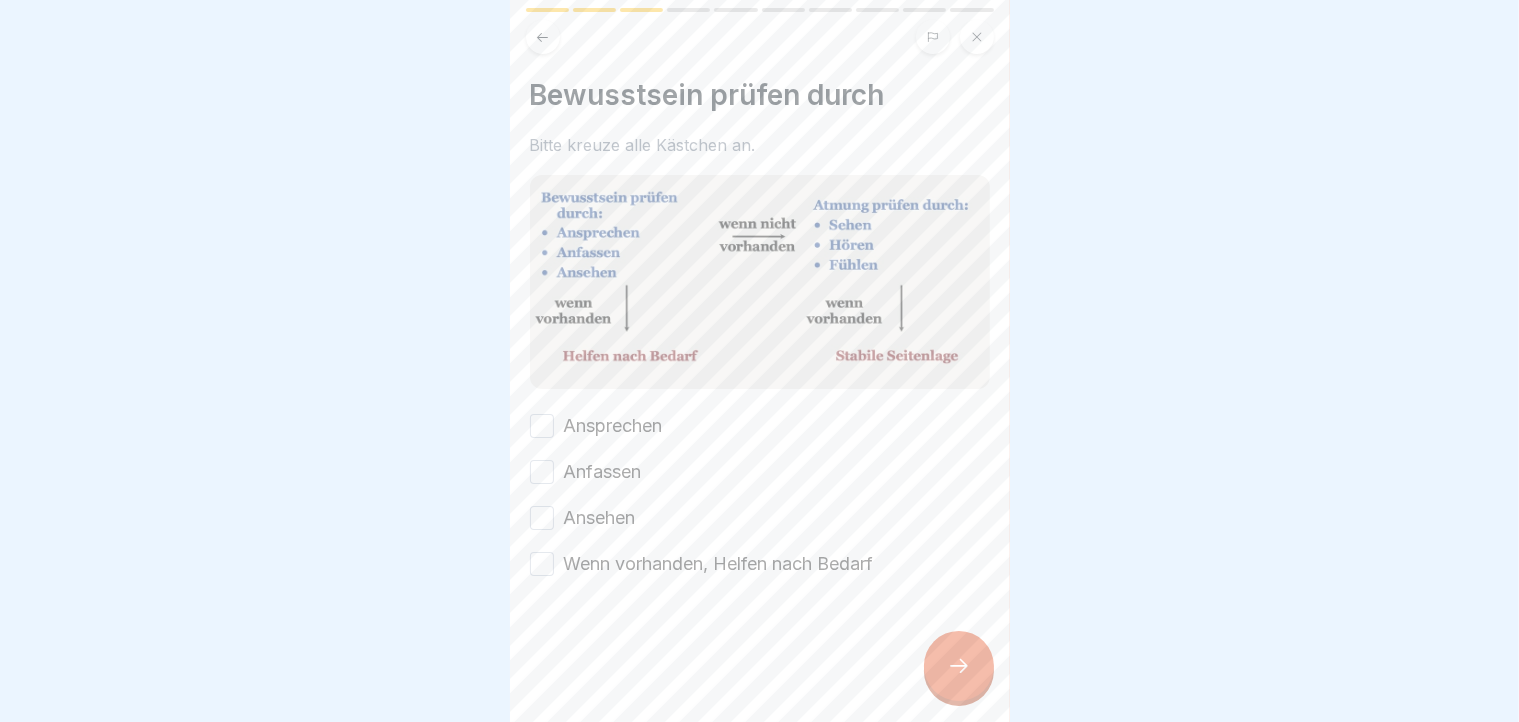 scroll, scrollTop: 0, scrollLeft: 0, axis: both 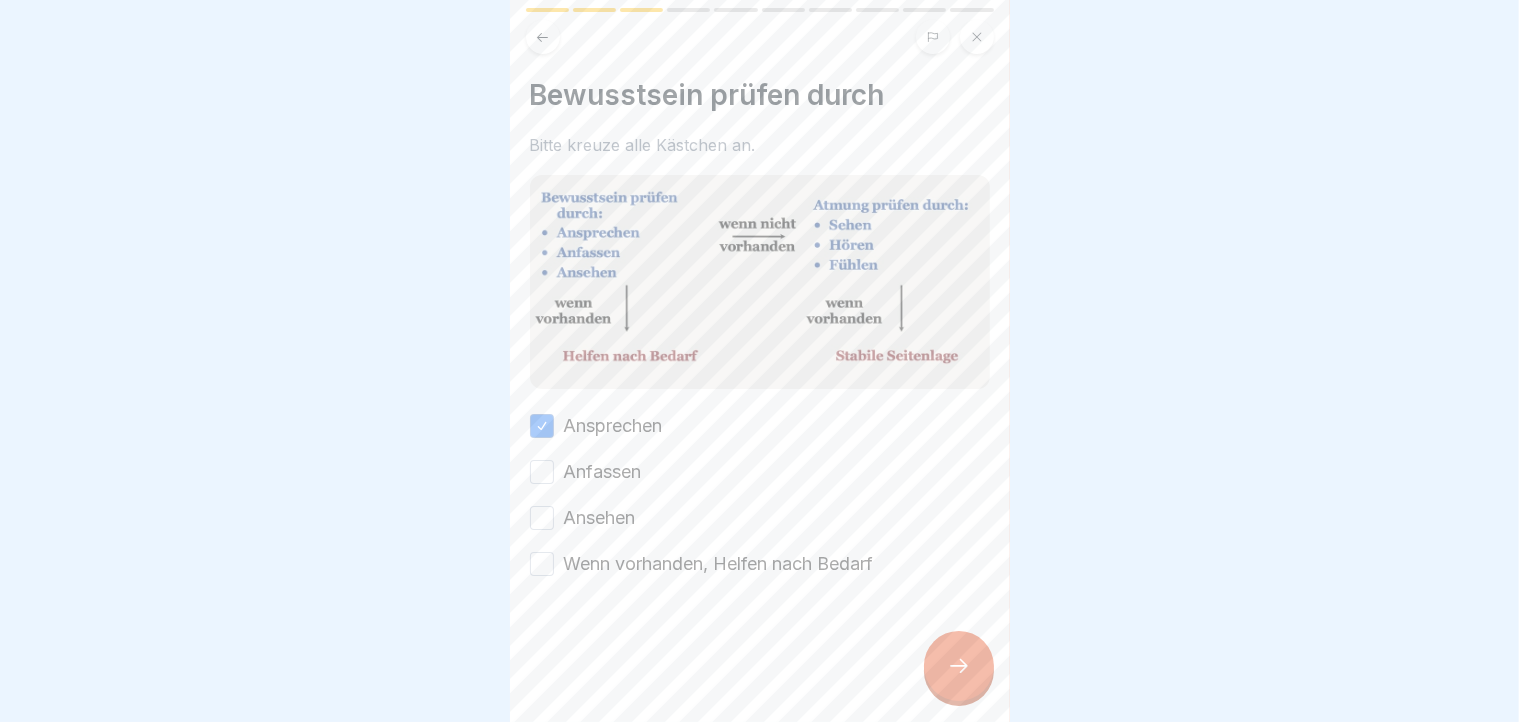click on "Anfassen" at bounding box center (542, 472) 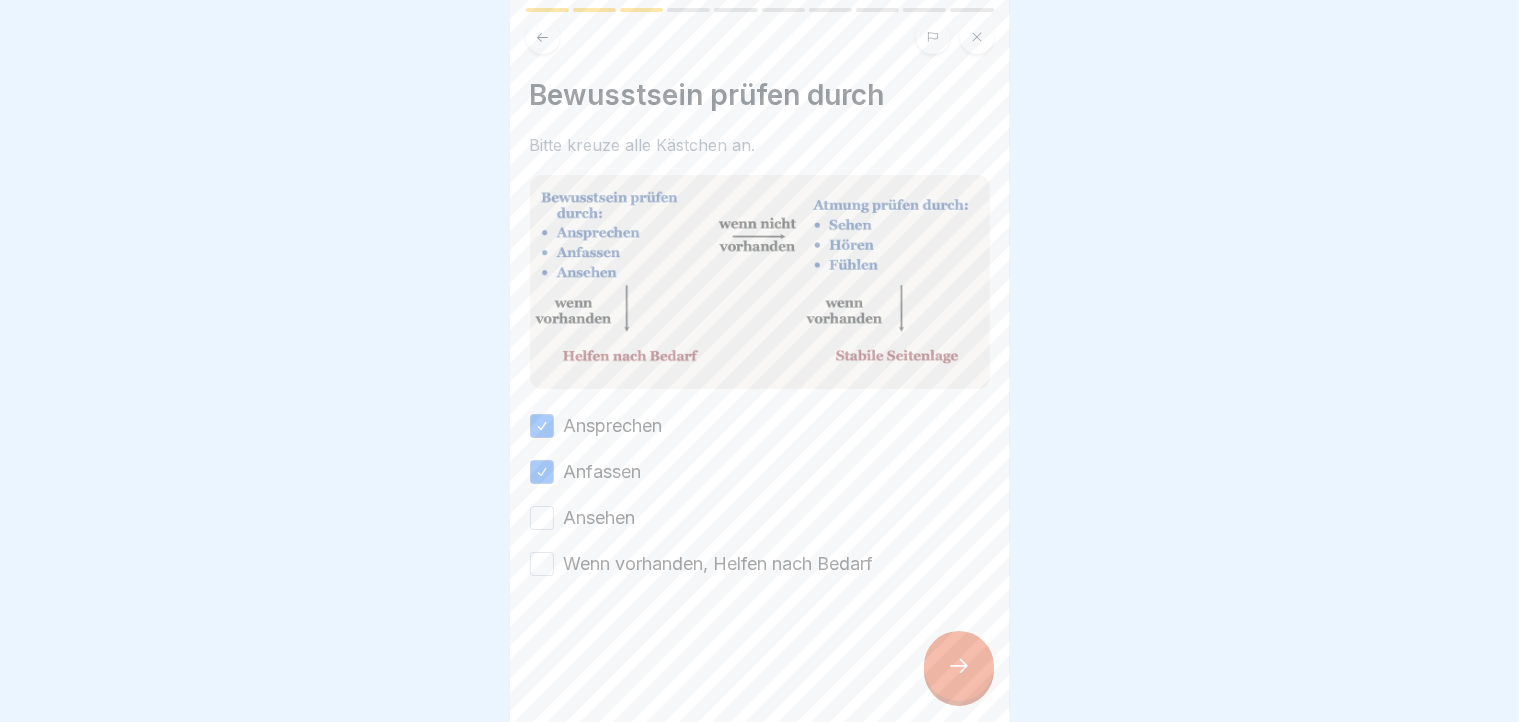 click on "Ansehen" at bounding box center [542, 518] 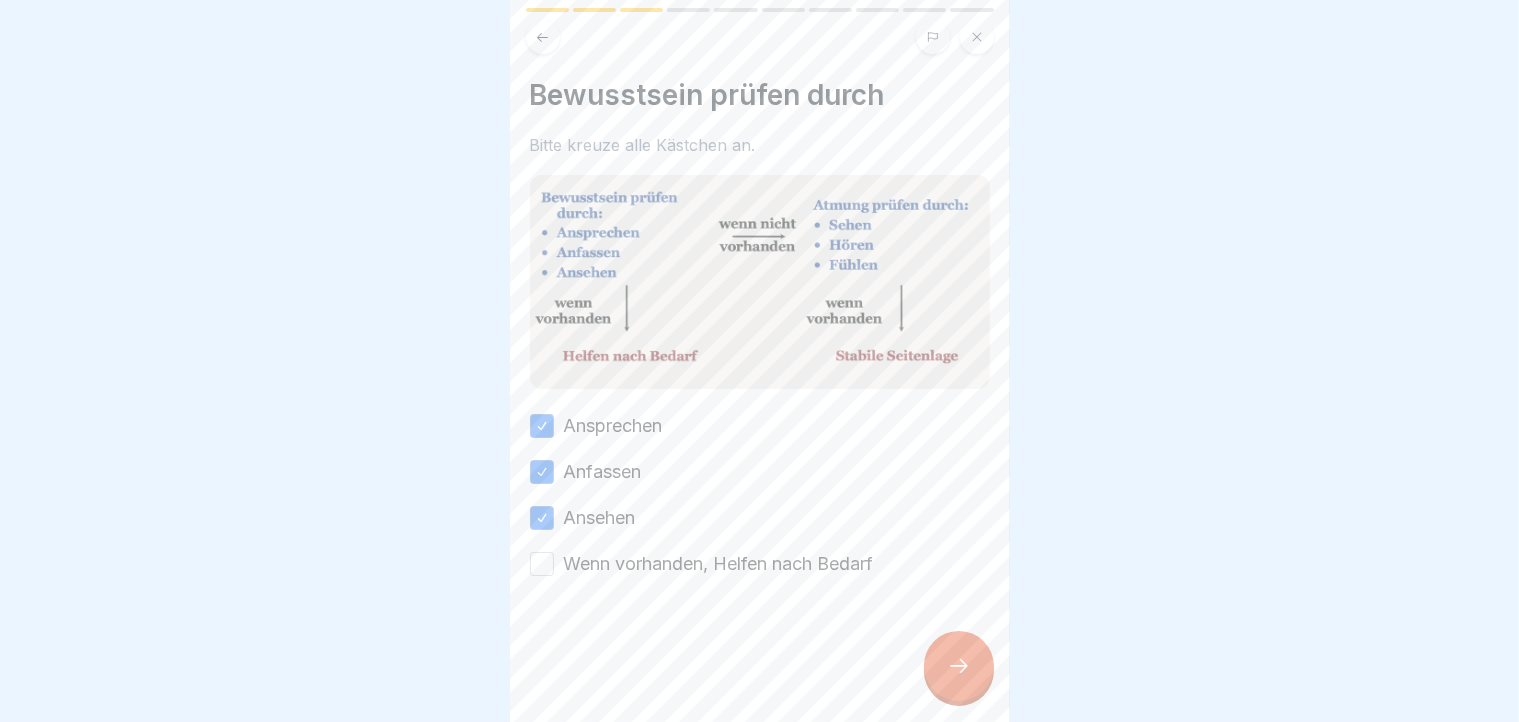 click on "Wenn vorhanden, Helfen nach Bedarf" at bounding box center (542, 564) 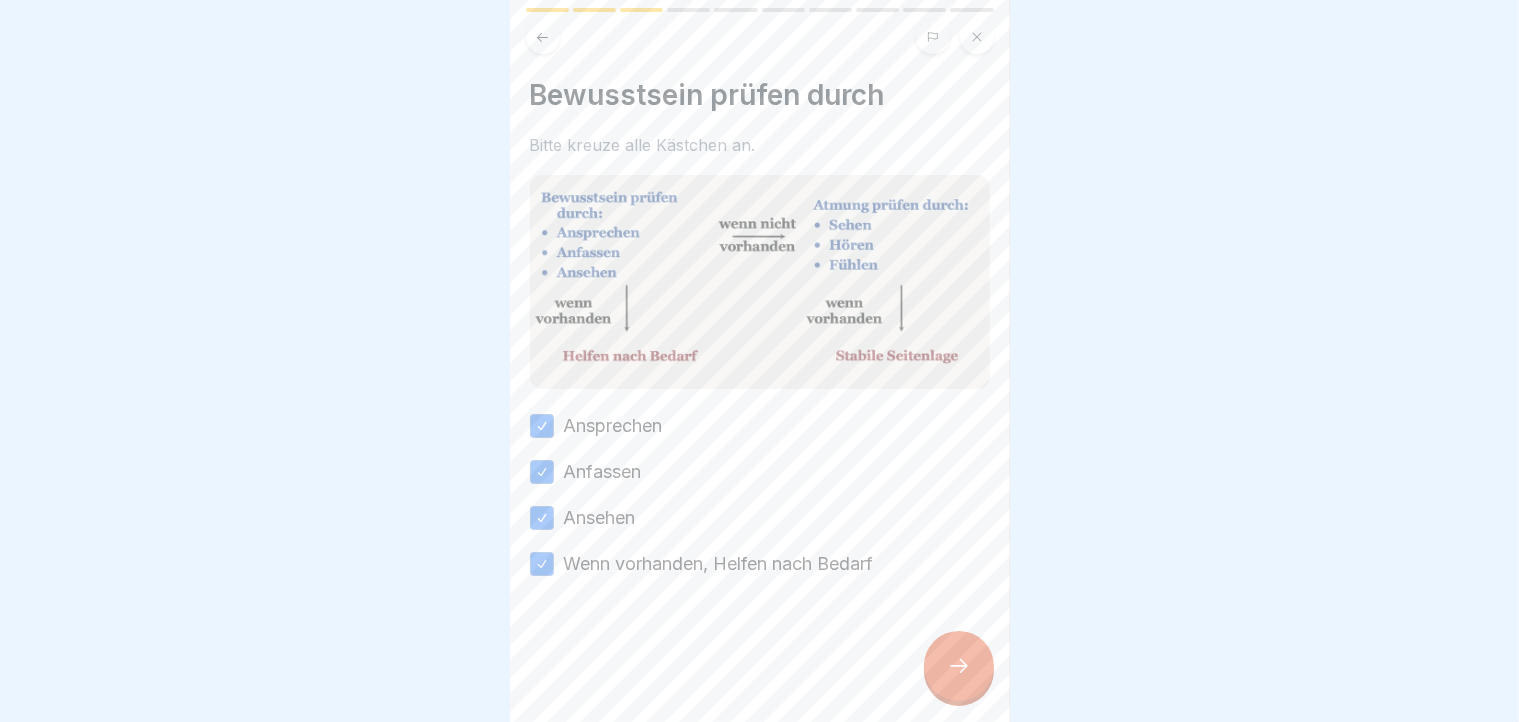 click at bounding box center (959, 666) 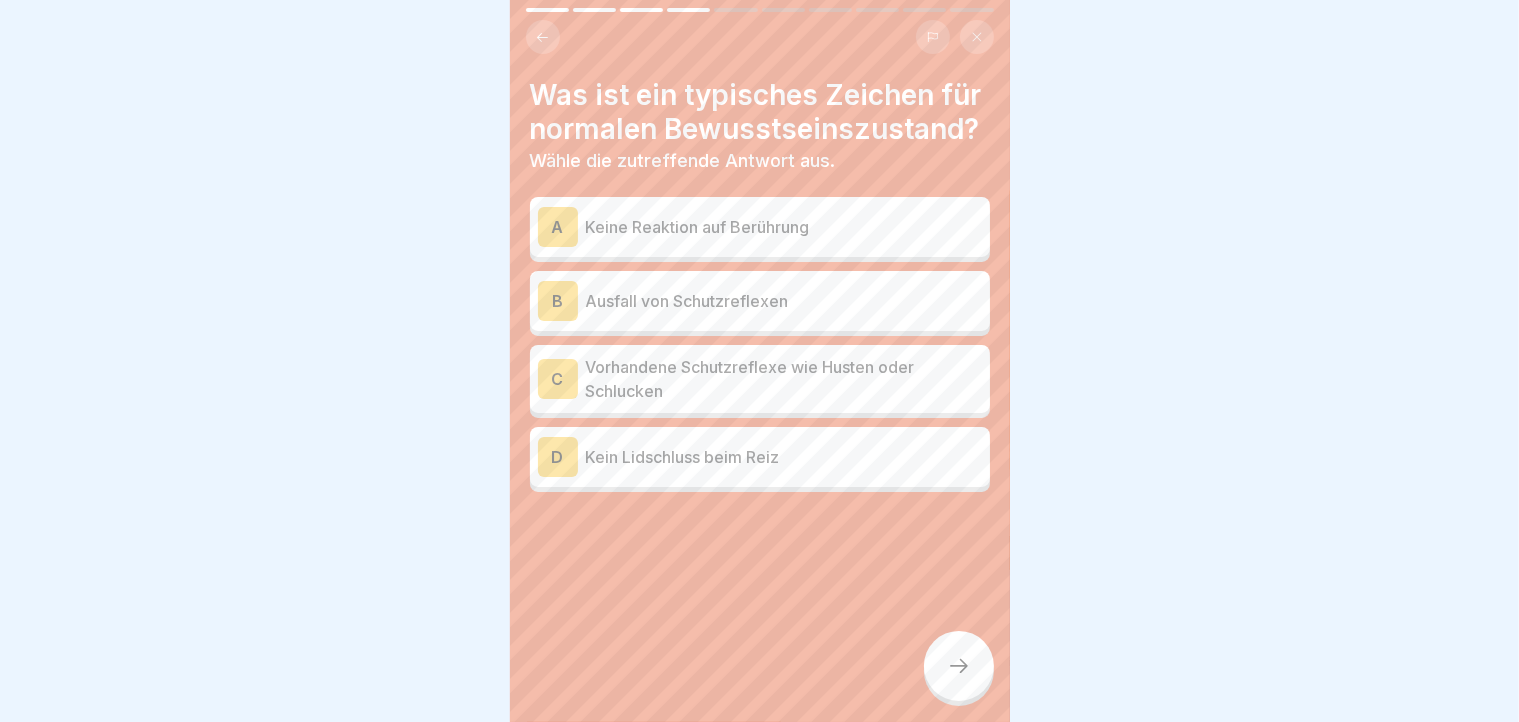 click on "Vorhandene Schutzreflexe wie Husten oder Schlucken" at bounding box center [784, 379] 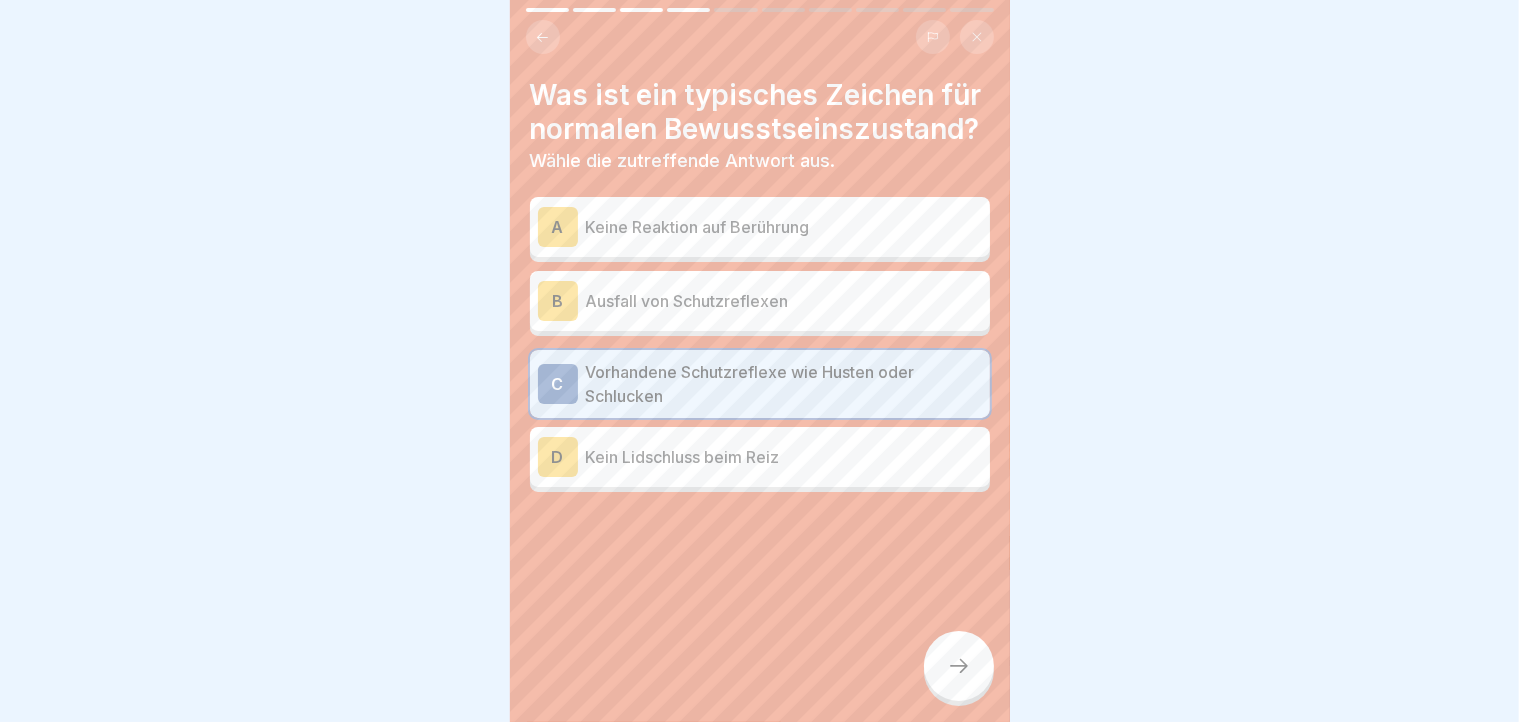 click at bounding box center [959, 666] 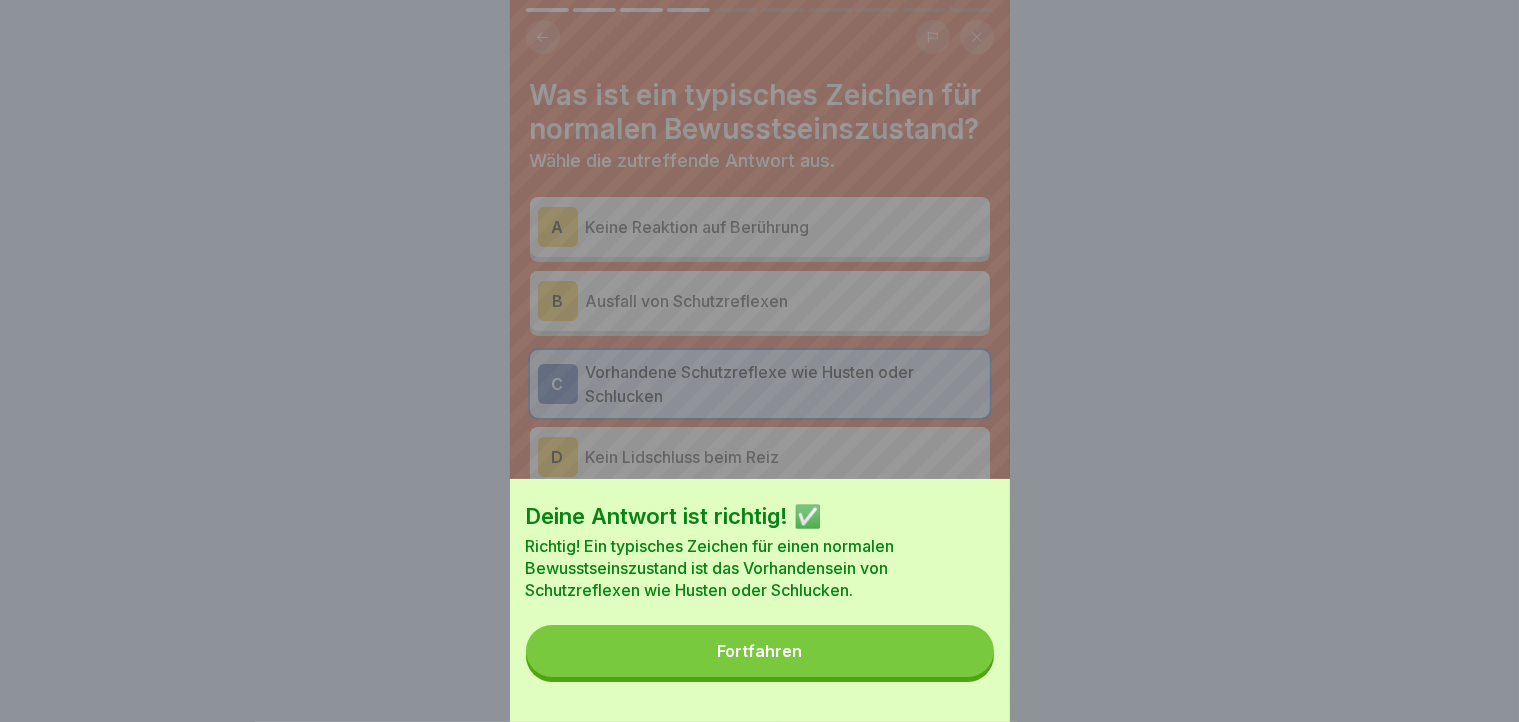 click on "Fortfahren" at bounding box center (760, 651) 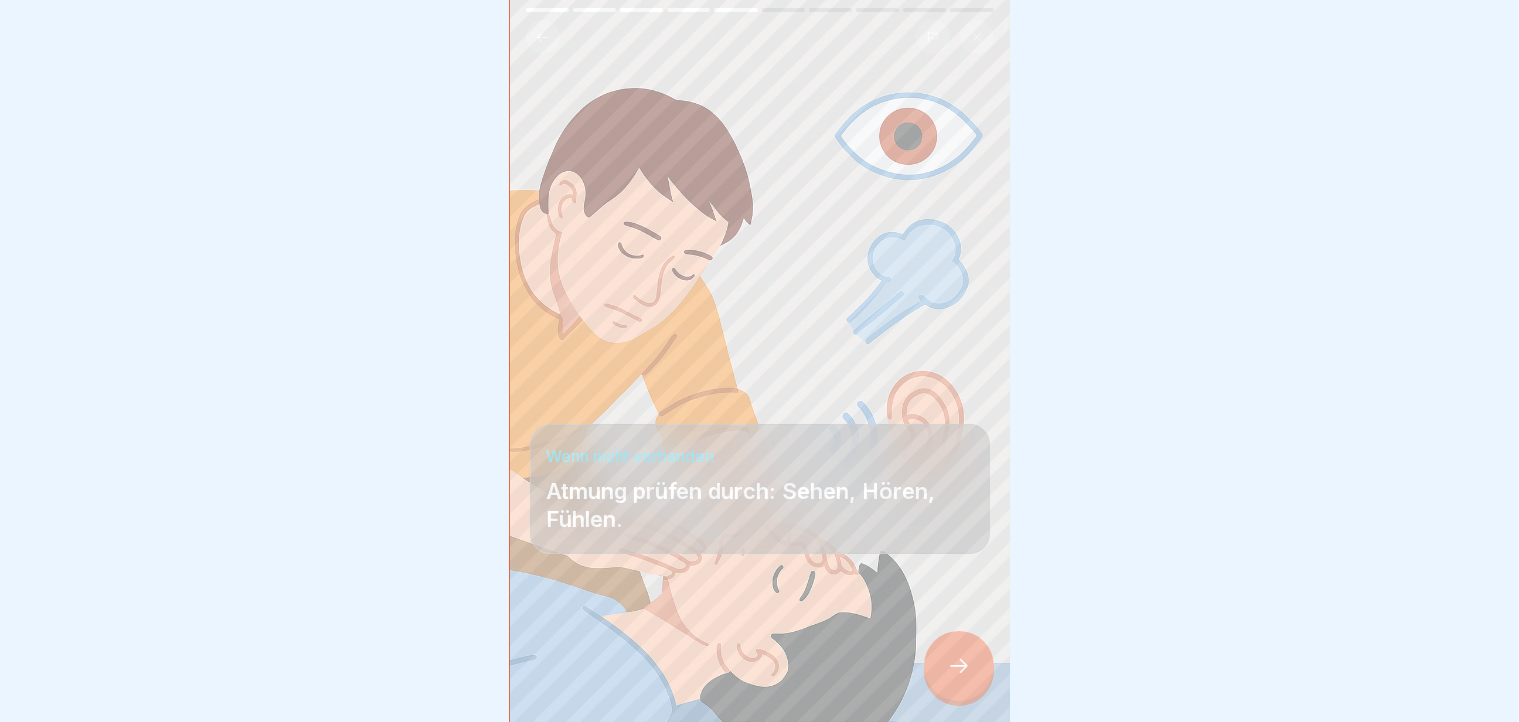 scroll, scrollTop: 0, scrollLeft: 0, axis: both 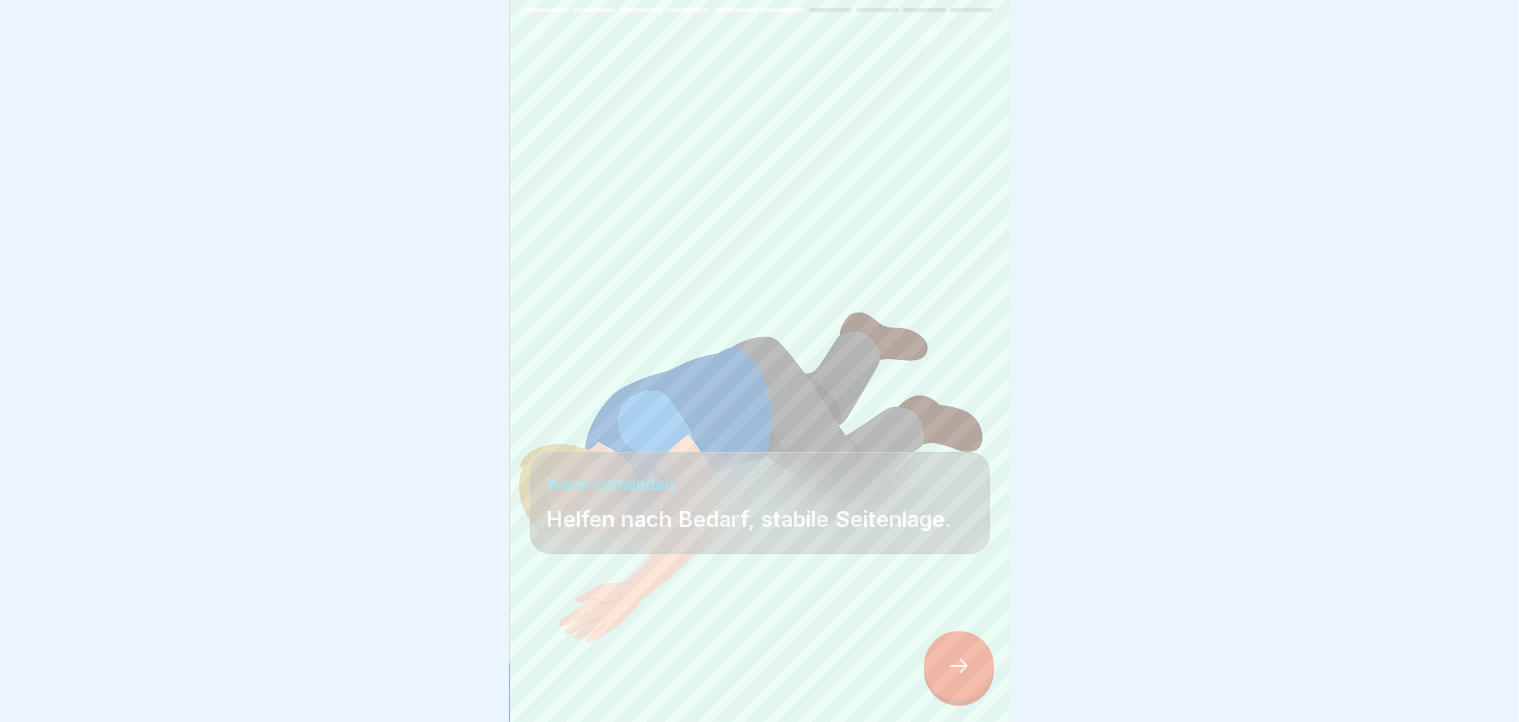 click at bounding box center (959, 666) 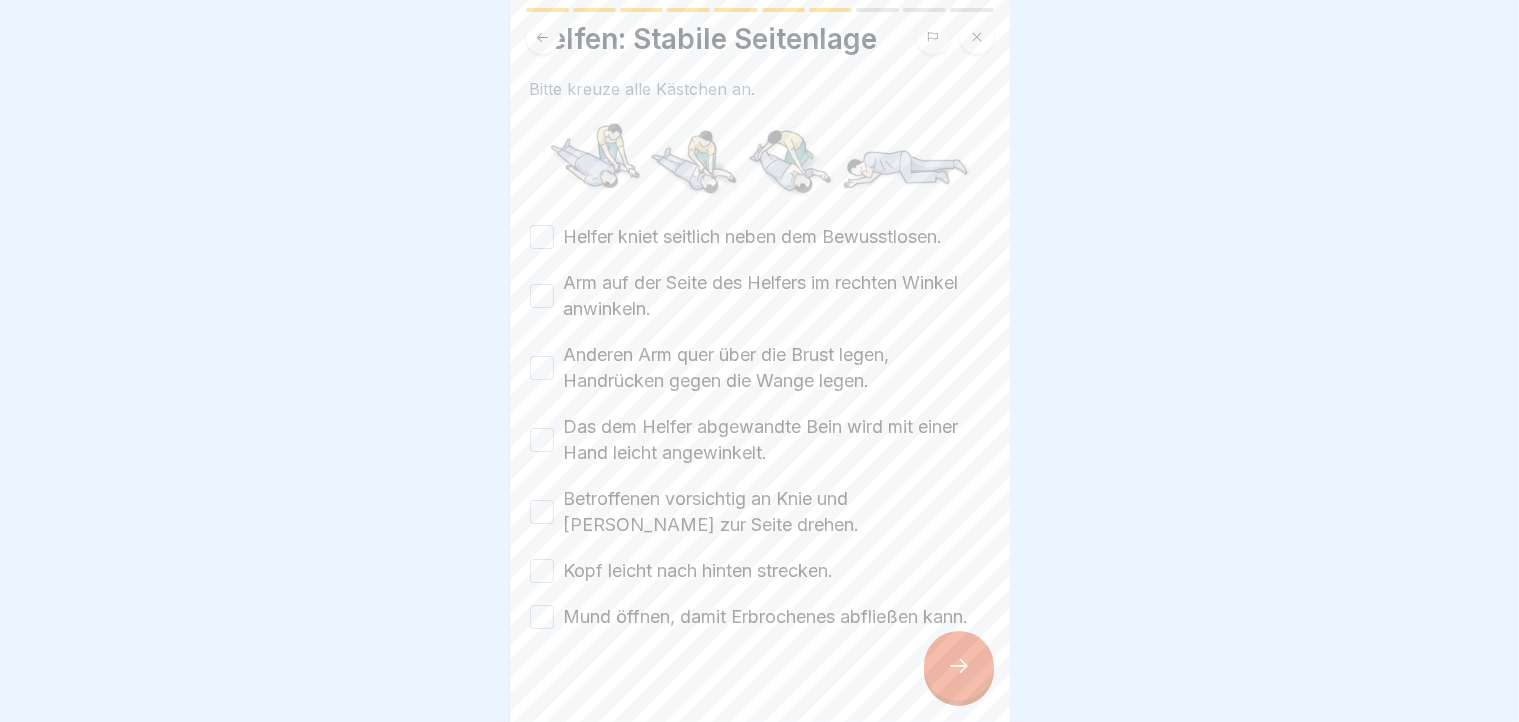 scroll, scrollTop: 54, scrollLeft: 0, axis: vertical 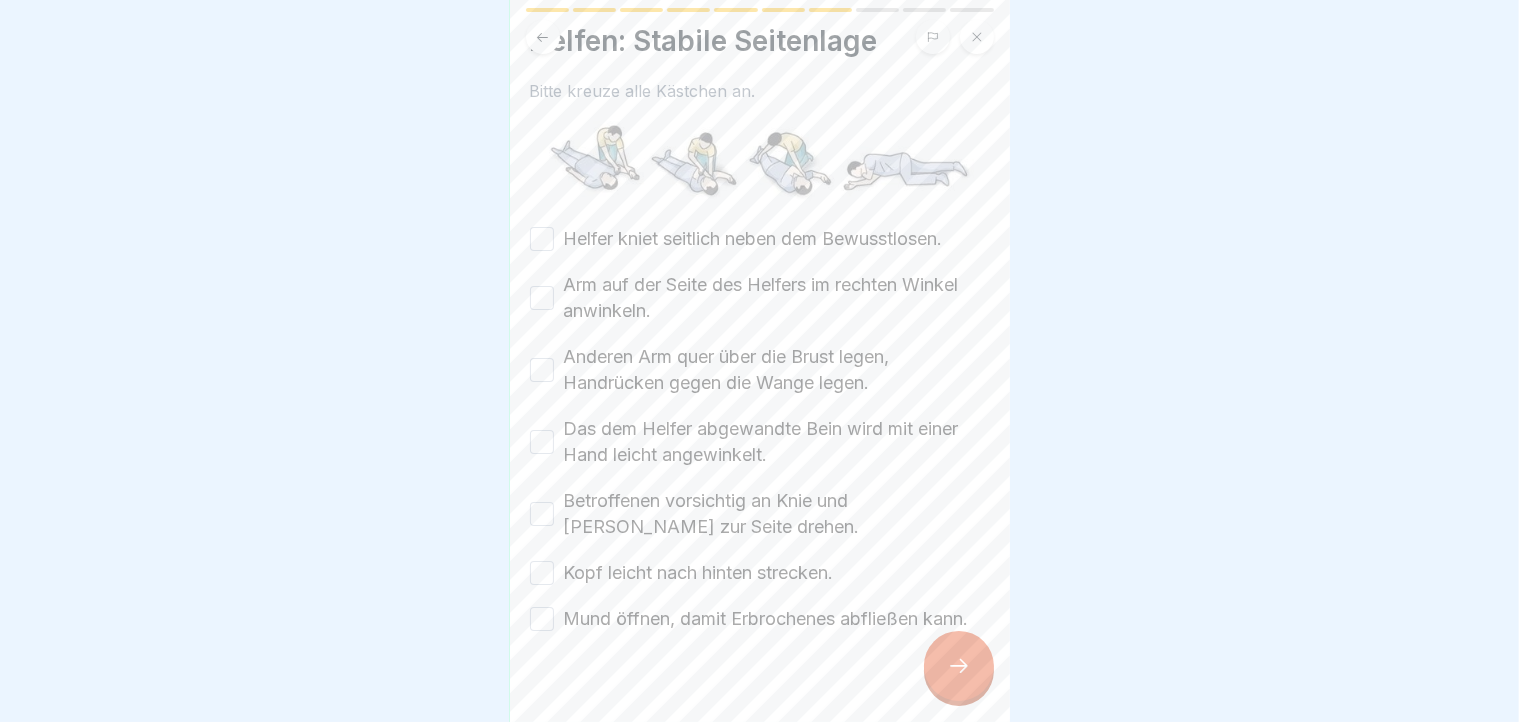 click on "Helfer kniet seitlich neben dem Bewusstlosen." at bounding box center [542, 239] 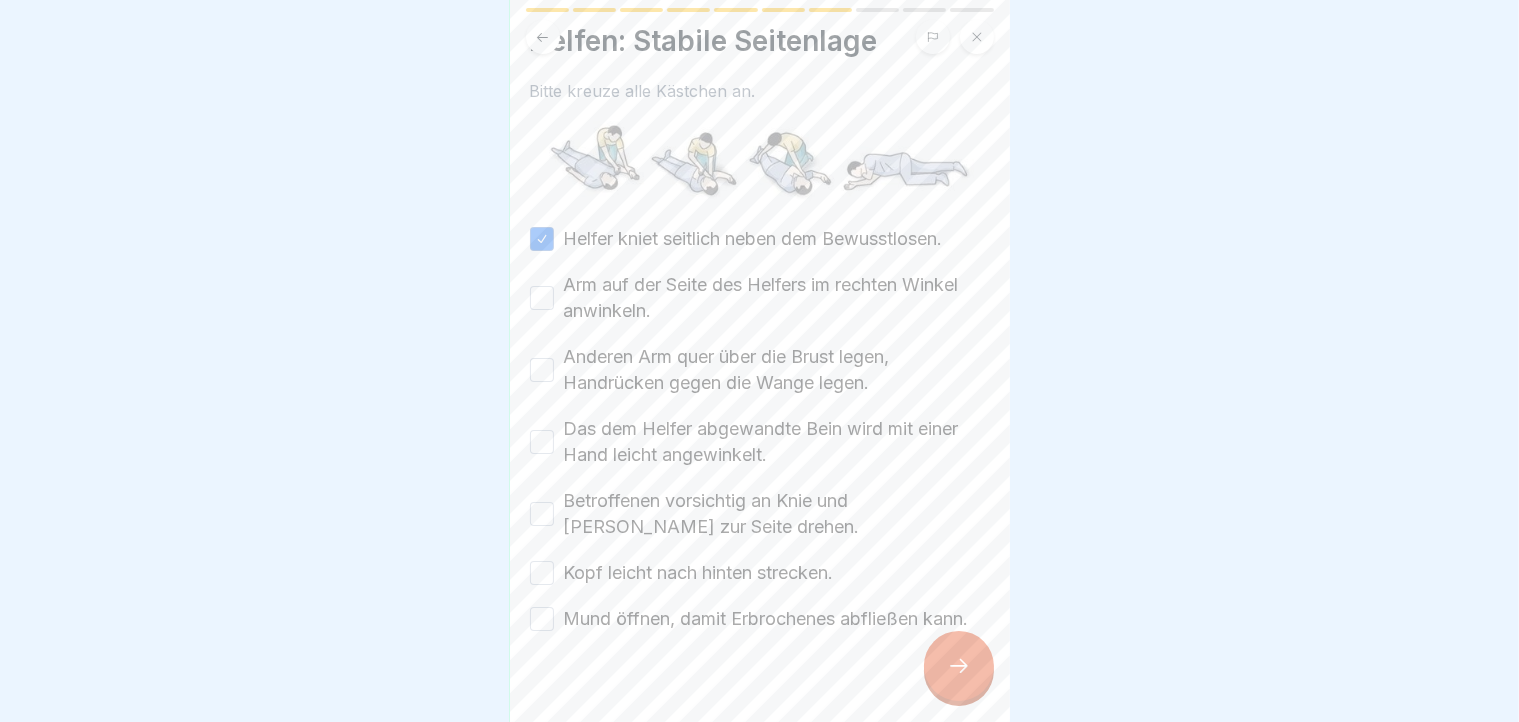 click on "Arm auf der Seite des Helfers im rechten Winkel anwinkeln." at bounding box center (542, 298) 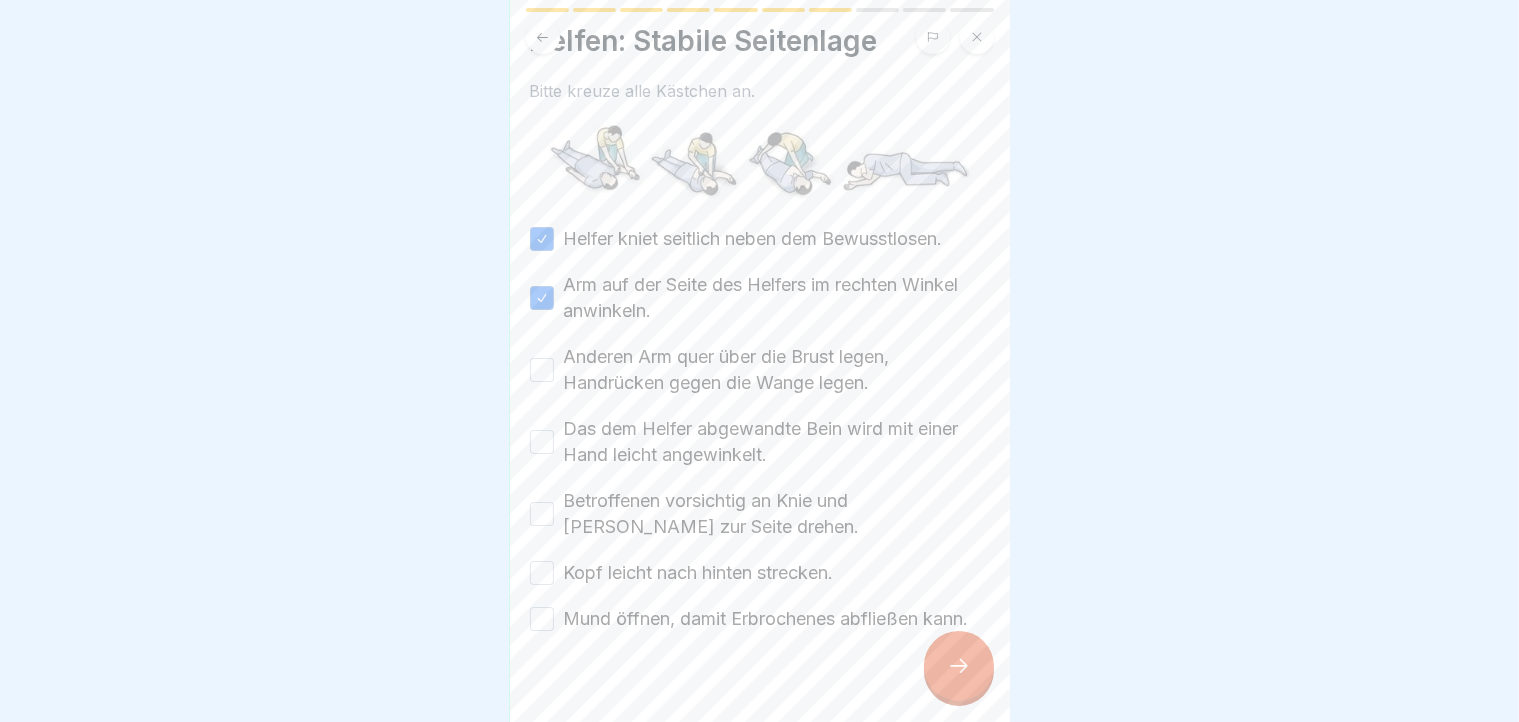 click on "Anderen Arm quer über die Brust legen, Handrücken gegen die Wange legen." at bounding box center (542, 370) 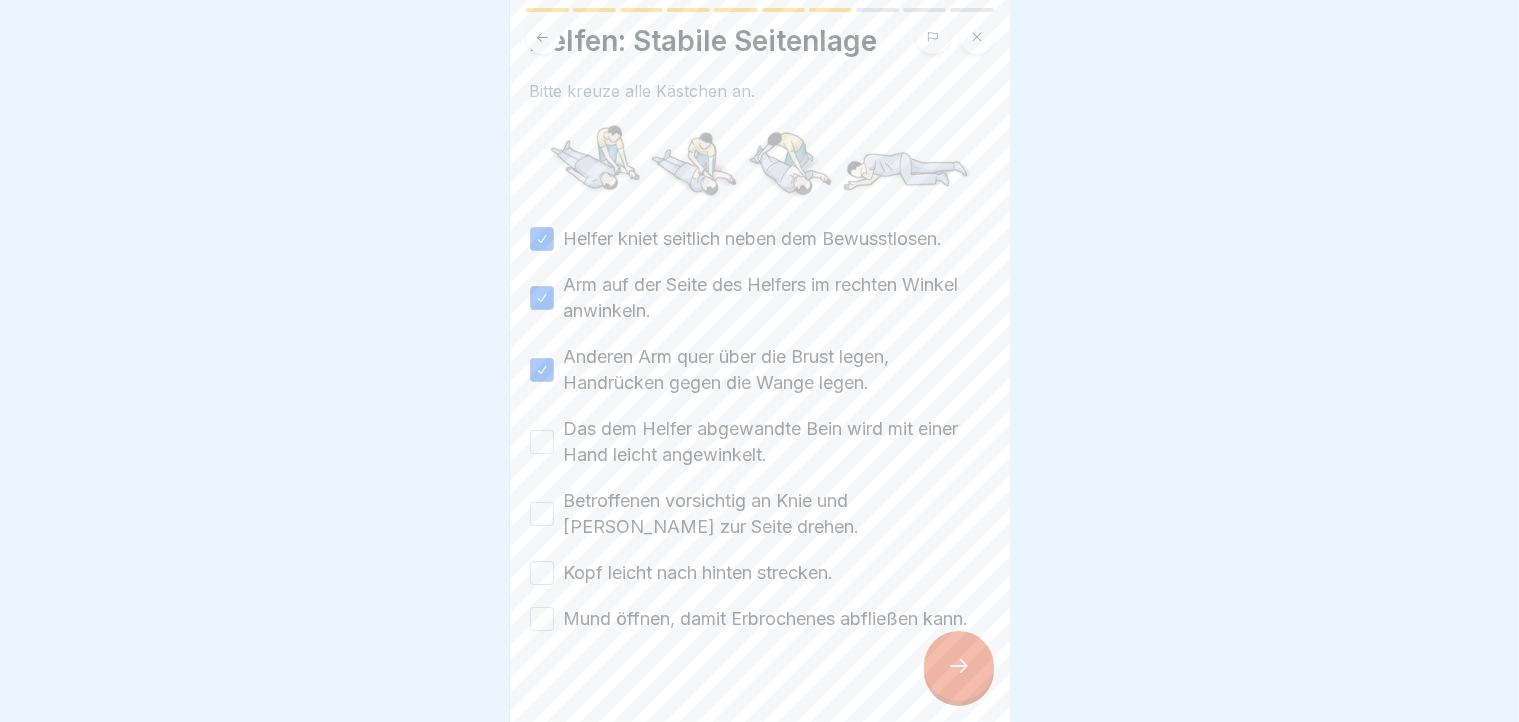 click on "Das dem Helfer abgewandte Bein wird mit einer Hand leicht angewinkelt." at bounding box center (542, 442) 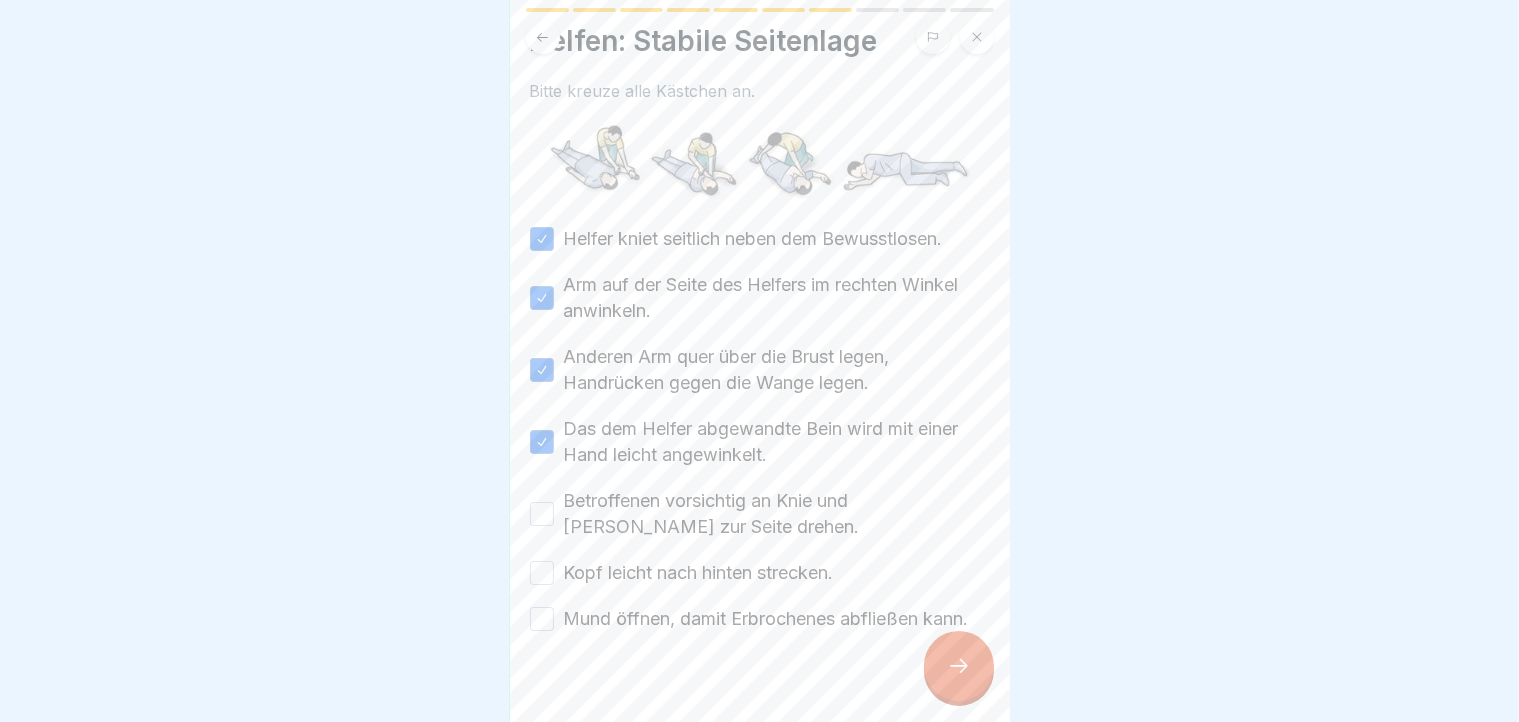 click on "Betroffenen vorsichtig an Knie und [PERSON_NAME] zur Seite drehen." at bounding box center [542, 514] 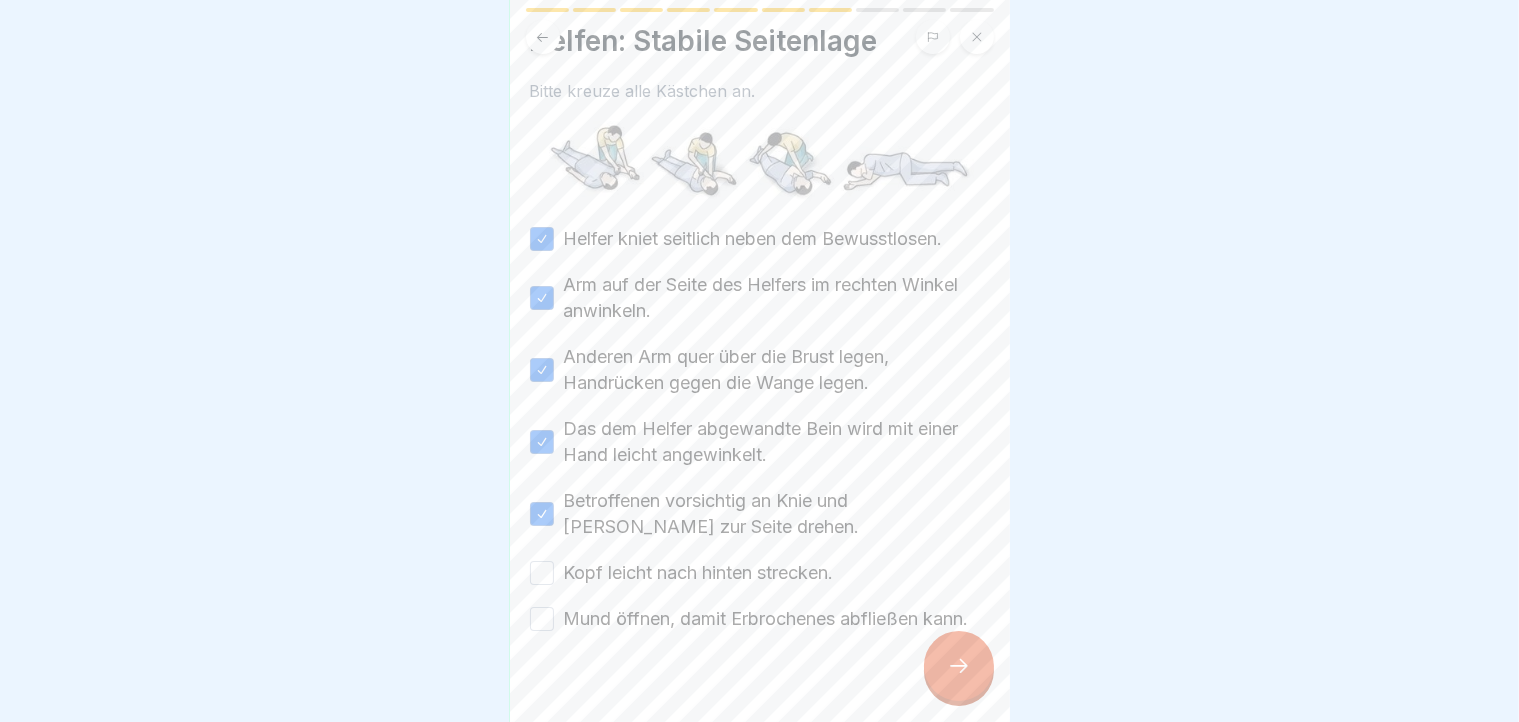 click on "Kopf leicht nach hinten strecken." at bounding box center [542, 573] 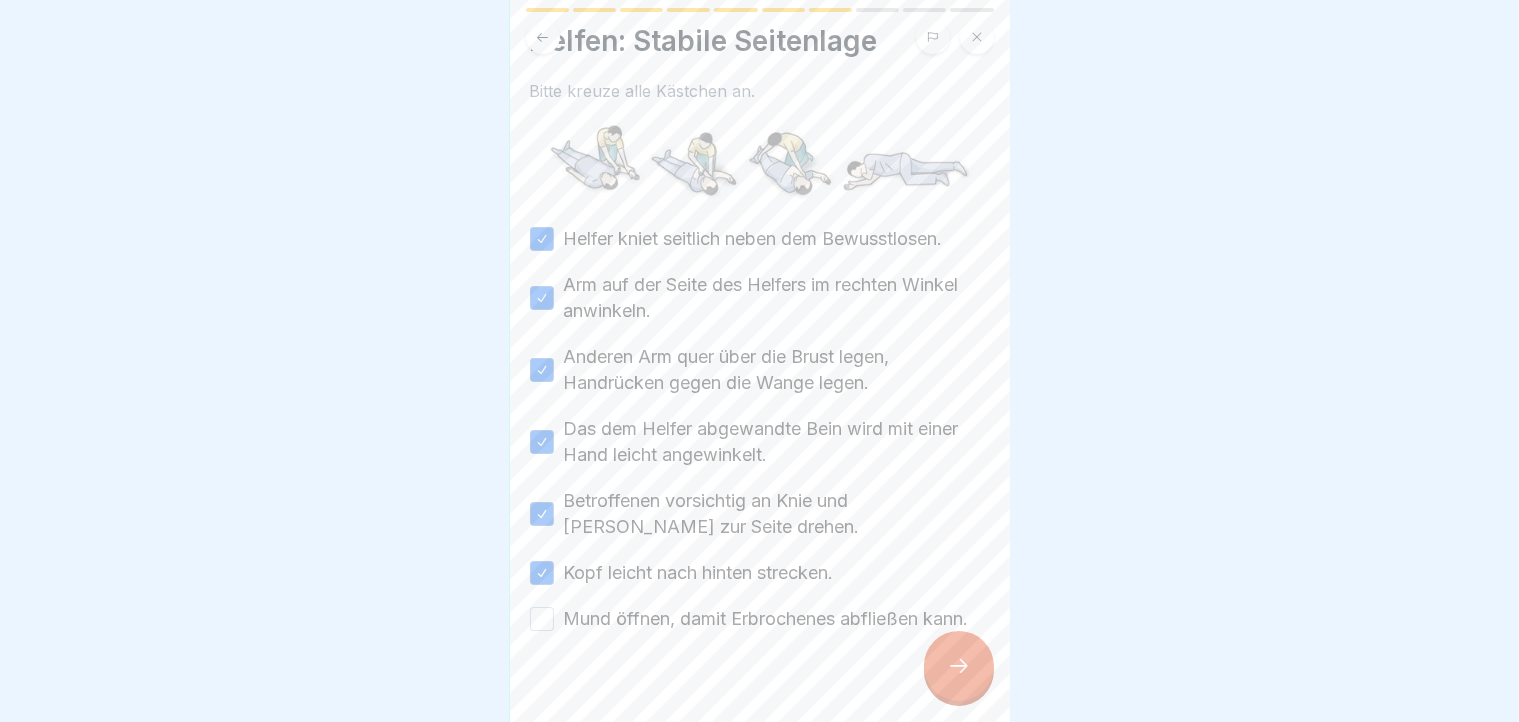 click on "Mund öffnen, damit Erbrochenes abfließen kann." at bounding box center [542, 619] 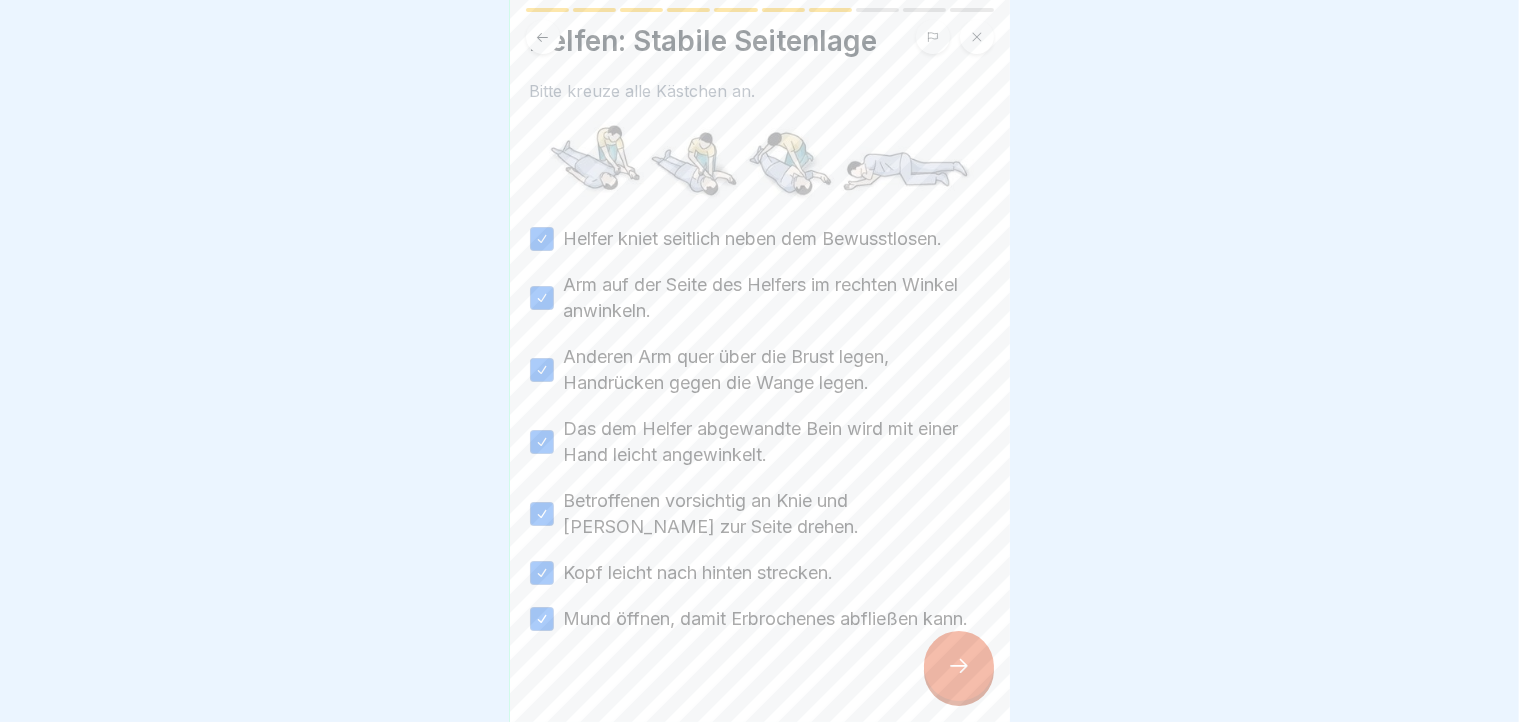 scroll, scrollTop: 16, scrollLeft: 0, axis: vertical 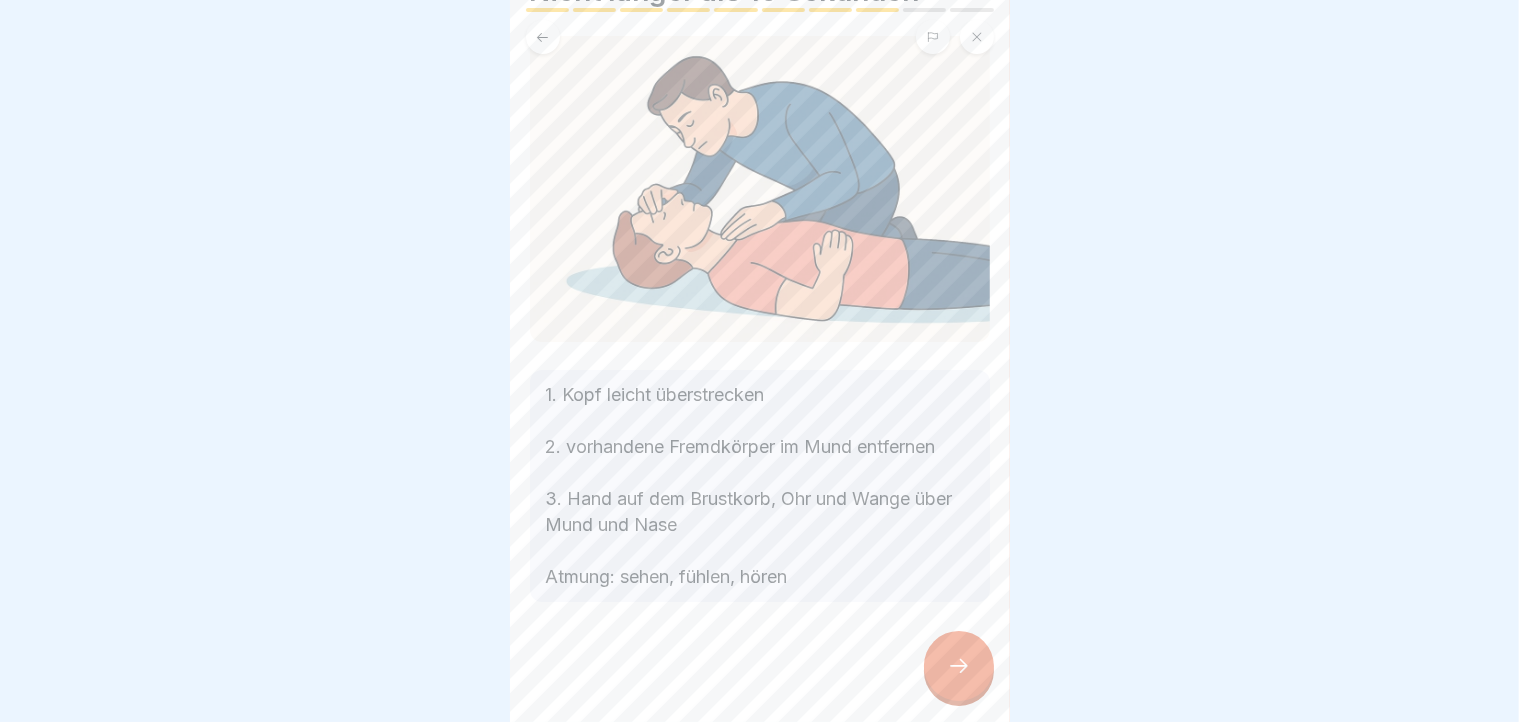 click 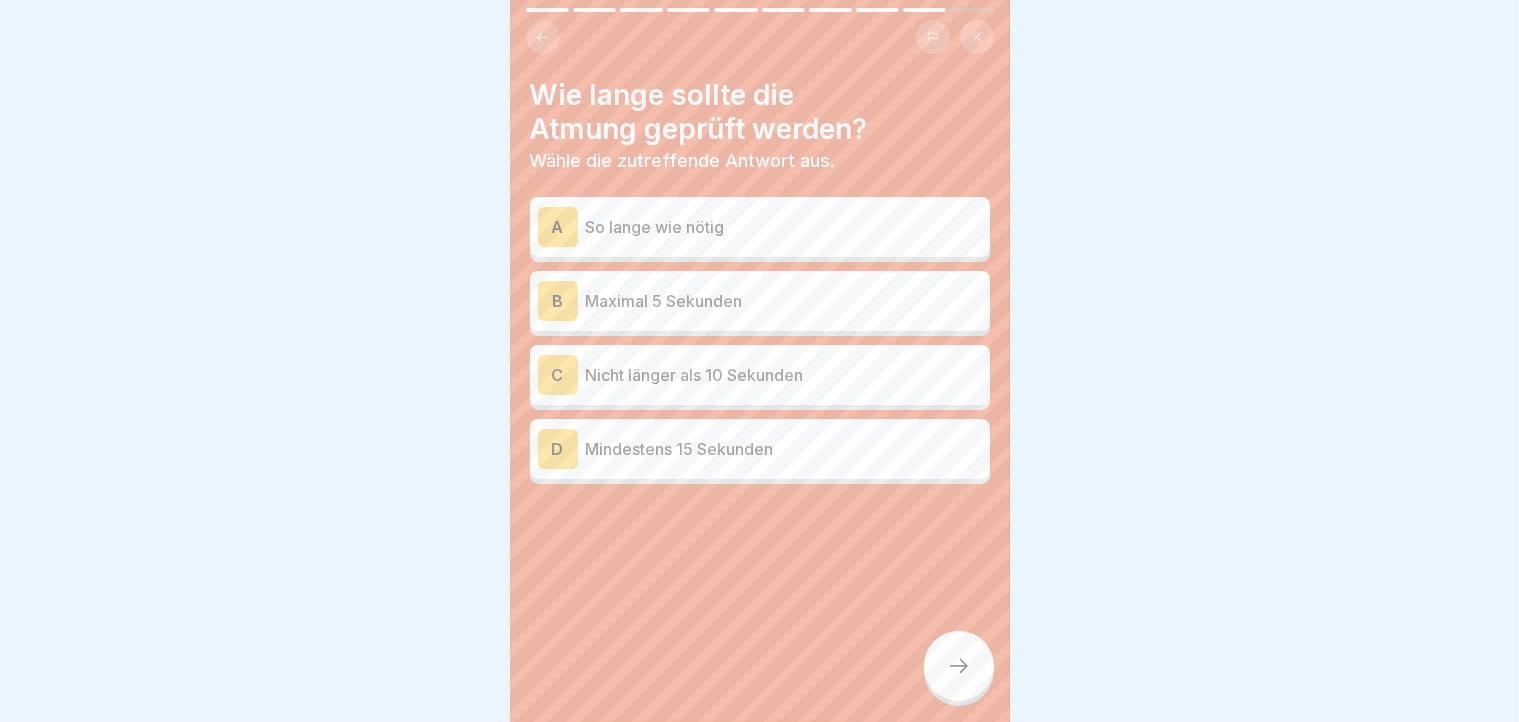 click on "Nicht länger als 10 Sekunden" at bounding box center (784, 375) 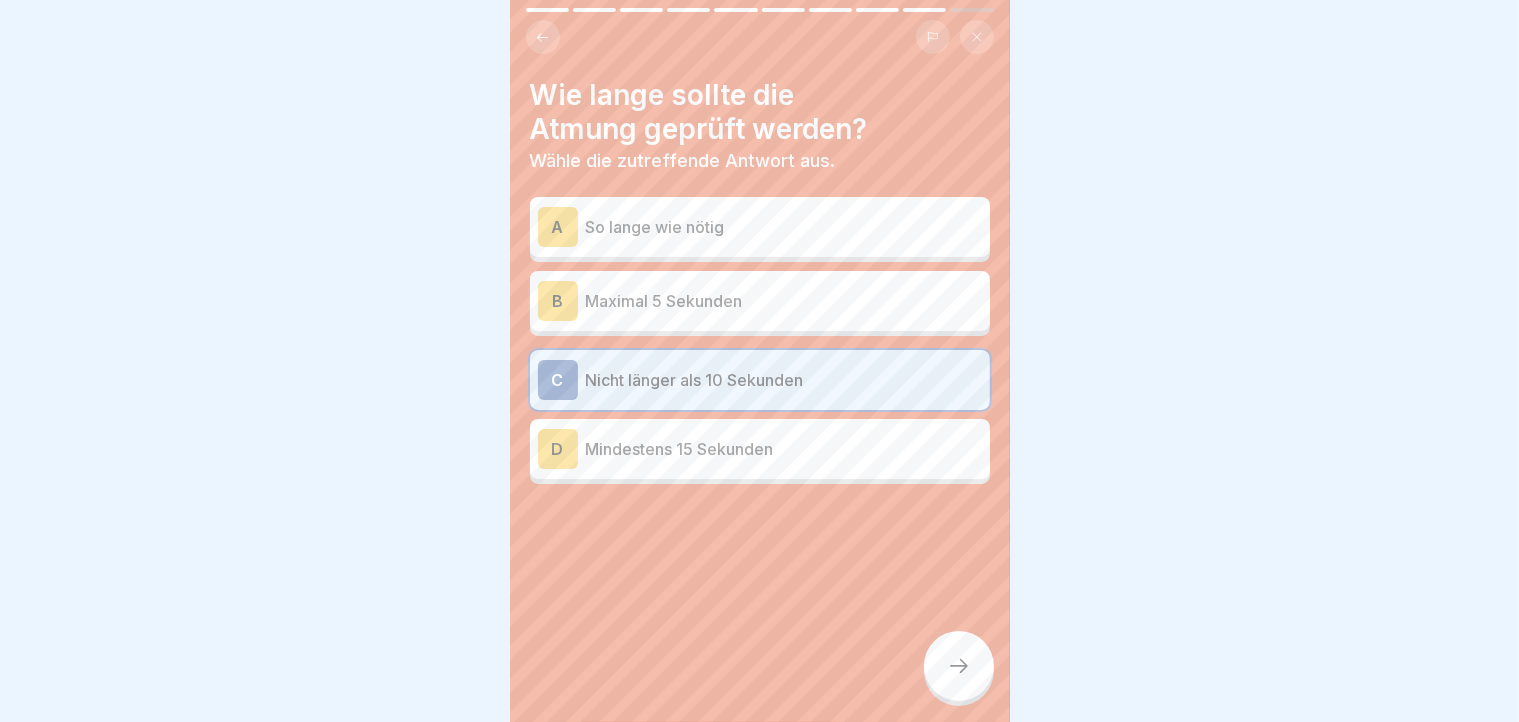 click 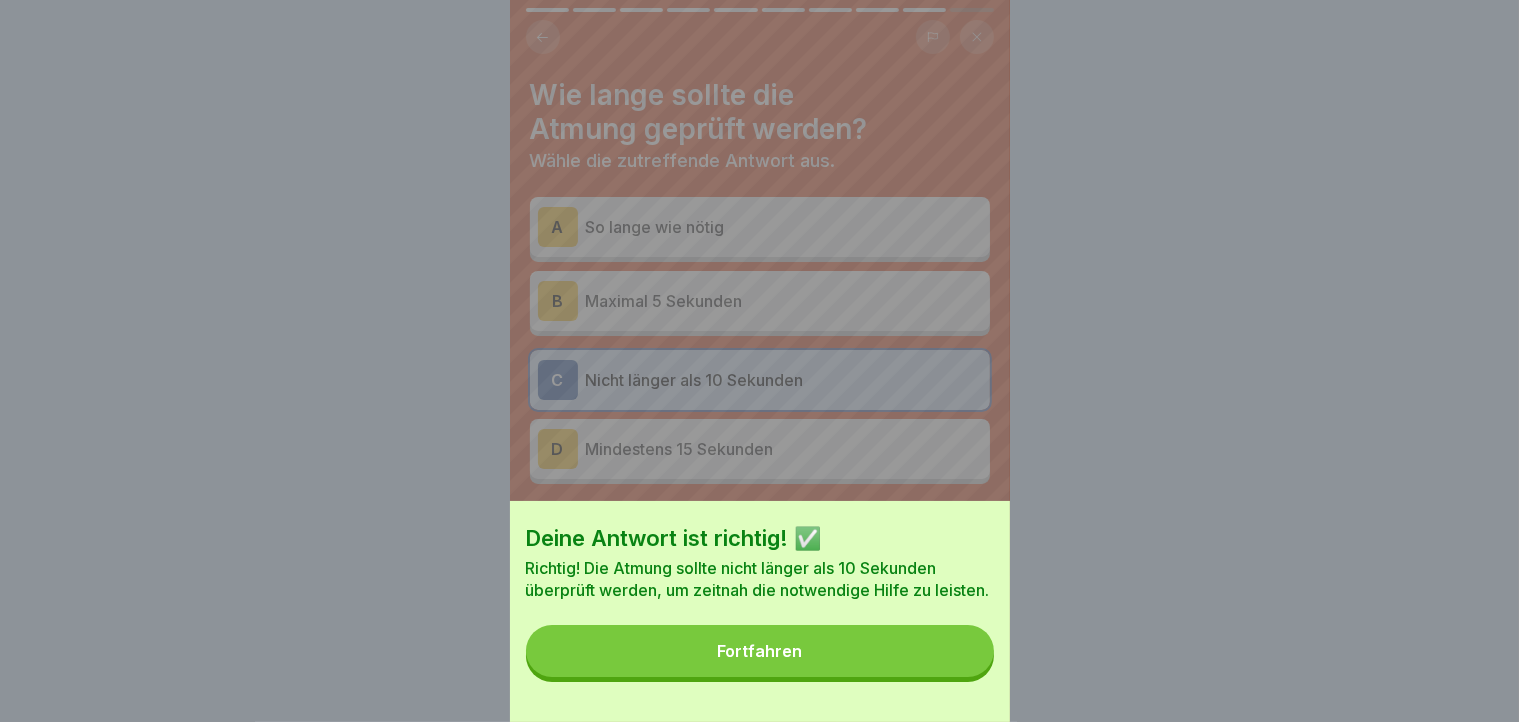 click on "Fortfahren" at bounding box center (760, 651) 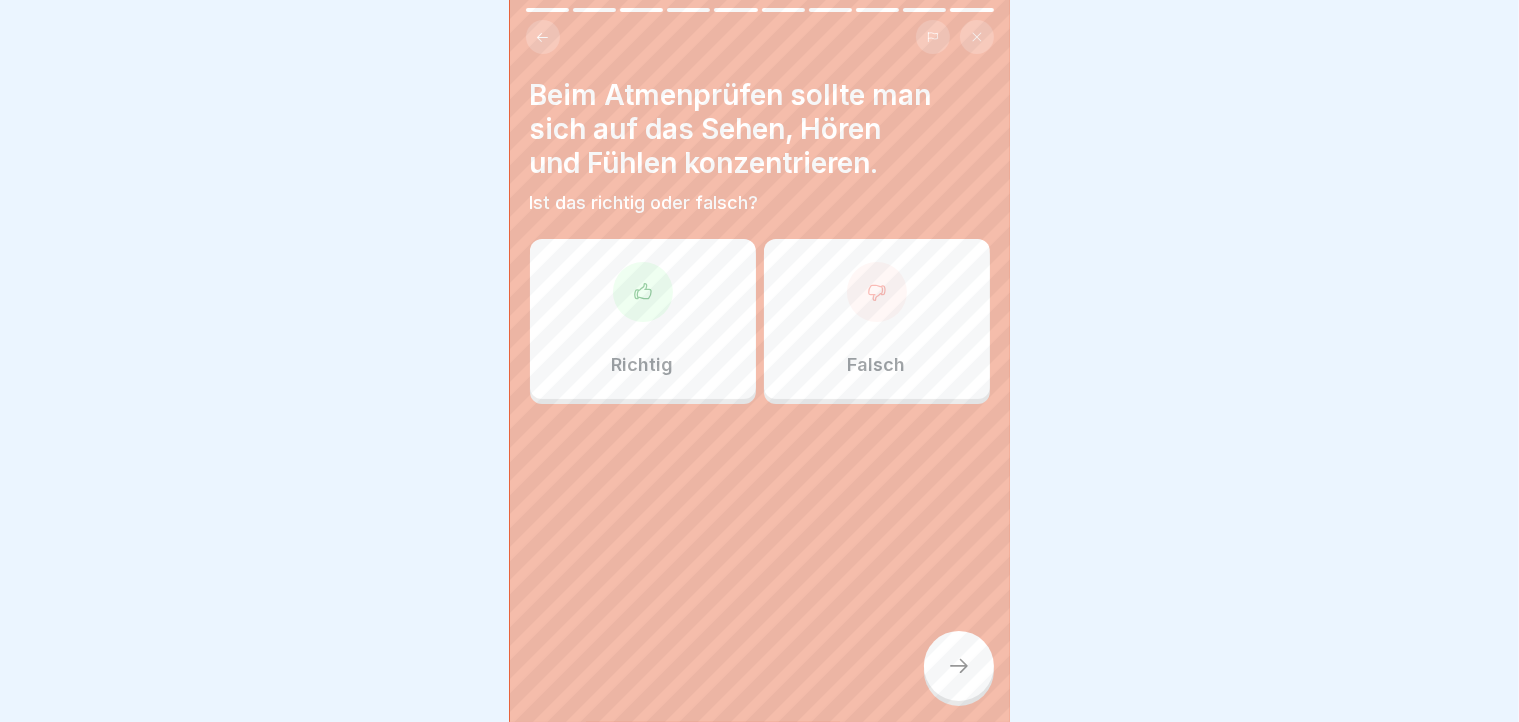 click on "Richtig" at bounding box center [643, 319] 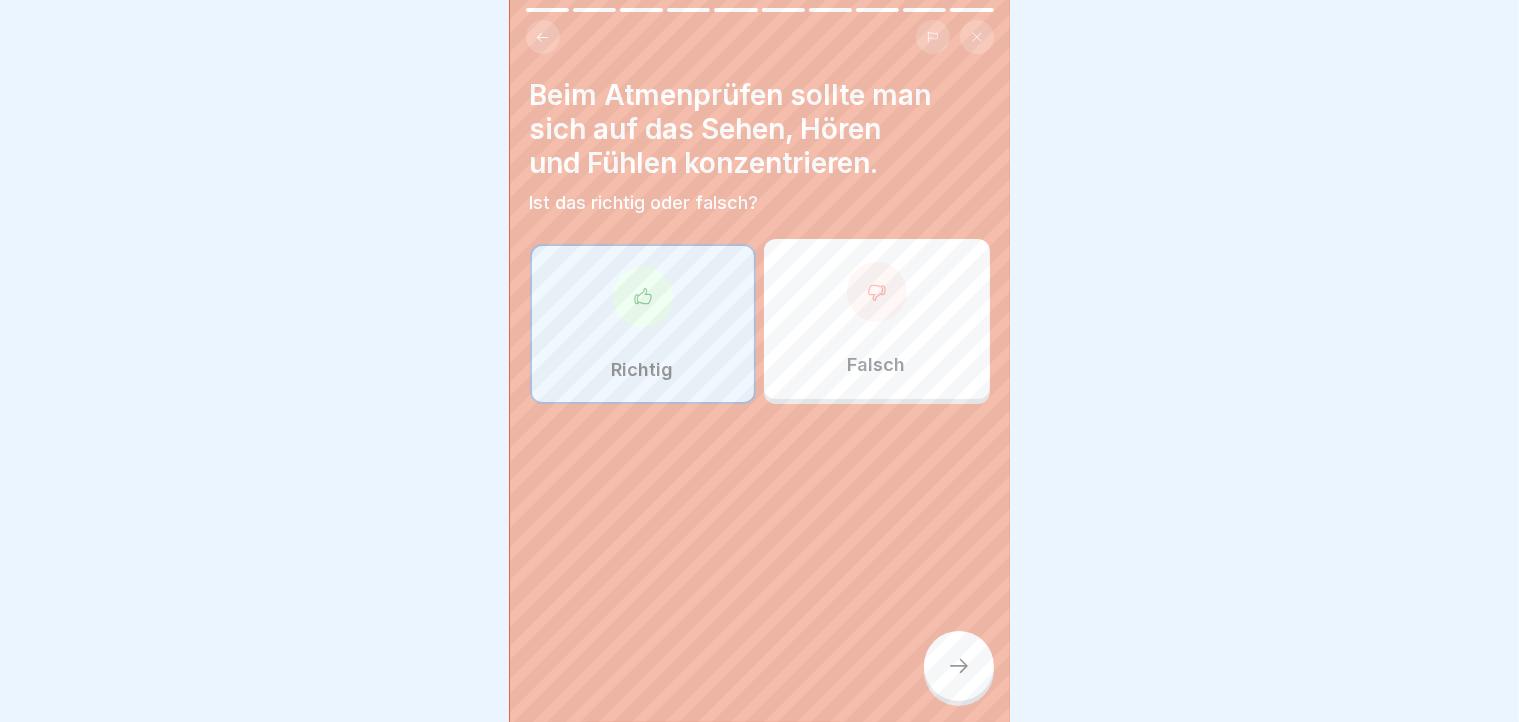 click on "Richtig" at bounding box center [643, 324] 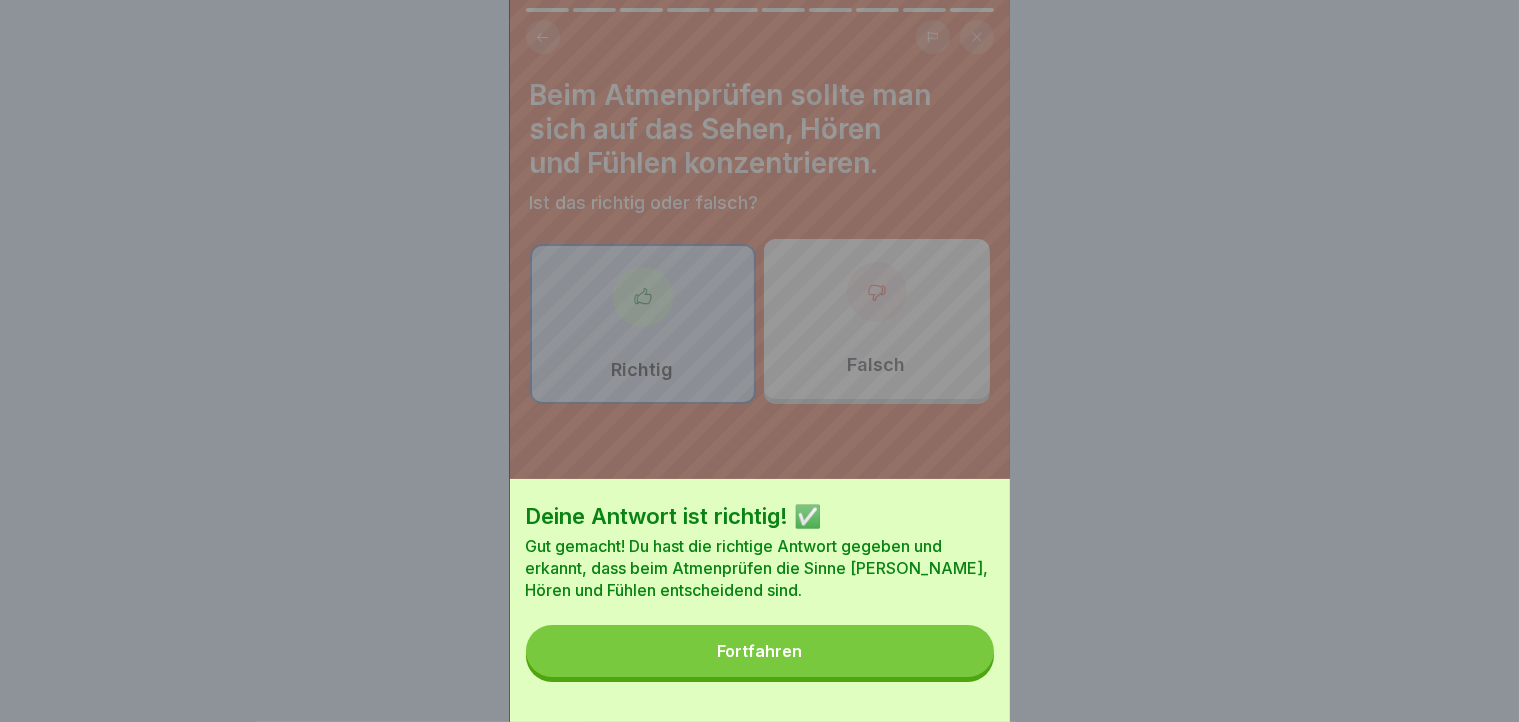 click on "Fortfahren" at bounding box center [760, 651] 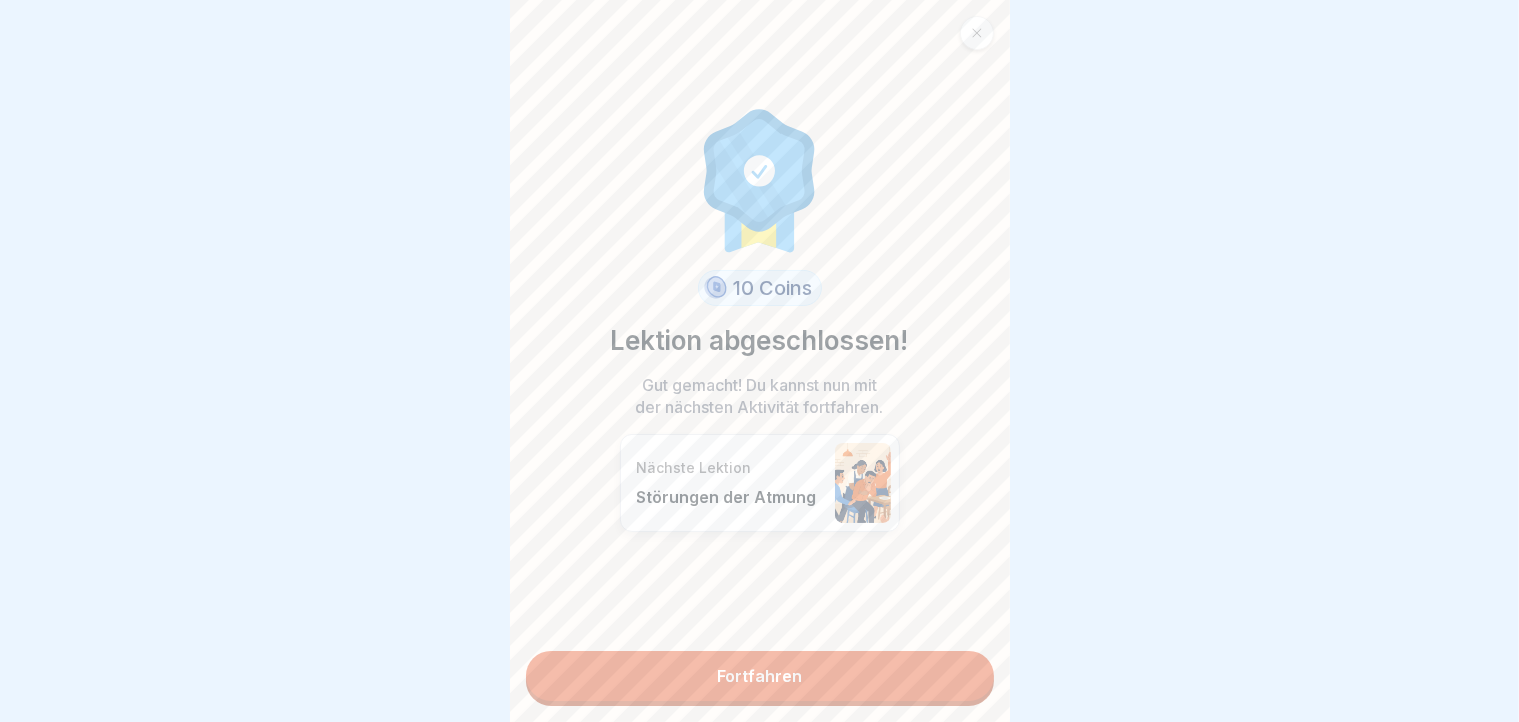click on "Fortfahren" at bounding box center [760, 676] 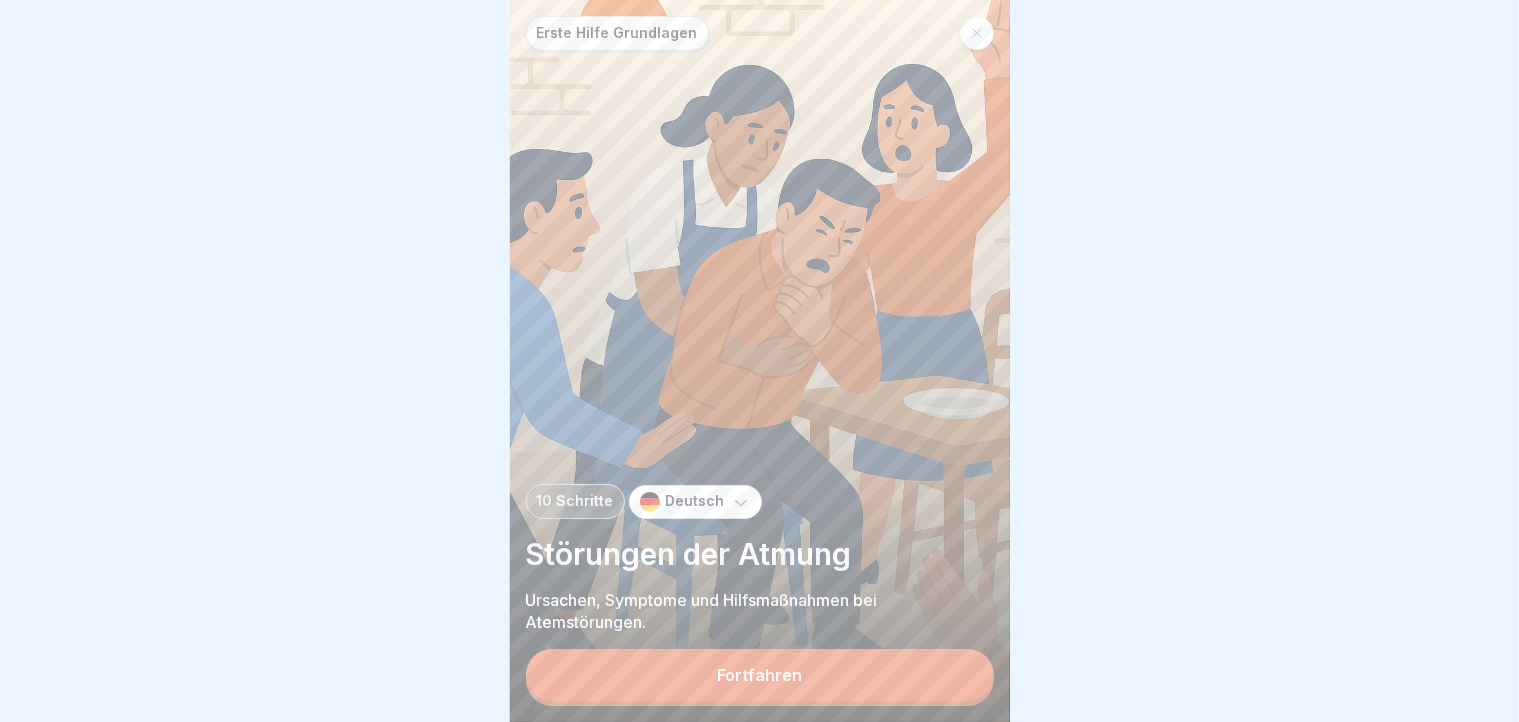 scroll, scrollTop: 16, scrollLeft: 0, axis: vertical 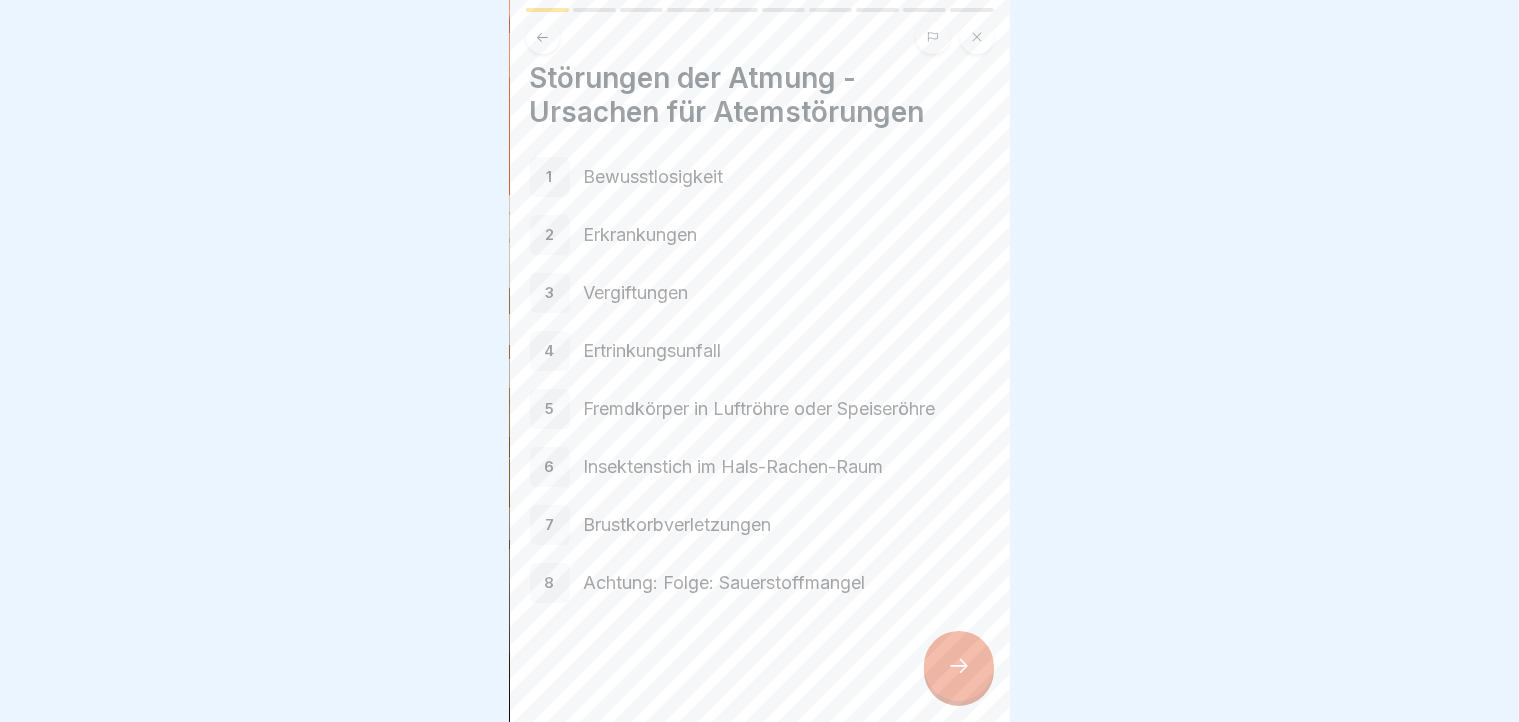 click at bounding box center (959, 666) 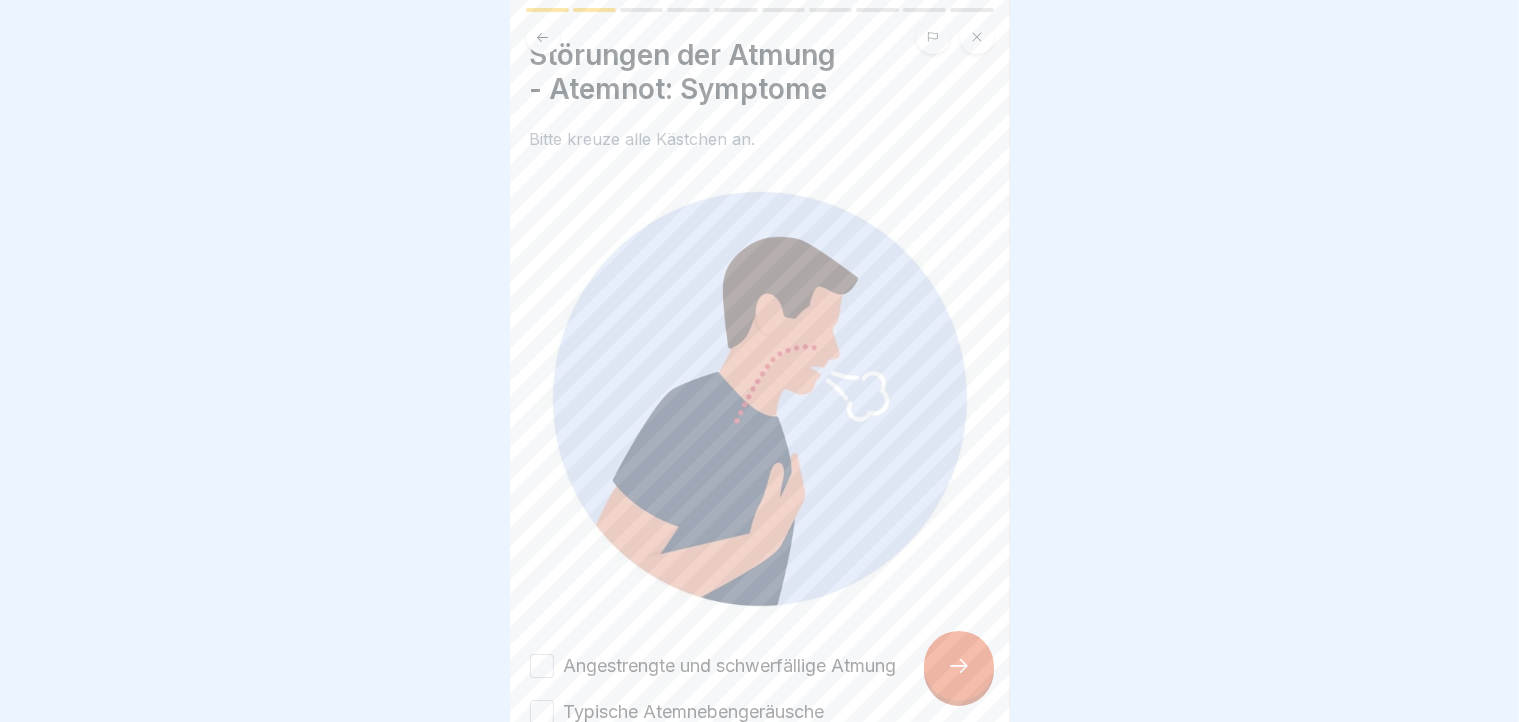 scroll, scrollTop: 264, scrollLeft: 0, axis: vertical 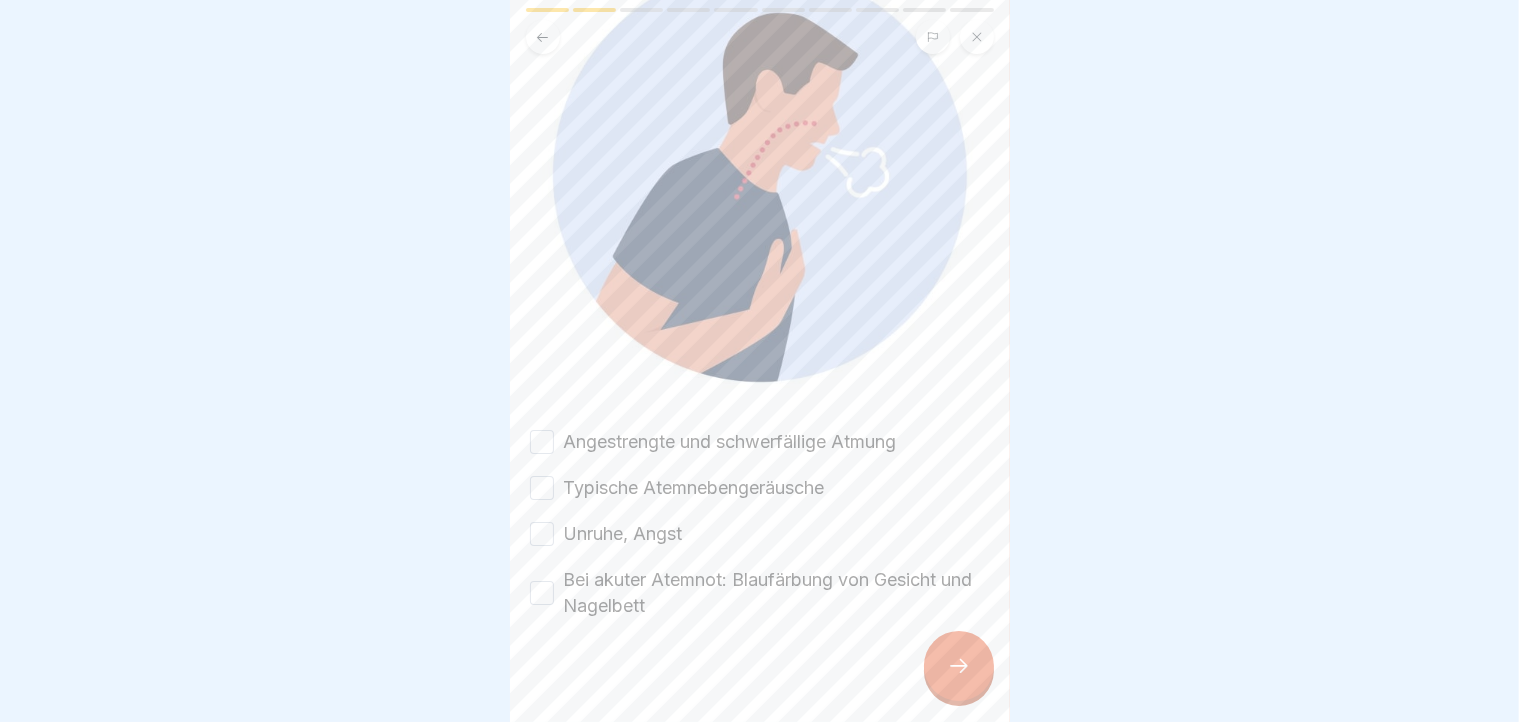 click on "Angestrengte und schwerfällige Atmung" at bounding box center [542, 442] 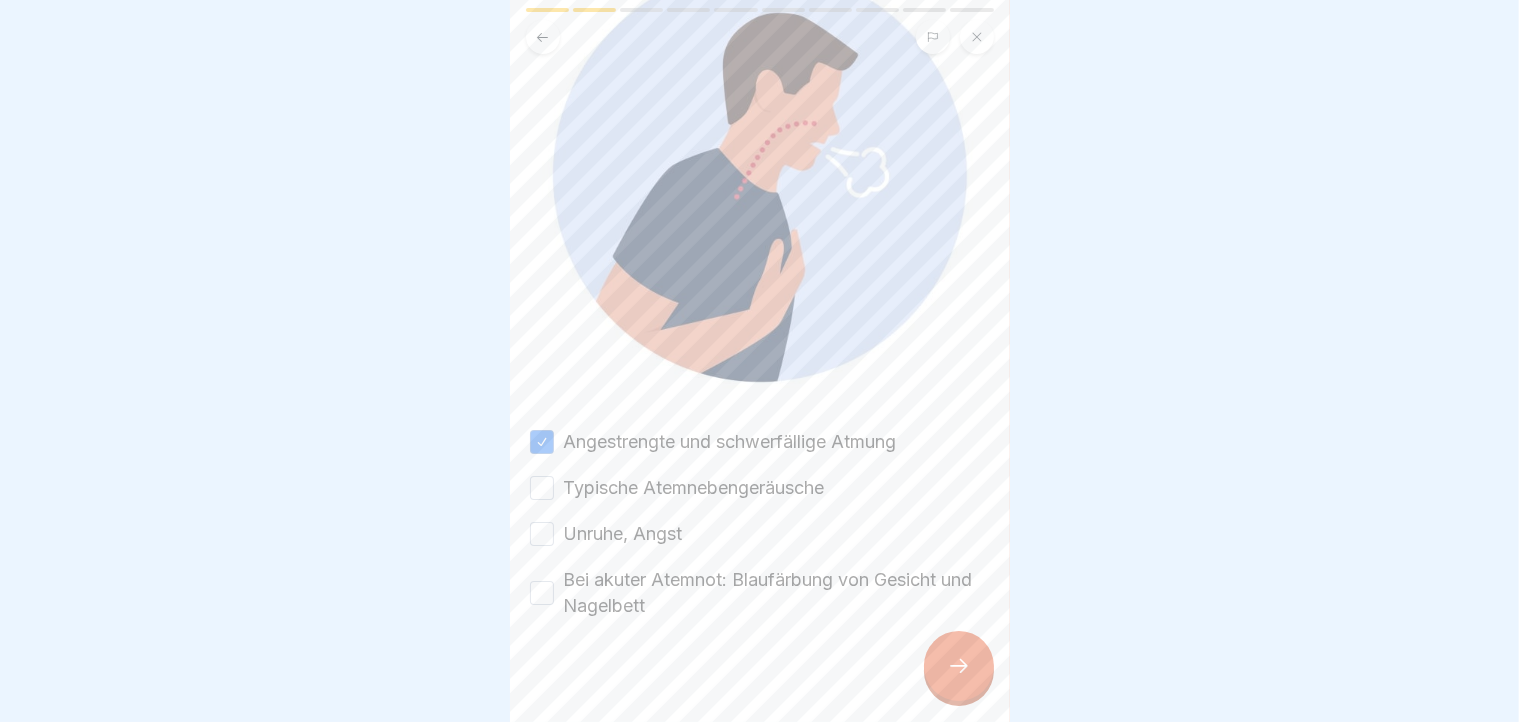 click on "Typische Atemnebengeräusche" at bounding box center (542, 488) 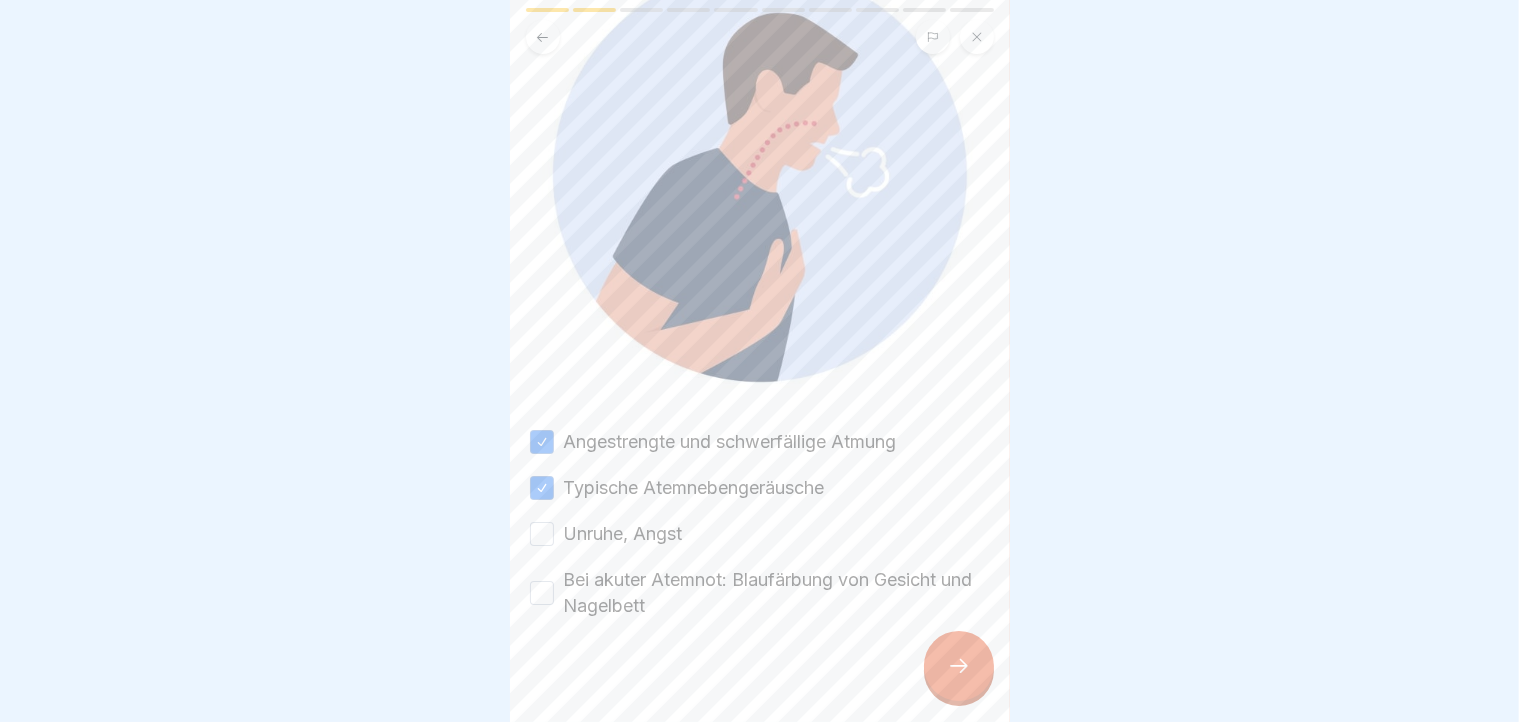 click on "Unruhe, Angst" at bounding box center [542, 534] 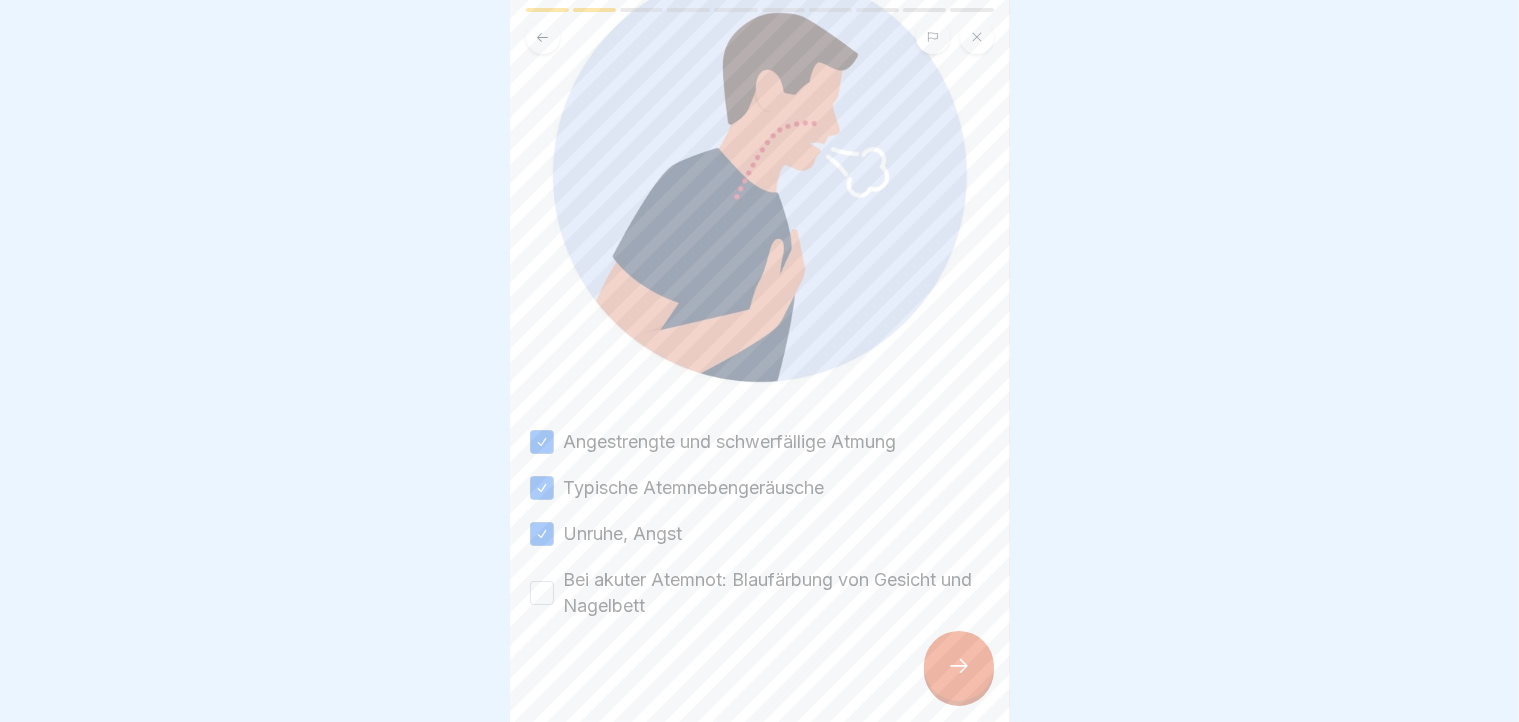 click on "Bei akuter Atemnot: Blaufärbung von Gesicht und Nagelbett" at bounding box center (542, 593) 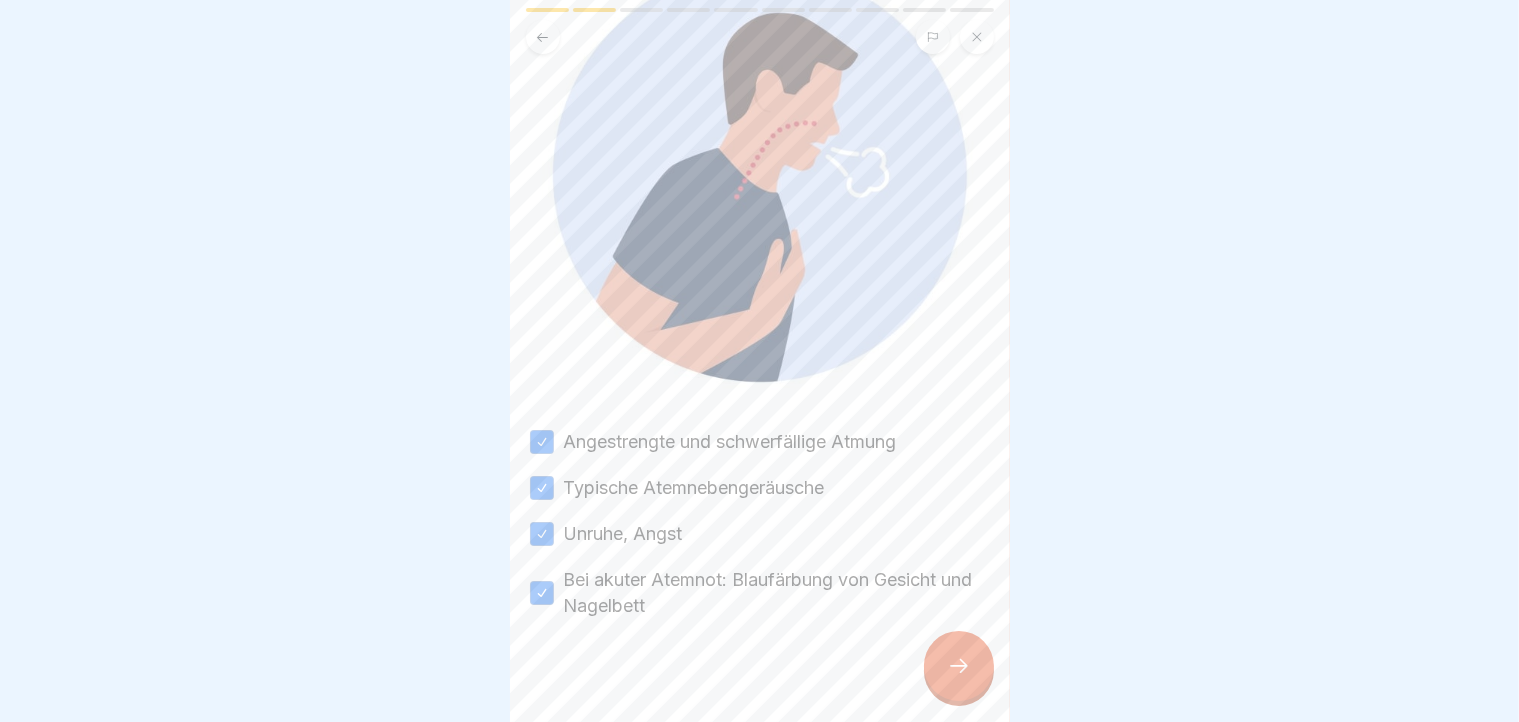 click 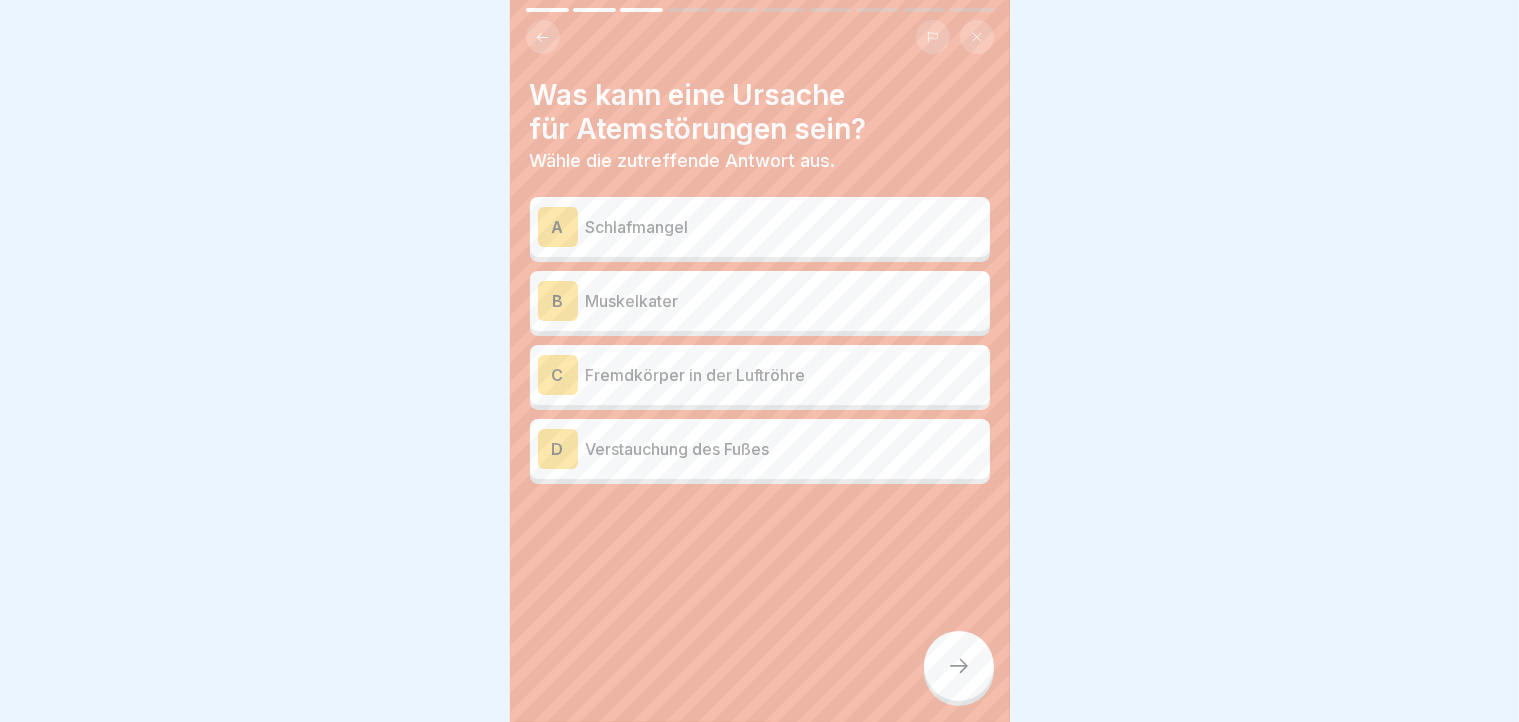 click on "Fremdkörper in der Luftröhre" at bounding box center [784, 375] 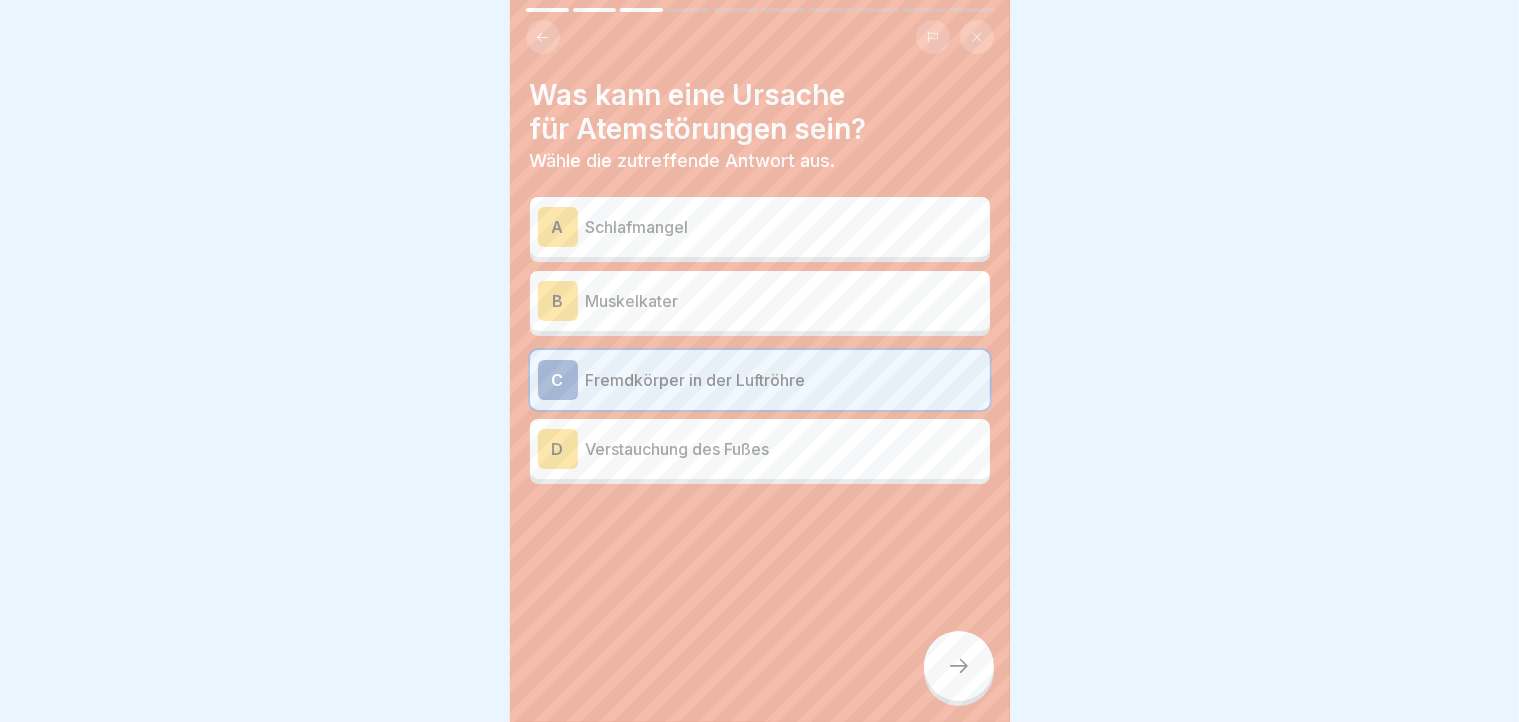click at bounding box center (959, 666) 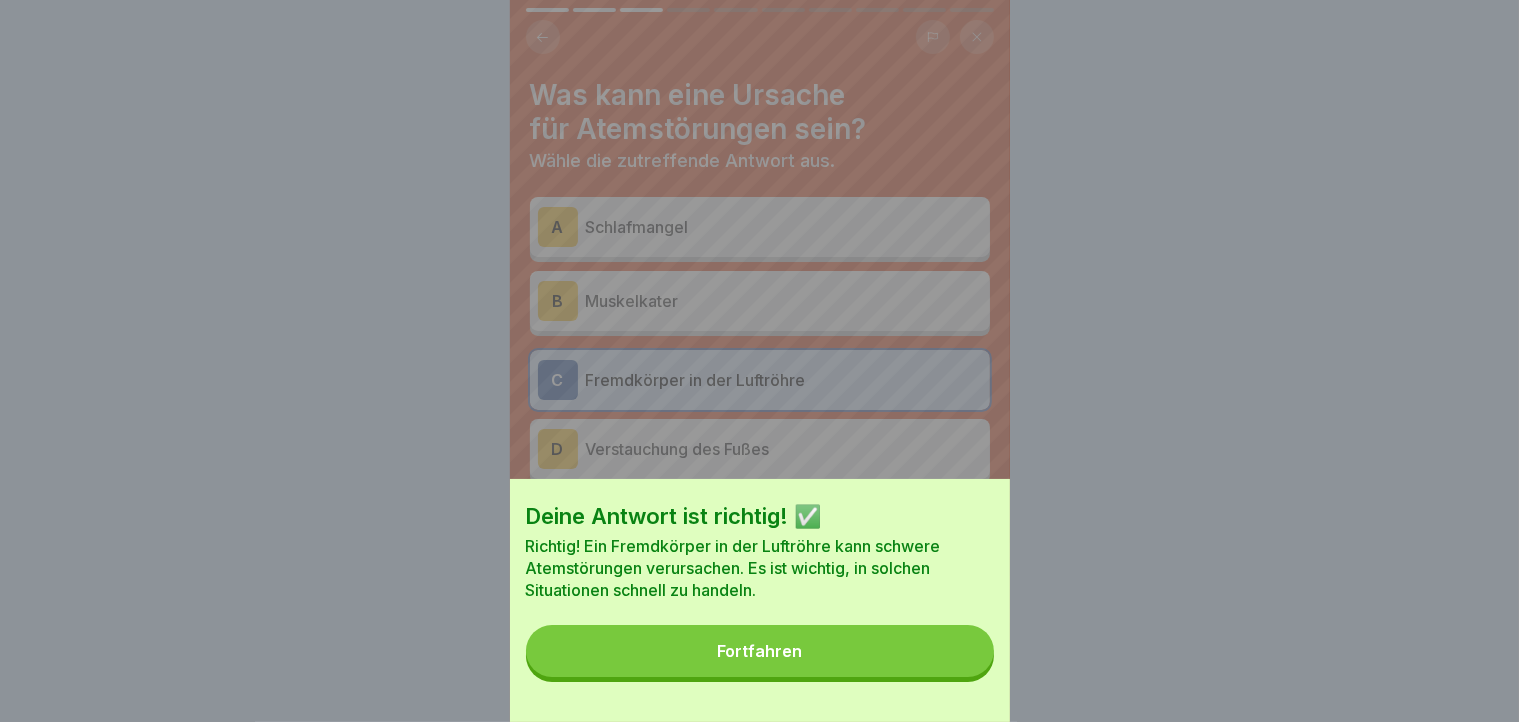 click on "Fortfahren" at bounding box center [760, 651] 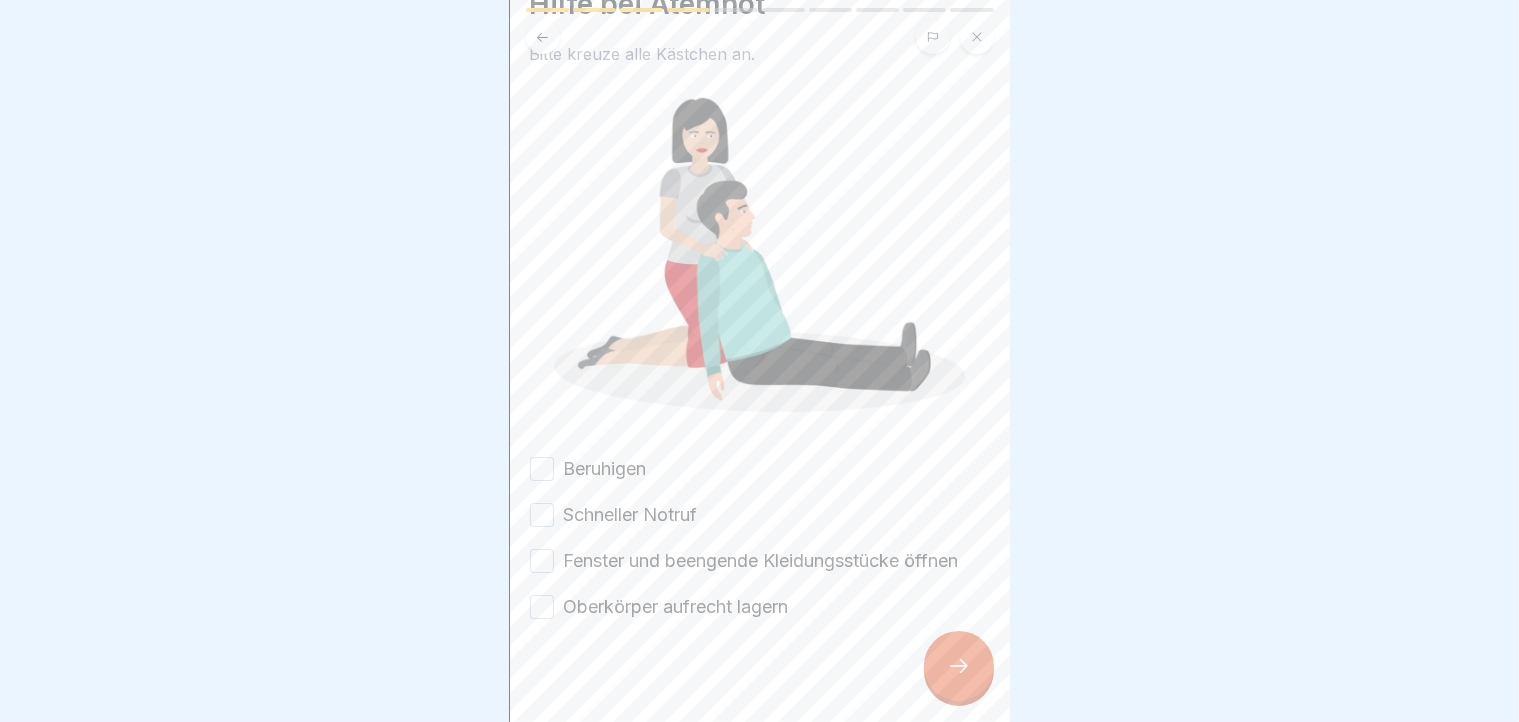 scroll, scrollTop: 94, scrollLeft: 0, axis: vertical 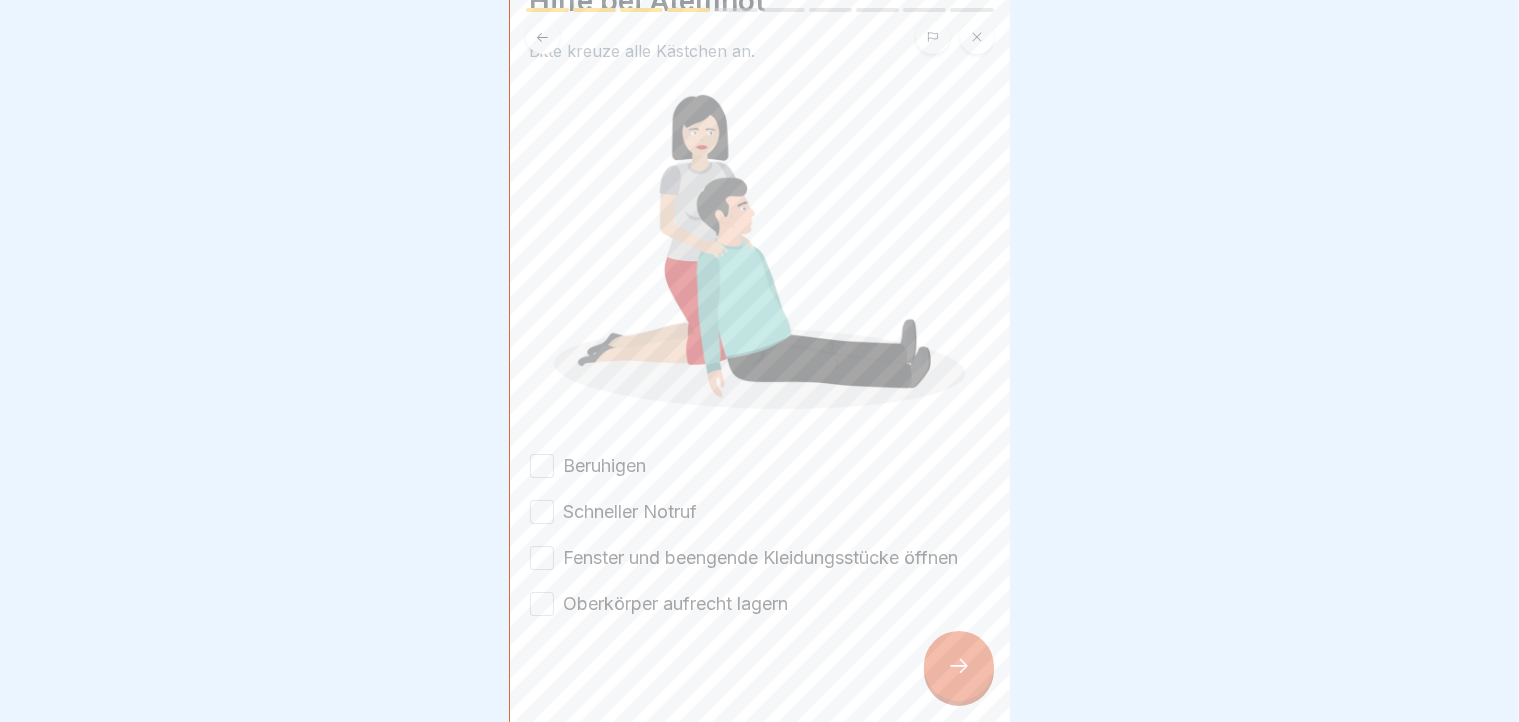 click on "Beruhigen" at bounding box center (542, 466) 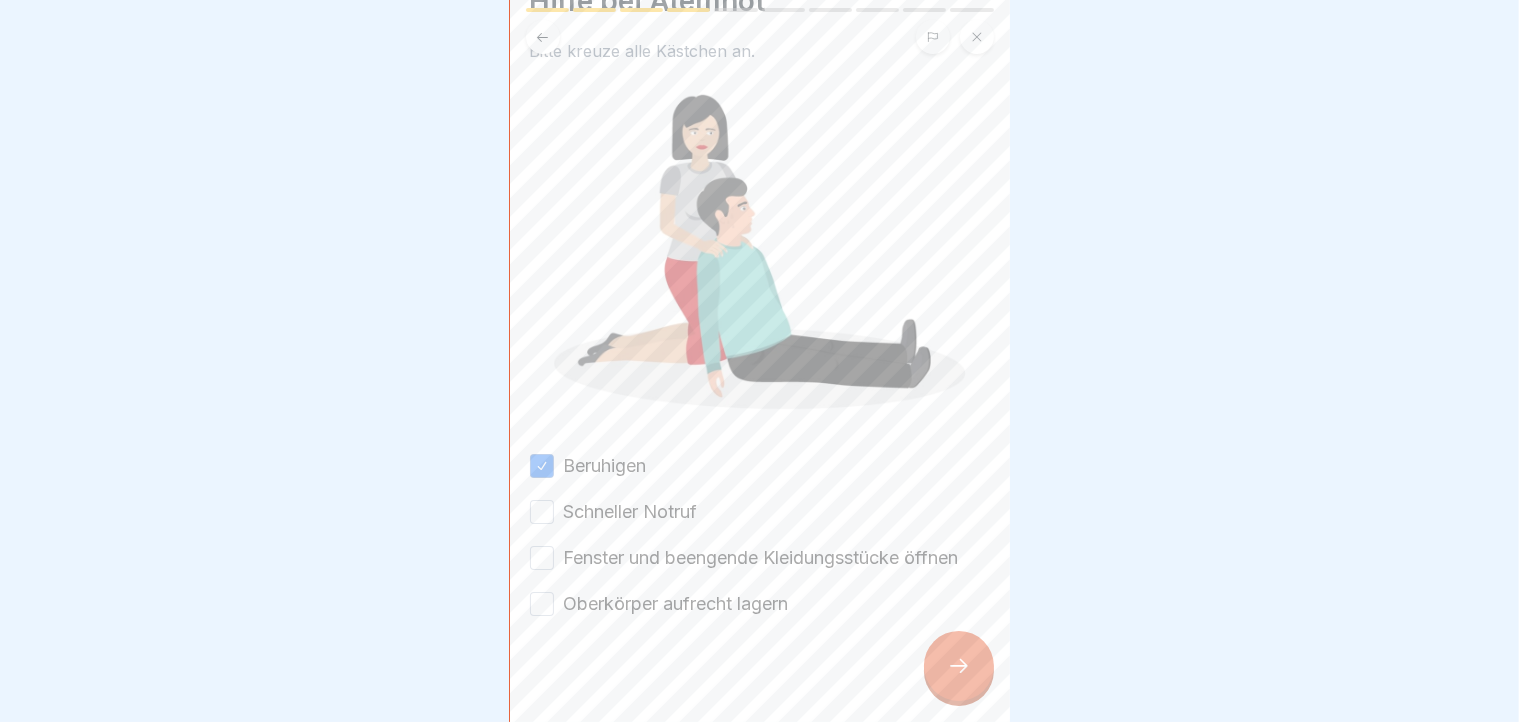 click on "Schneller Notruf" at bounding box center [542, 512] 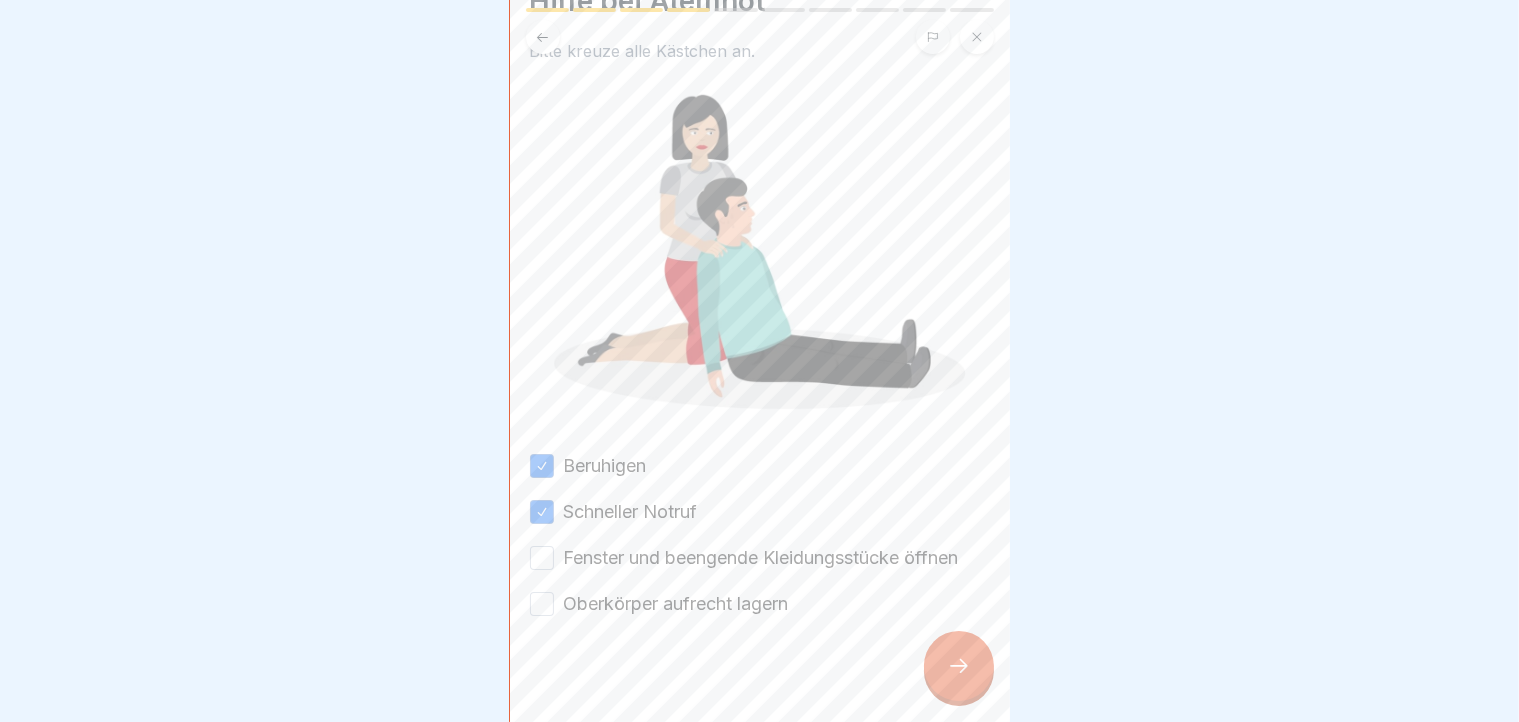 click on "Fenster und beengende Kleidungsstücke öffnen" at bounding box center (542, 558) 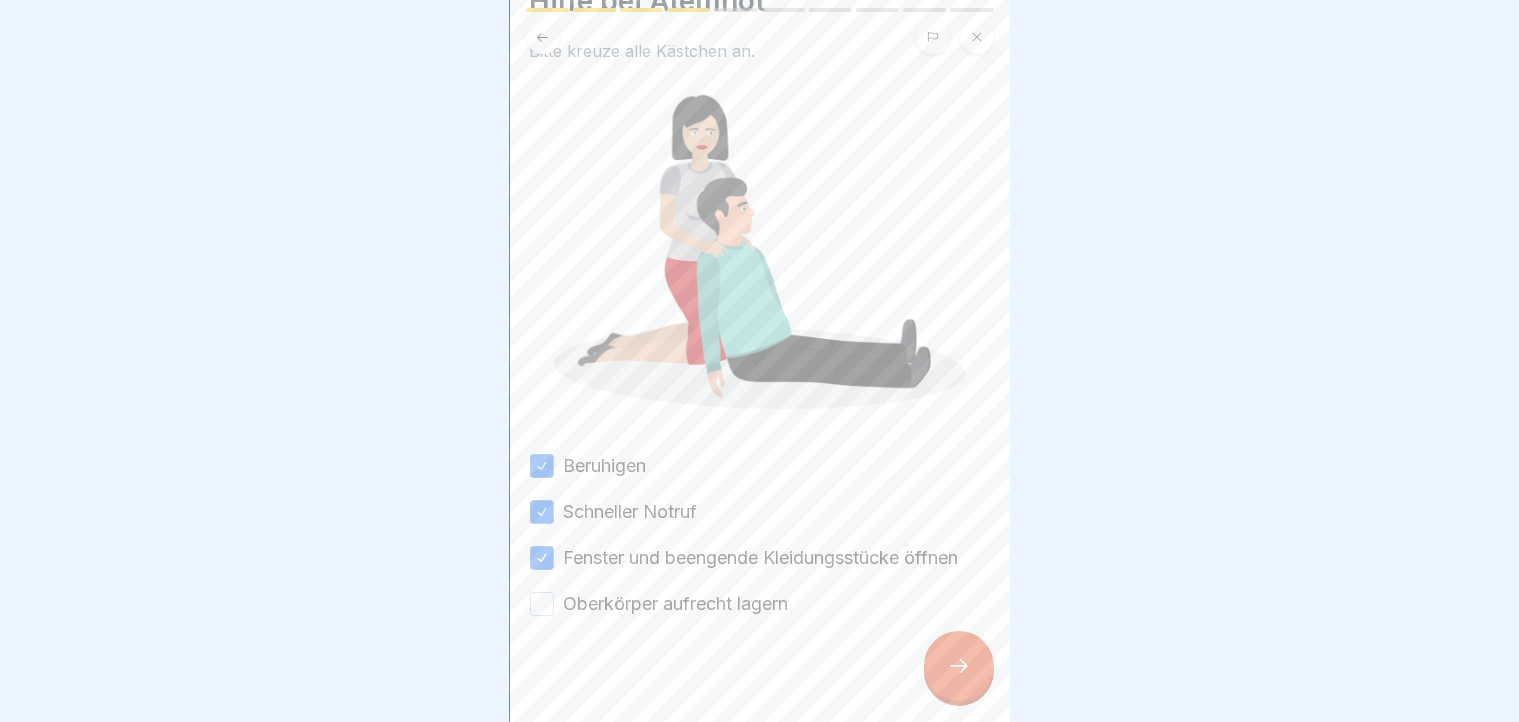 click on "Oberkörper aufrecht lagern" at bounding box center [542, 604] 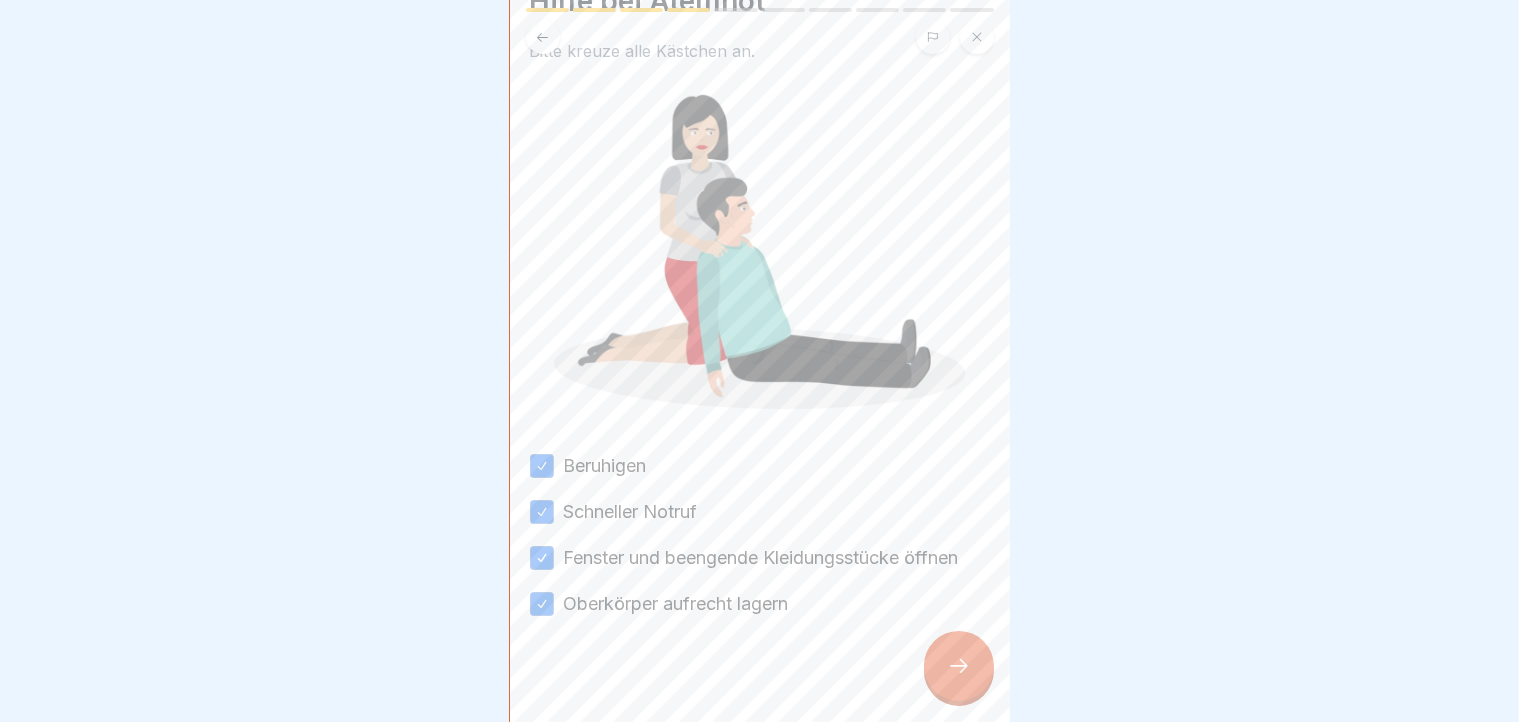 click 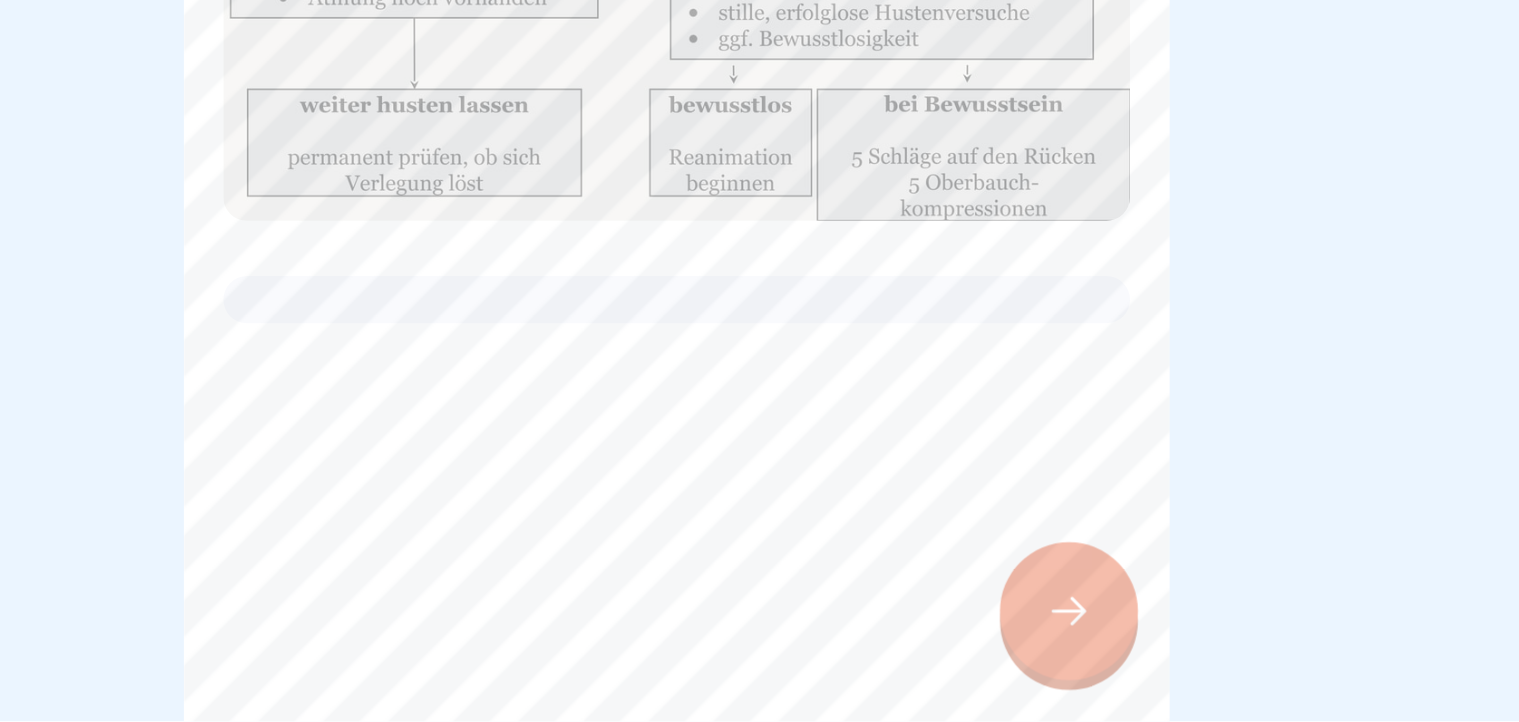 scroll, scrollTop: 16, scrollLeft: 0, axis: vertical 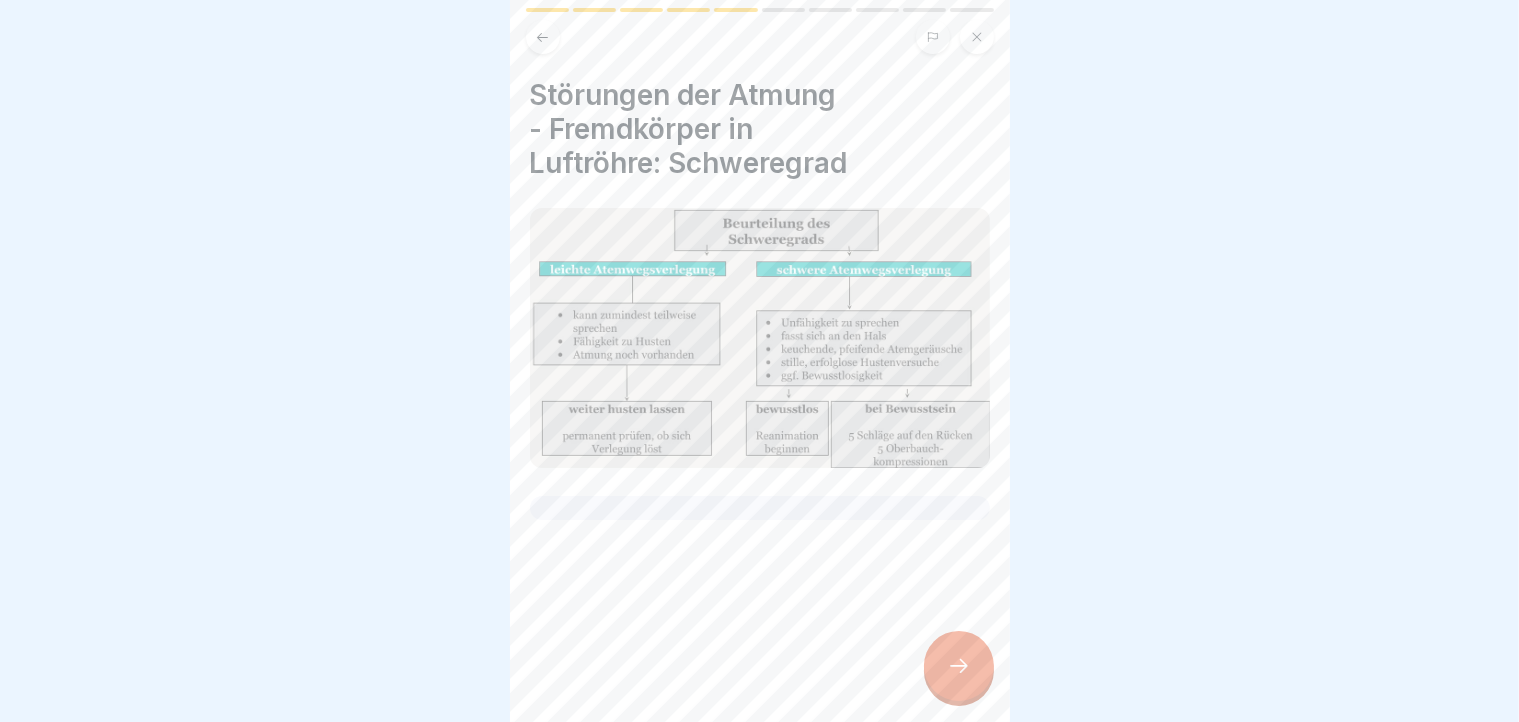 click at bounding box center [959, 666] 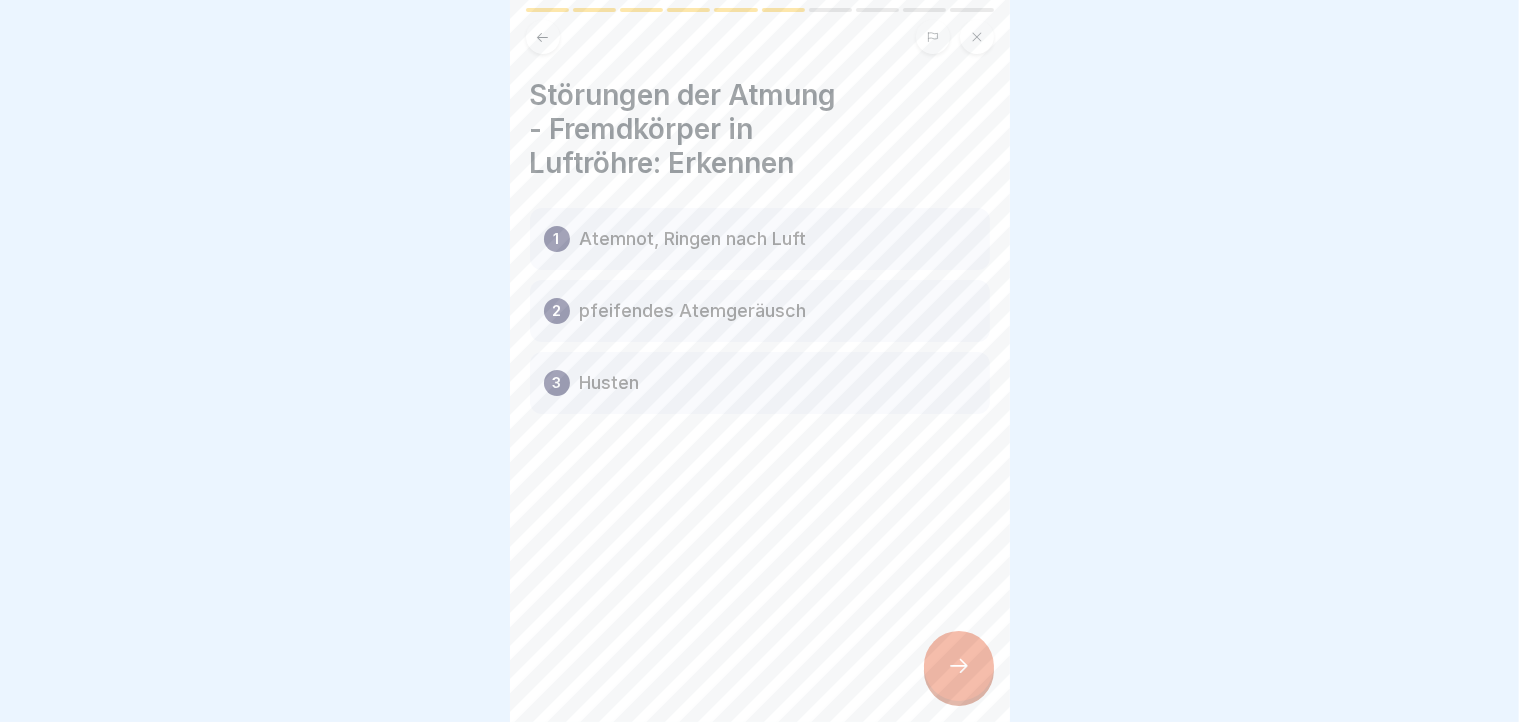 click 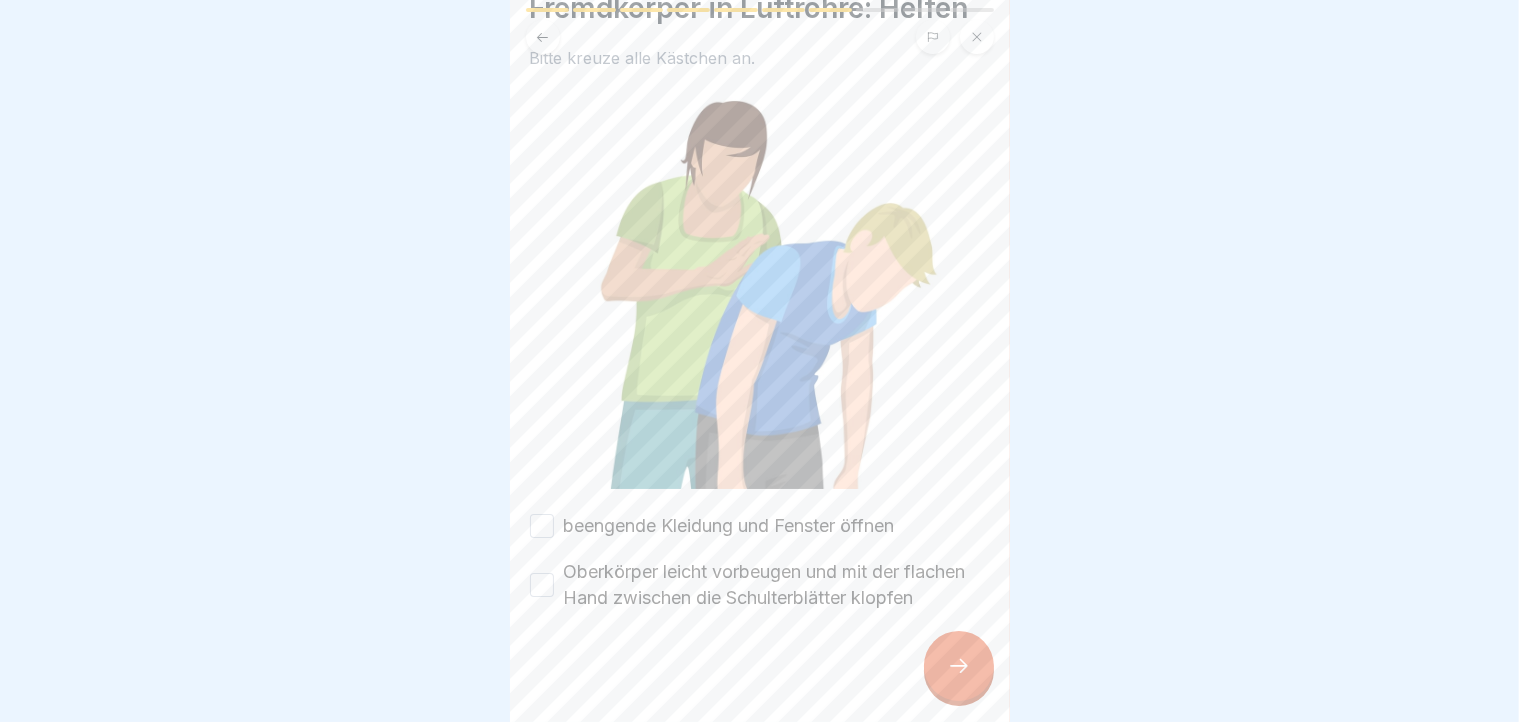 scroll, scrollTop: 141, scrollLeft: 0, axis: vertical 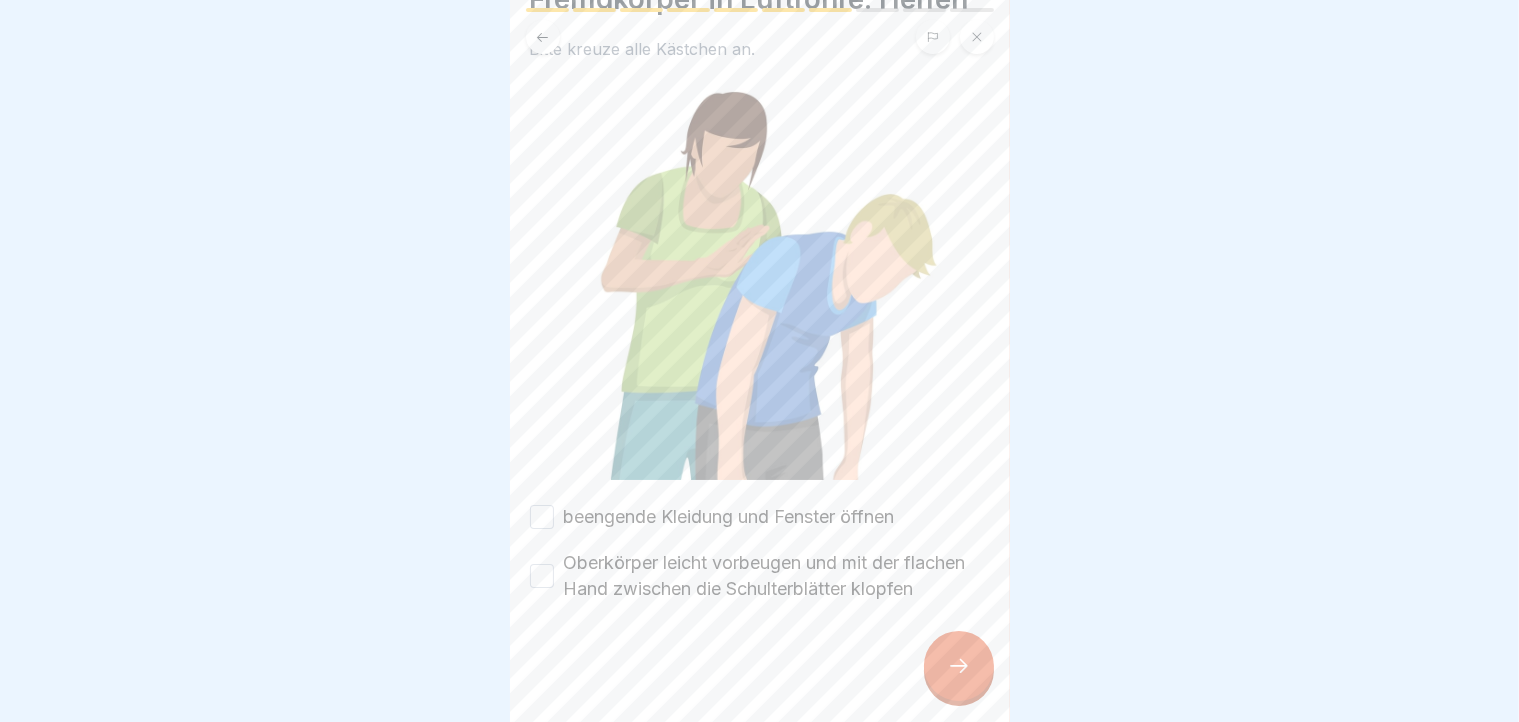 click on "beengende Kleidung und Fenster öffnen" at bounding box center (542, 517) 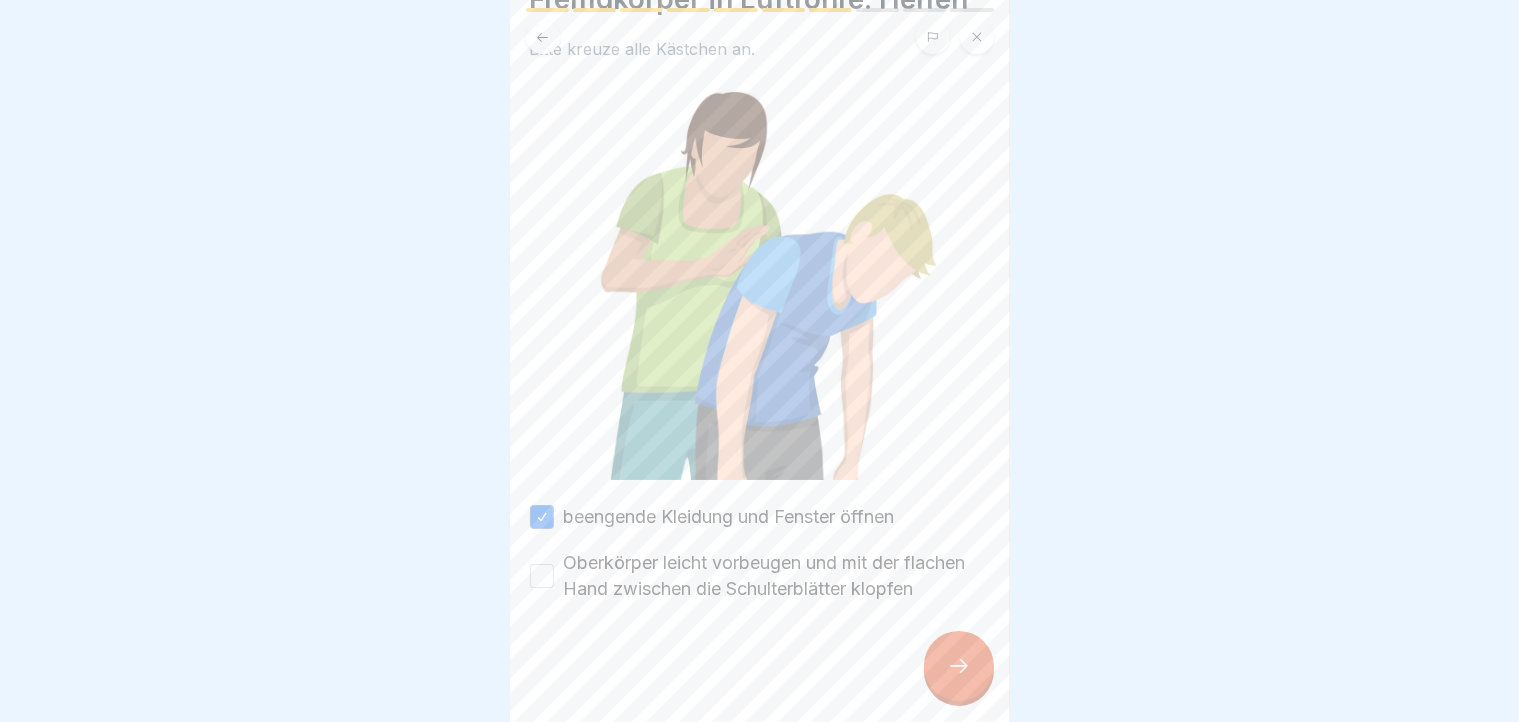 click on "Oberkörper leicht vorbeugen und mit der flachen Hand zwischen die Schulterblätter klopfen" at bounding box center (542, 576) 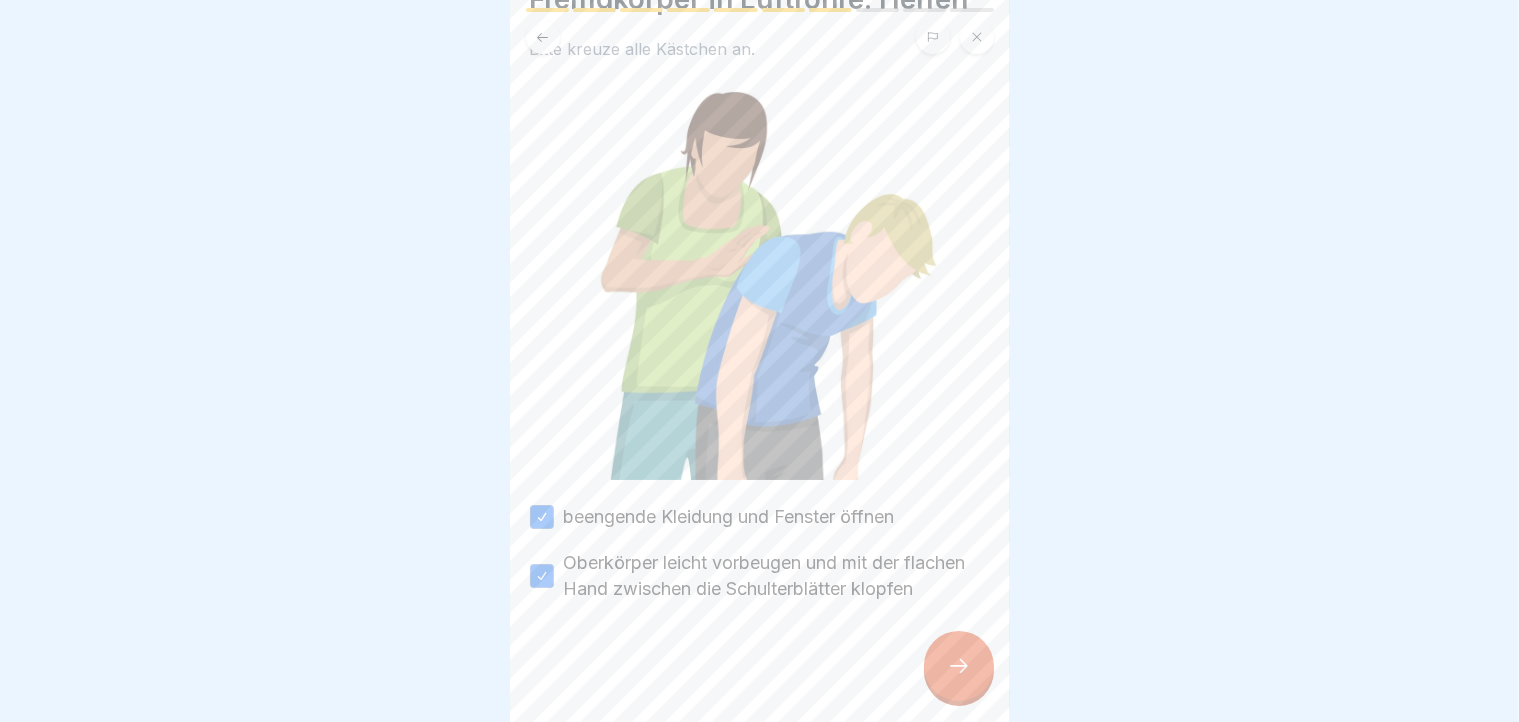 click at bounding box center (959, 666) 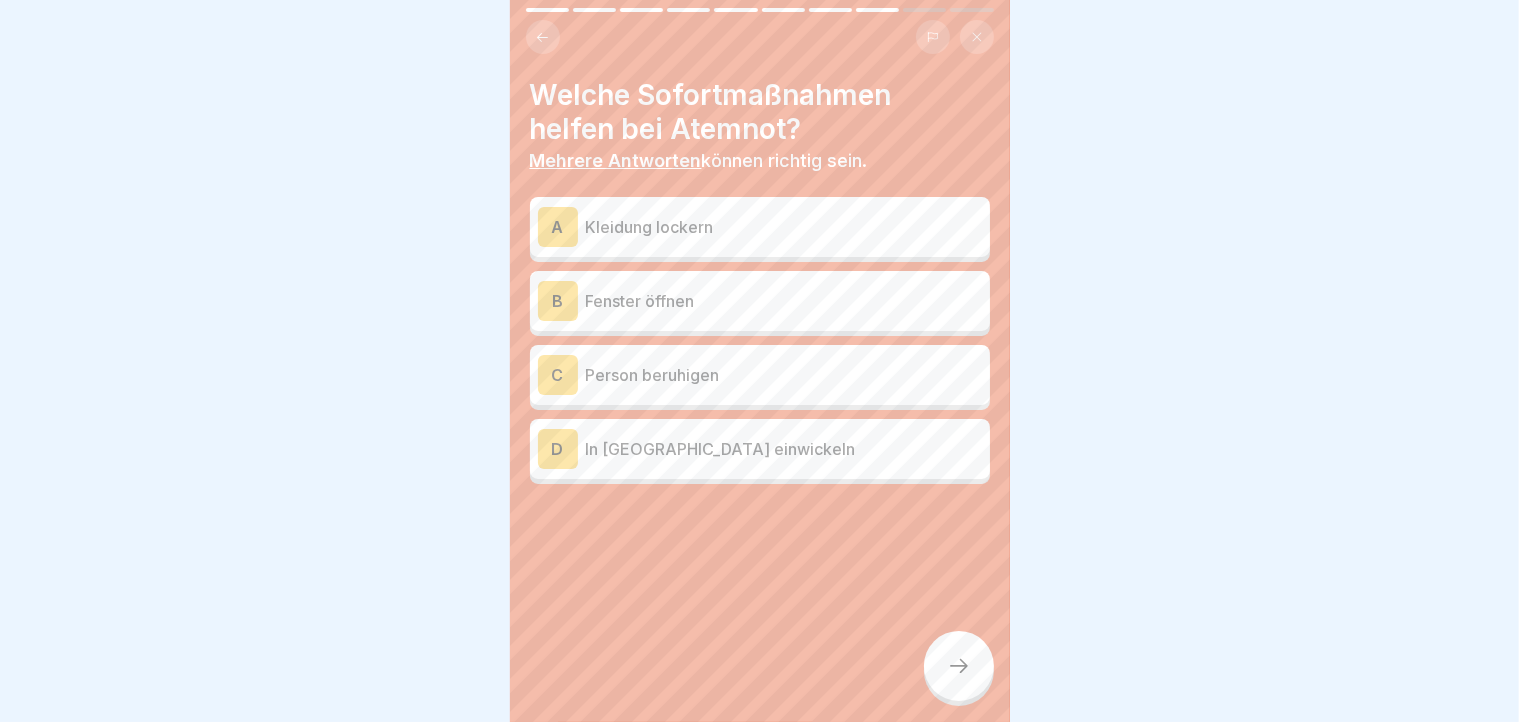 click on "B Fenster öffnen" at bounding box center (760, 301) 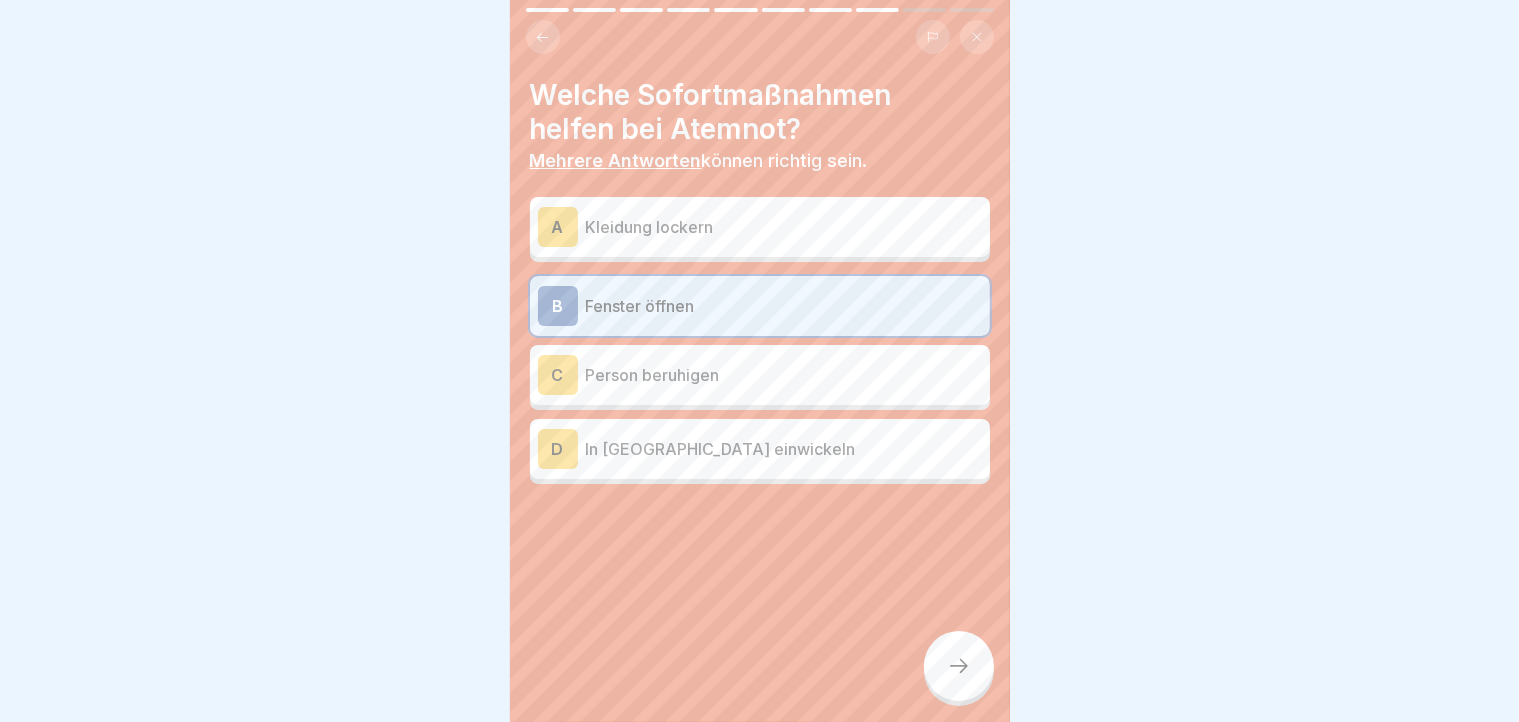 click on "Kleidung lockern" at bounding box center [784, 227] 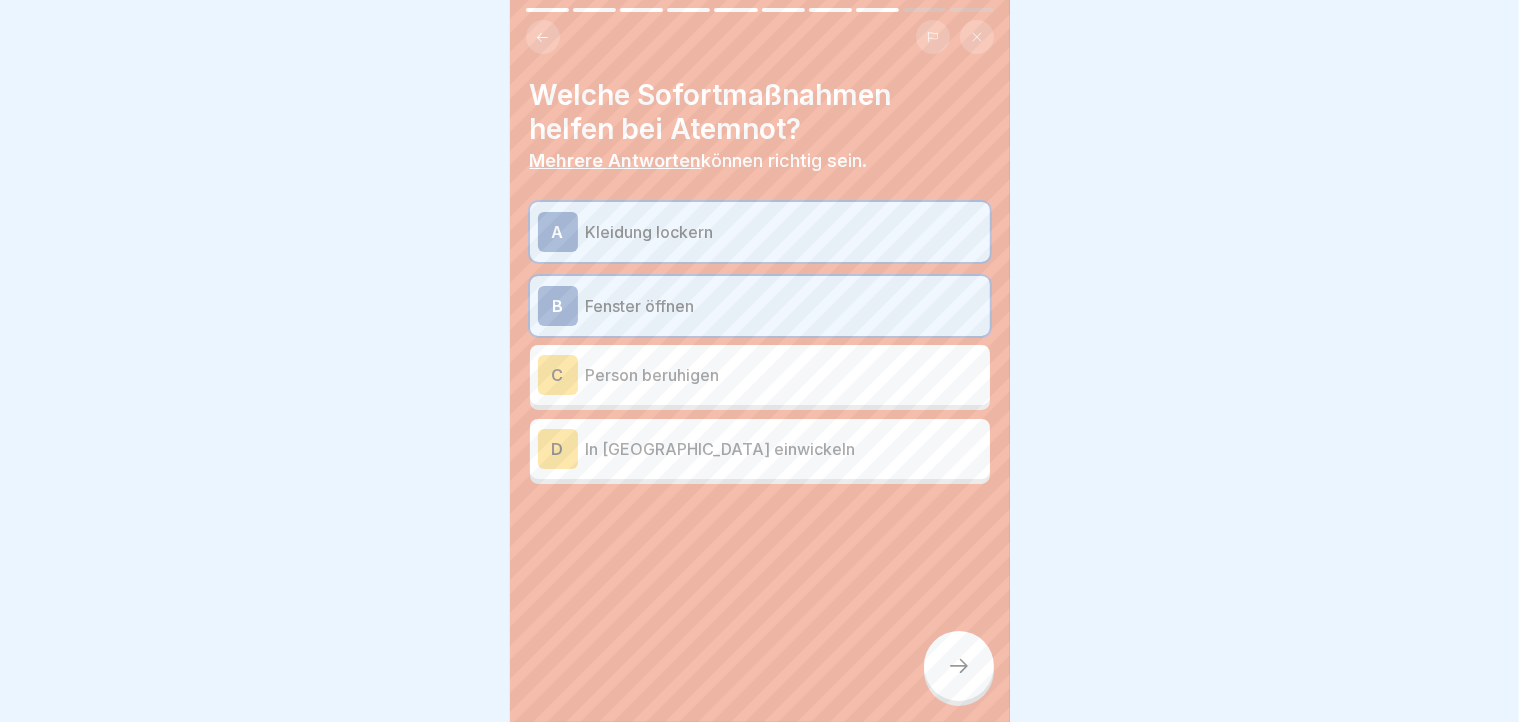 click on "Person beruhigen" at bounding box center (784, 375) 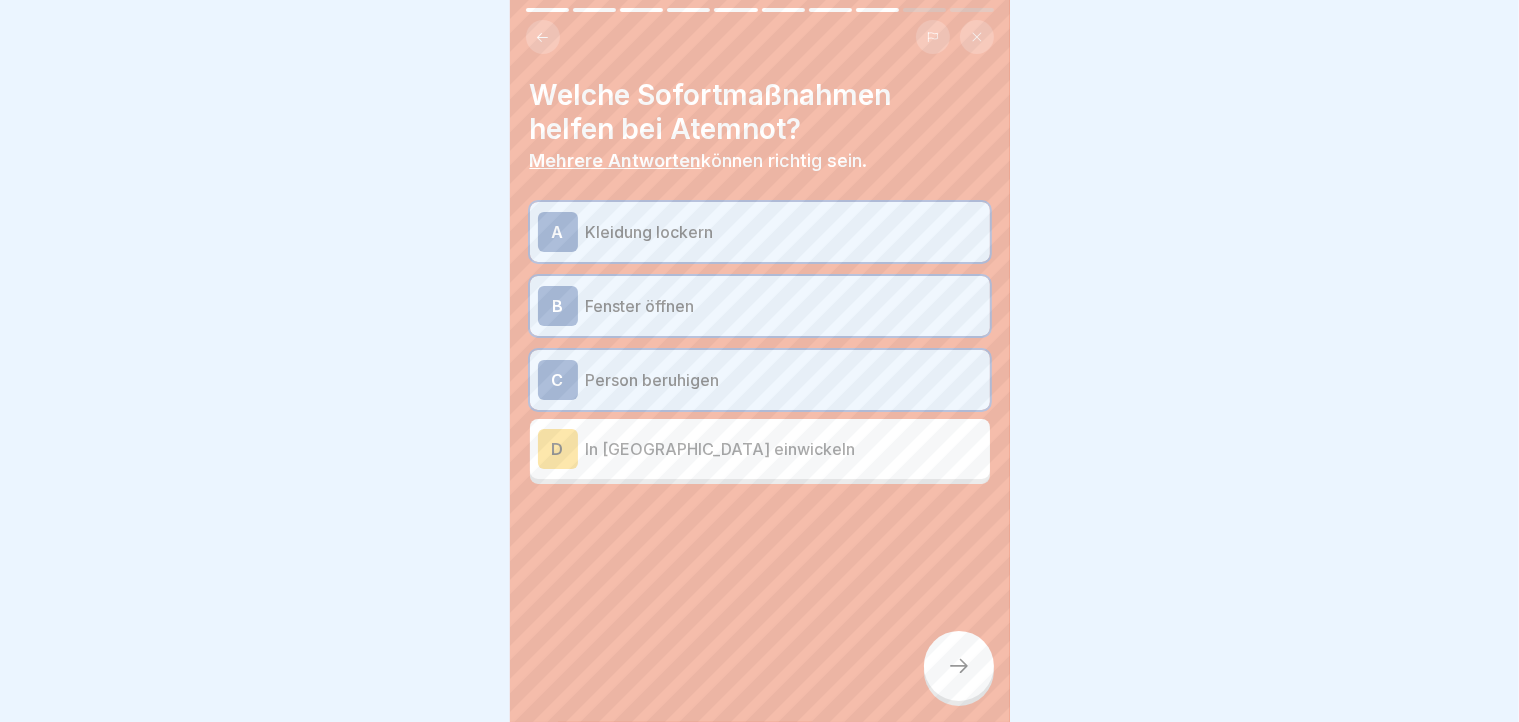 click at bounding box center [959, 666] 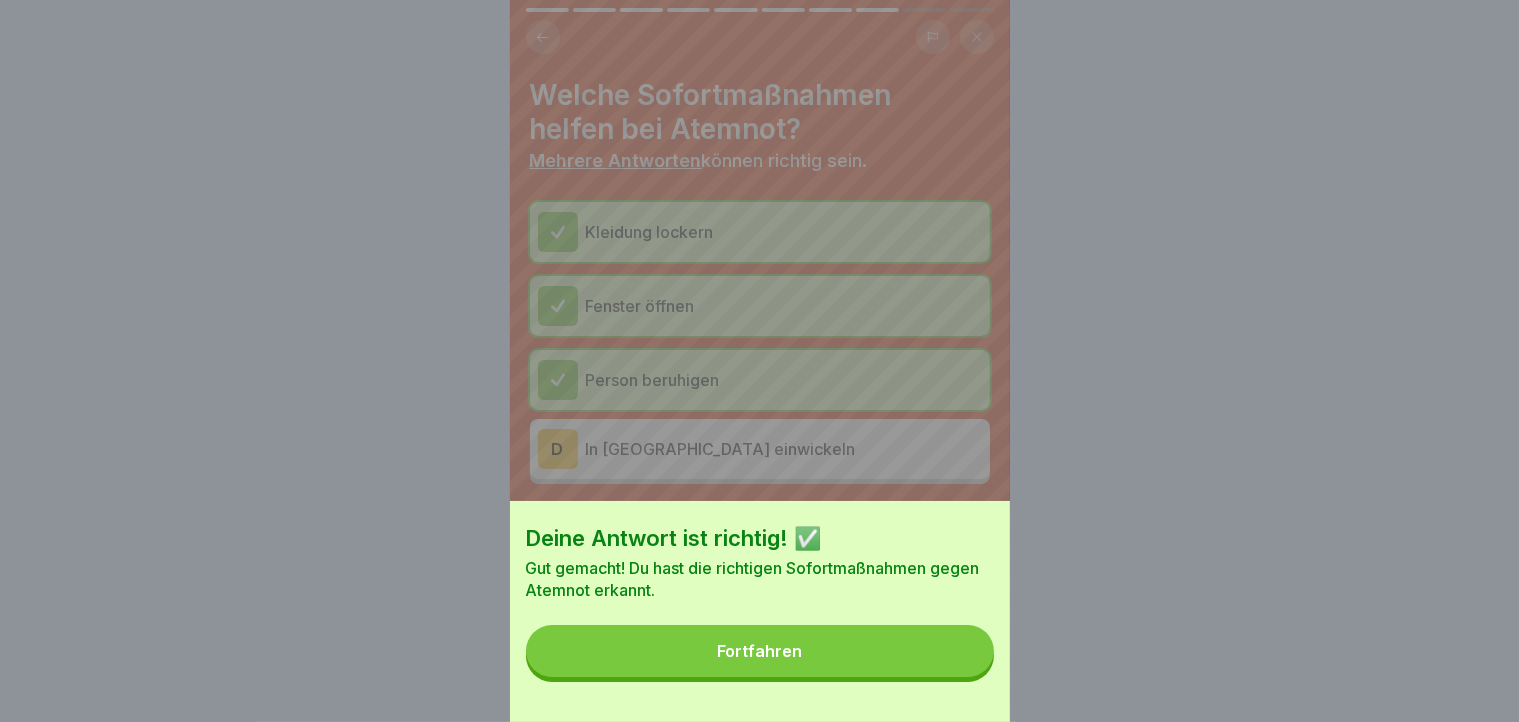 click on "Fortfahren" at bounding box center [760, 651] 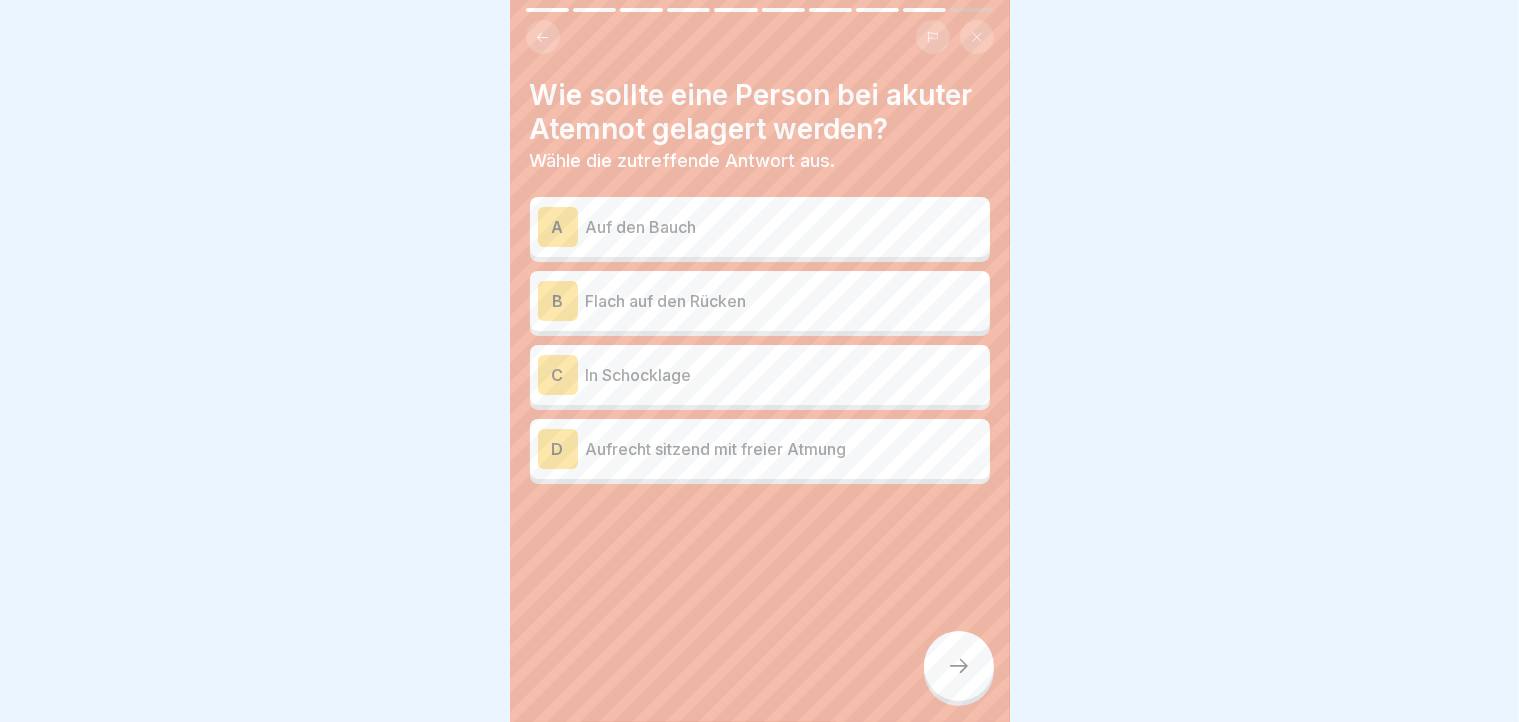 click on "C In Schocklage" at bounding box center (760, 375) 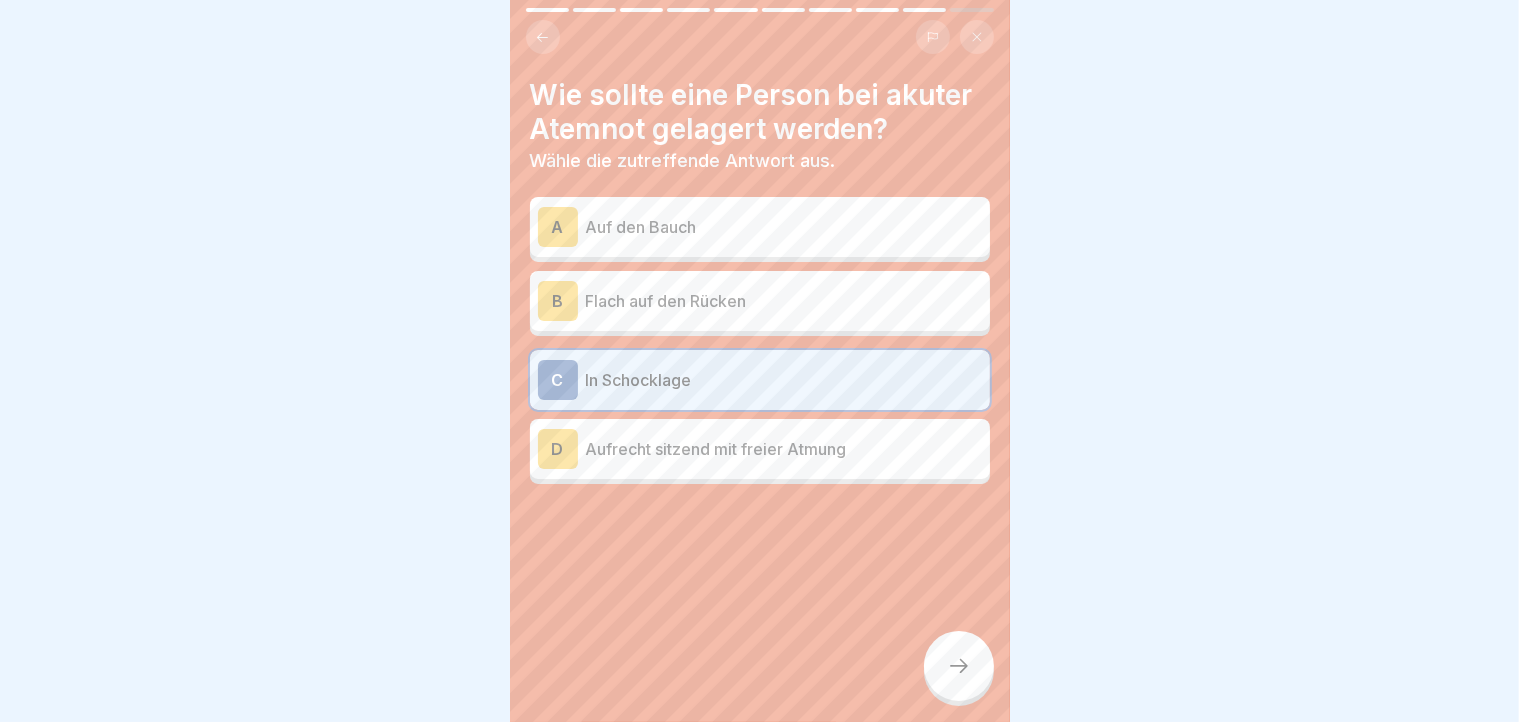 click at bounding box center [959, 666] 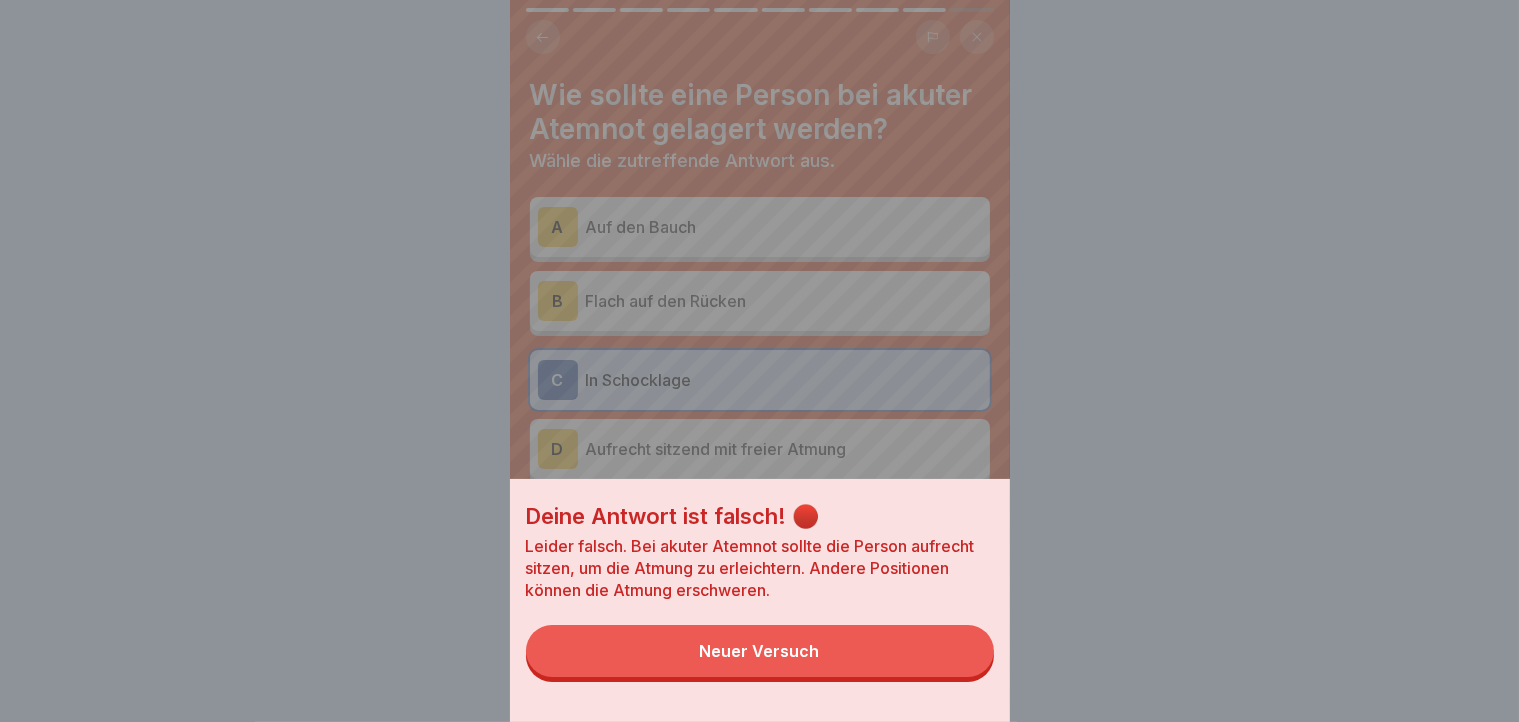 click on "Neuer Versuch" at bounding box center [760, 651] 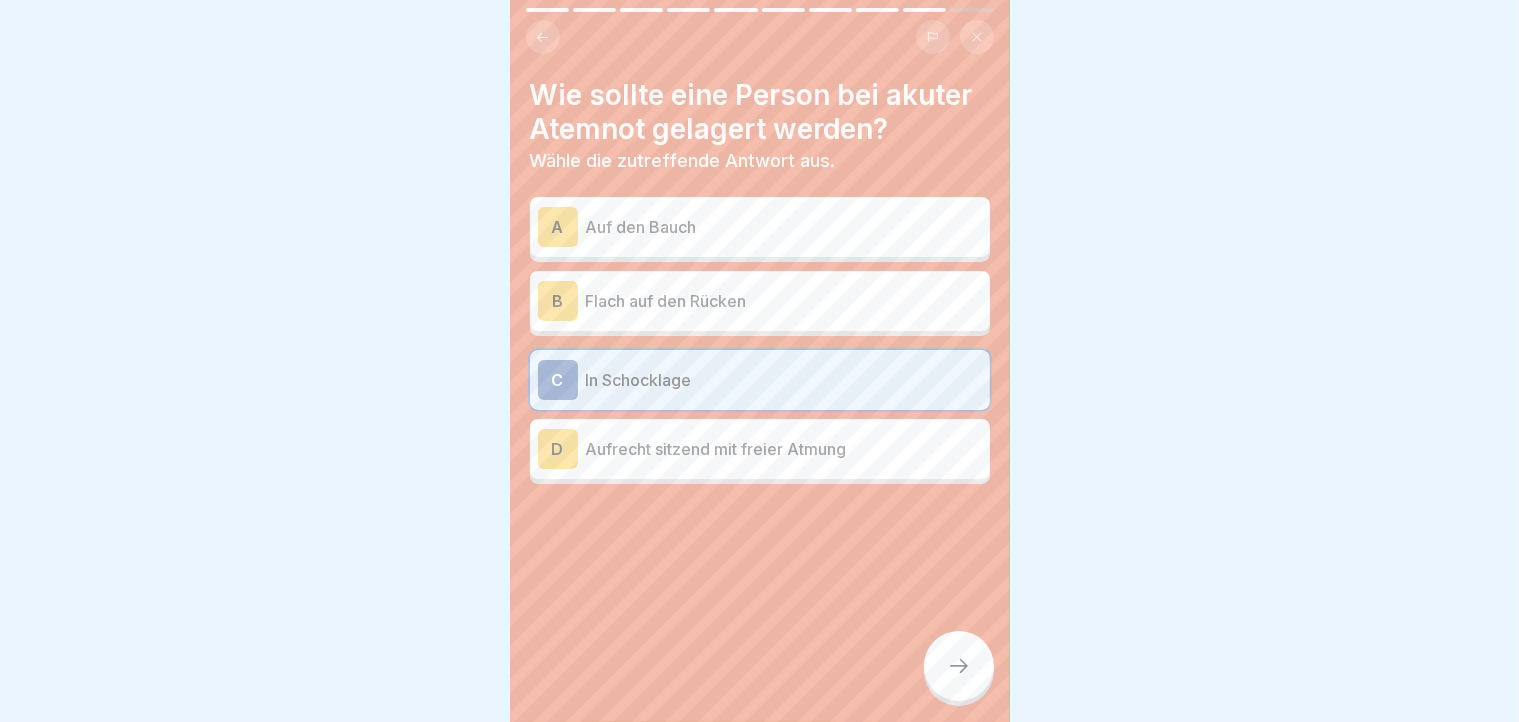 click on "D Aufrecht sitzend mit freier Atmung" at bounding box center (760, 449) 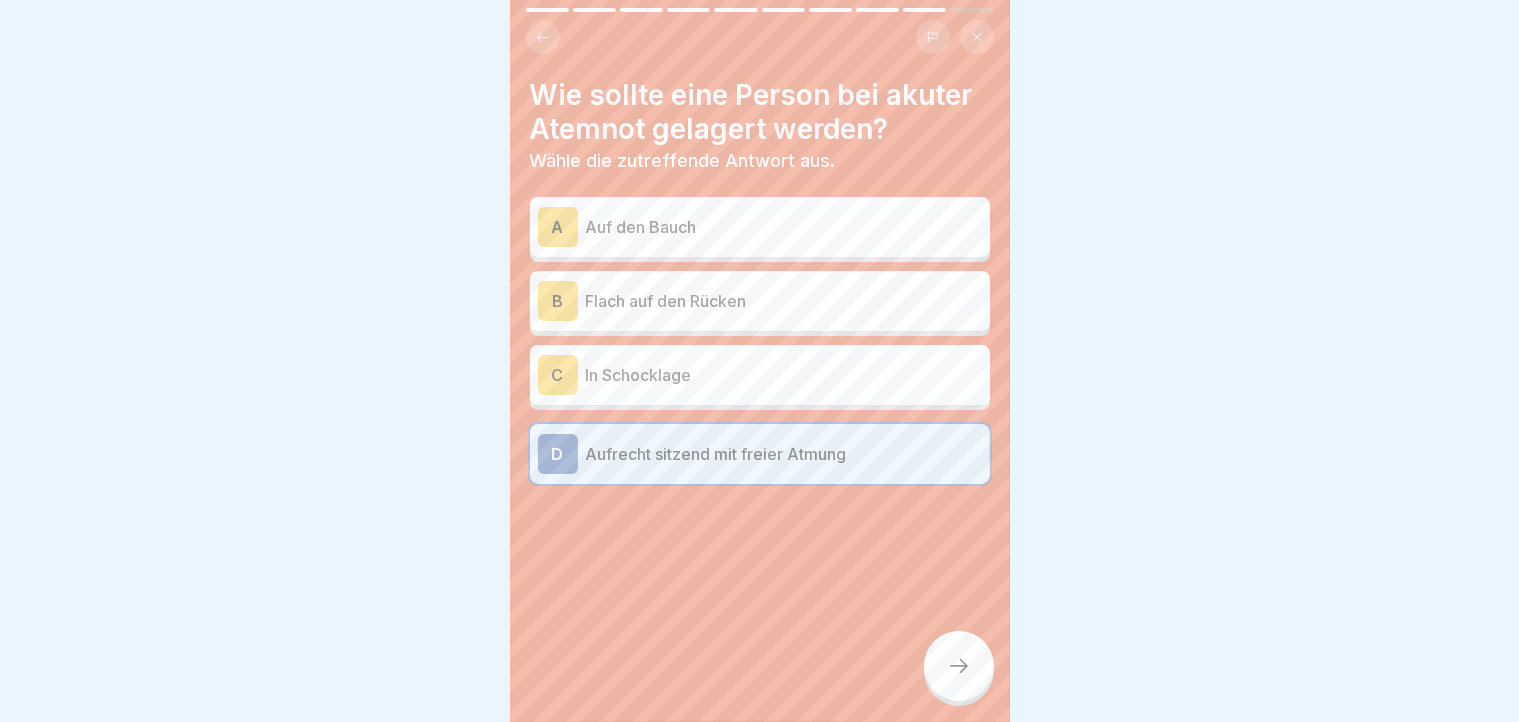 click on "Flach auf den Rücken" at bounding box center [784, 301] 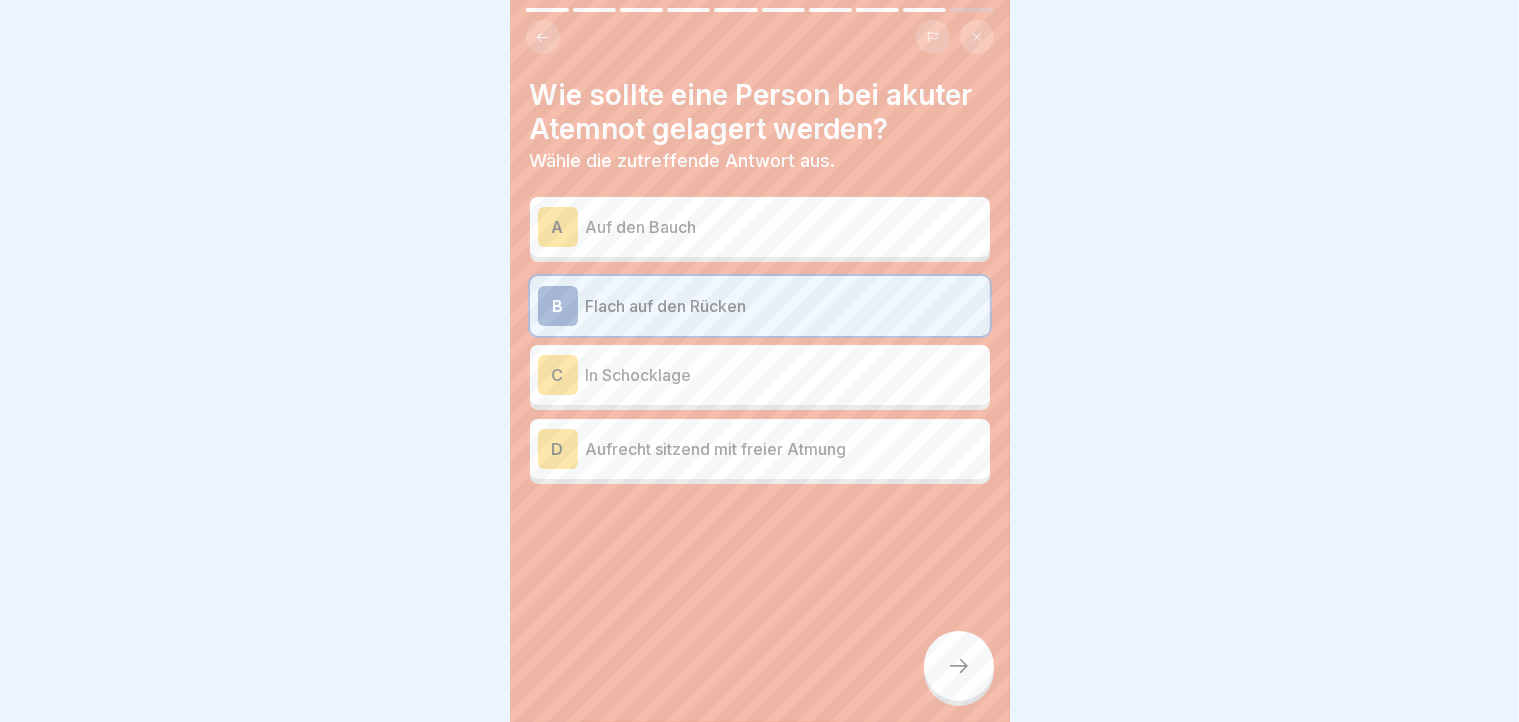 click 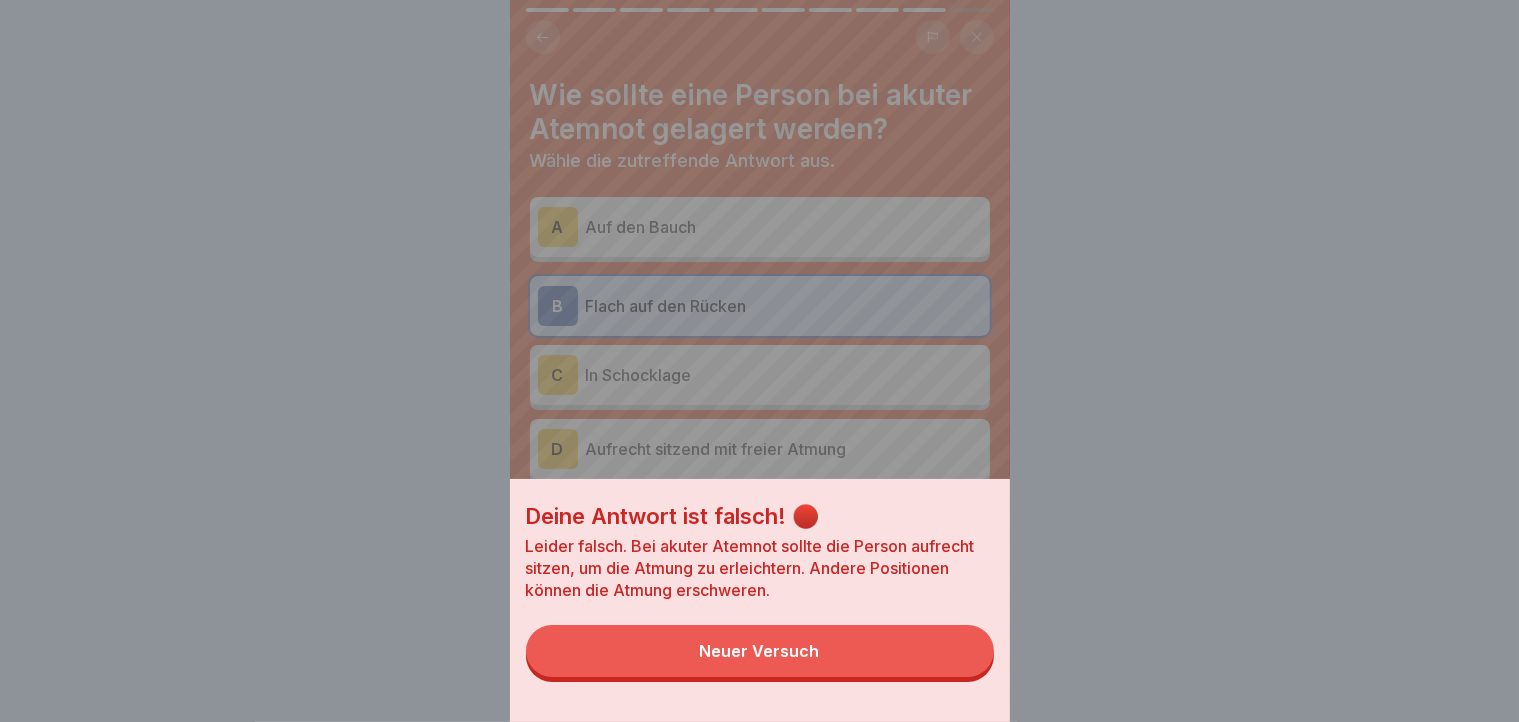 click on "Neuer Versuch" at bounding box center [760, 651] 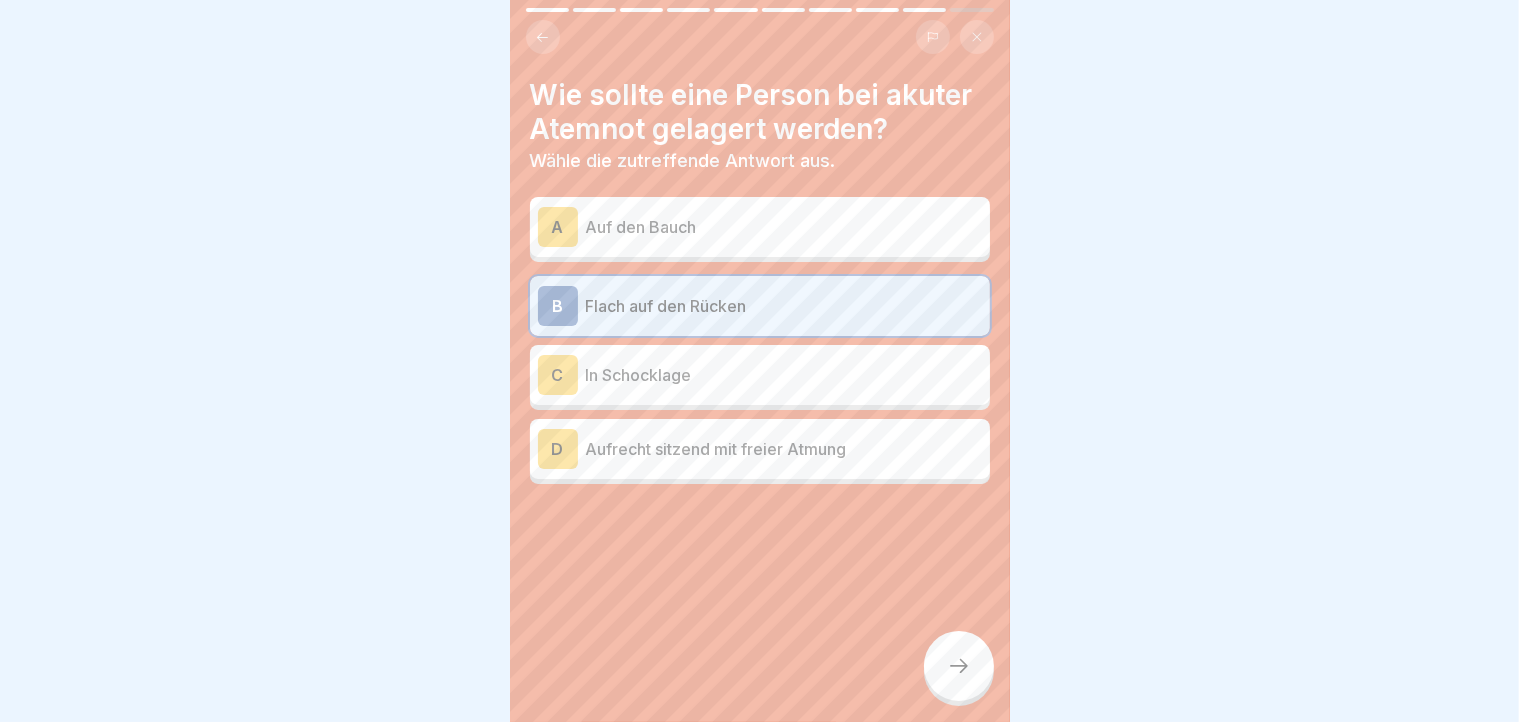 click on "D Aufrecht sitzend mit freier Atmung" at bounding box center (760, 449) 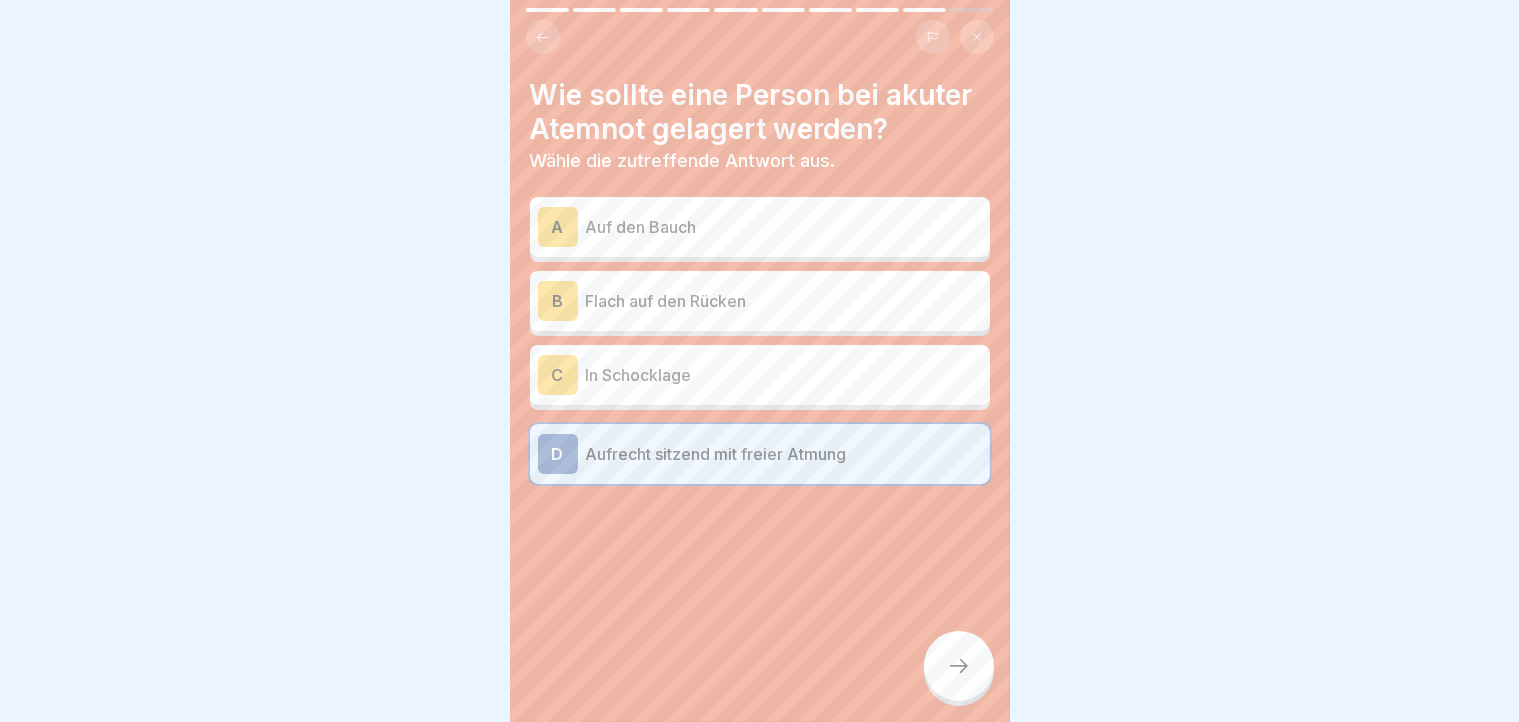 click at bounding box center [959, 666] 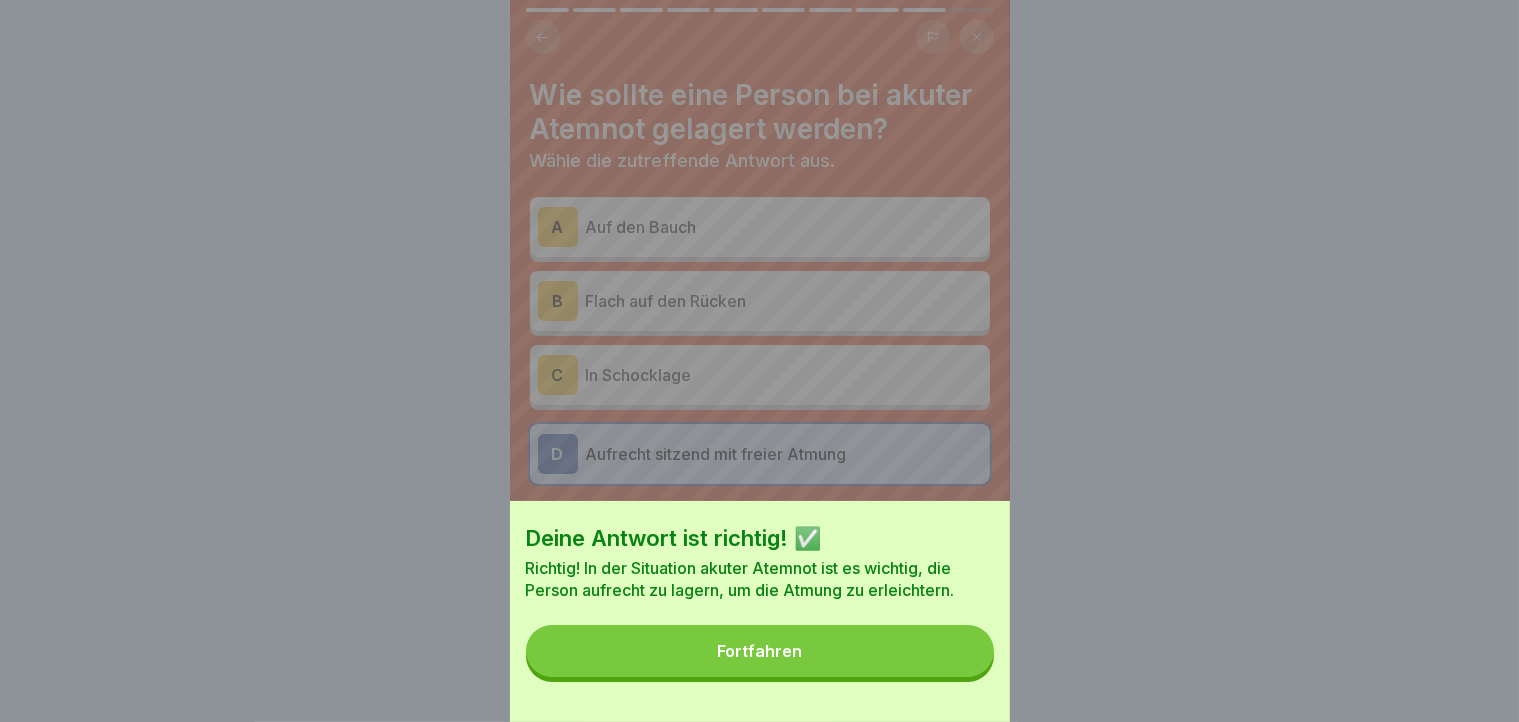 click on "Fortfahren" at bounding box center [760, 651] 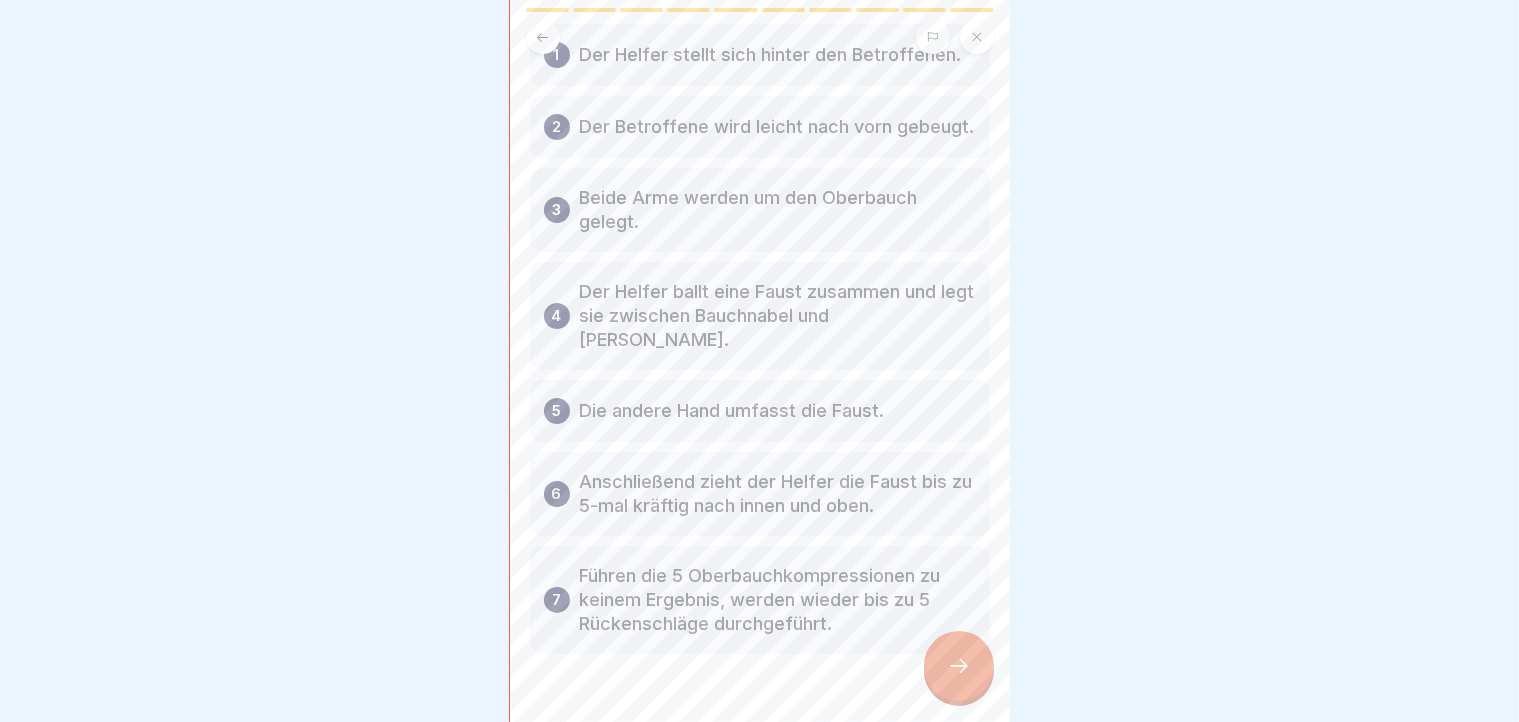 scroll, scrollTop: 257, scrollLeft: 0, axis: vertical 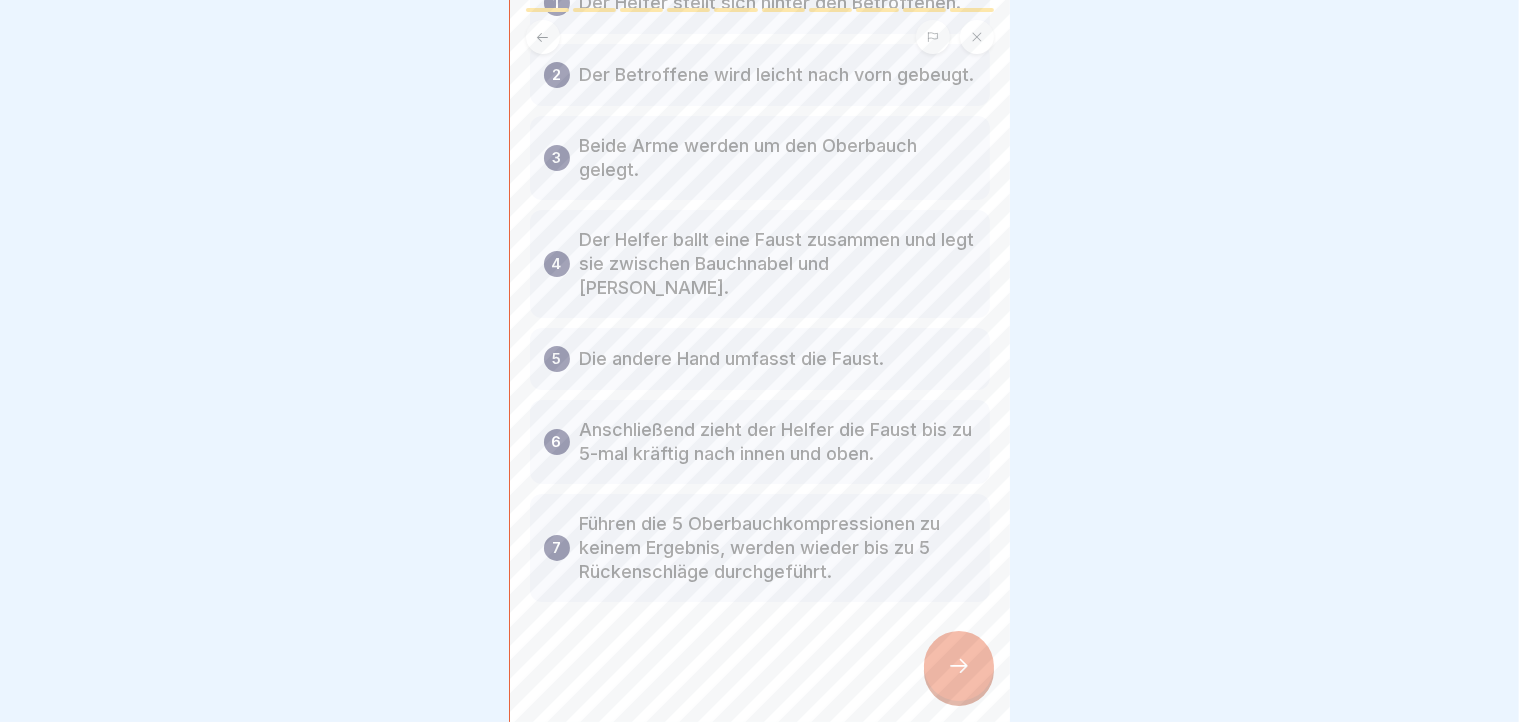 click at bounding box center (959, 666) 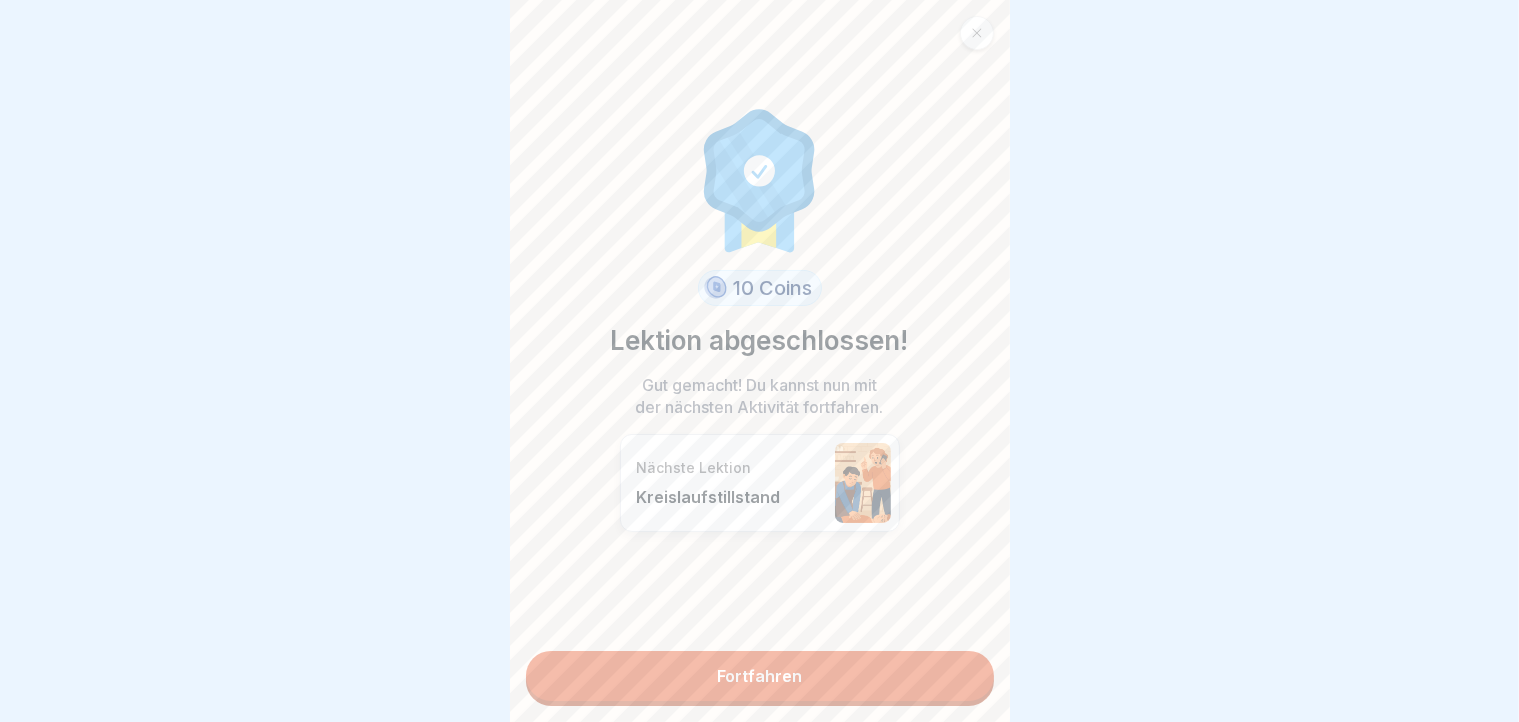 click on "Fortfahren" at bounding box center (760, 676) 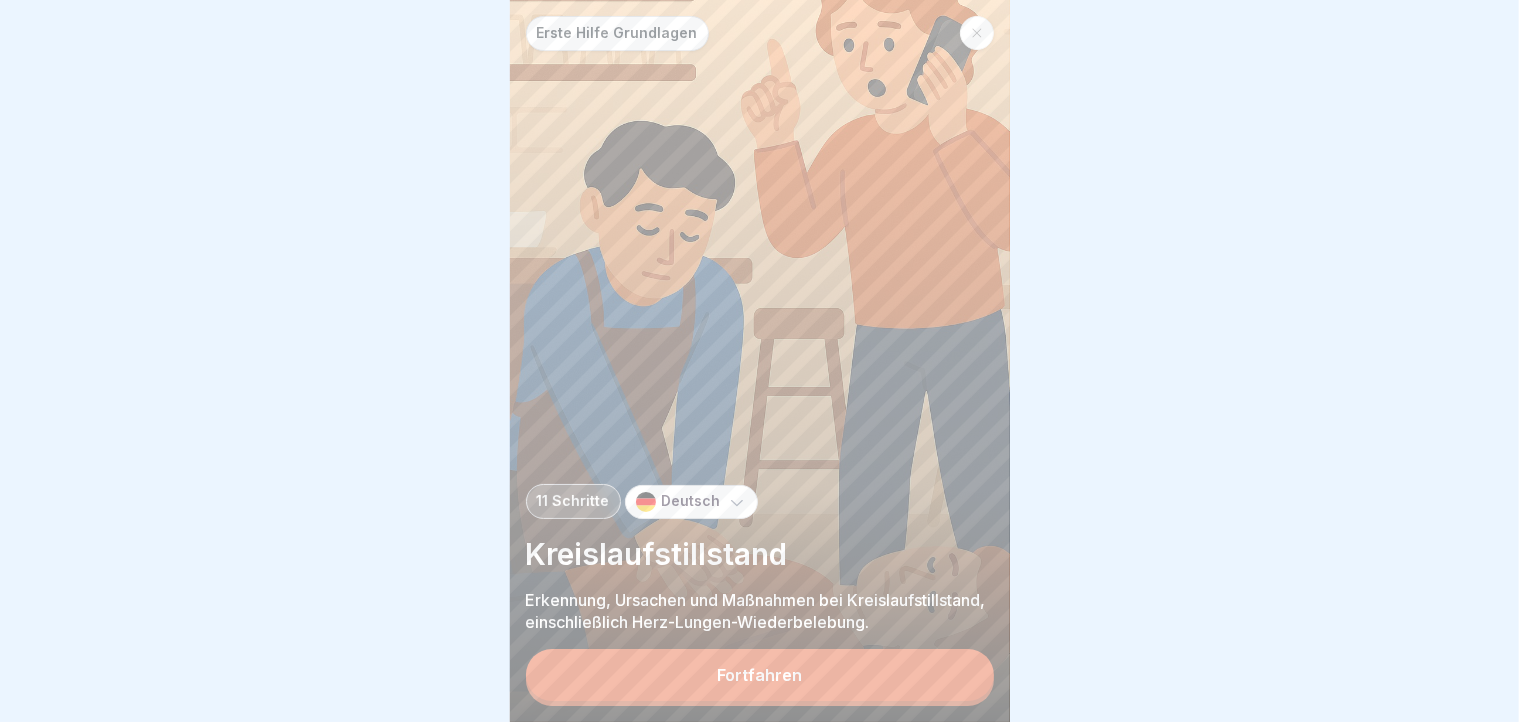 scroll, scrollTop: 16, scrollLeft: 0, axis: vertical 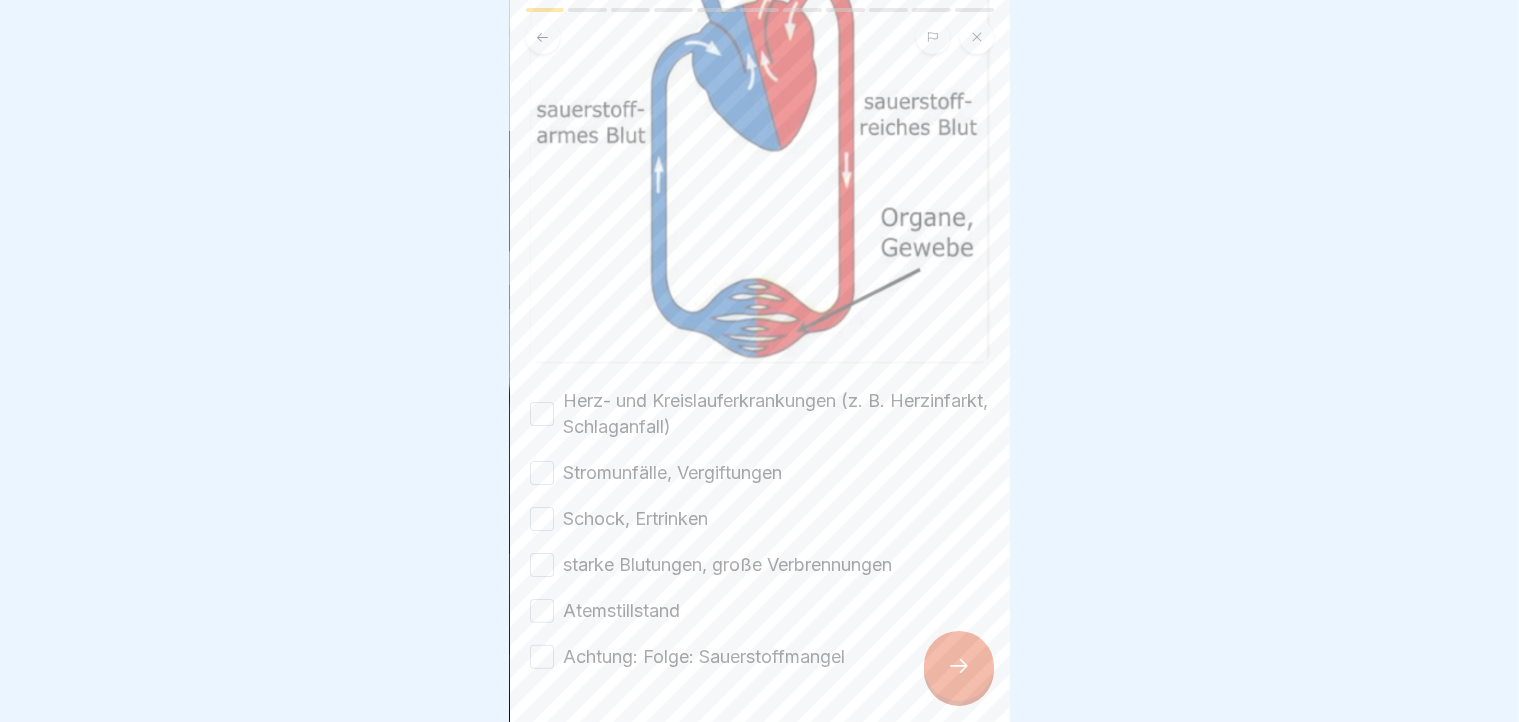 click on "Herz- und Kreislauferkrankungen (z. B. Herzinfarkt, Schlaganfall)" at bounding box center [542, 414] 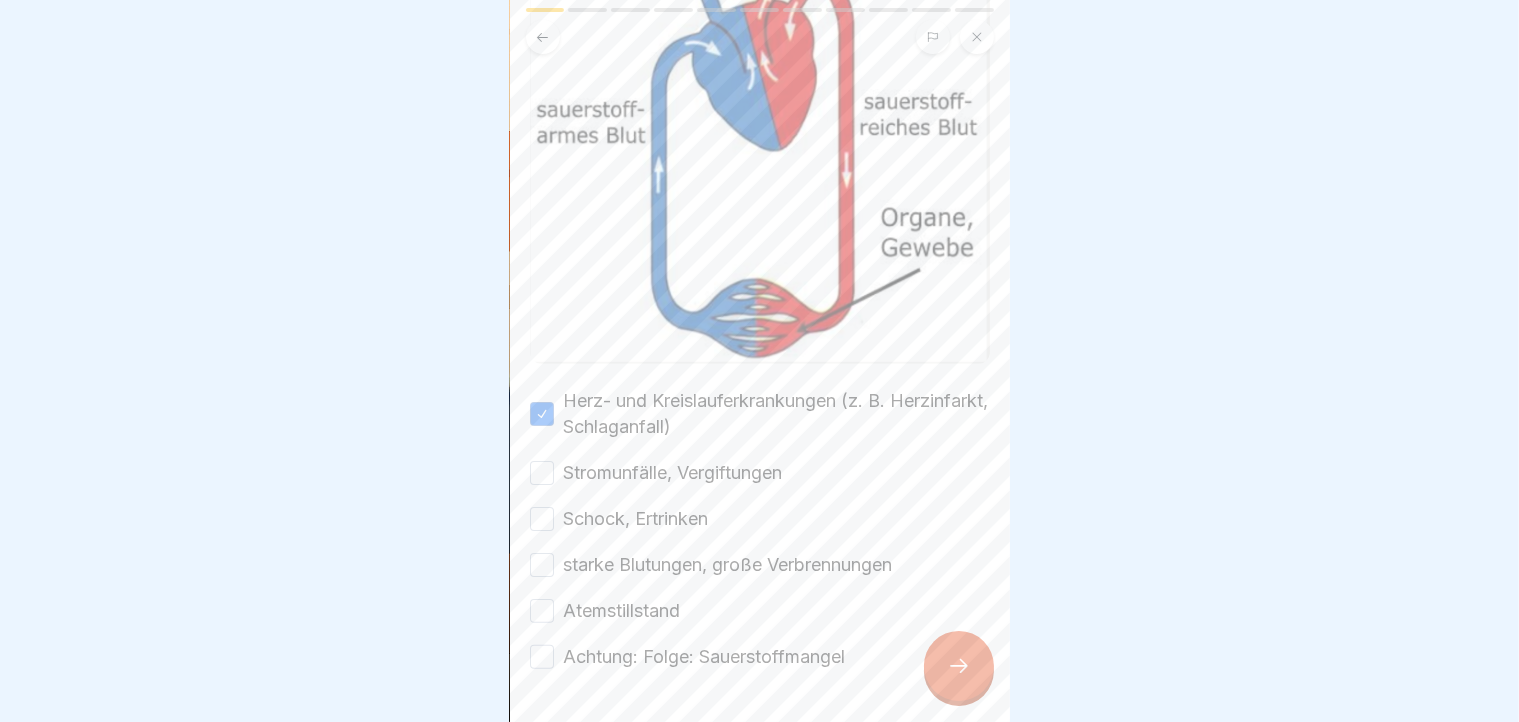 click on "Stromunfälle, Vergiftungen" at bounding box center (760, 473) 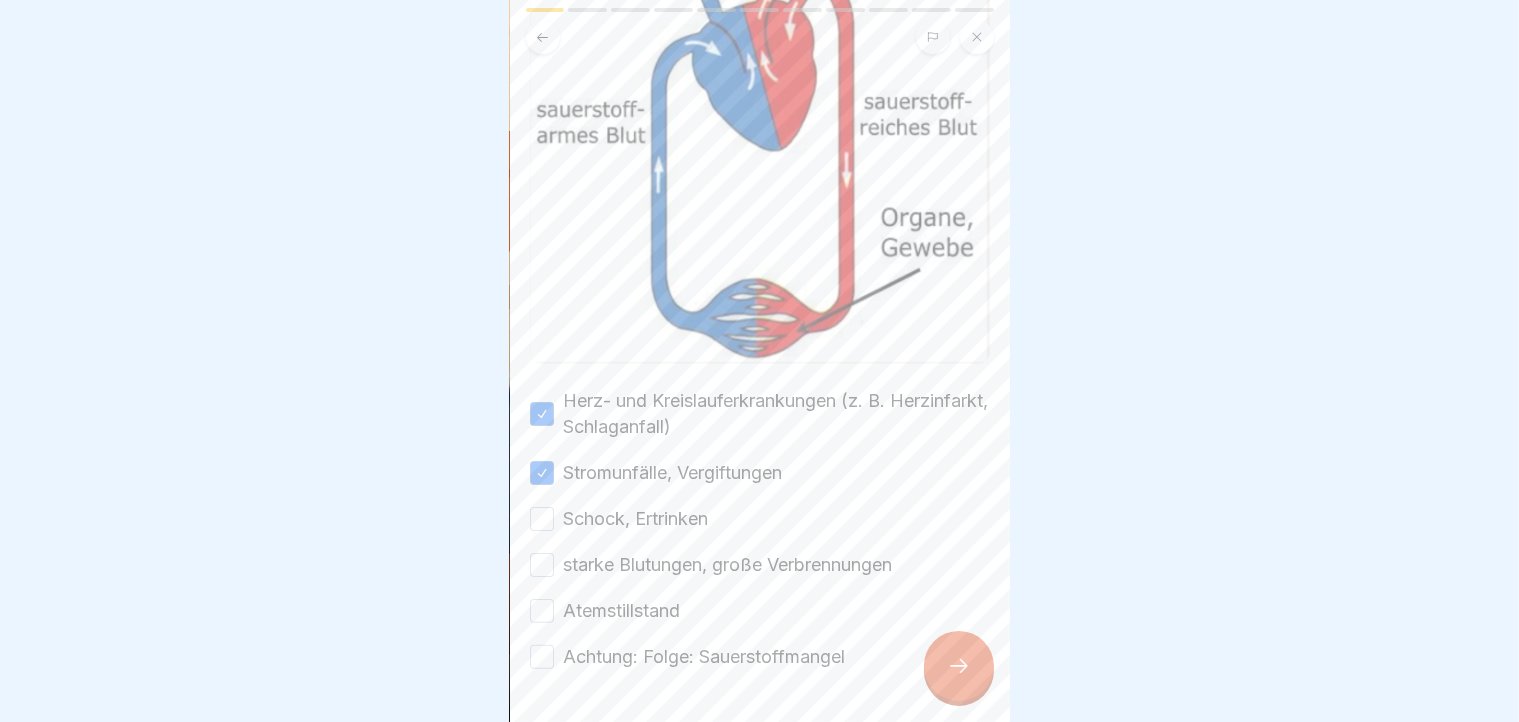click on "Schock, Ertrinken" at bounding box center (542, 519) 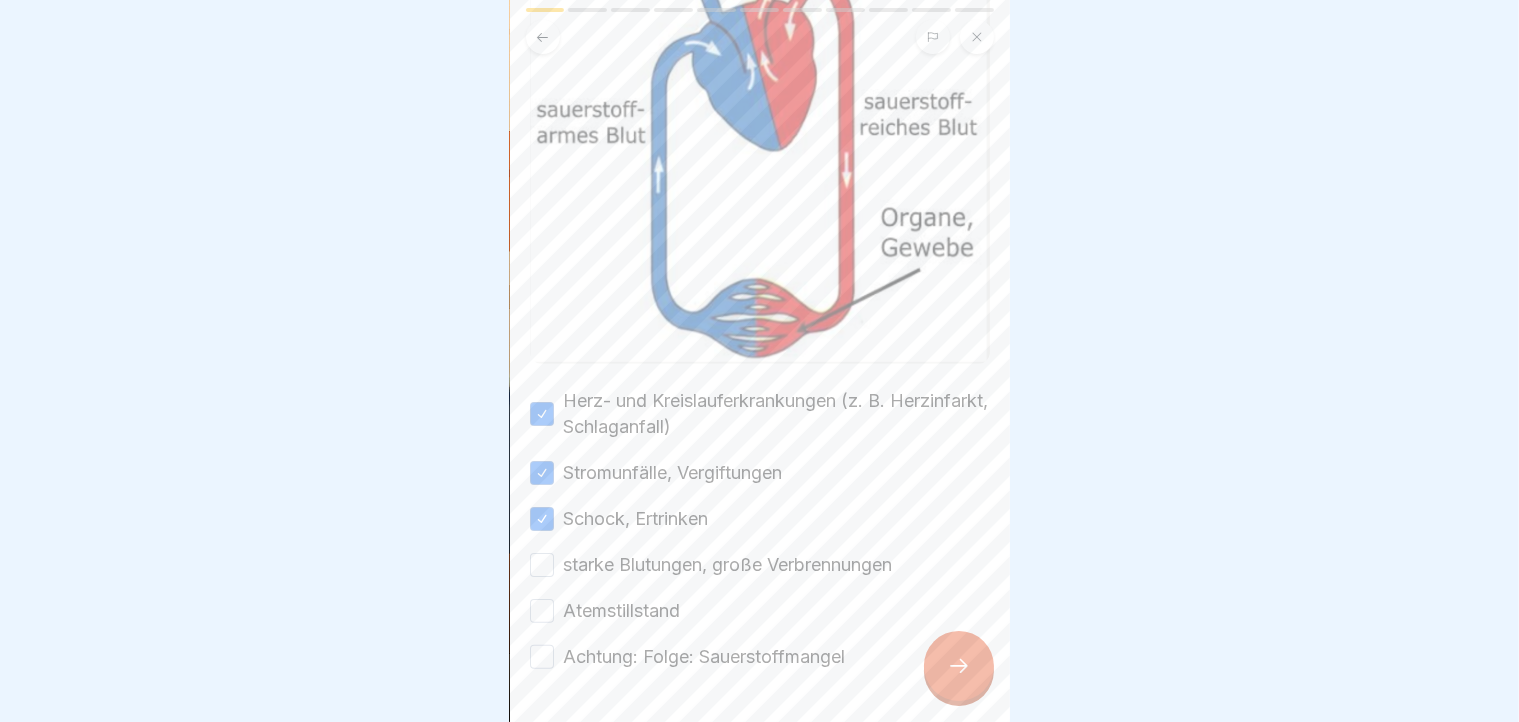 click on "starke Blutungen, große Verbrennungen" at bounding box center [542, 565] 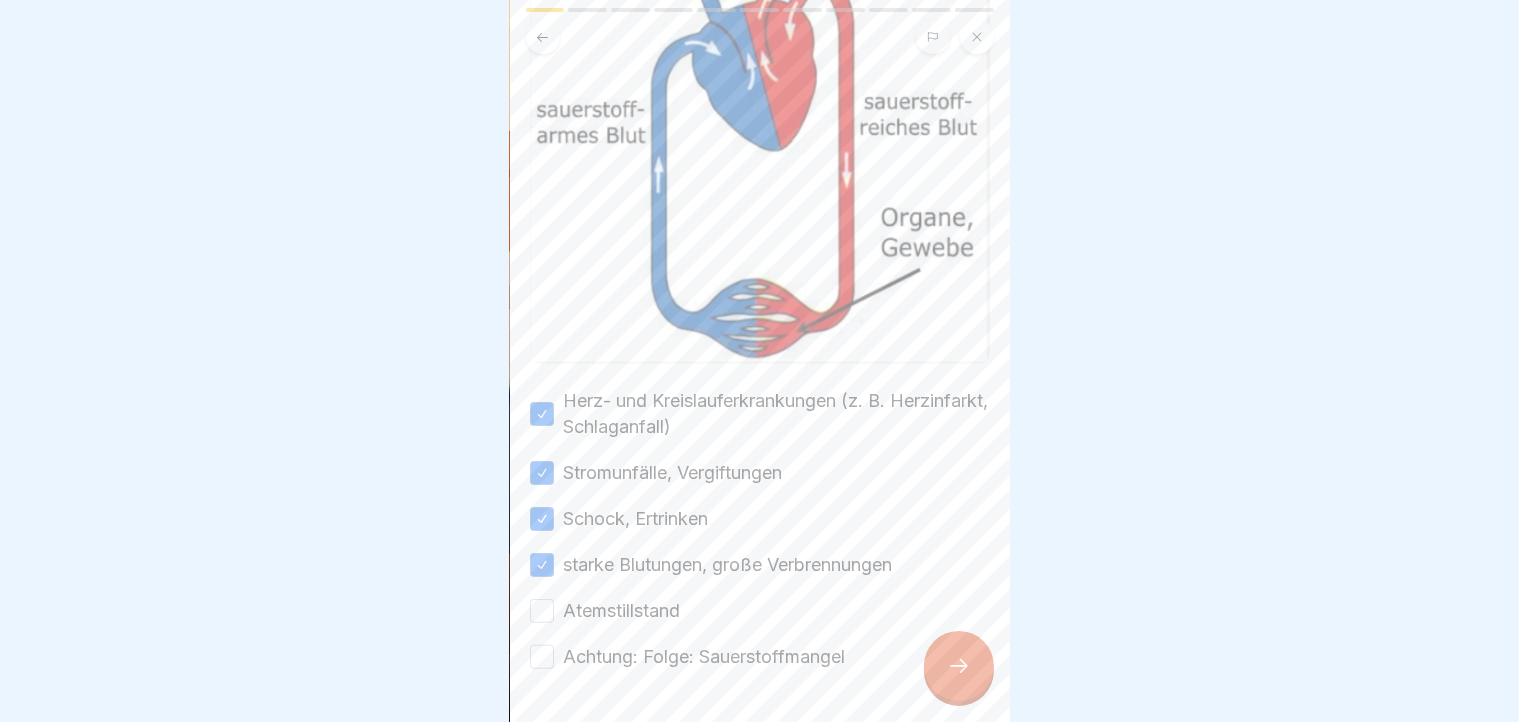 click on "Atemstillstand" at bounding box center [542, 611] 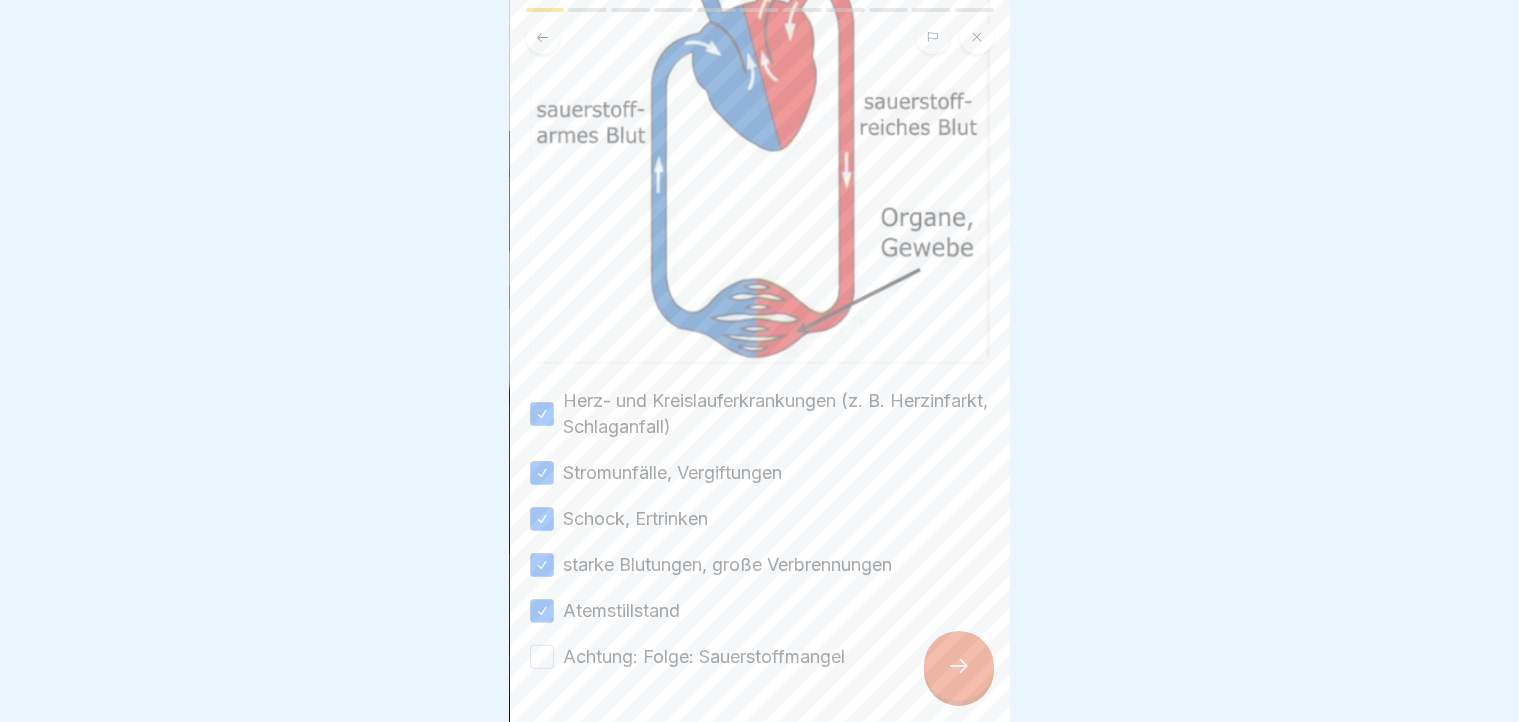 scroll, scrollTop: 385, scrollLeft: 0, axis: vertical 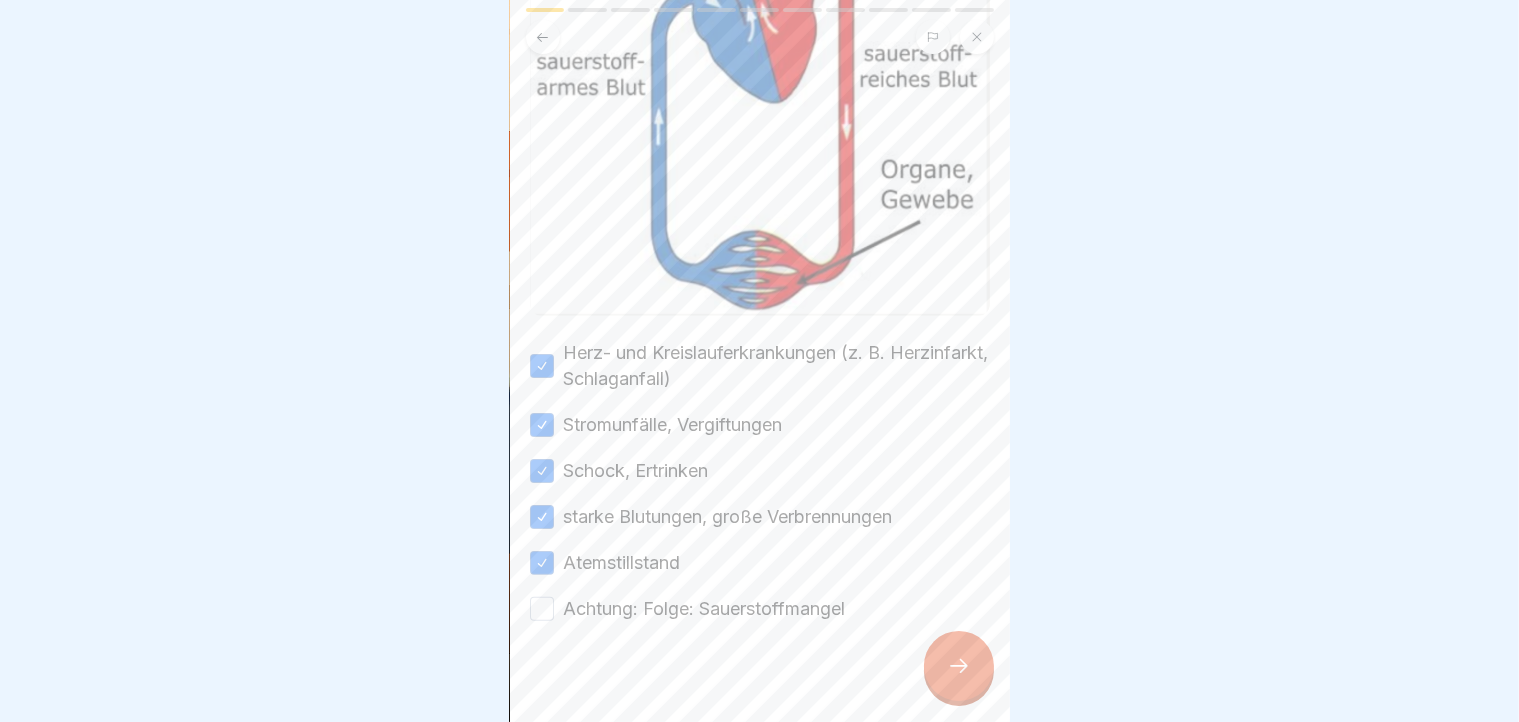 click on "Achtung: Folge: Sauerstoffmangel" at bounding box center [542, 609] 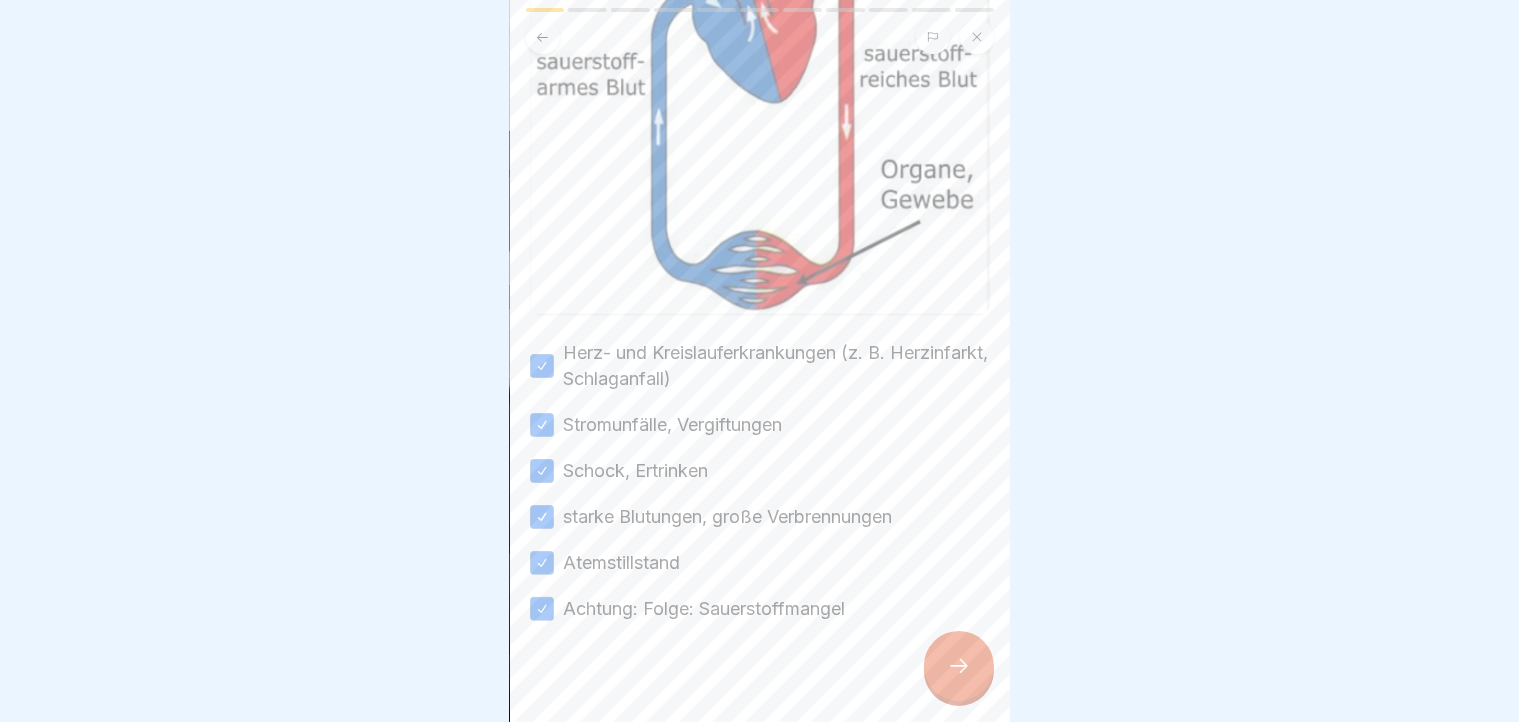 click 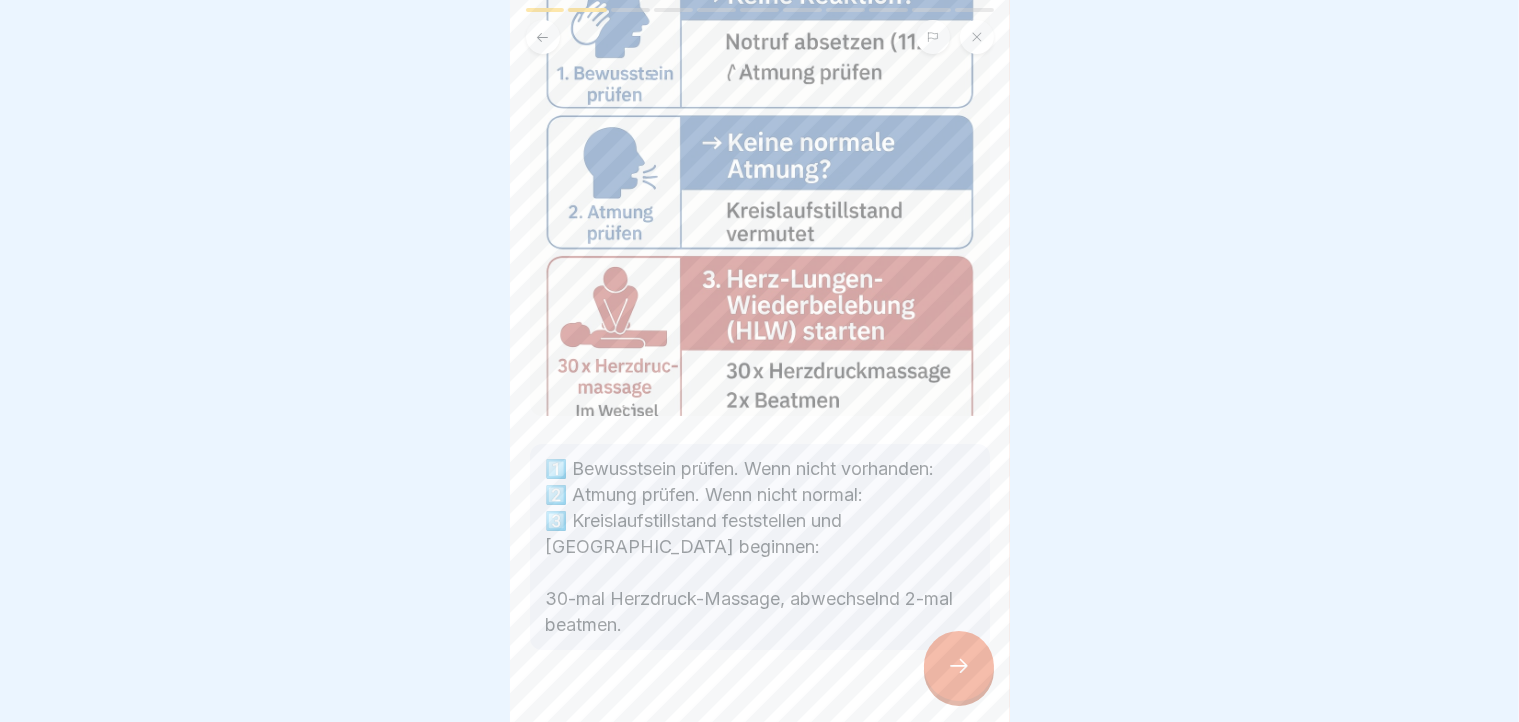 scroll, scrollTop: 215, scrollLeft: 0, axis: vertical 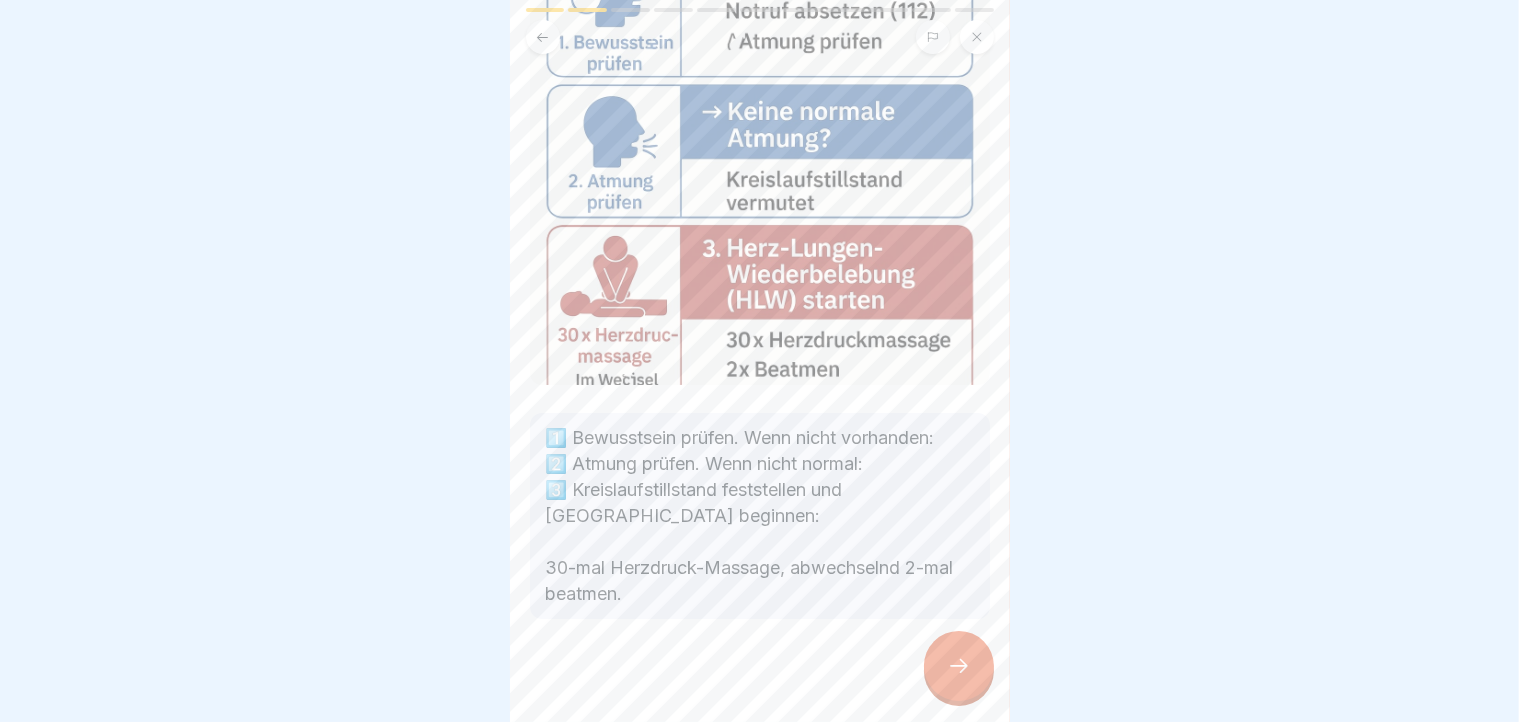click 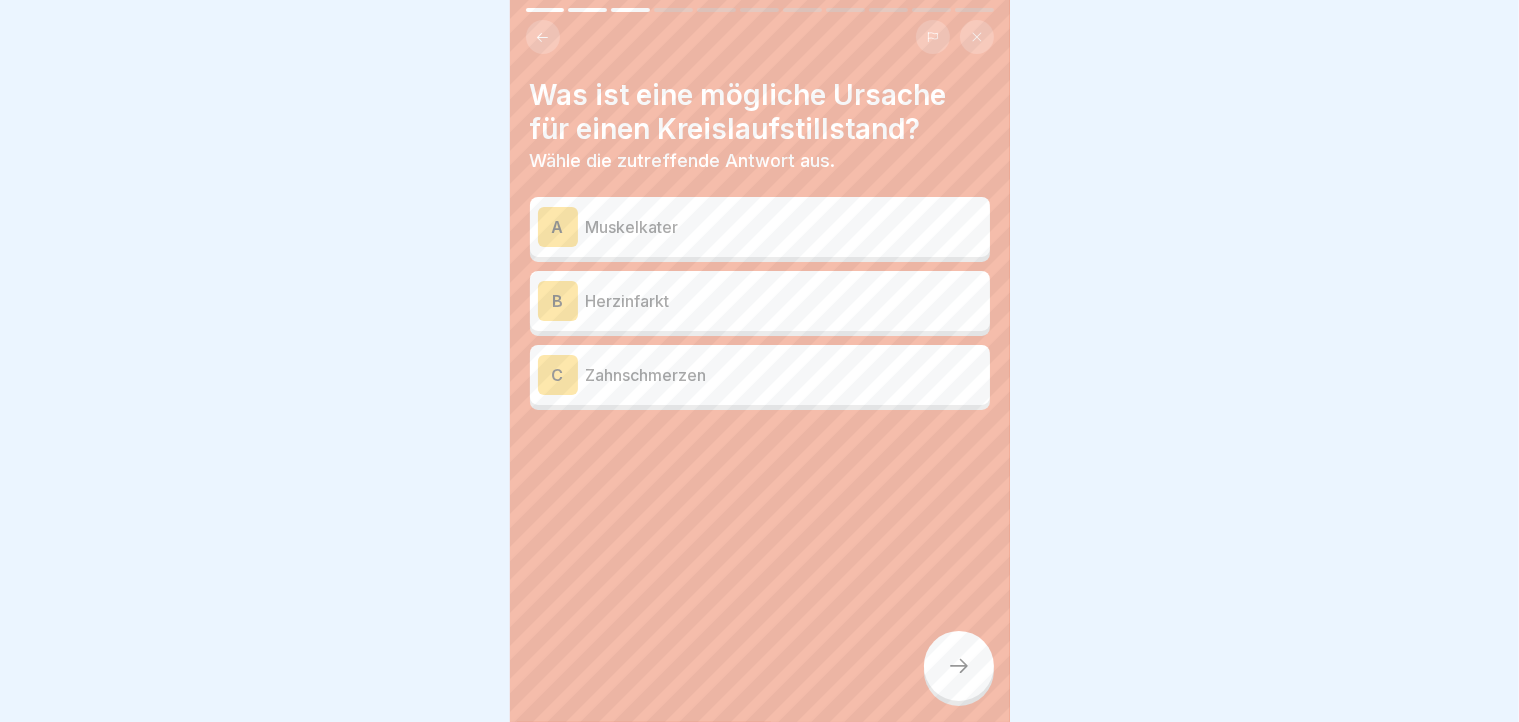 click on "Herzinfarkt" at bounding box center [784, 301] 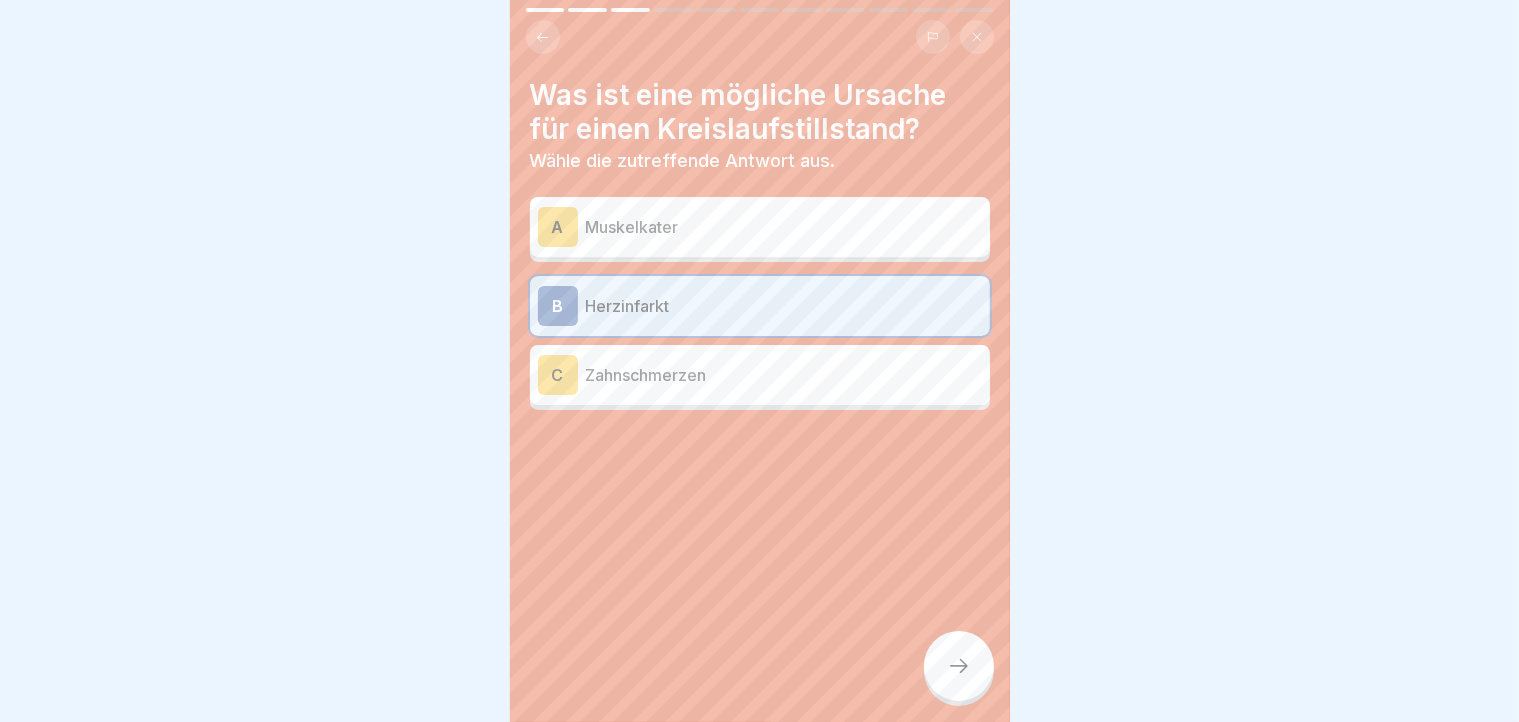 click at bounding box center (959, 666) 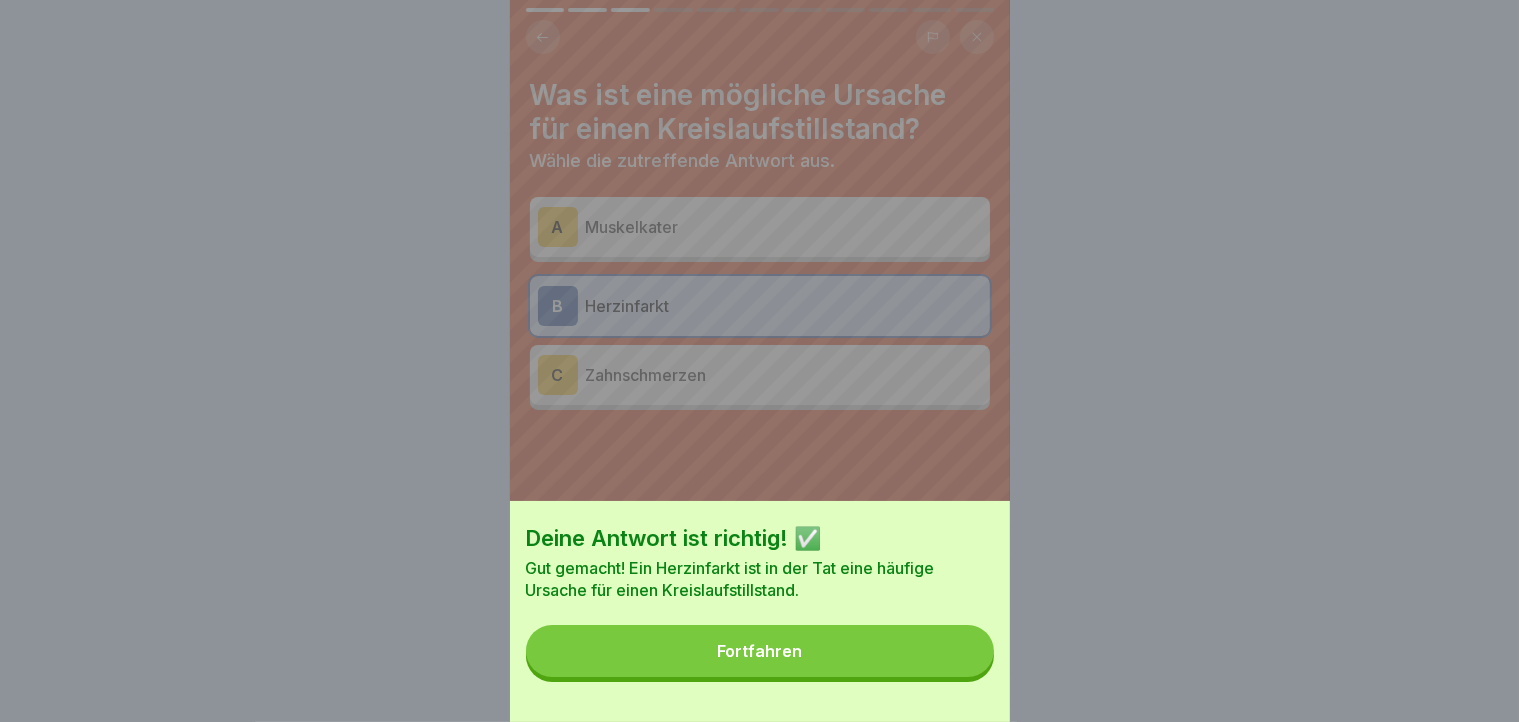 click on "Fortfahren" at bounding box center (760, 651) 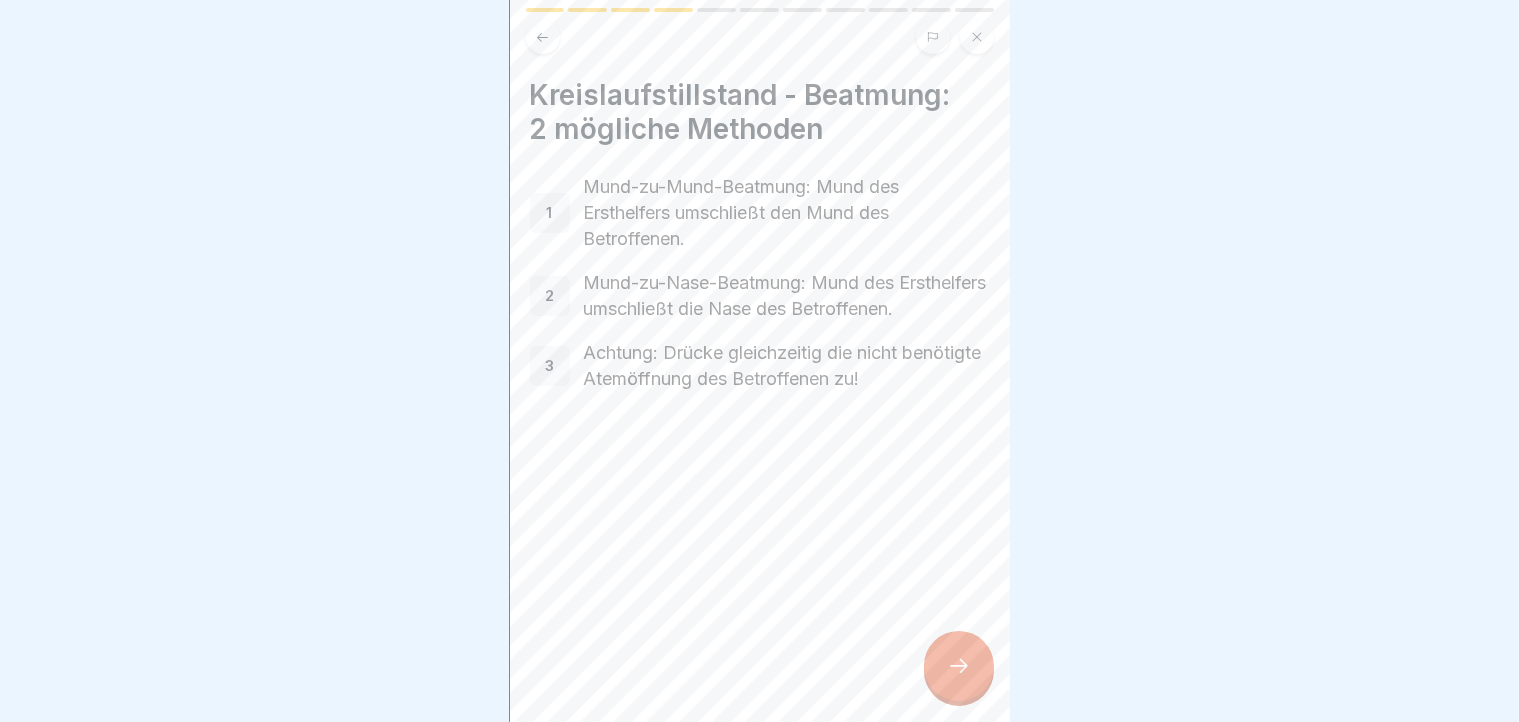 scroll, scrollTop: 4, scrollLeft: 0, axis: vertical 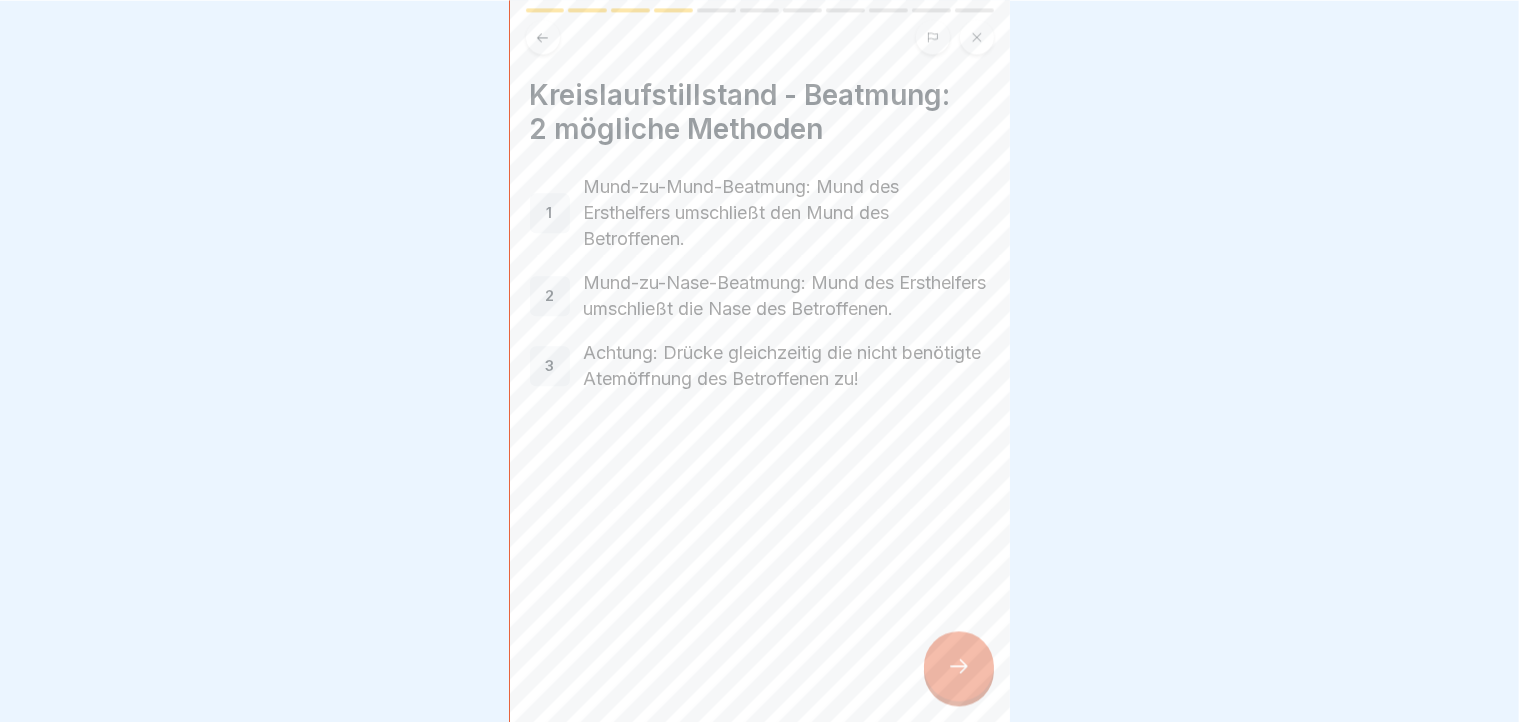 click at bounding box center [959, 666] 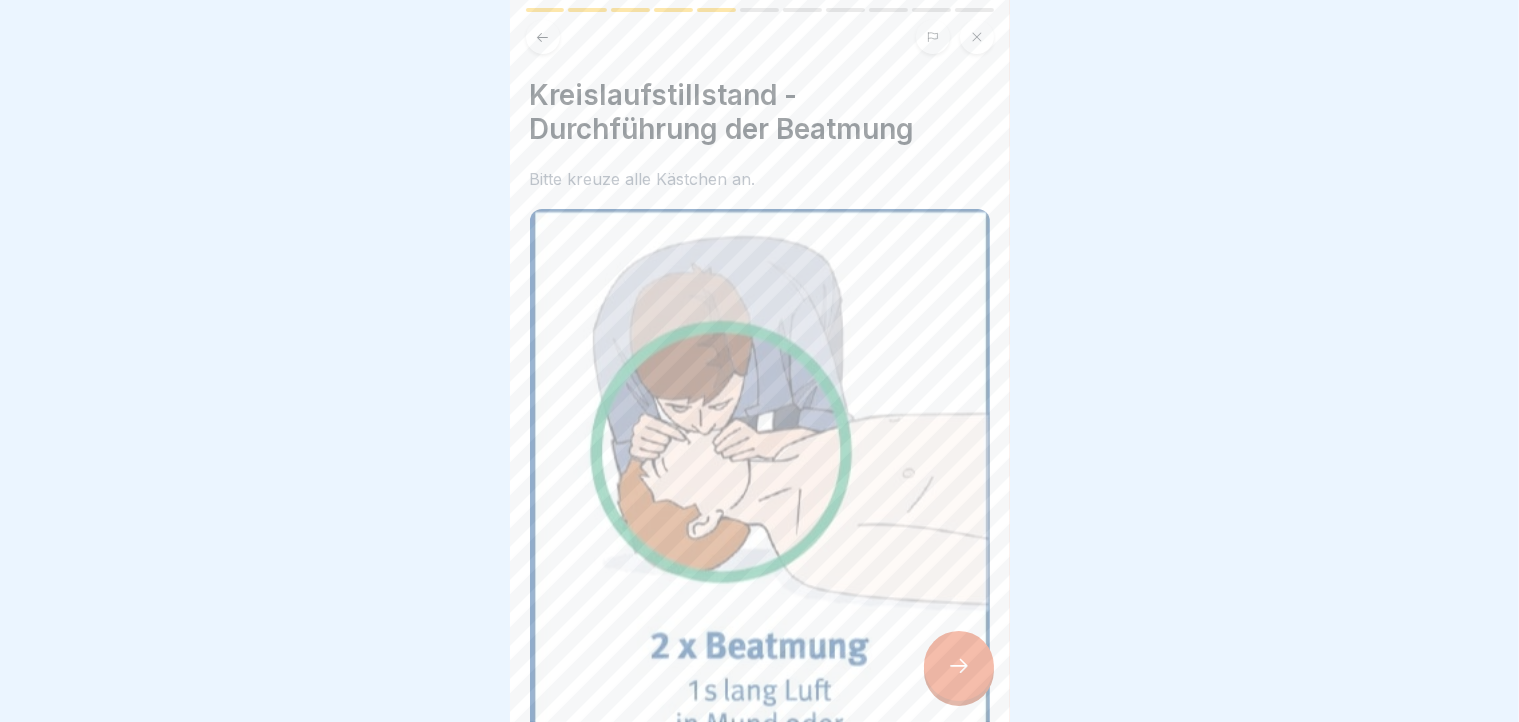 scroll, scrollTop: 0, scrollLeft: 0, axis: both 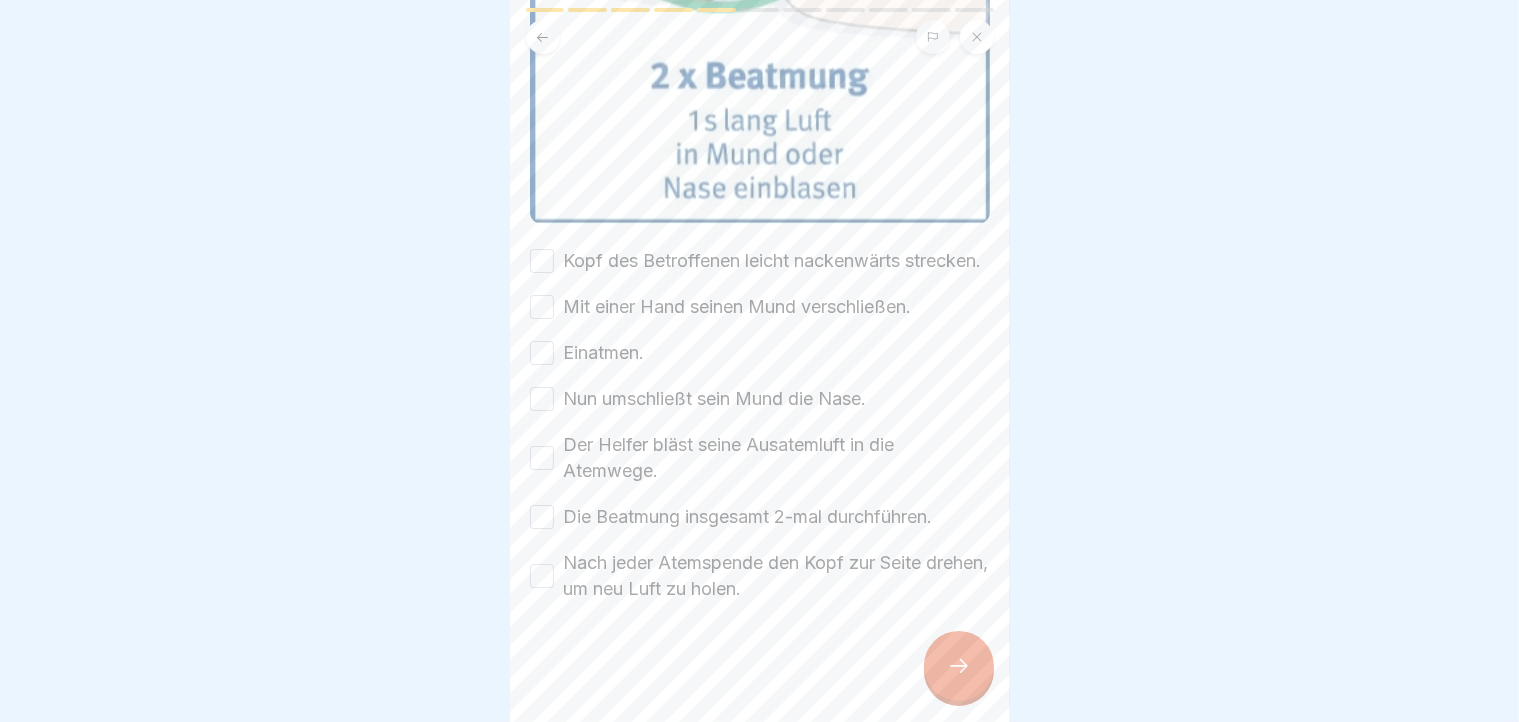 click on "Kopf des Betroffenen leicht nackenwärts strecken." at bounding box center (542, 261) 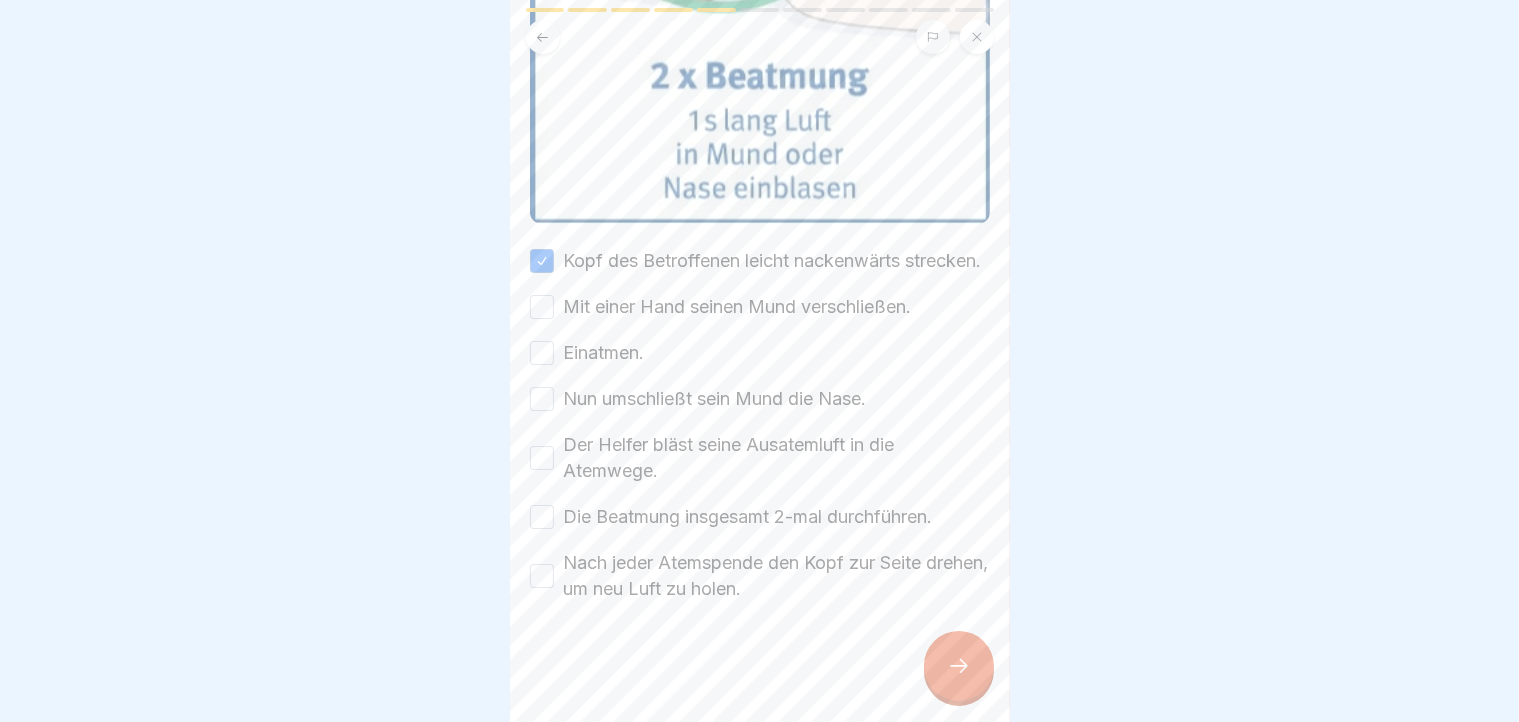 click on "Kopf des Betroffenen leicht nackenwärts strecken. Mit einer Hand seinen Mund verschließen. Einatmen. Nun umschließt sein Mund die Nase. Der Helfer bläst seine Ausatemluft in die Atemwege. Die Beatmung insgesamt 2-mal durchführen. Nach jeder Atemspende den Kopf zur Seite drehen, um neu Luft zu holen." at bounding box center (760, 425) 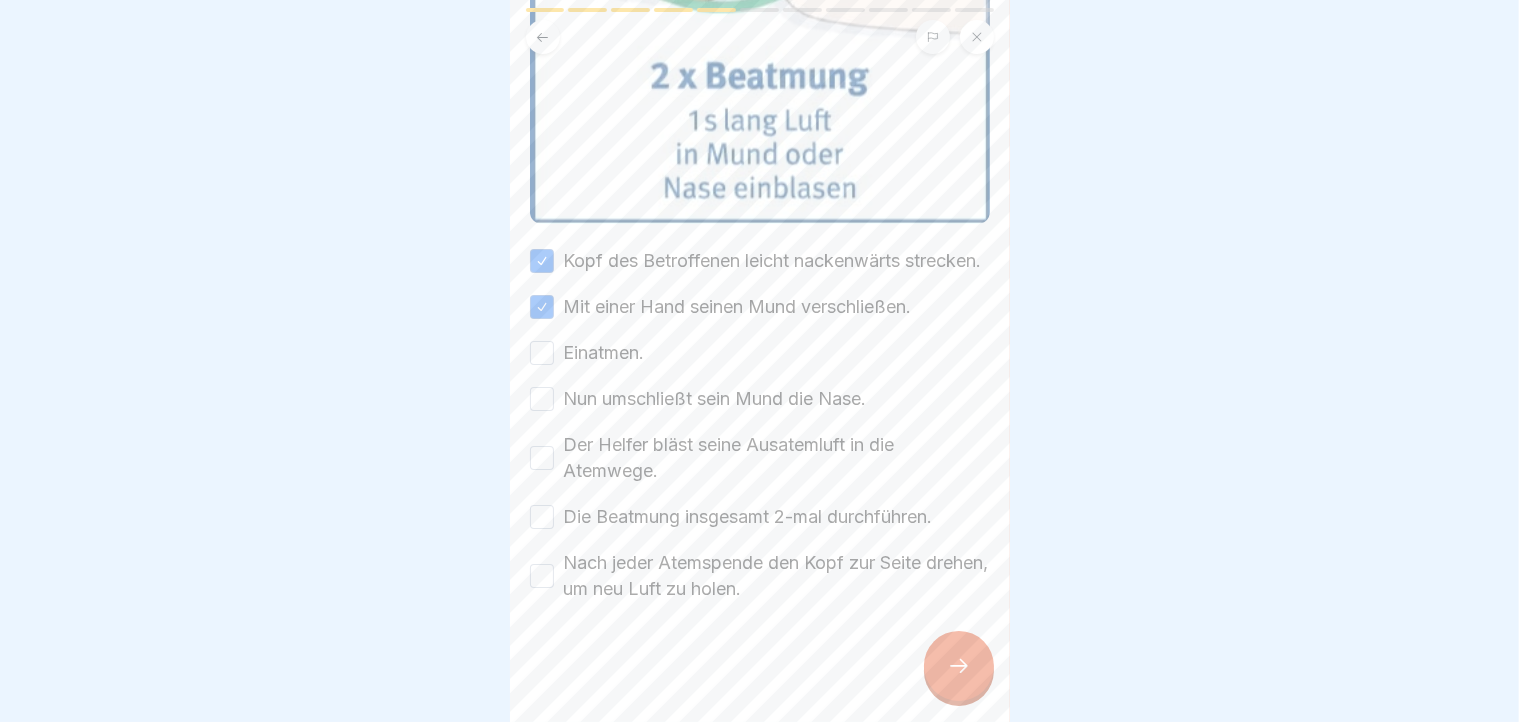 click on "Einatmen." at bounding box center [760, 353] 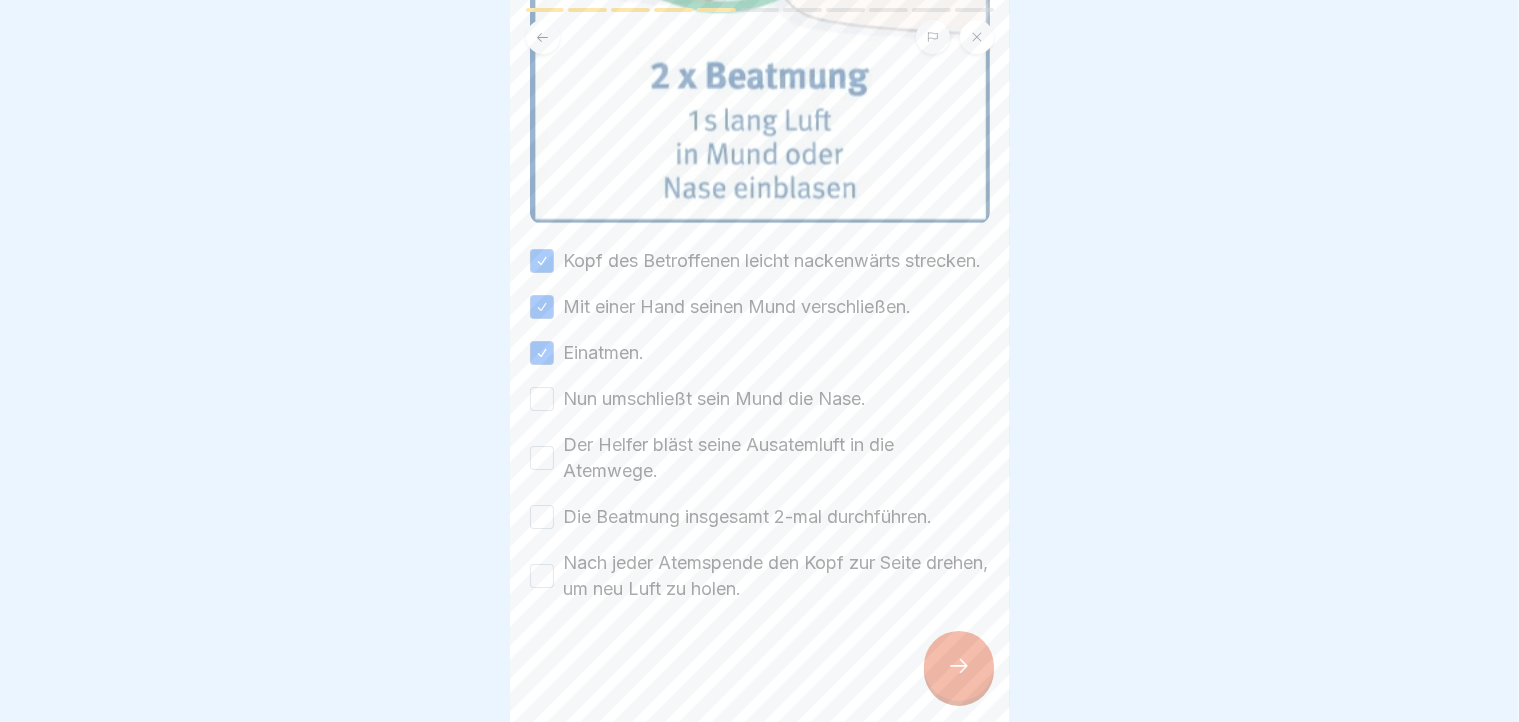 click on "Nun umschließt sein Mund die Nase." at bounding box center (542, 399) 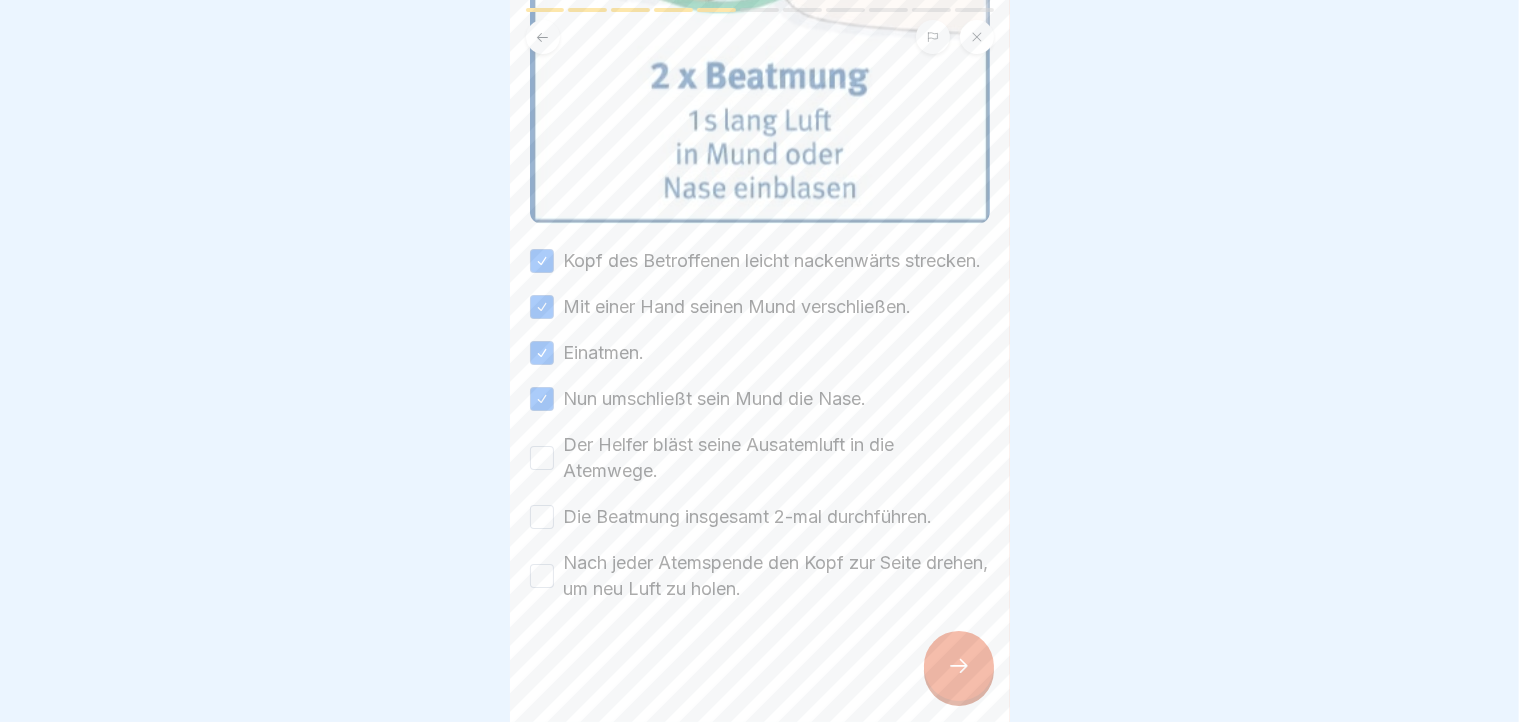 click on "Der Helfer bläst seine Ausatemluft in die Atemwege." at bounding box center (542, 458) 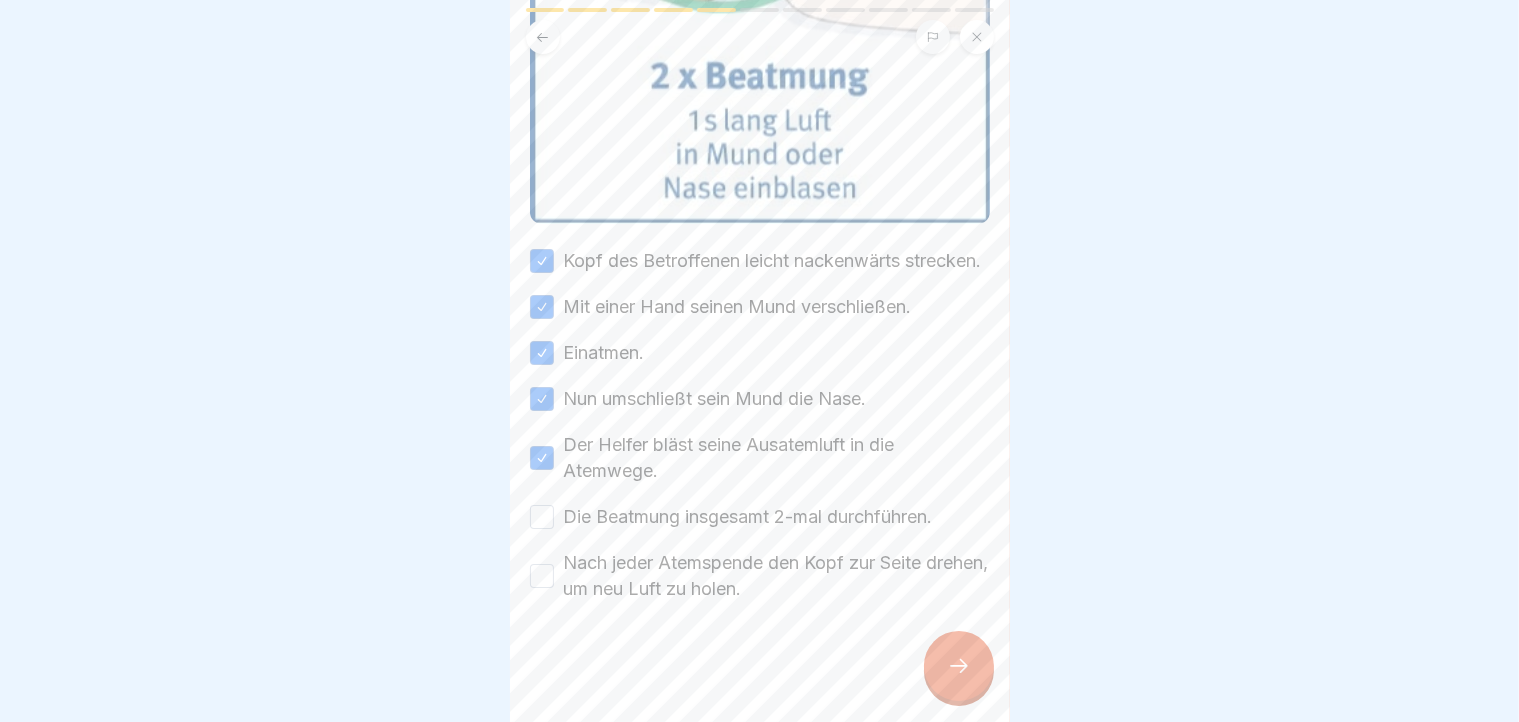 click on "Die Beatmung insgesamt 2-mal durchführen." at bounding box center (542, 517) 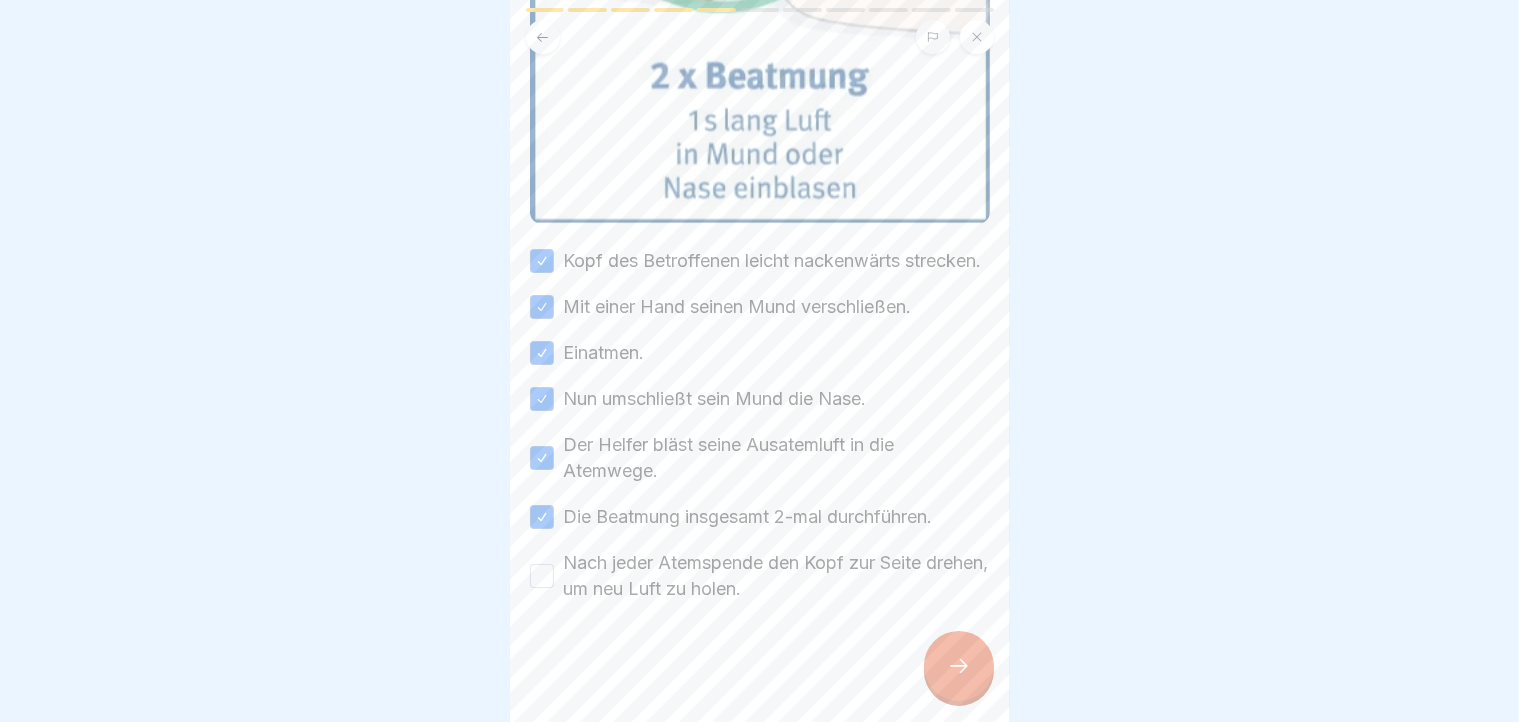 click on "Nach jeder Atemspende den Kopf zur Seite drehen, um neu Luft zu holen." at bounding box center [542, 576] 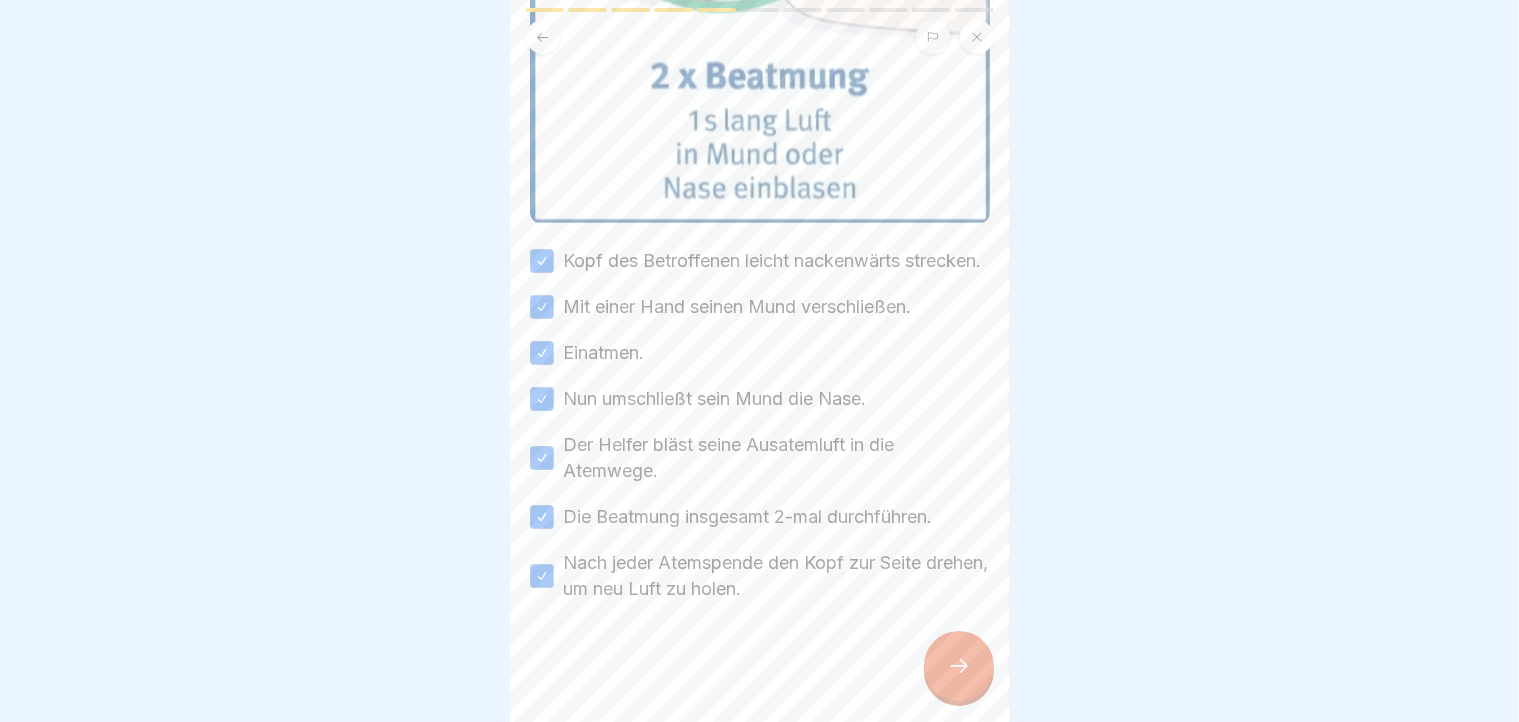 click at bounding box center (959, 666) 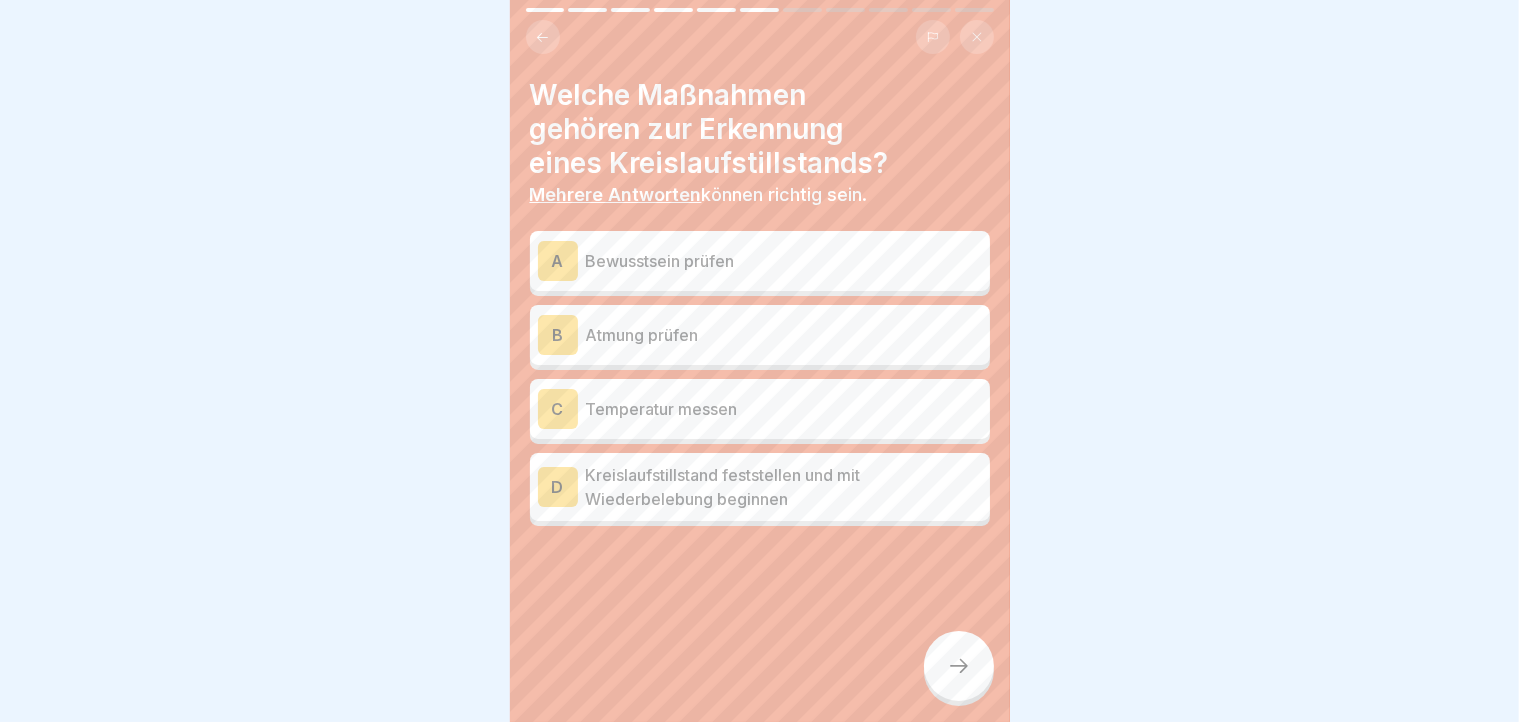 click on "Bewusstsein prüfen" at bounding box center (784, 261) 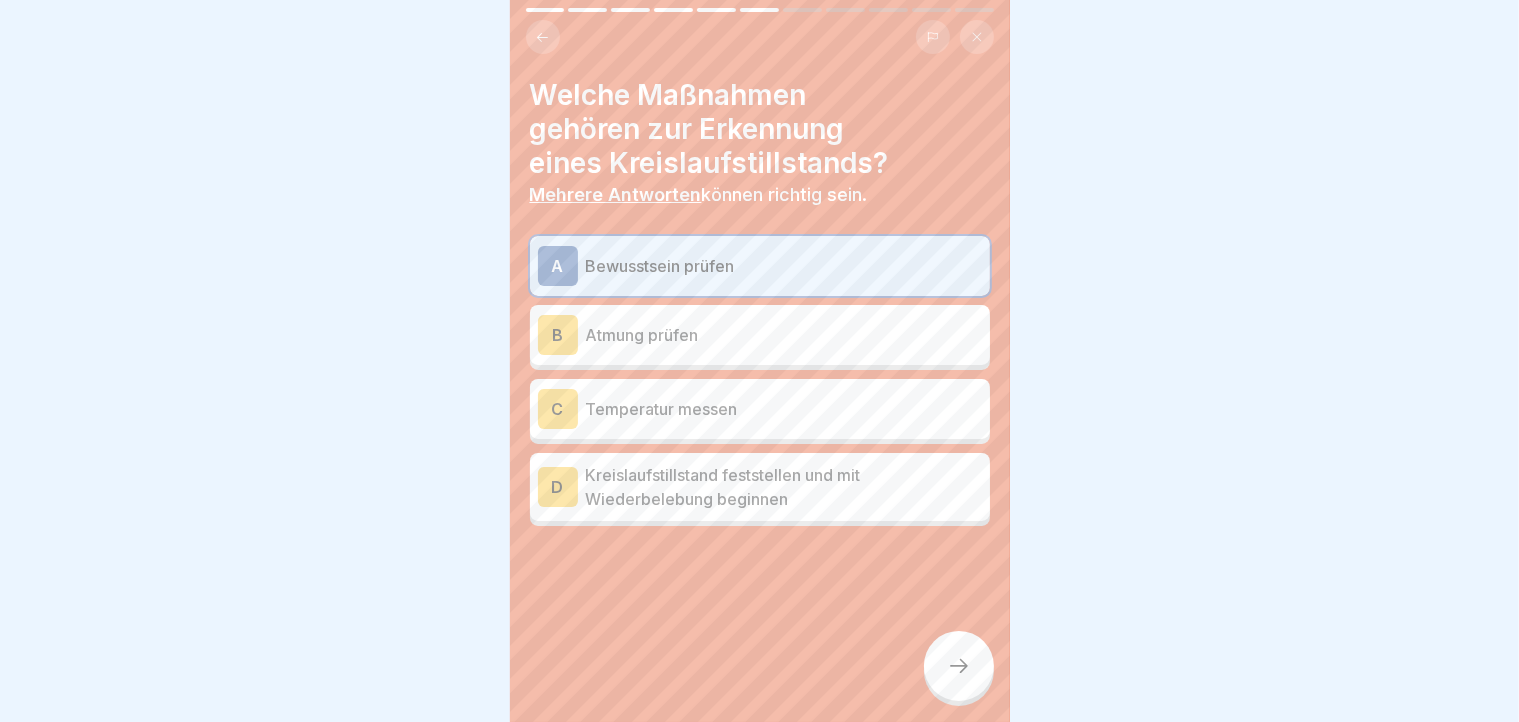 click on "Atmung prüfen" at bounding box center [784, 335] 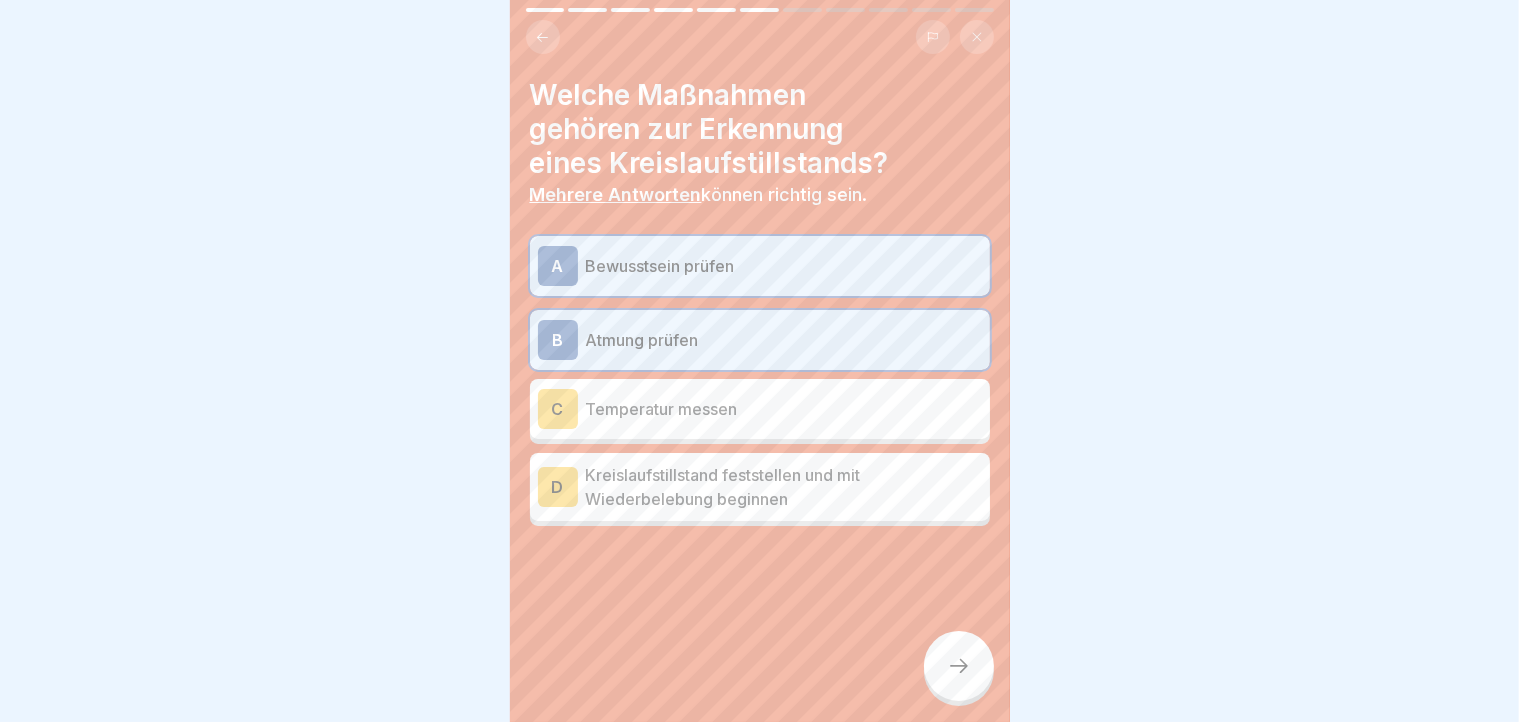 click on "Kreislaufstillstand feststellen und mit Wiederbelebung beginnen" at bounding box center [784, 487] 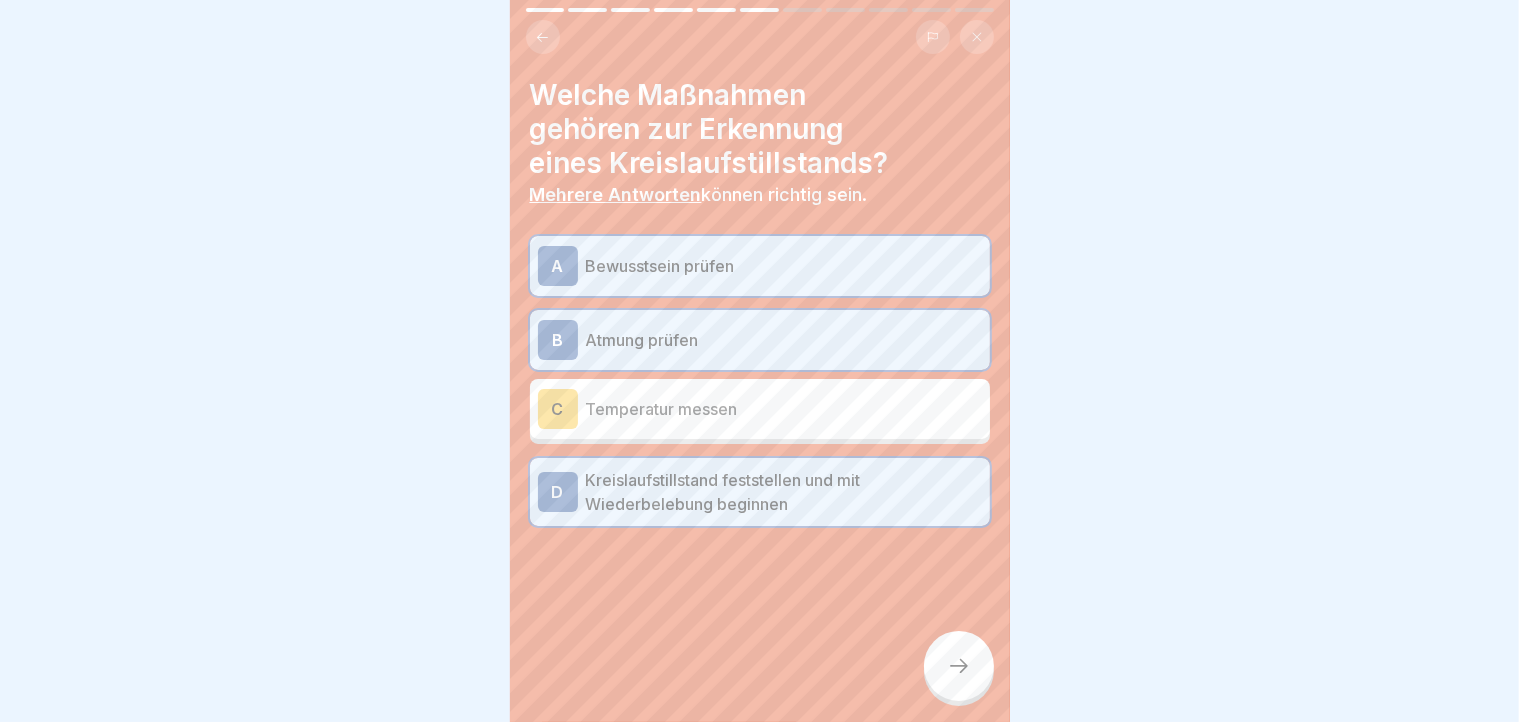 click at bounding box center (959, 666) 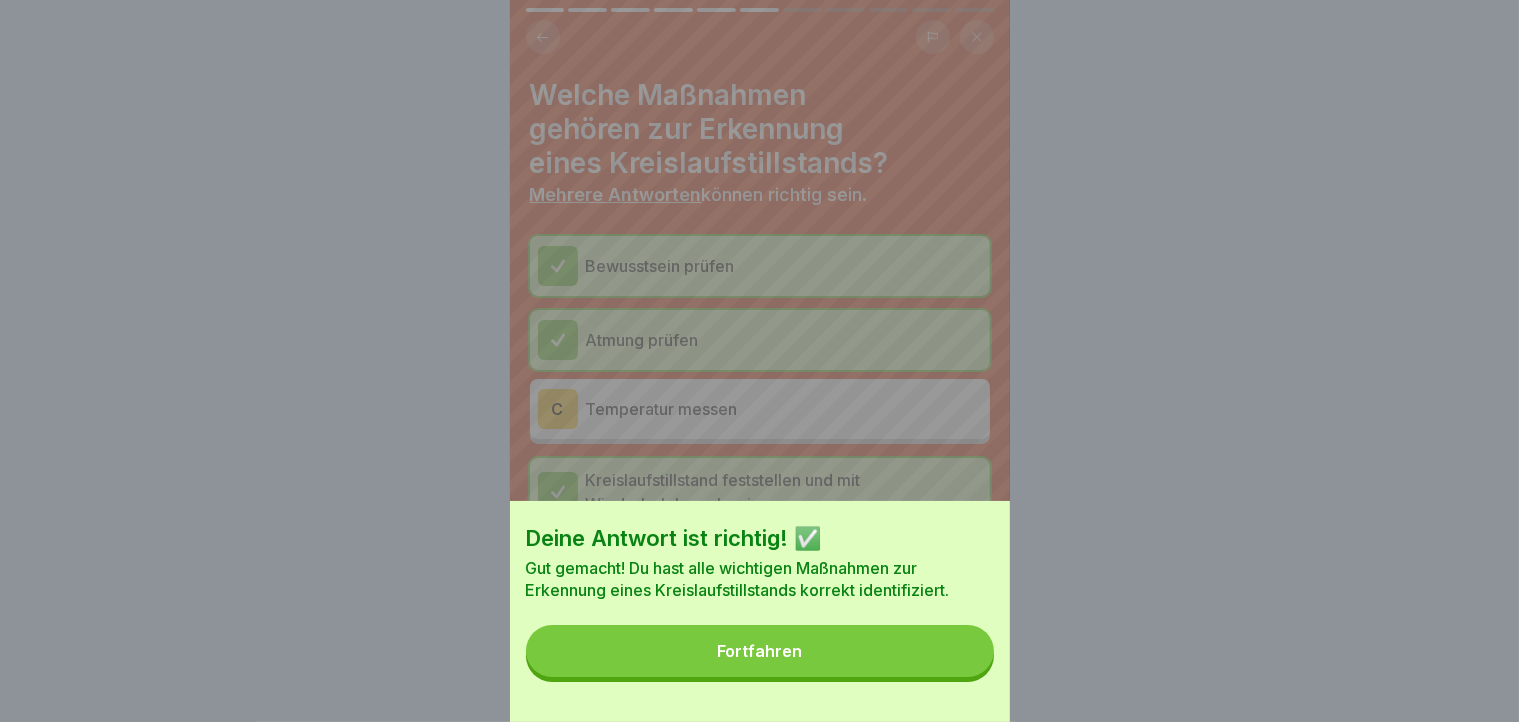 click on "Fortfahren" at bounding box center [760, 651] 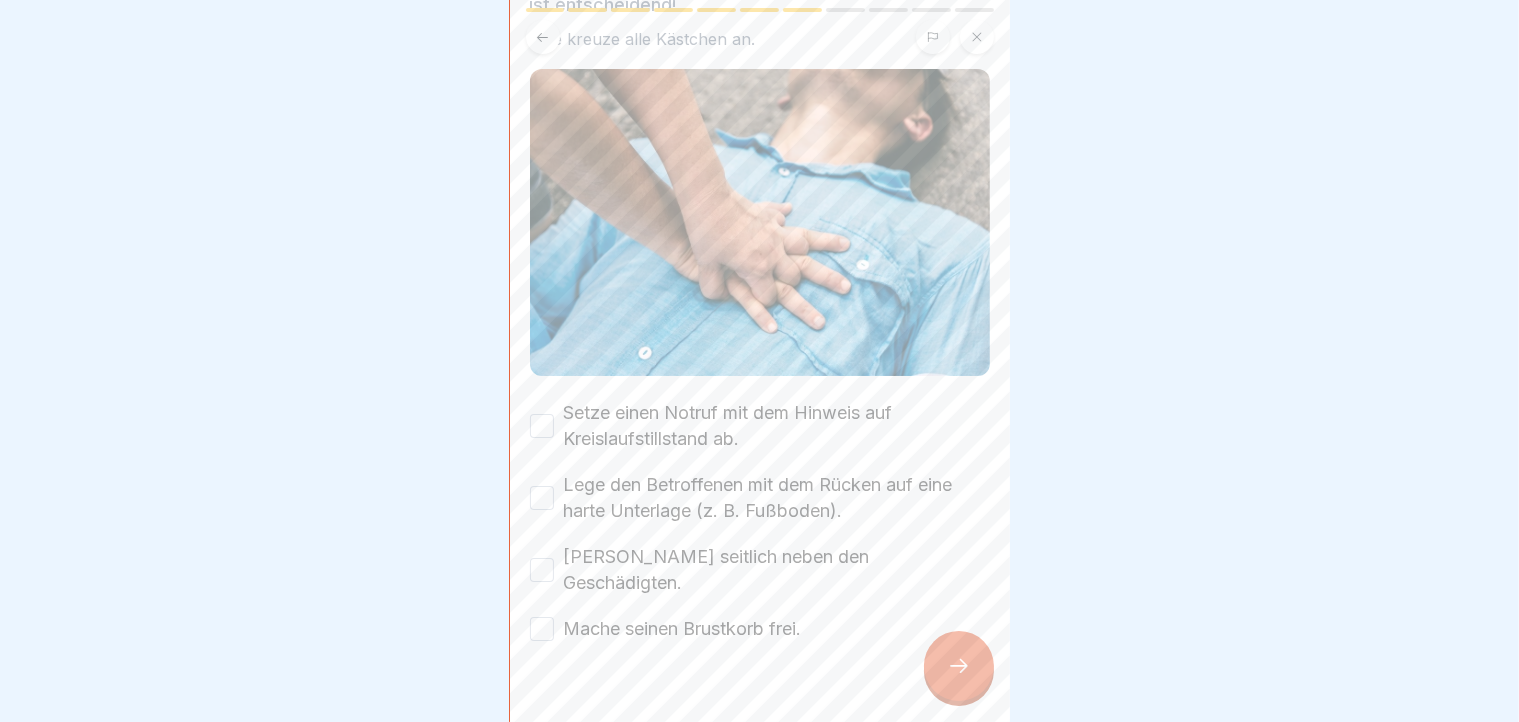 scroll, scrollTop: 220, scrollLeft: 0, axis: vertical 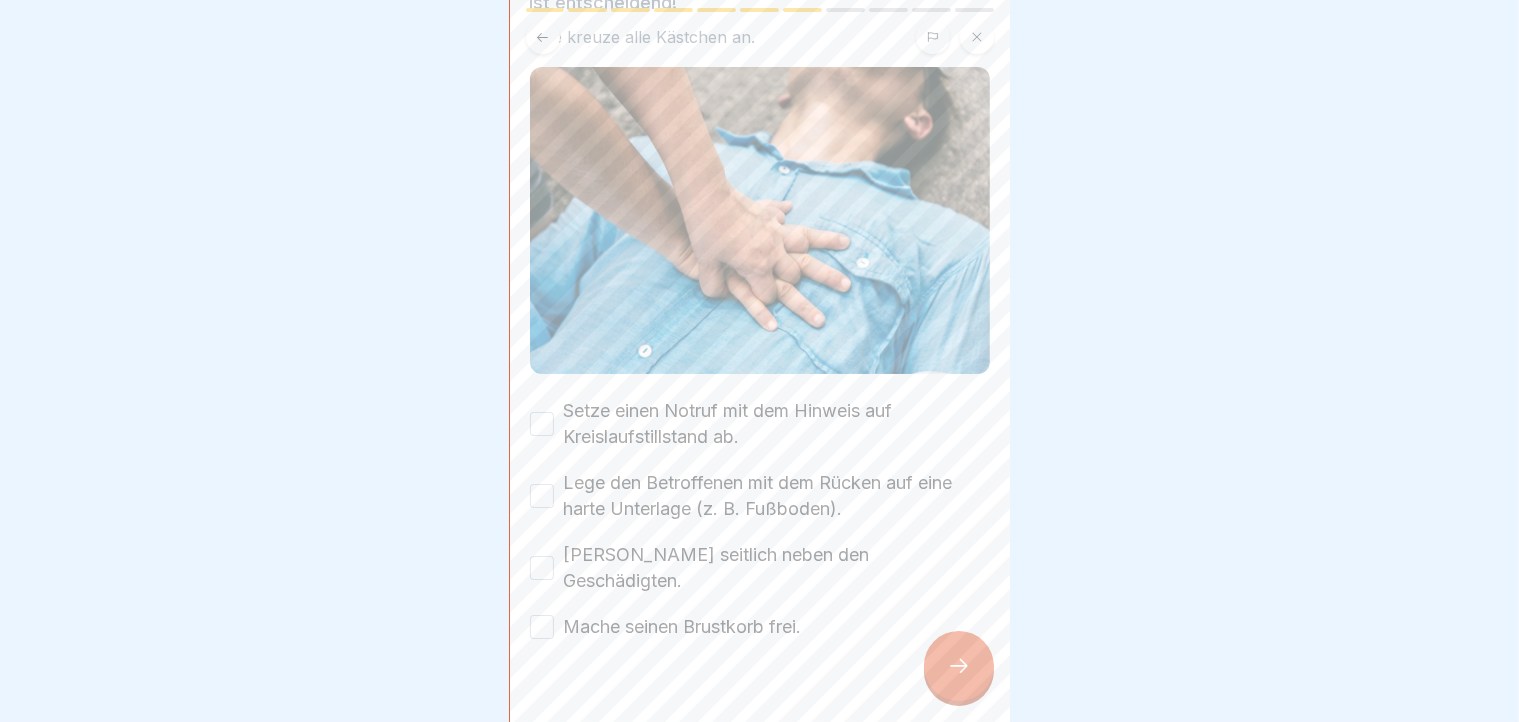 click on "Setze einen Notruf mit dem Hinweis auf Kreislaufstillstand ab." at bounding box center [760, 424] 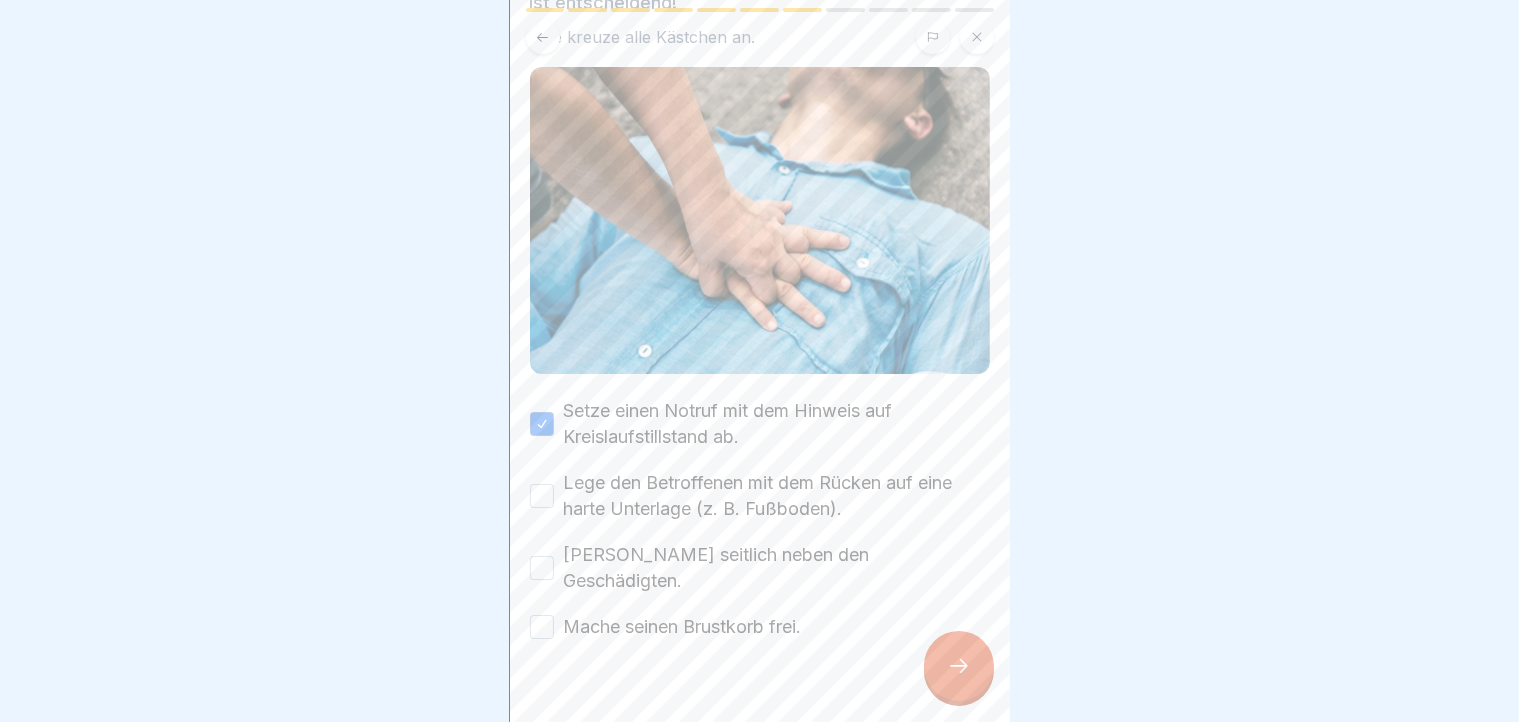 click on "Lege den Betroffenen mit dem Rücken auf eine harte Unterlage (z. B. Fußboden)." at bounding box center [542, 496] 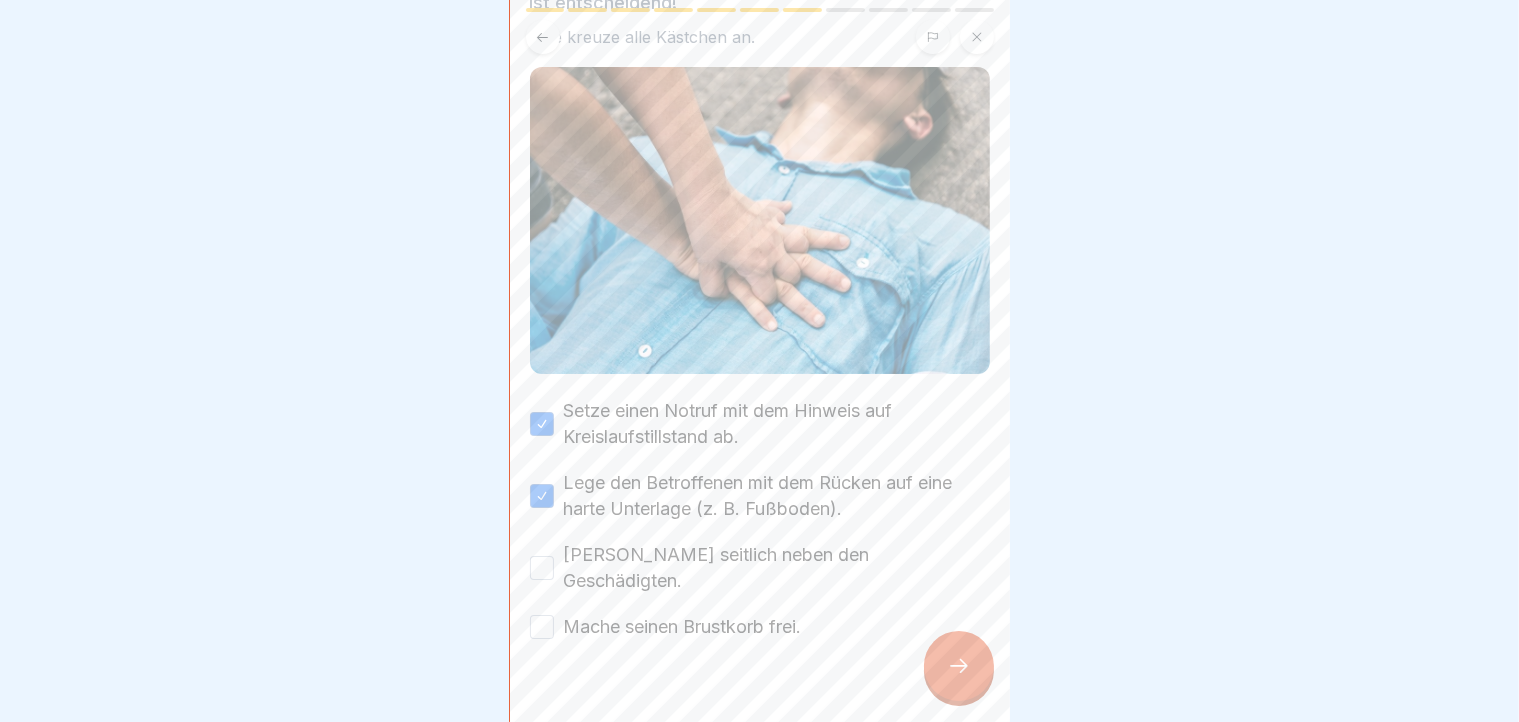 click on "[PERSON_NAME] seitlich neben den Geschädigten." at bounding box center [542, 568] 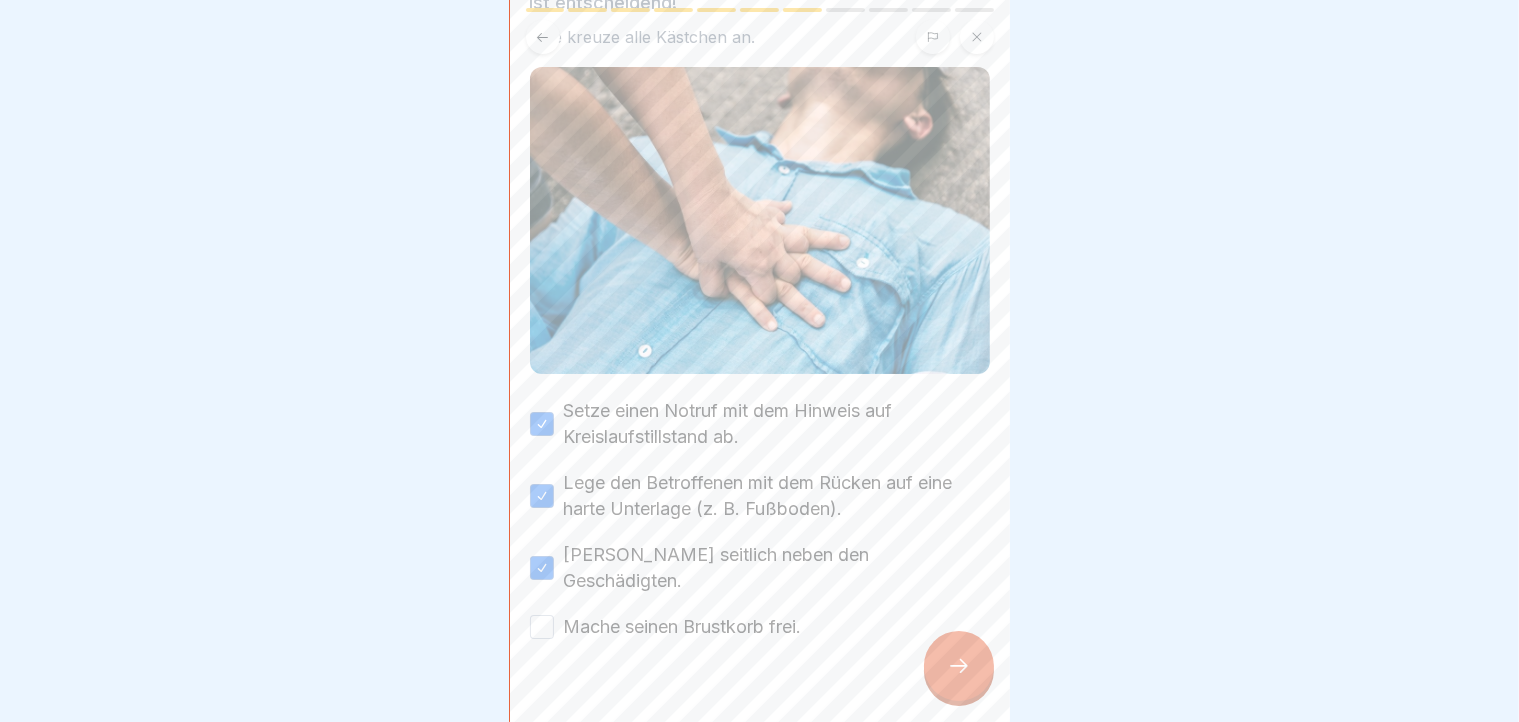 click on "Mache seinen Brustkorb frei." at bounding box center [542, 627] 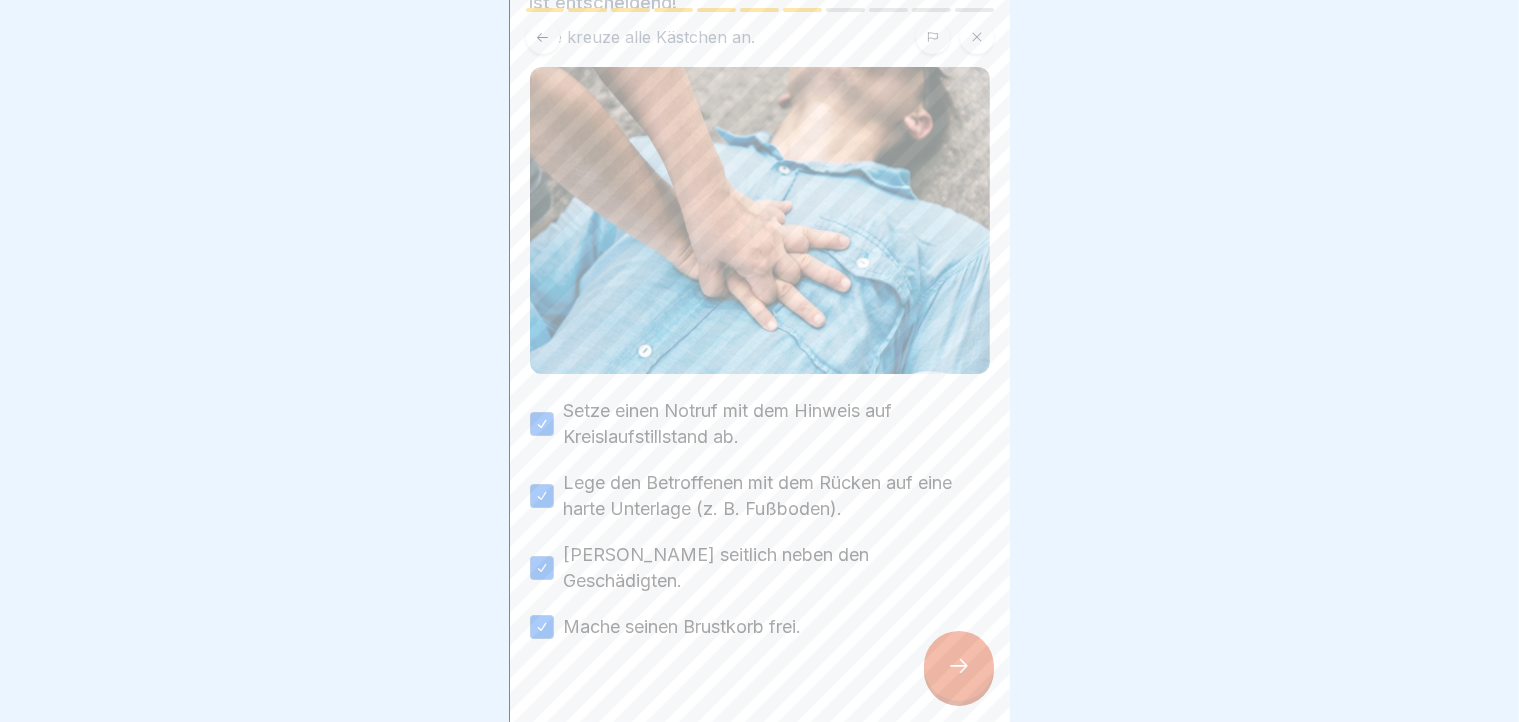 scroll, scrollTop: 16, scrollLeft: 0, axis: vertical 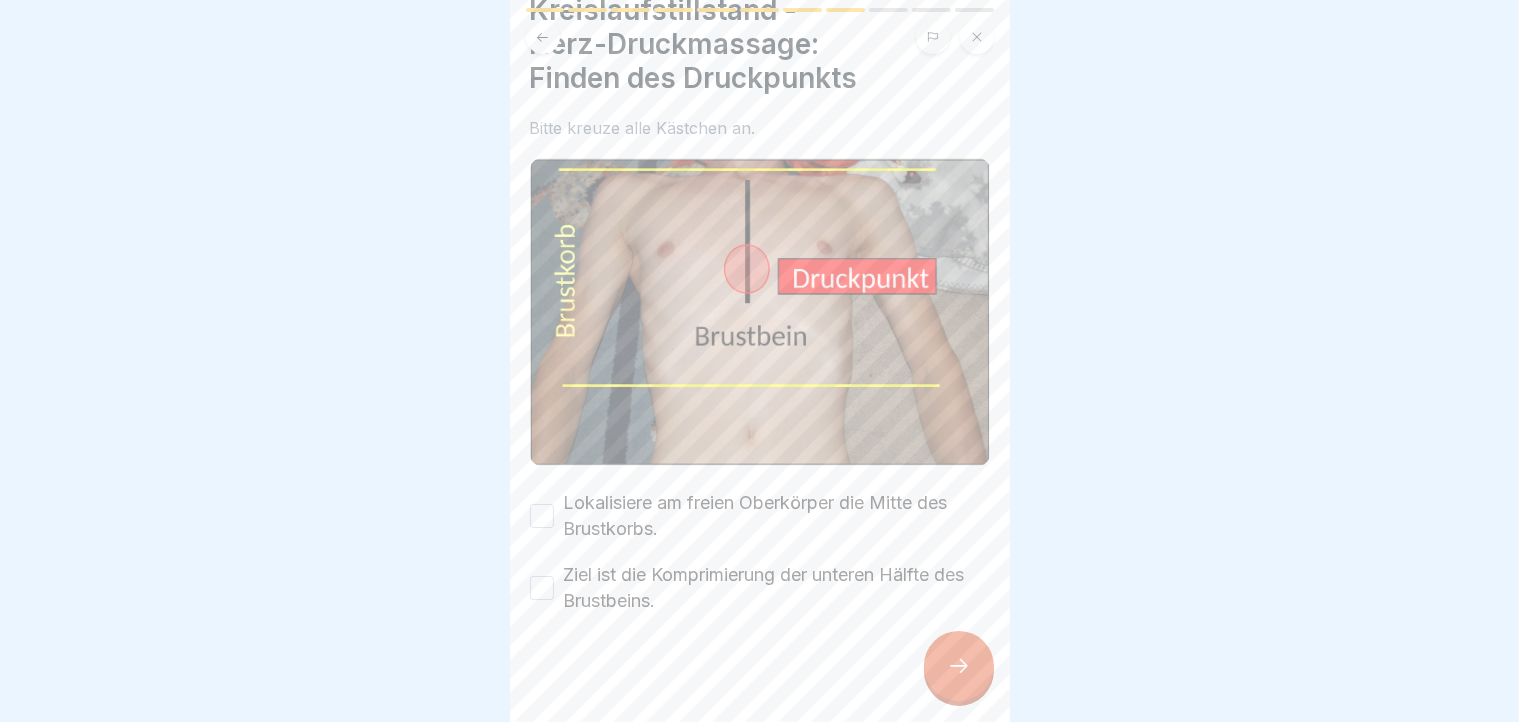 click on "Lokalisiere am freien Oberkörper die Mitte des Brustkorbs." at bounding box center [542, 516] 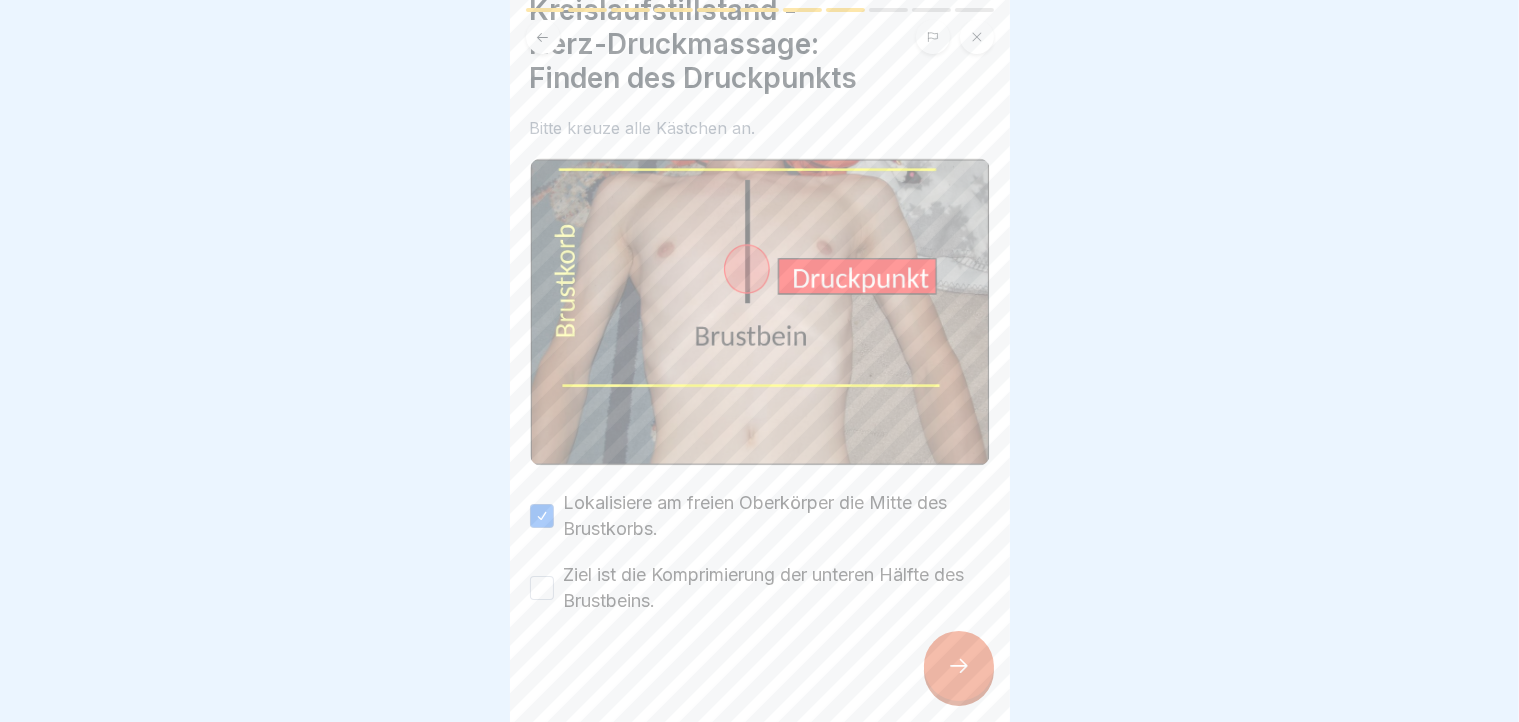 click on "Ziel ist die Komprimierung der unteren Hälfte des Brustbeins." at bounding box center [542, 588] 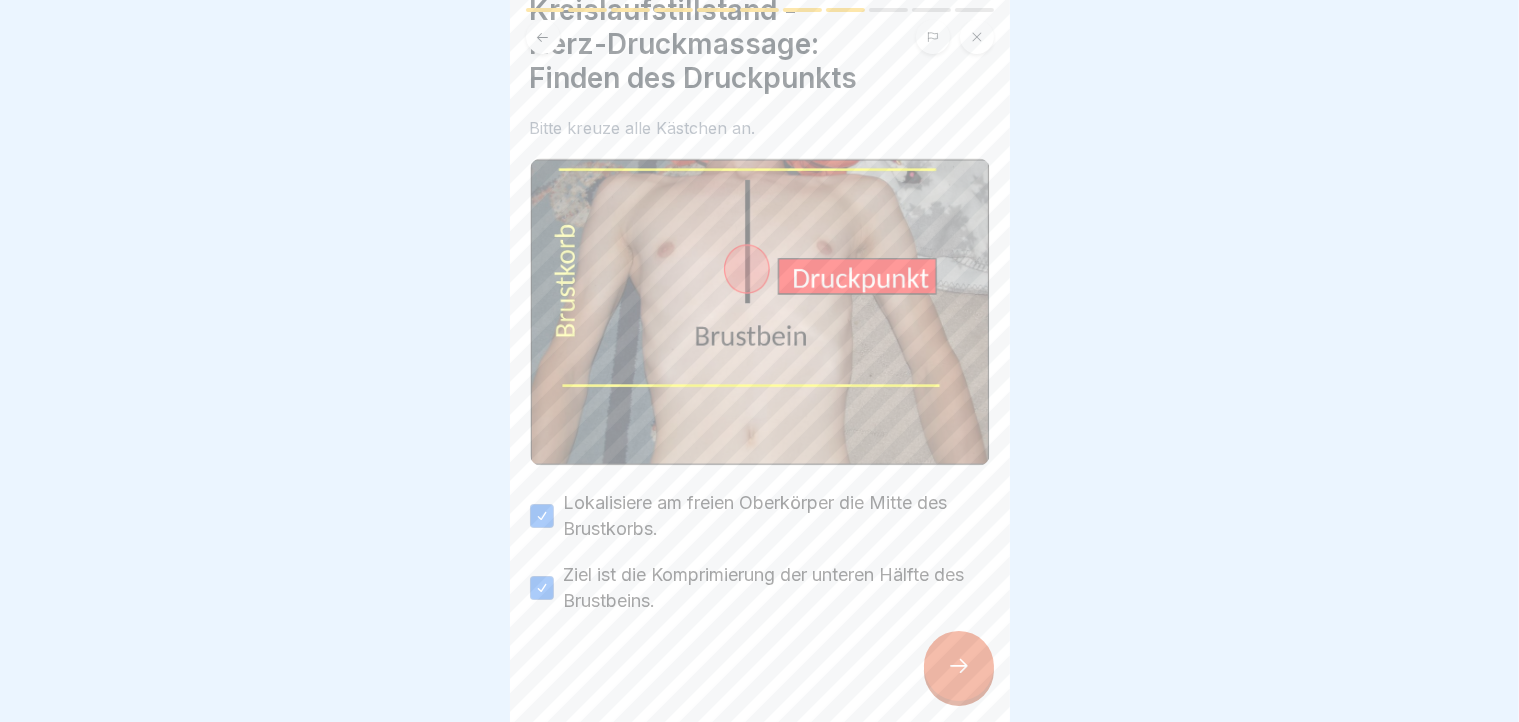 click 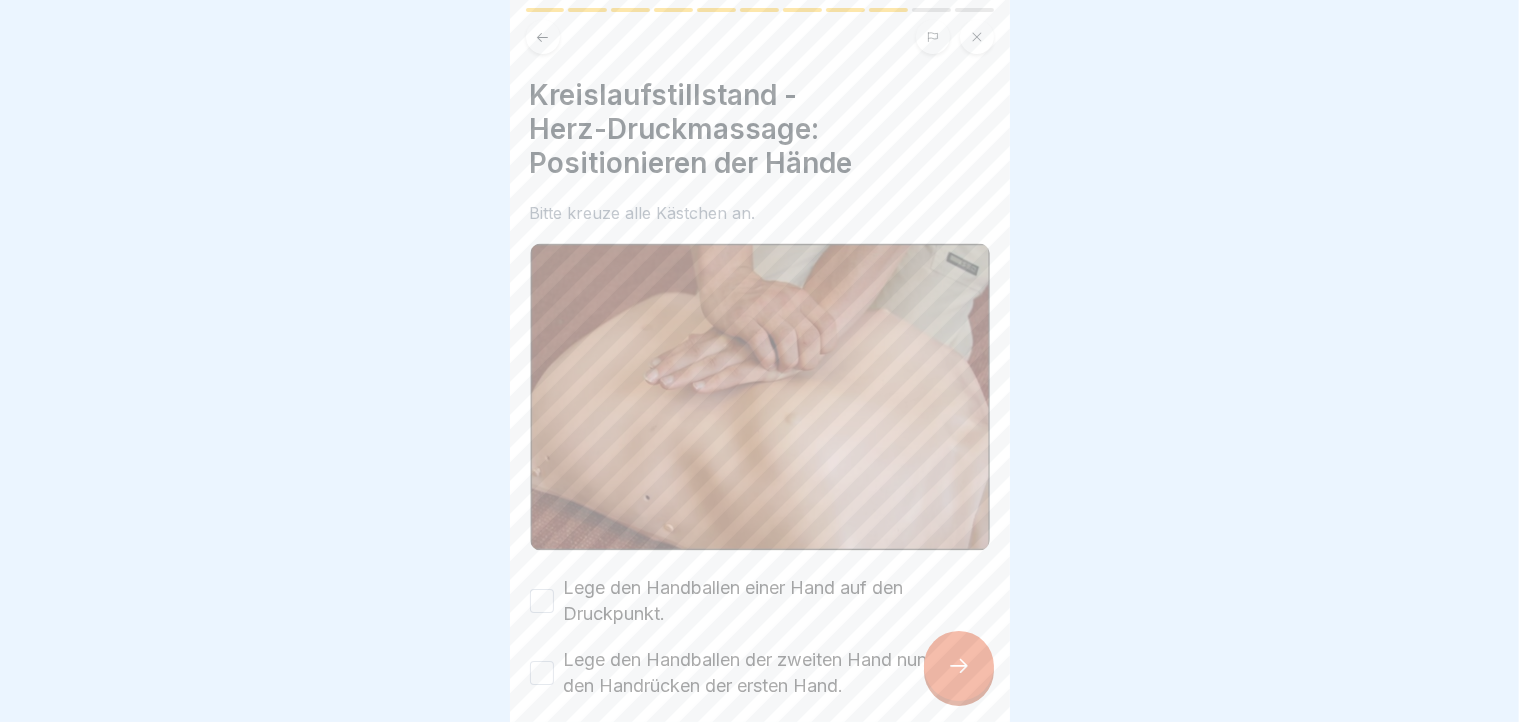scroll, scrollTop: 85, scrollLeft: 0, axis: vertical 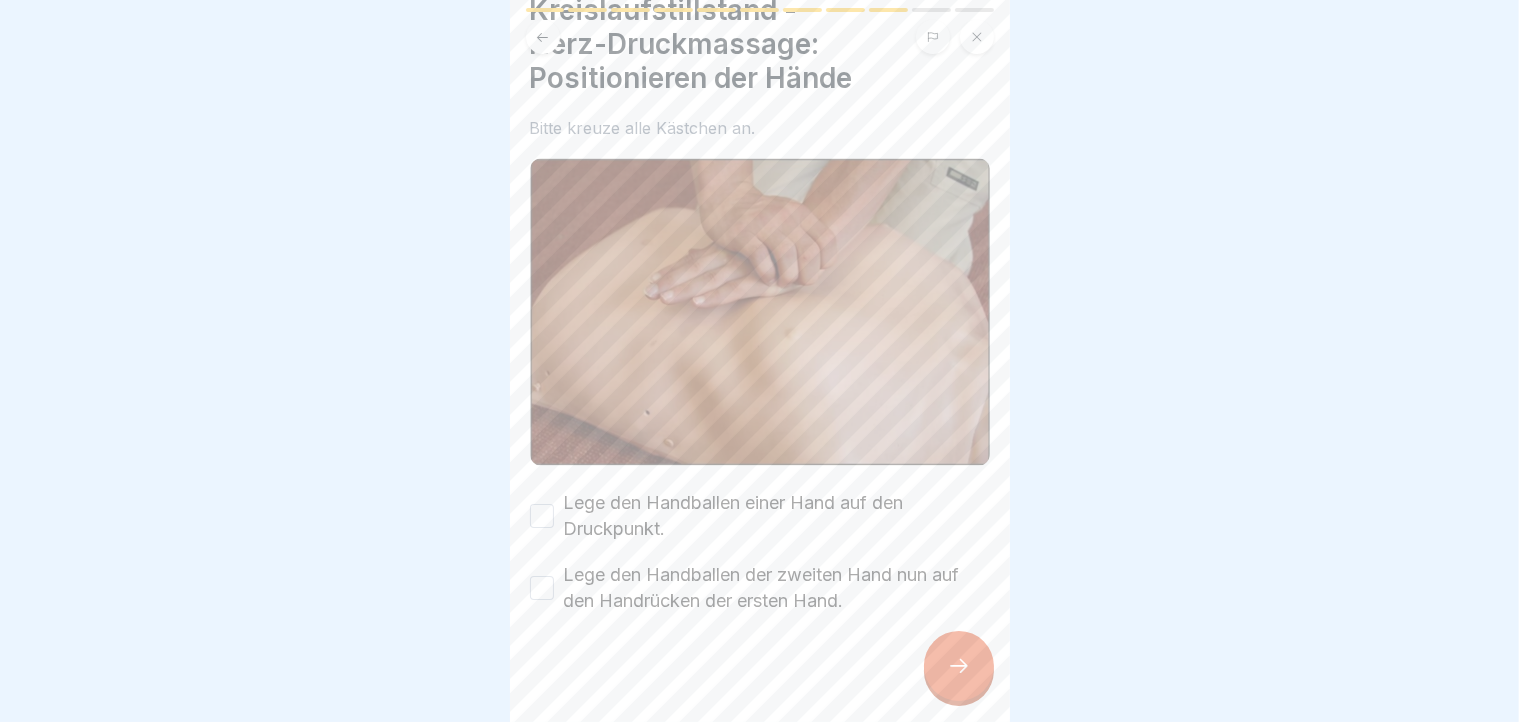 click on "Lege den Handballen einer Hand auf den Druckpunkt." at bounding box center [542, 516] 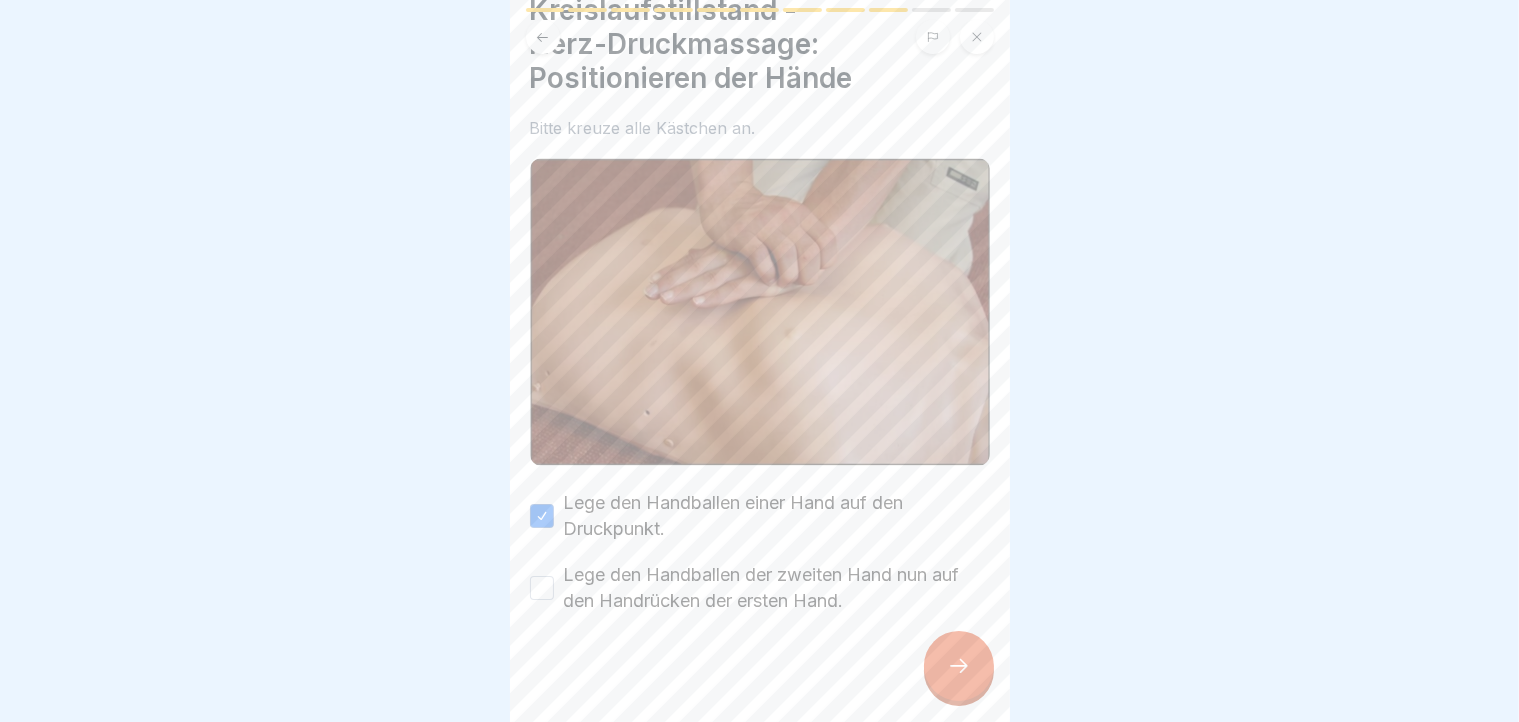click on "Kreislaufstillstand - Herz-Druckmassage: Positionieren der Hände   Bitte kreuze alle Kästchen an. Lege den Handballen einer Hand auf den Druckpunkt. Lege den Handballen der zweiten Hand nun auf den Handrücken der ersten Hand." at bounding box center (760, 361) 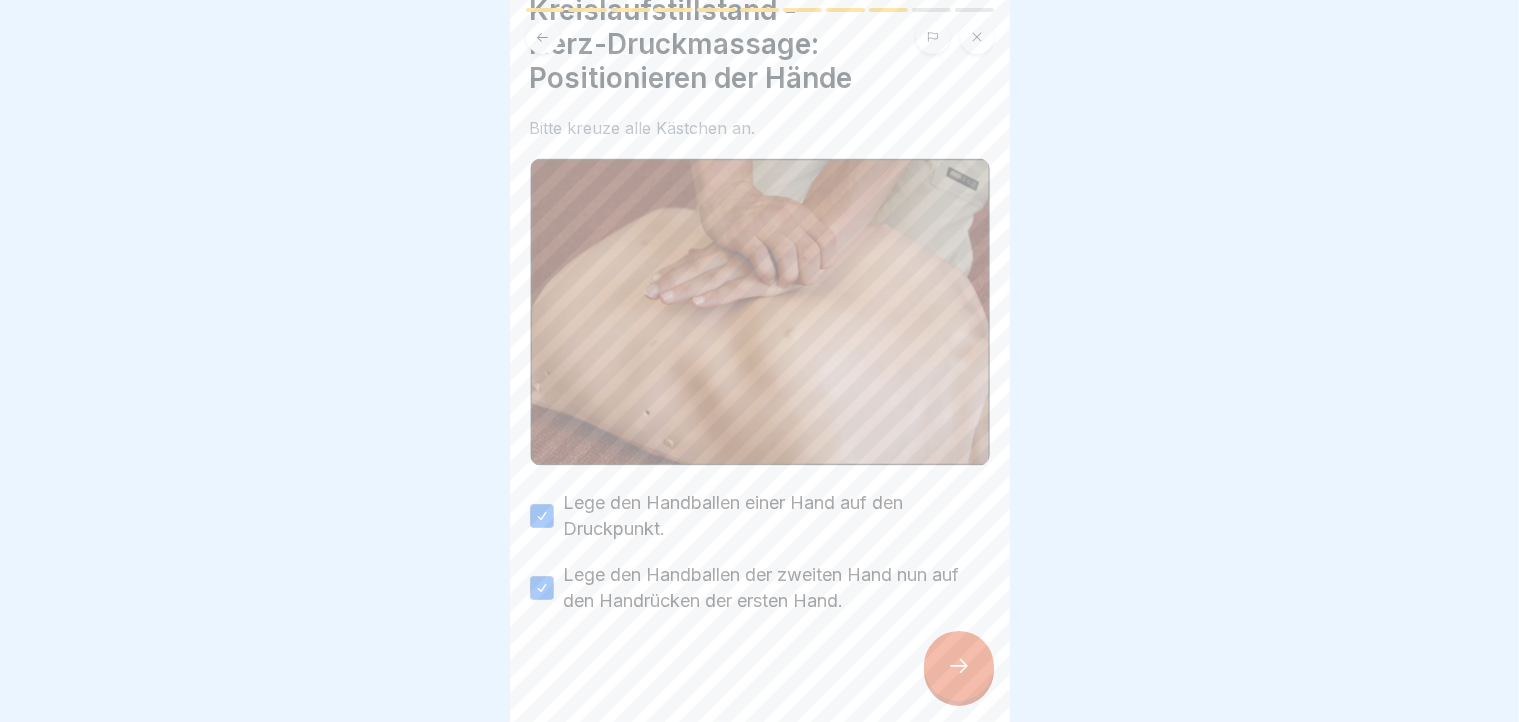 click 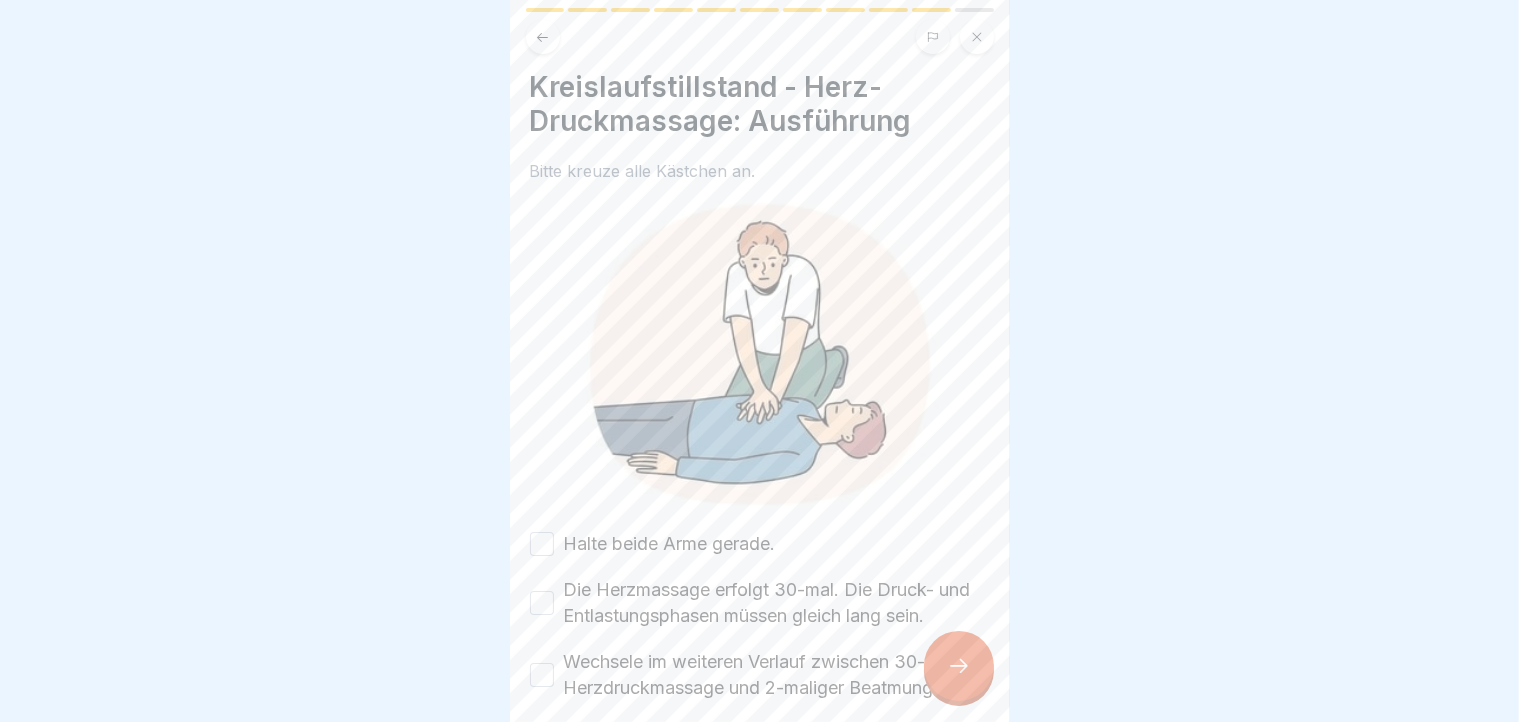 scroll, scrollTop: 127, scrollLeft: 0, axis: vertical 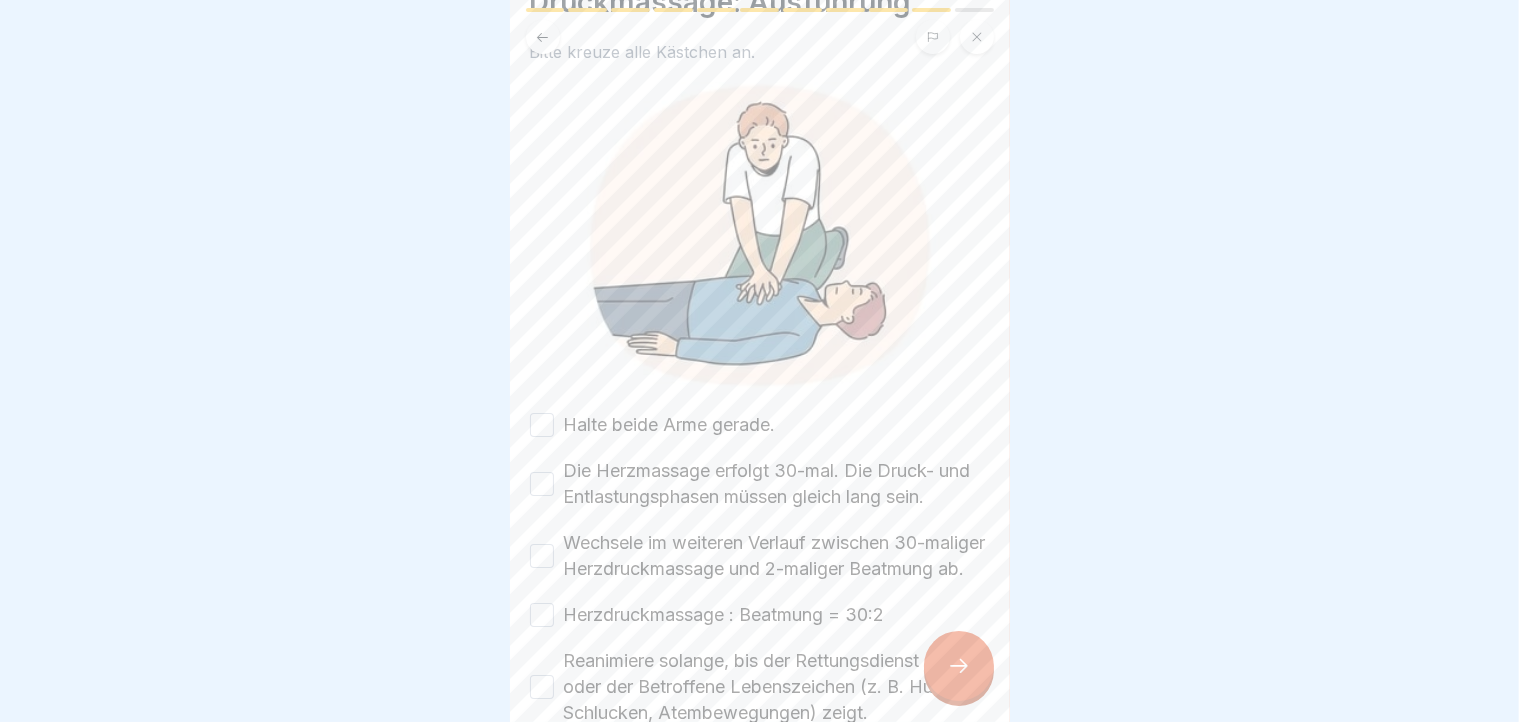click on "Halte beide Arme gerade." at bounding box center [542, 425] 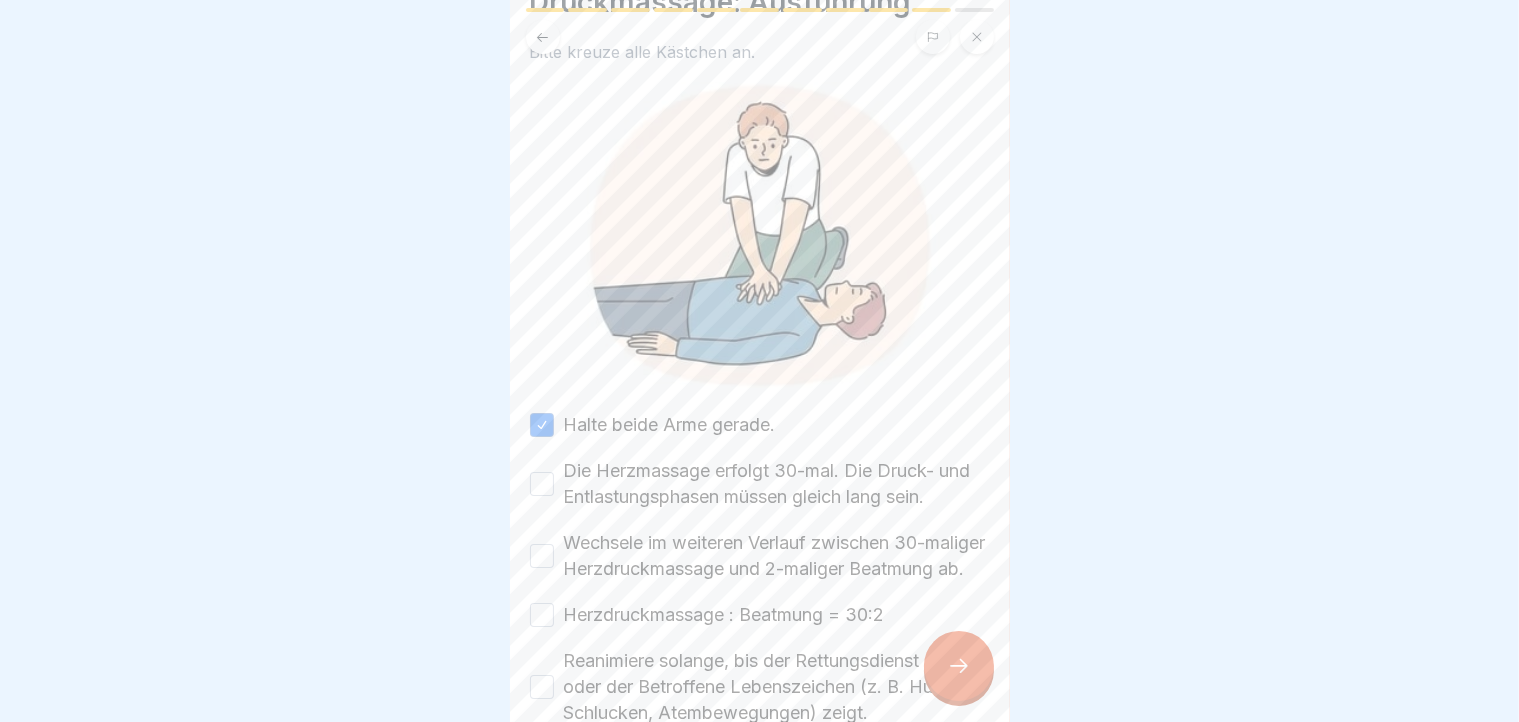 click on "Die Herzmassage erfolgt 30-mal. Die Druck- und Entlastungsphasen müssen gleich lang sein." at bounding box center [542, 484] 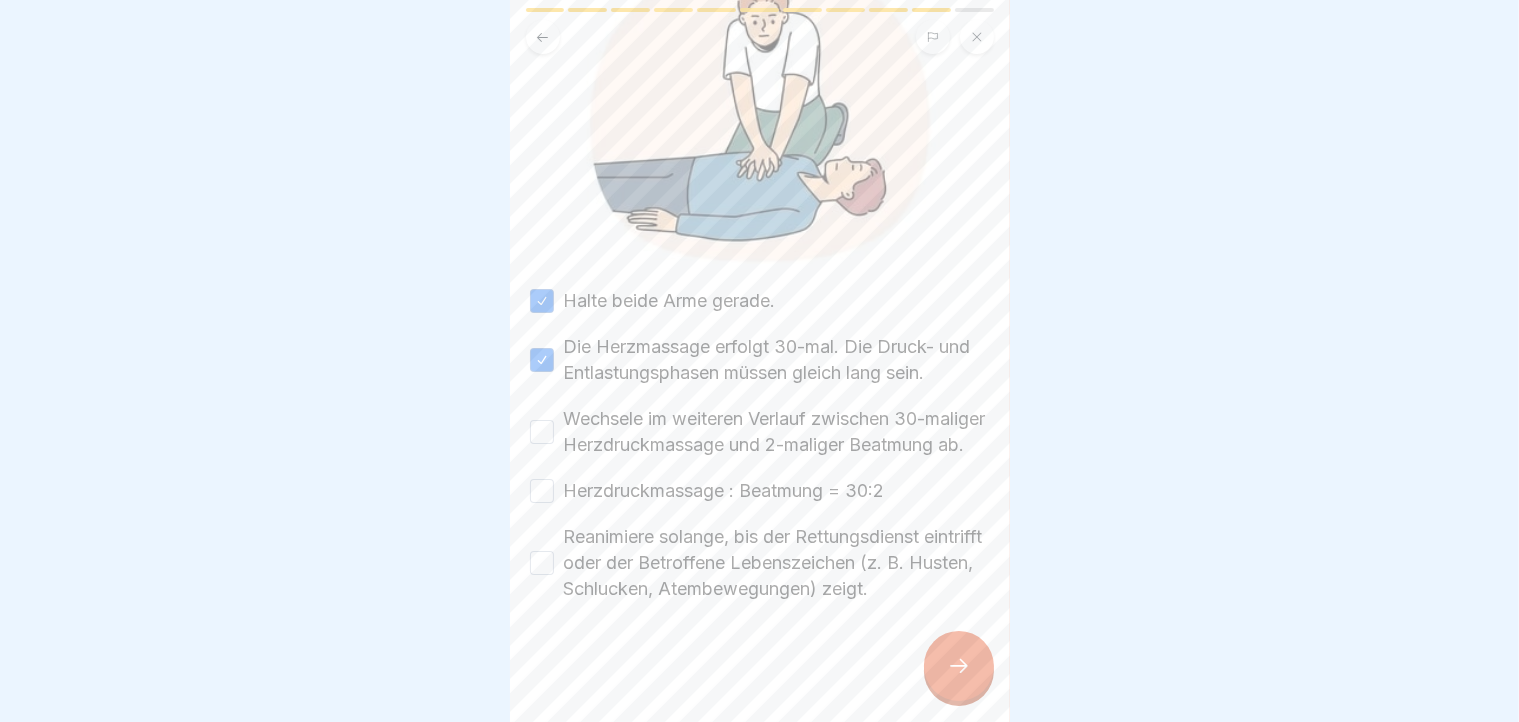 scroll, scrollTop: 288, scrollLeft: 0, axis: vertical 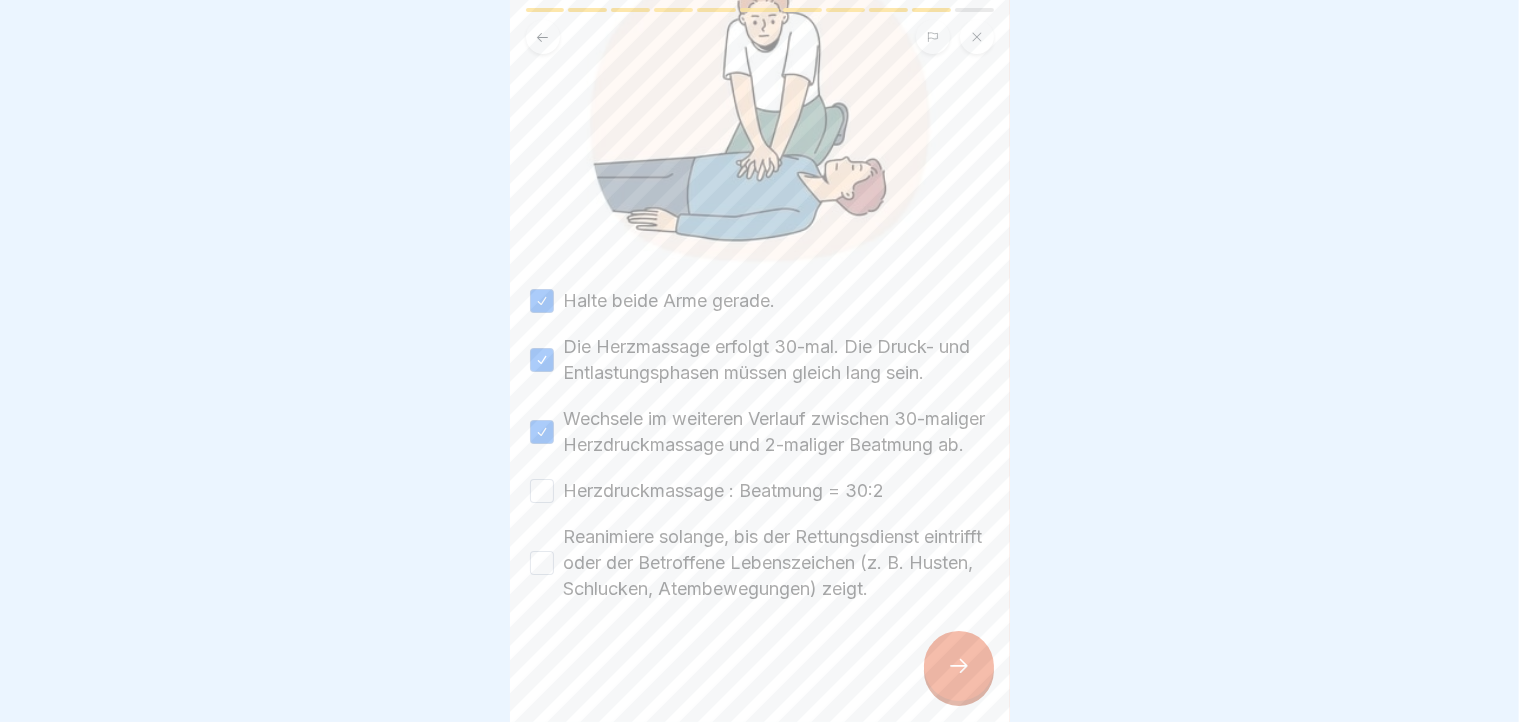 click on "Herzdruckmassage : Beatmung = 30:2" at bounding box center (542, 491) 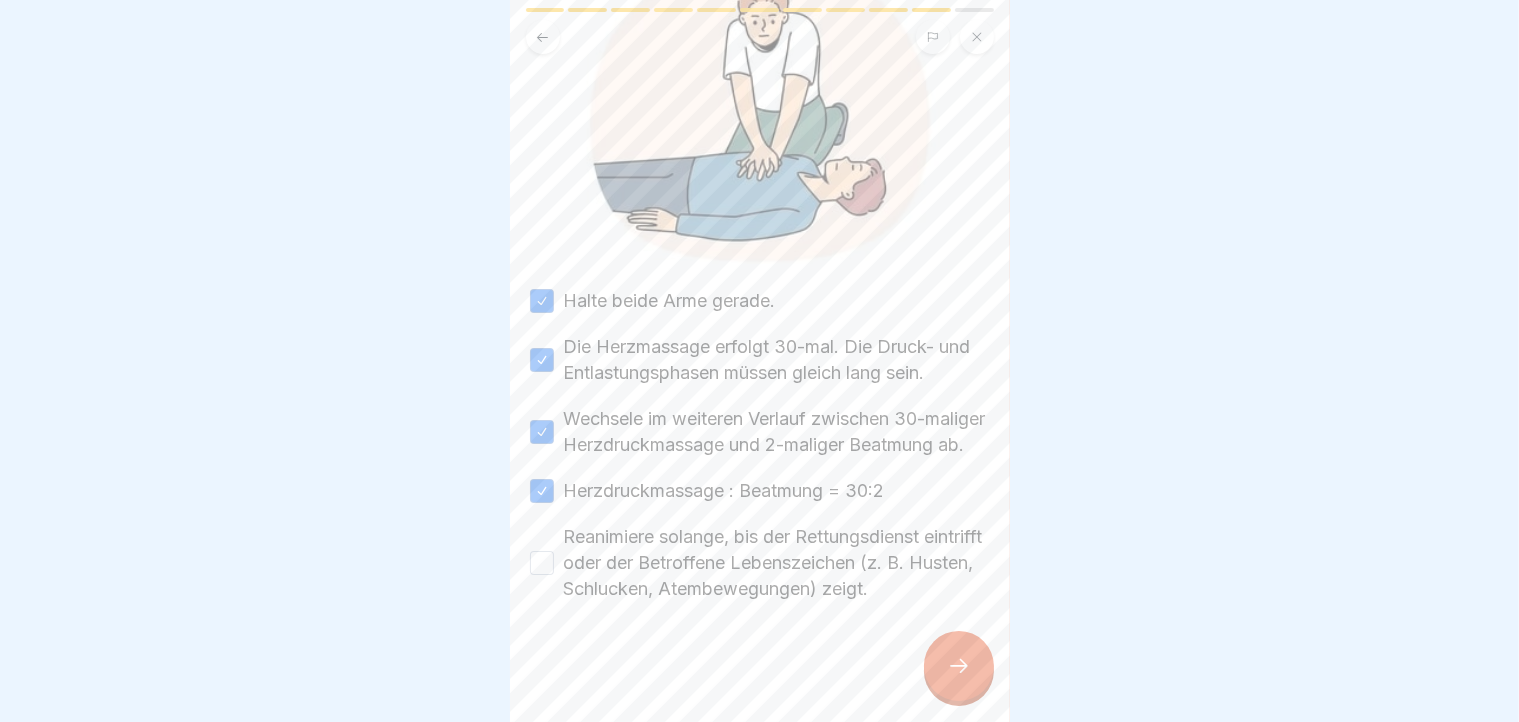 click on "Reanimiere solange, bis der Rettungsdienst eintrifft oder der Betroffene Lebenszeichen (z. B. Husten, Schlucken, Atembewegungen) zeigt." at bounding box center [542, 563] 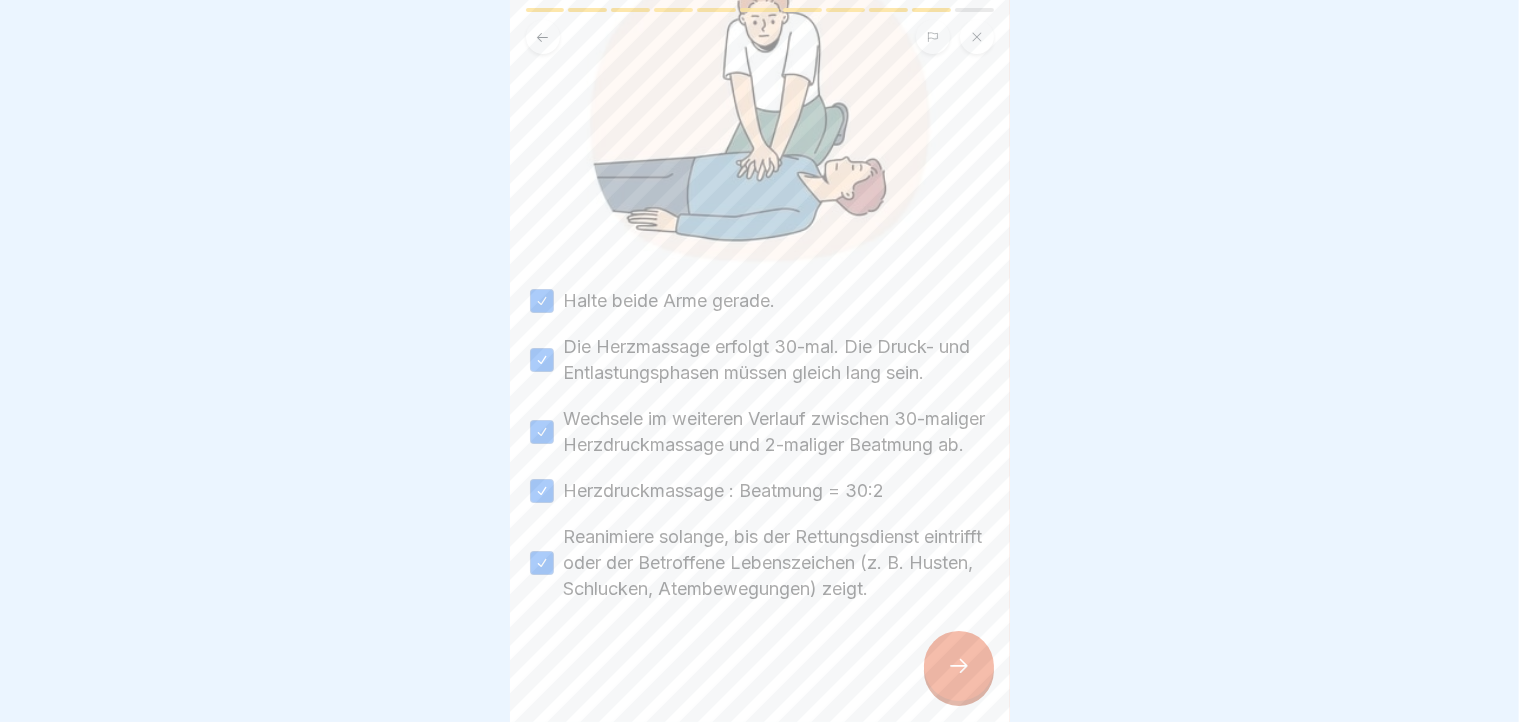 click 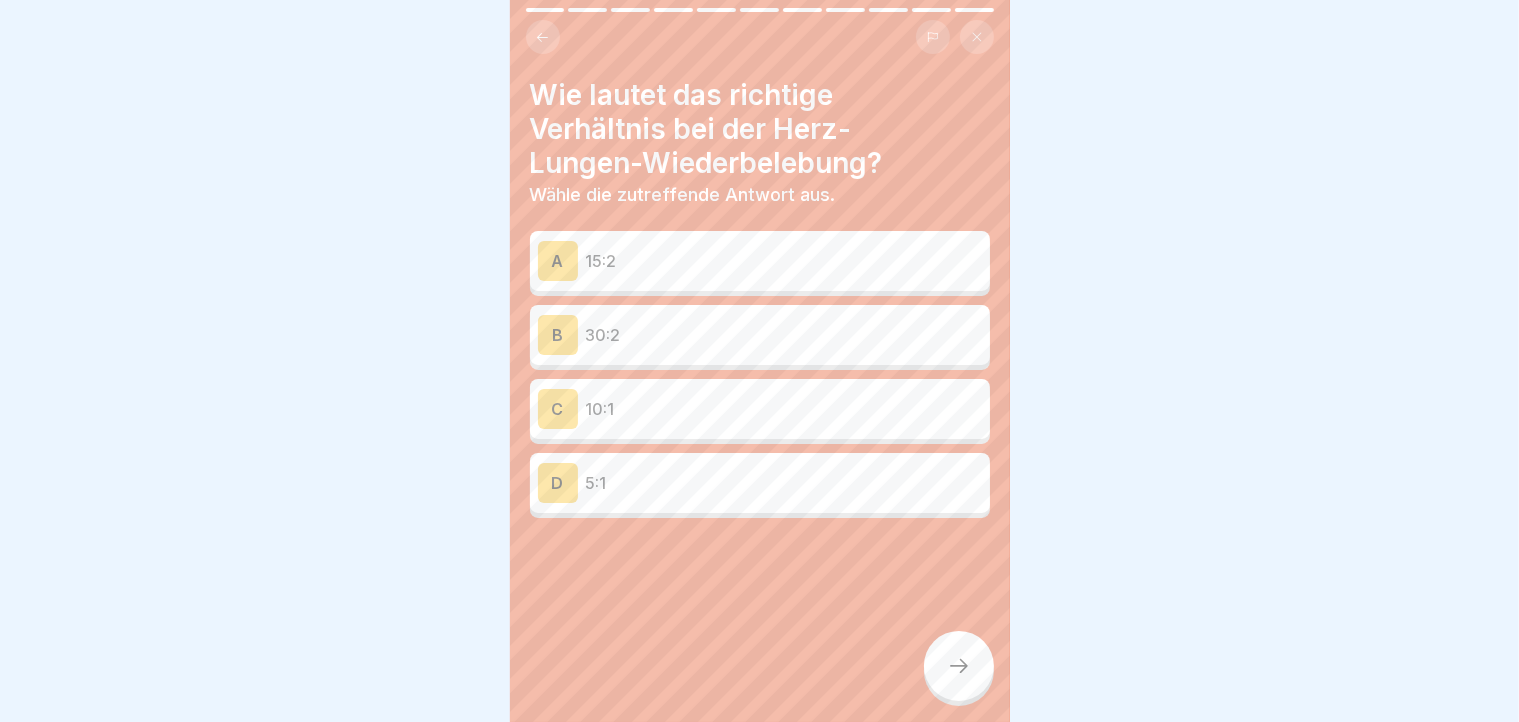 click on "B 30:2" at bounding box center [760, 335] 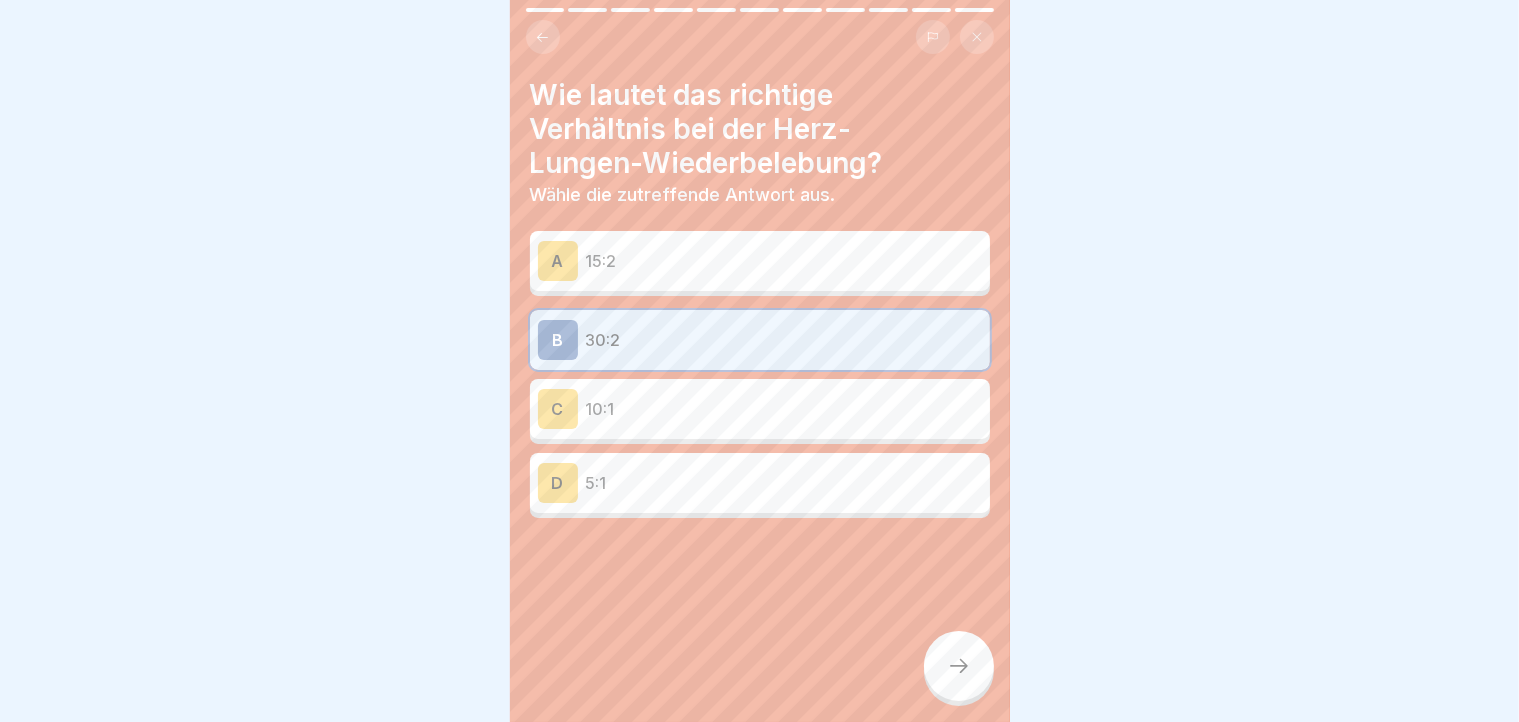 click 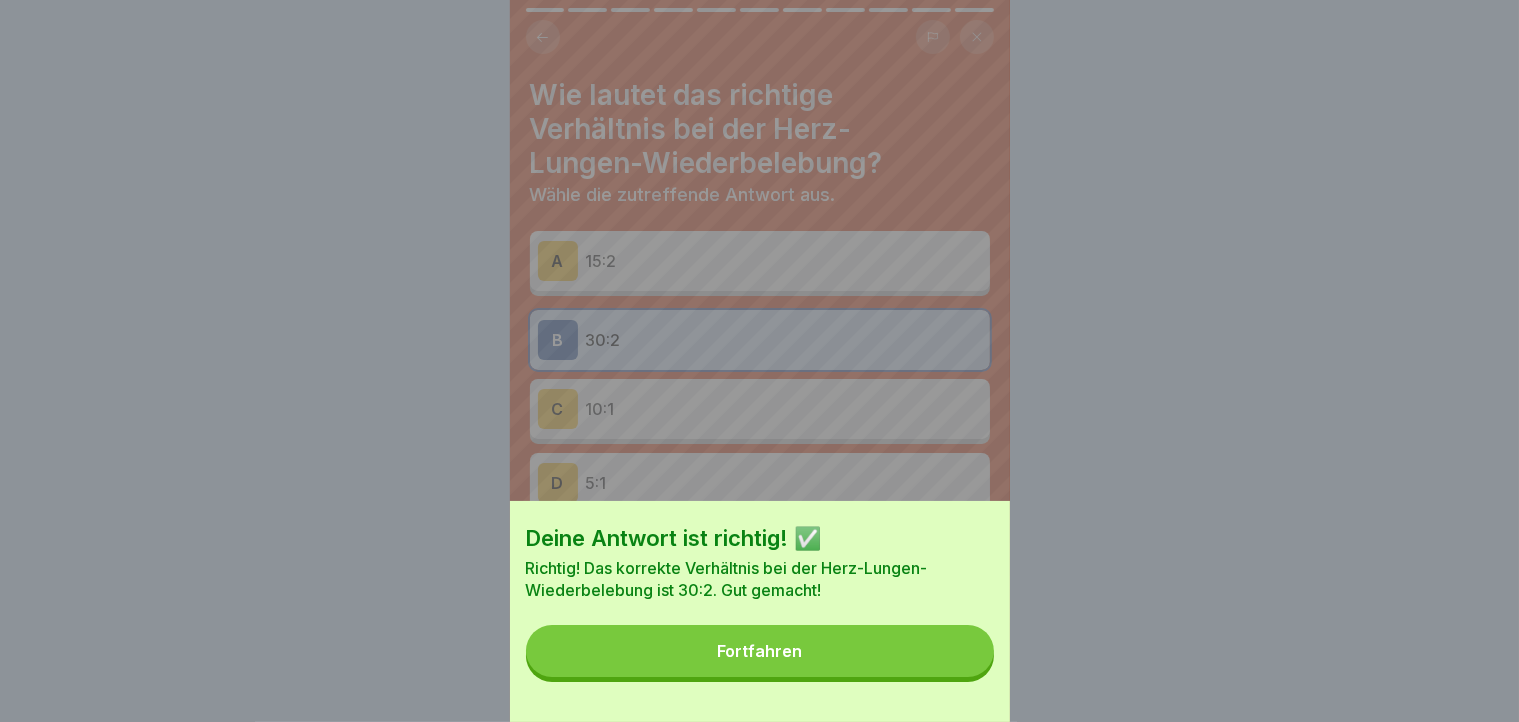 click on "Fortfahren" at bounding box center [760, 651] 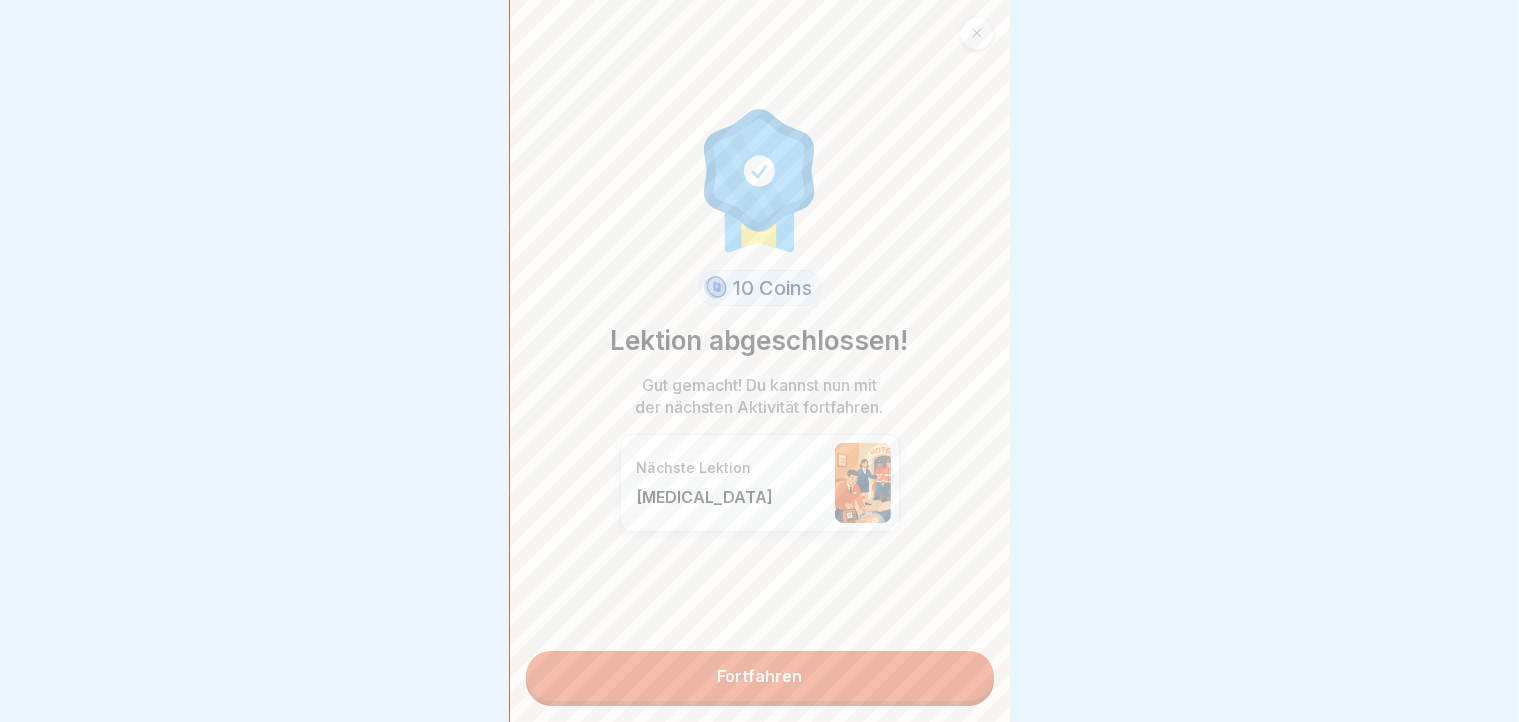 click on "Fortfahren" at bounding box center (760, 676) 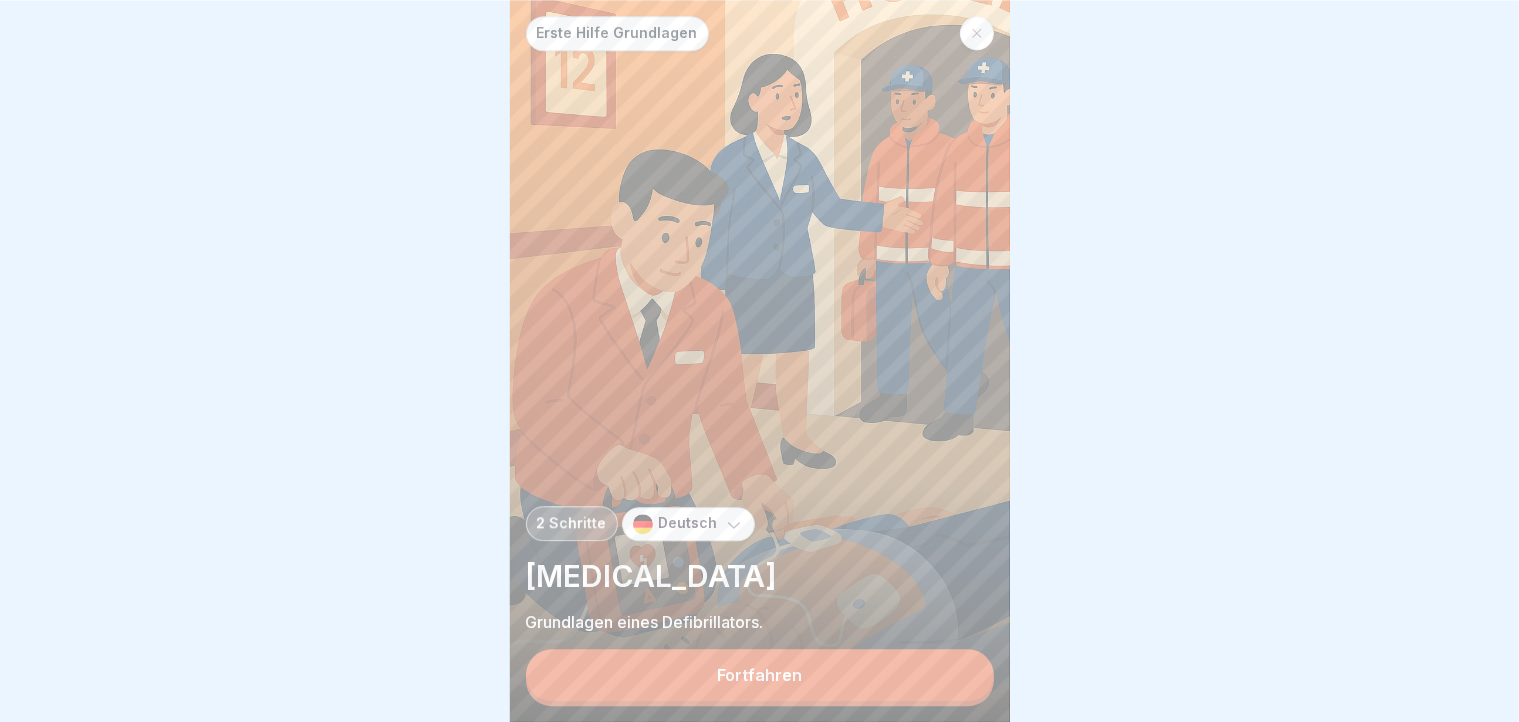 scroll, scrollTop: 12, scrollLeft: 0, axis: vertical 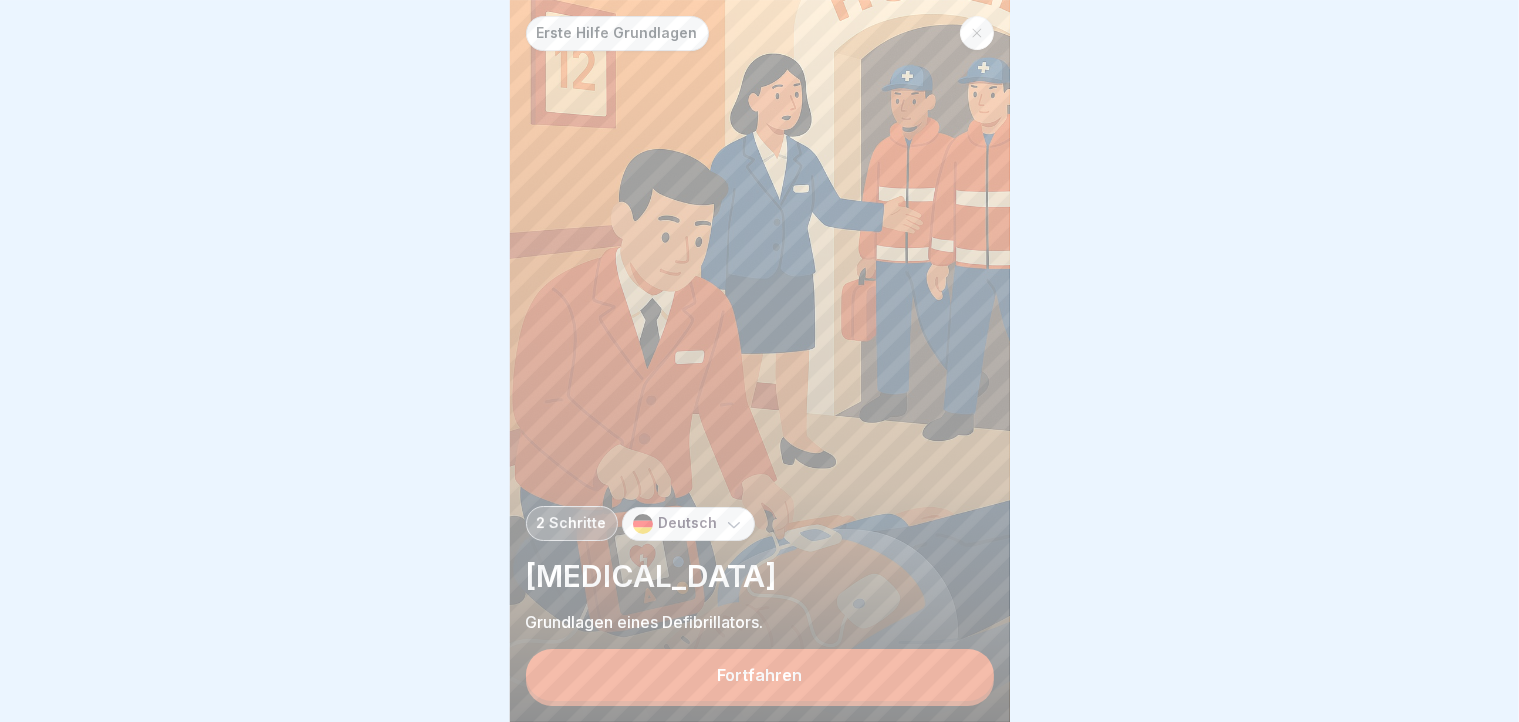click on "Fortfahren" at bounding box center [760, 675] 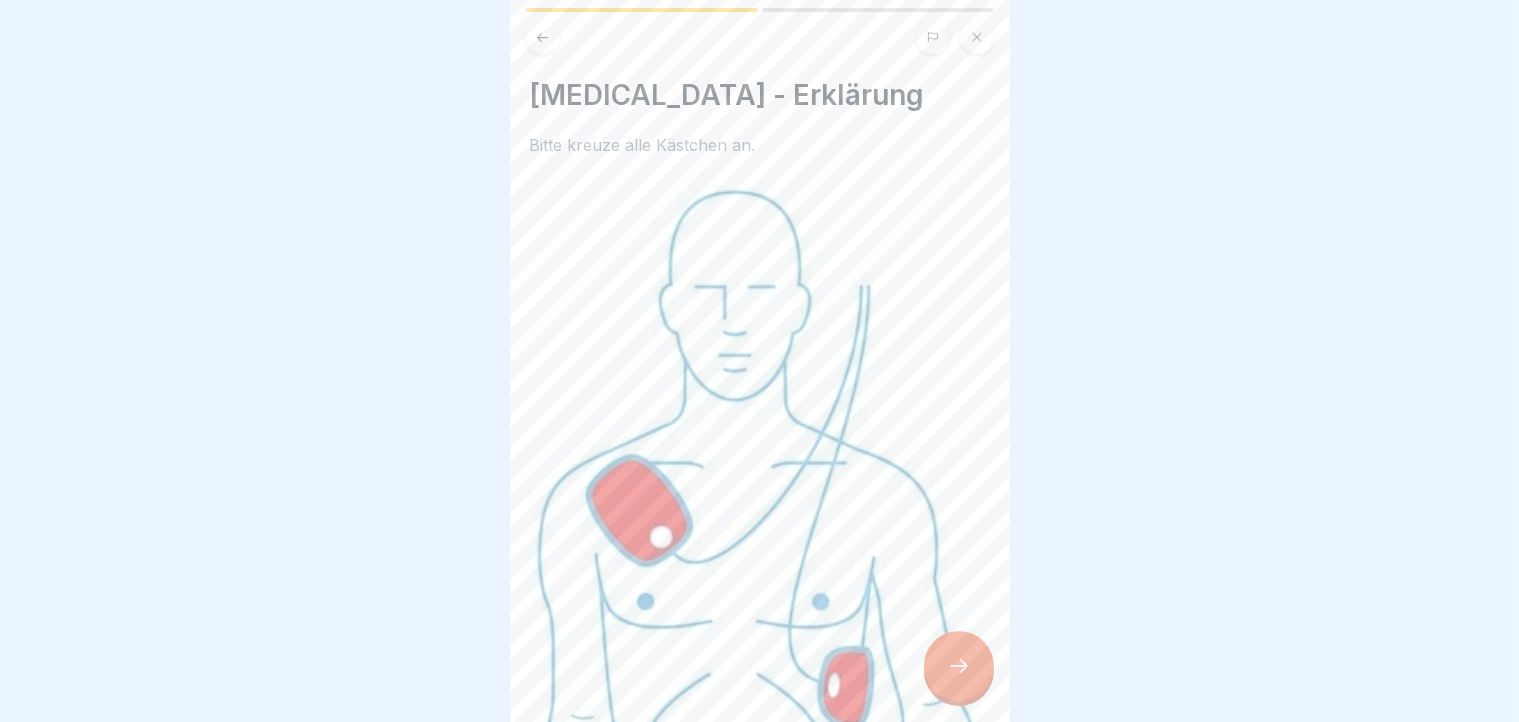 scroll, scrollTop: 0, scrollLeft: 0, axis: both 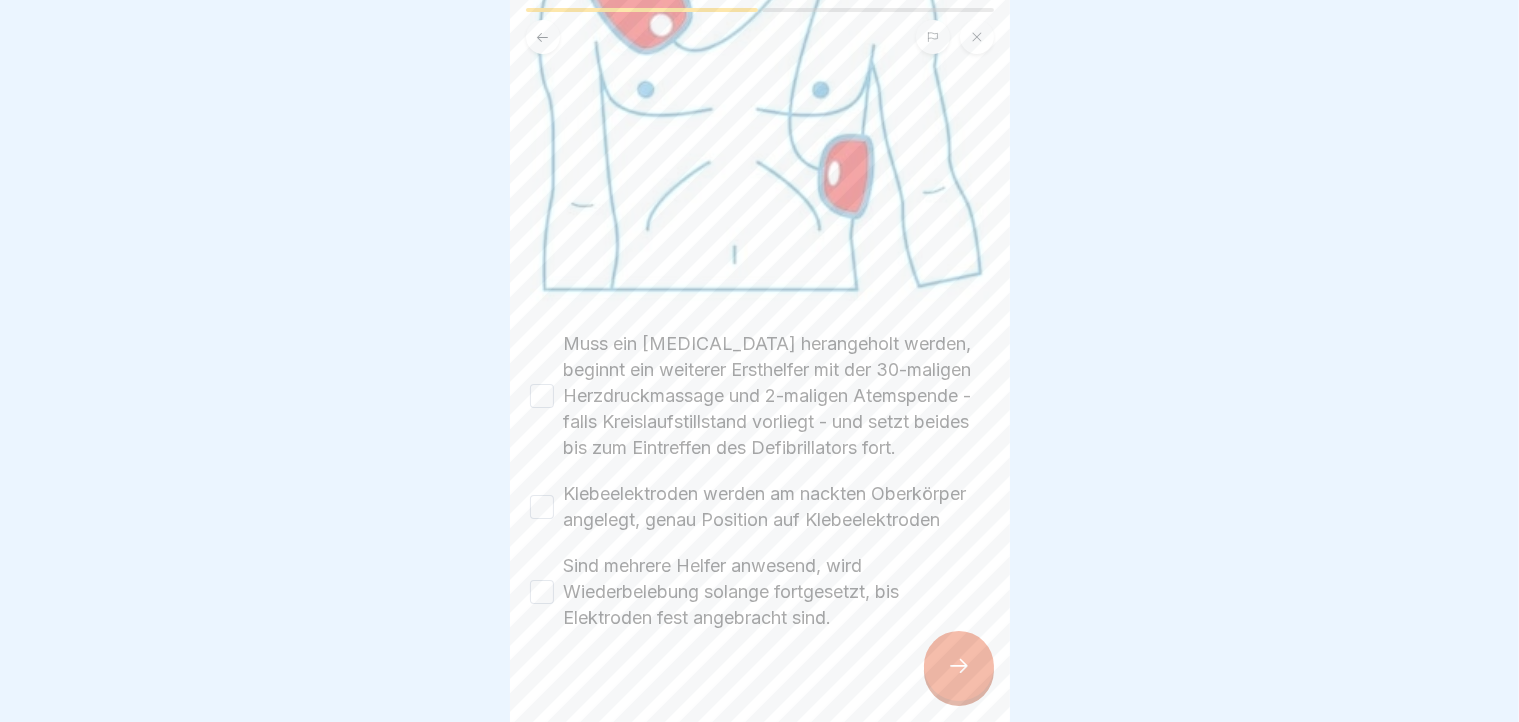 click on "Muss ein [MEDICAL_DATA] herangeholt werden, beginnt ein weiterer Ersthelfer mit der 30-maligen Herzdruckmassage und 2-maligen Atemspende - falls Kreislaufstillstand vorliegt - und setzt beides bis zum Eintreffen des Defibrillators fort." at bounding box center (542, 396) 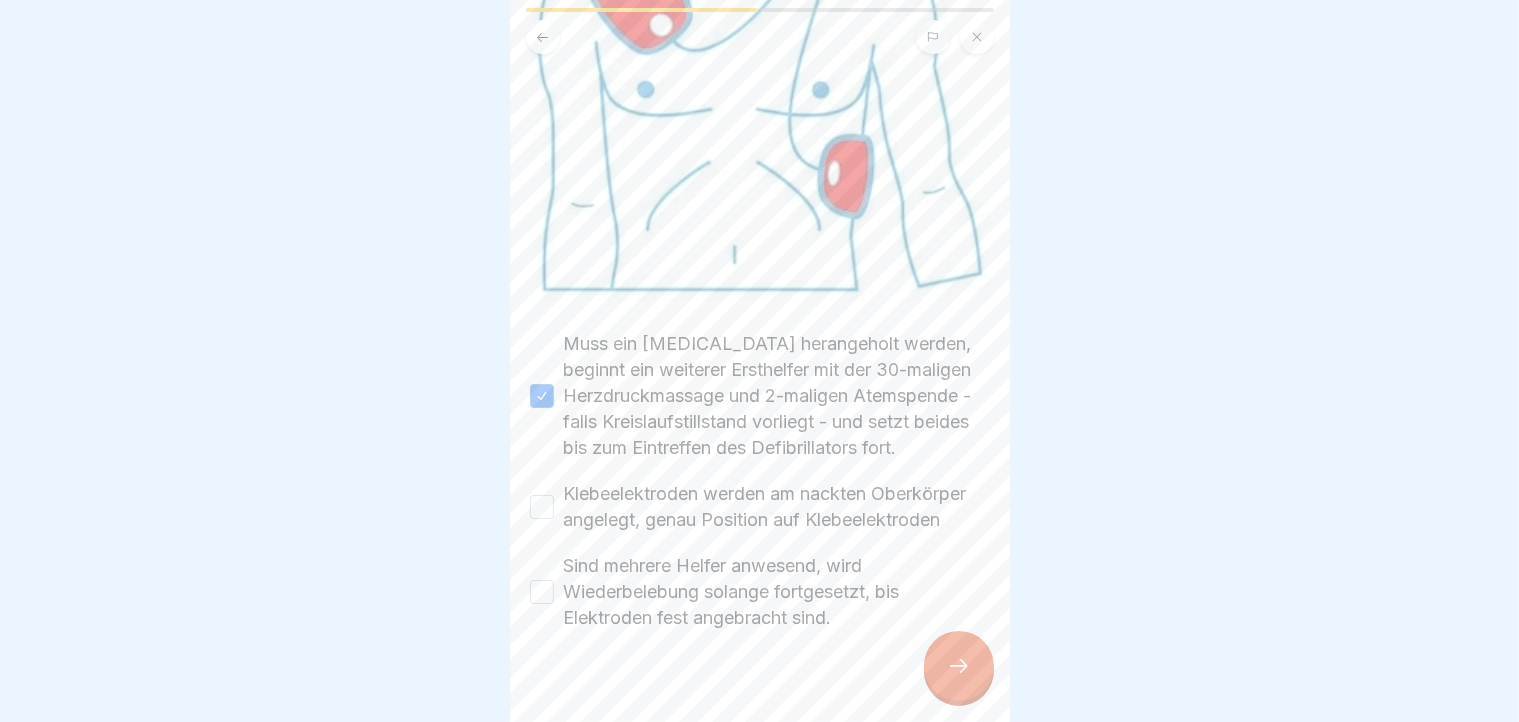 click on "Klebeelektroden werden am nackten Oberkörper angelegt, genau Position auf Klebeelektroden" at bounding box center (542, 507) 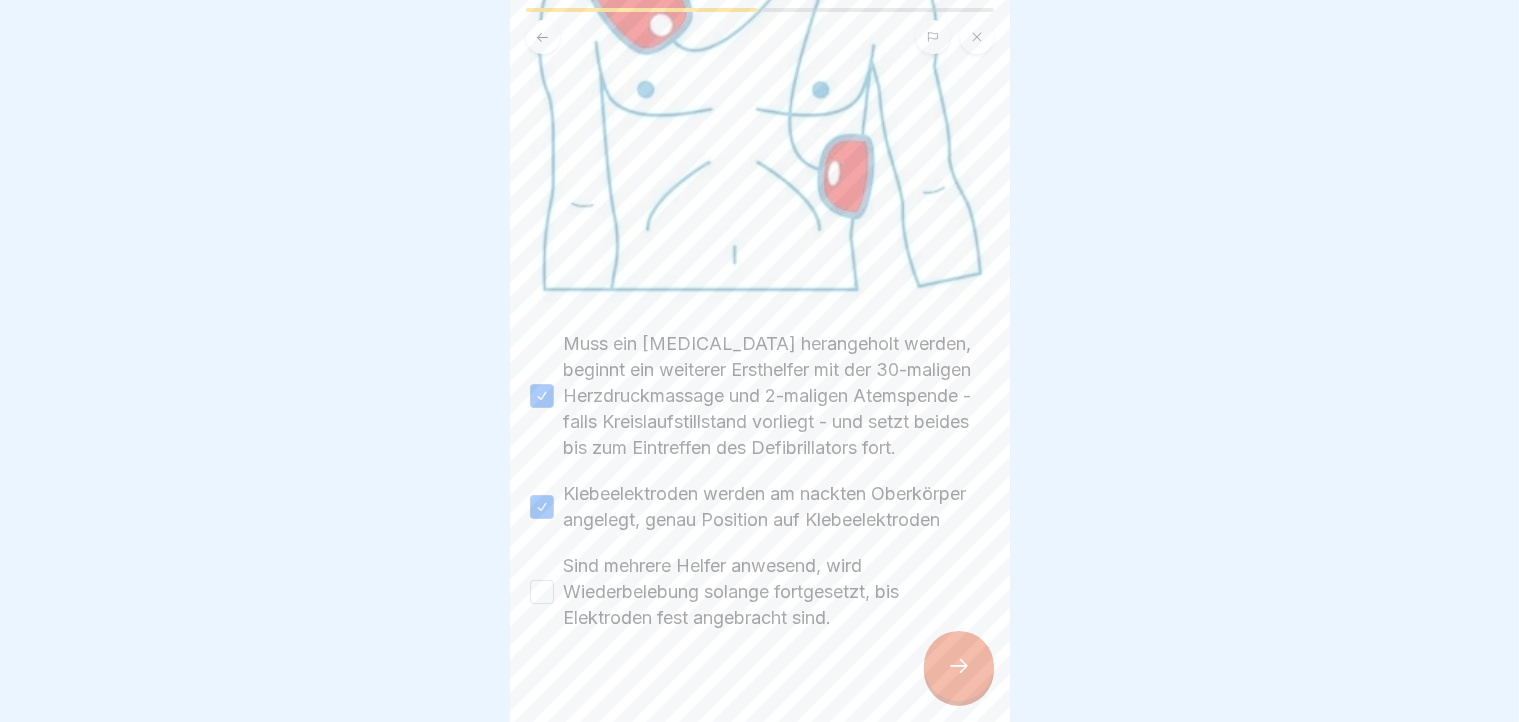 scroll, scrollTop: 569, scrollLeft: 0, axis: vertical 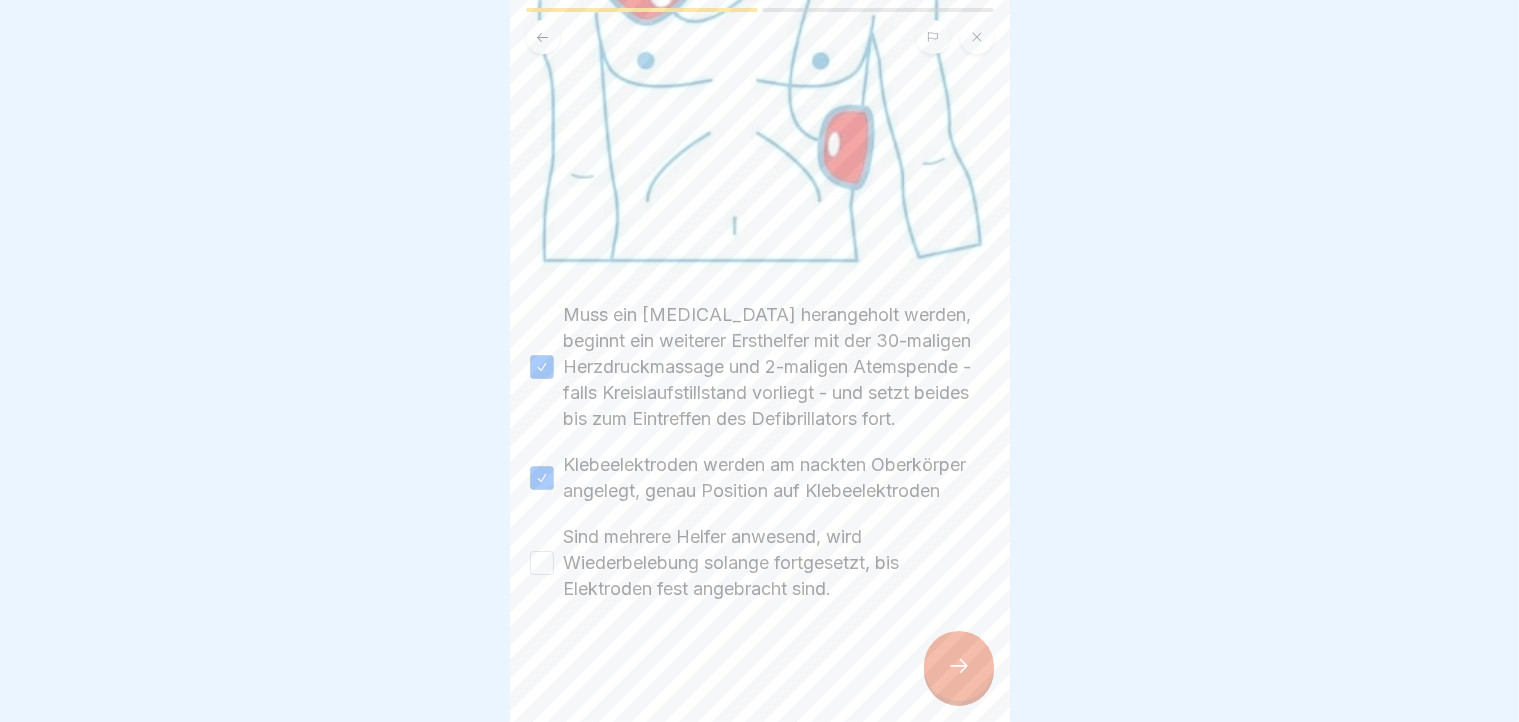 click on "Sind mehrere Helfer anwesend, wird Wiederbelebung solange fortgesetzt, bis Elektroden fest angebracht sind." at bounding box center (542, 563) 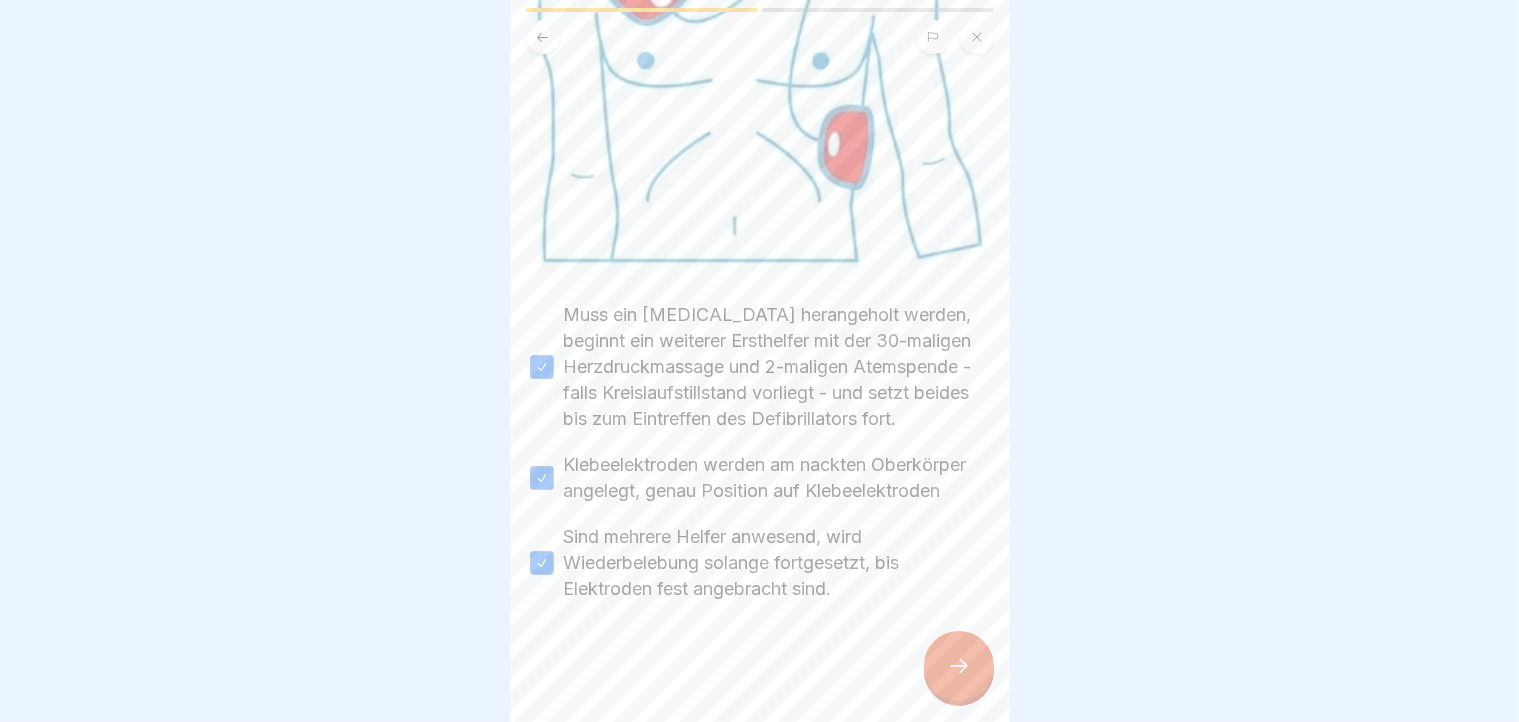 scroll, scrollTop: 16, scrollLeft: 0, axis: vertical 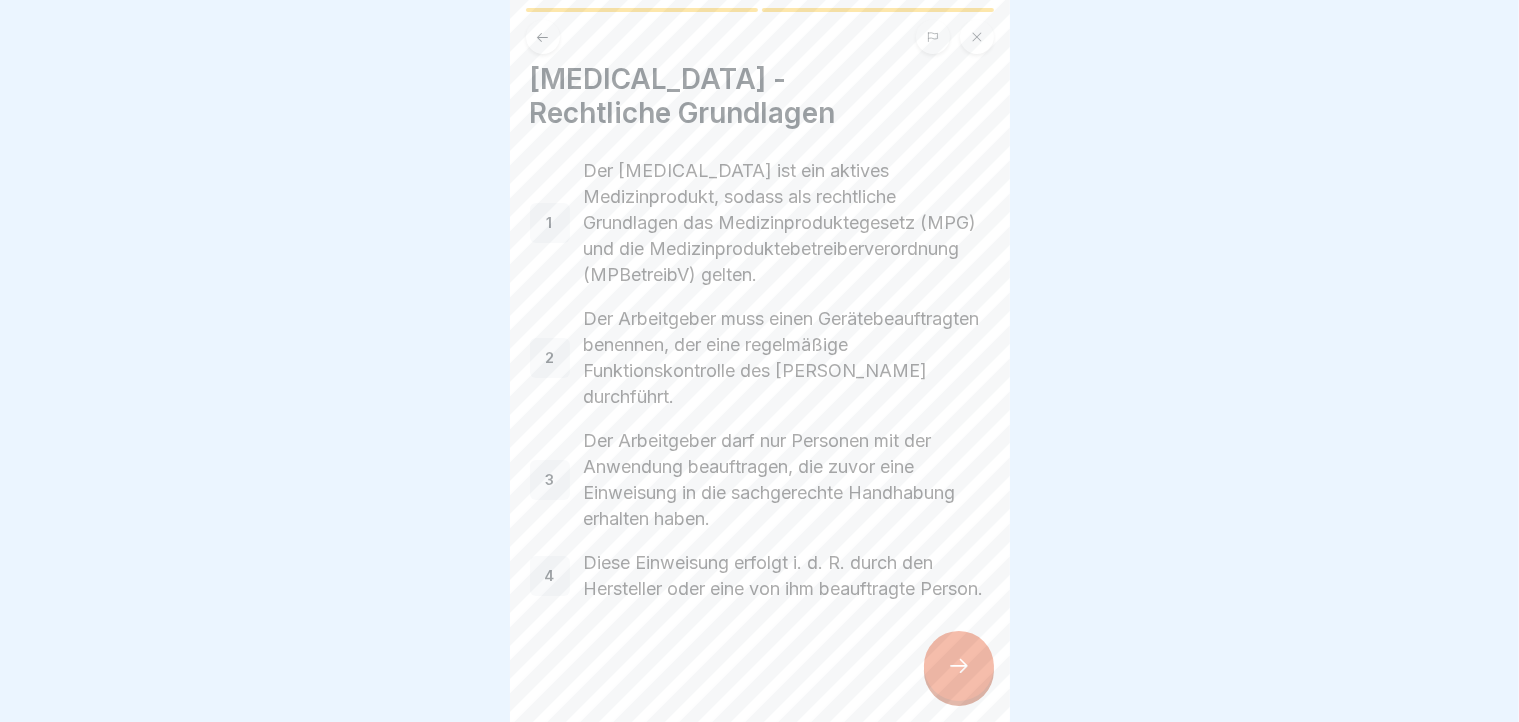 click at bounding box center [959, 666] 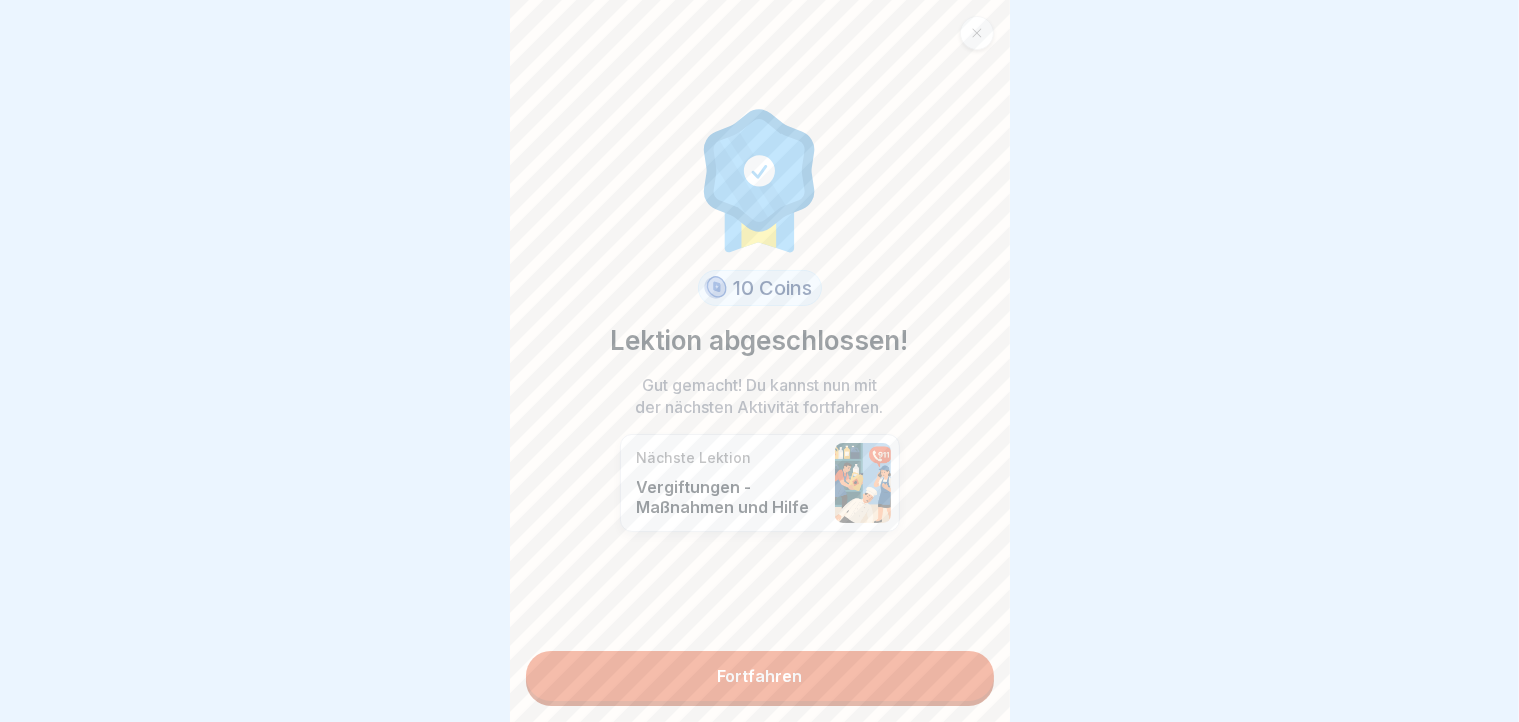 click on "Fortfahren" at bounding box center [760, 676] 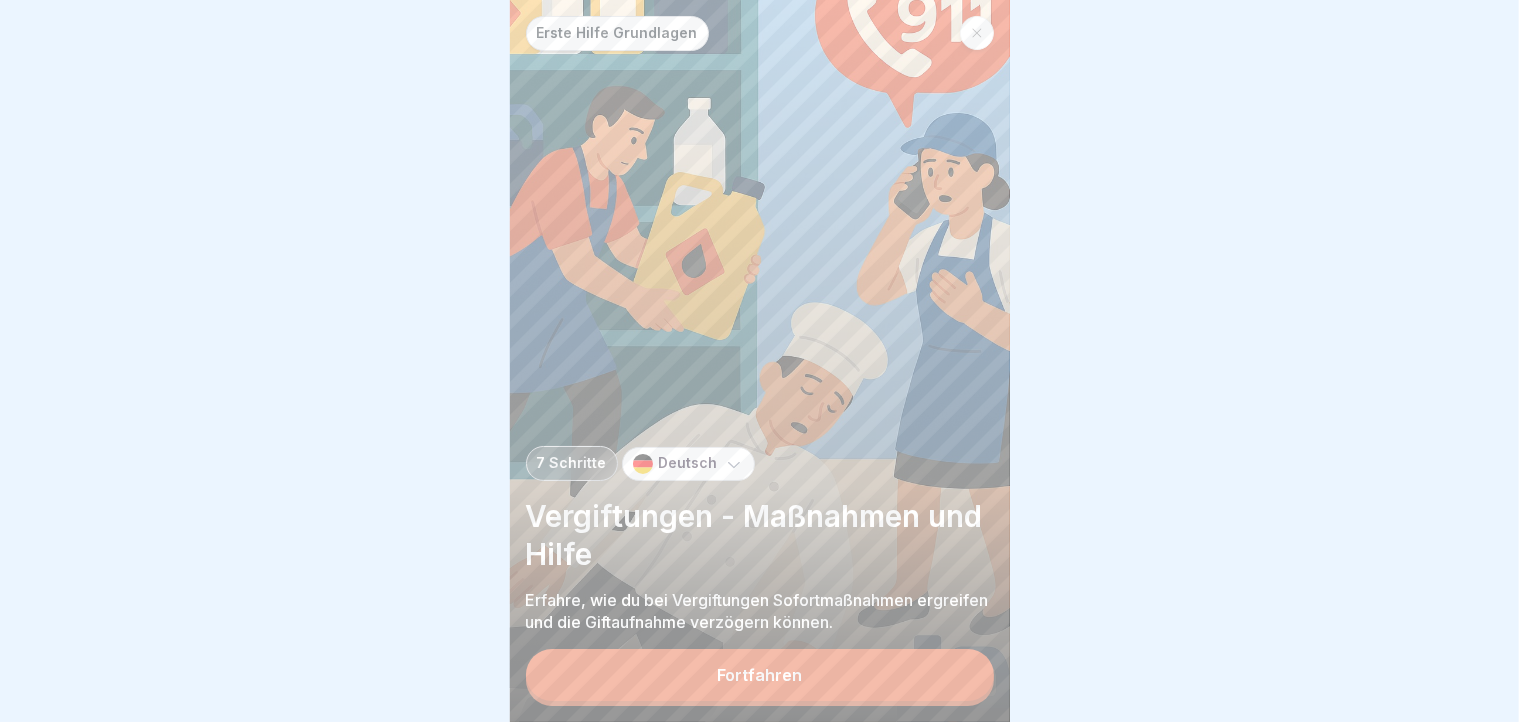 scroll, scrollTop: 16, scrollLeft: 0, axis: vertical 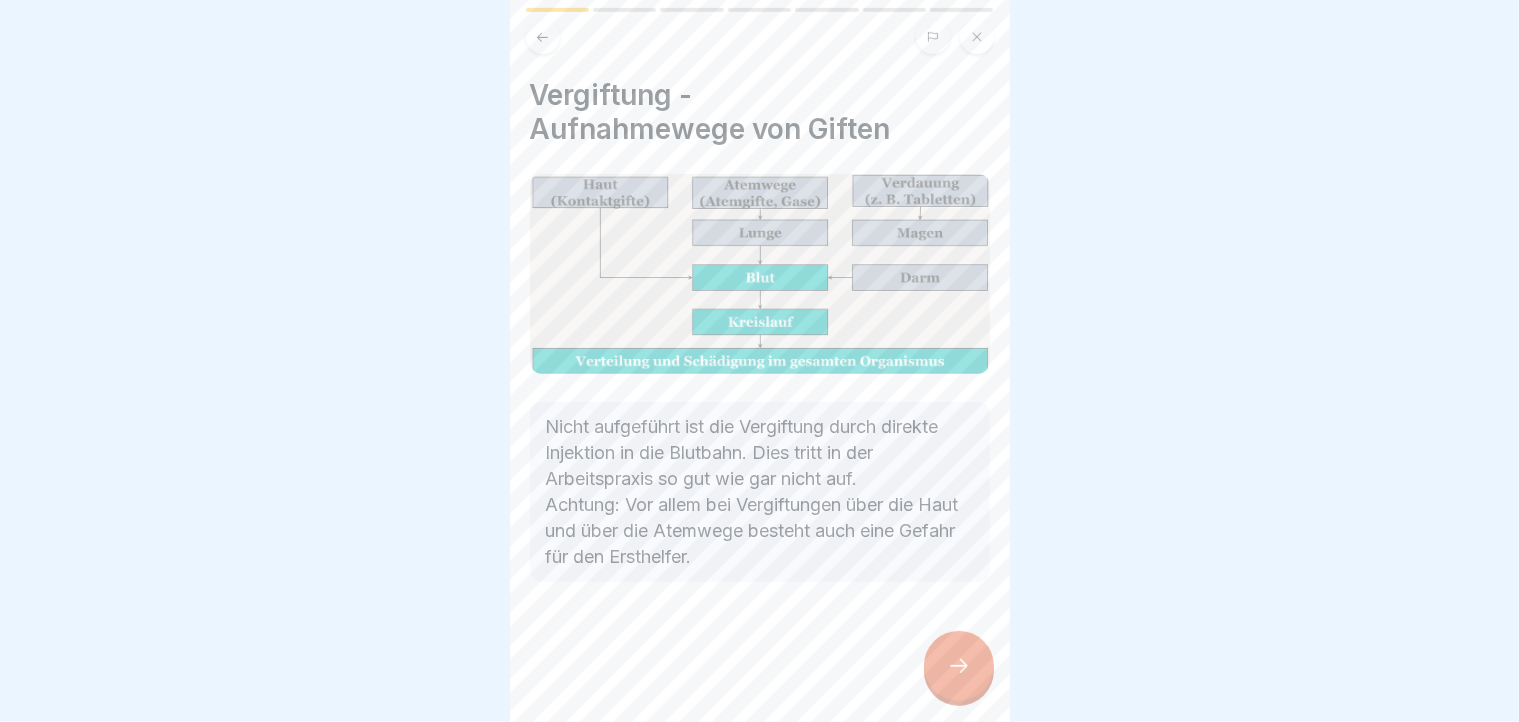 click at bounding box center [959, 666] 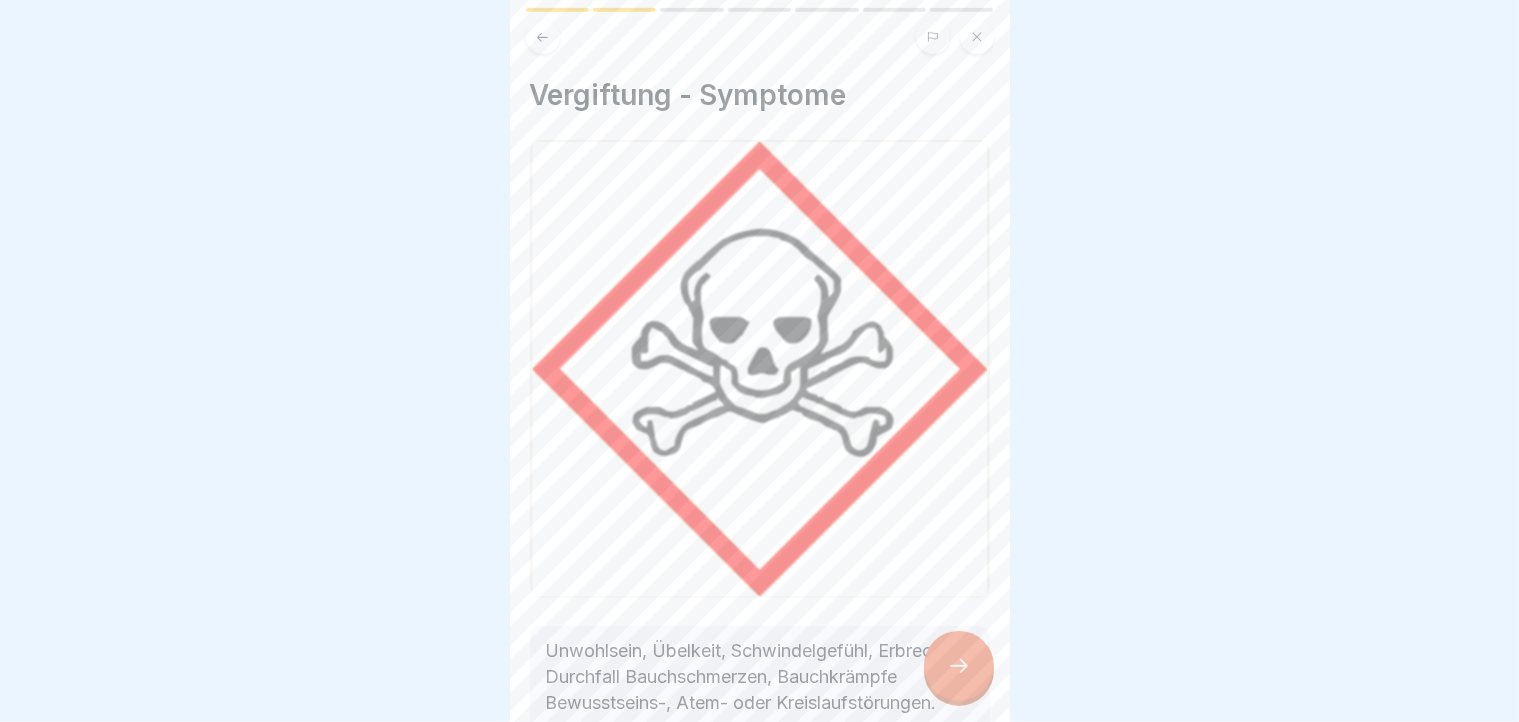 scroll, scrollTop: 0, scrollLeft: 0, axis: both 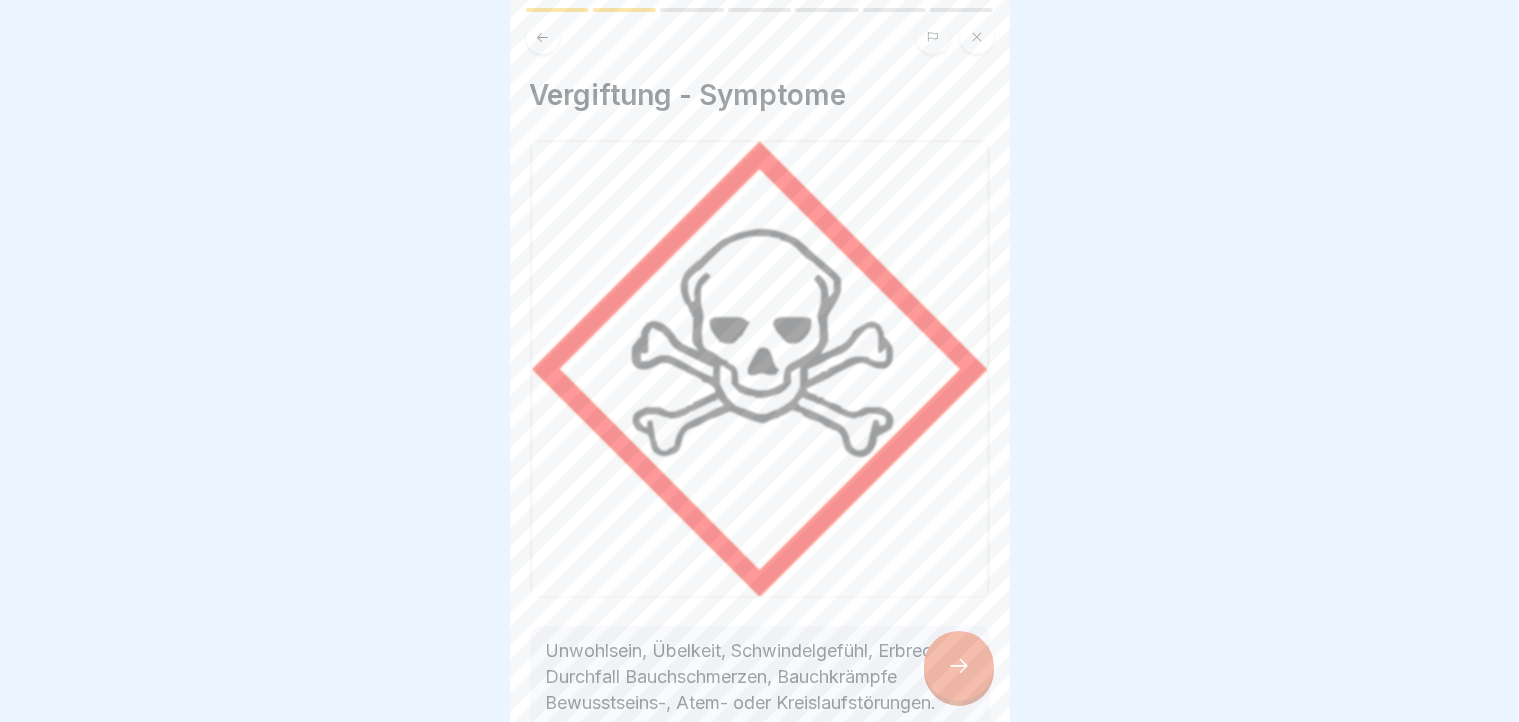 click at bounding box center [760, 369] 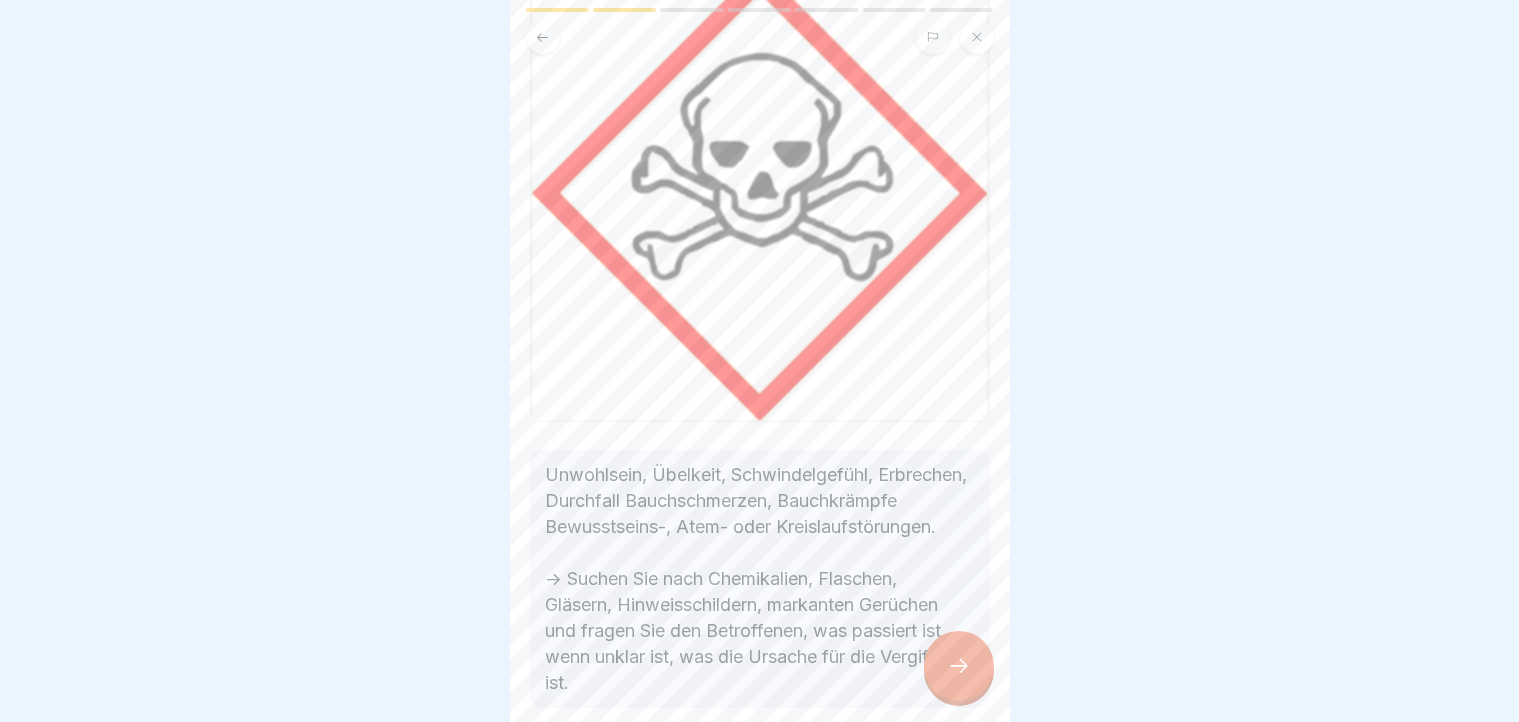 scroll, scrollTop: 290, scrollLeft: 0, axis: vertical 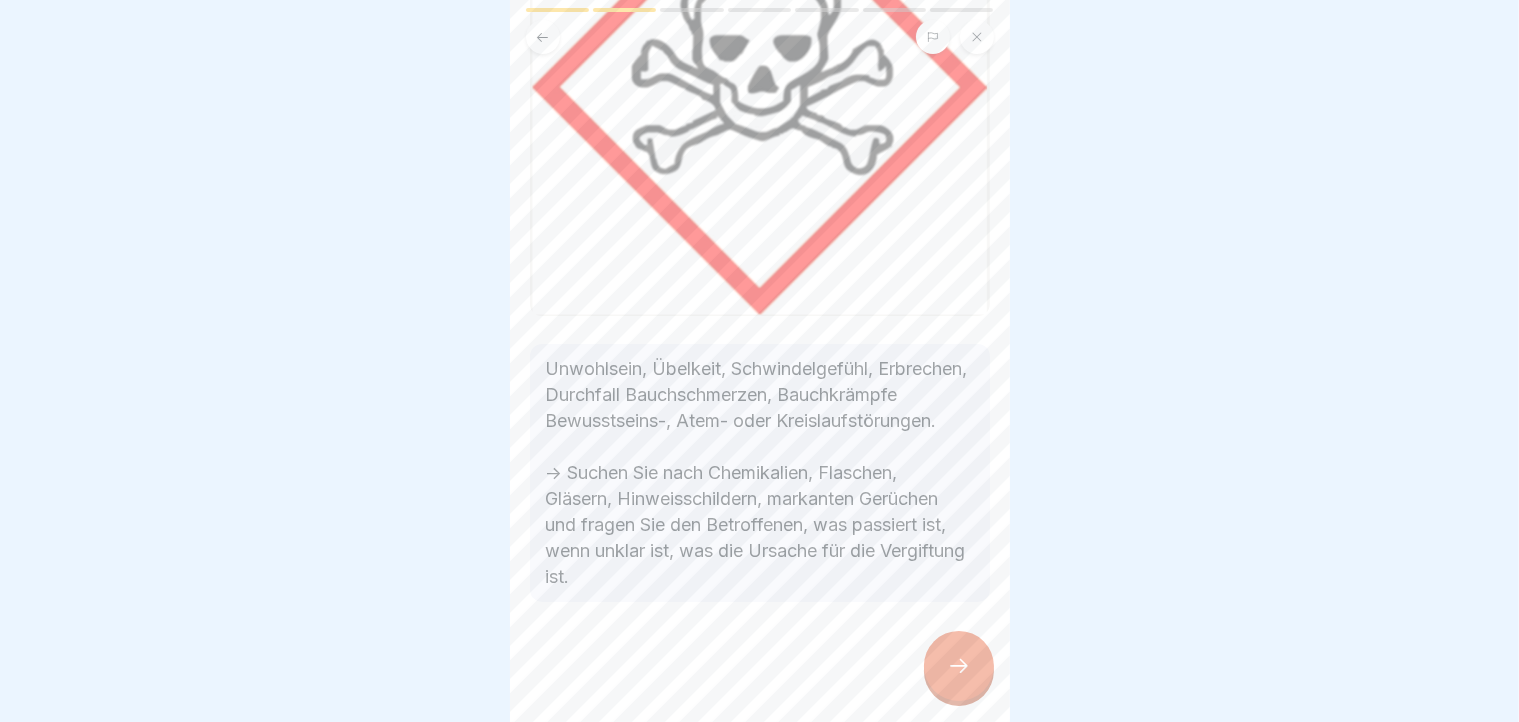 click 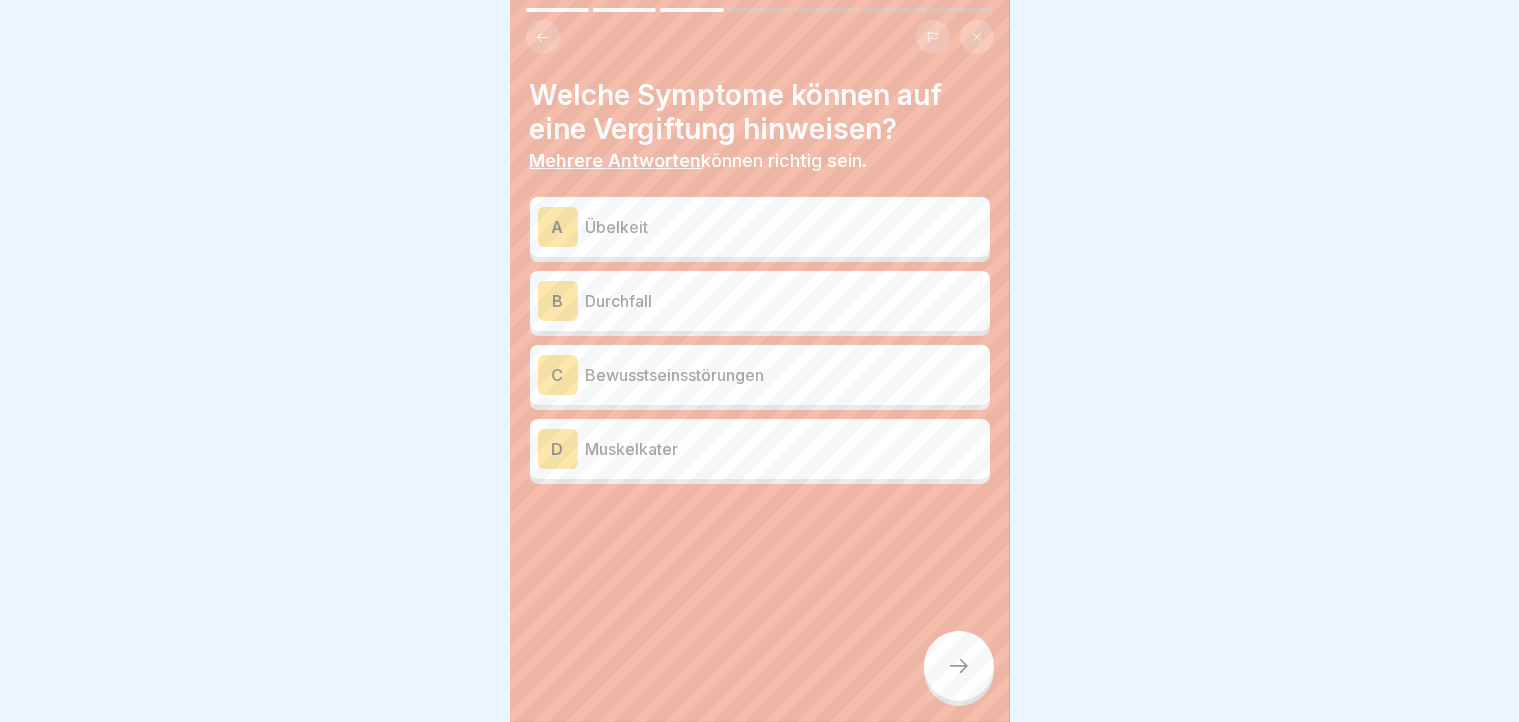 scroll, scrollTop: 0, scrollLeft: 0, axis: both 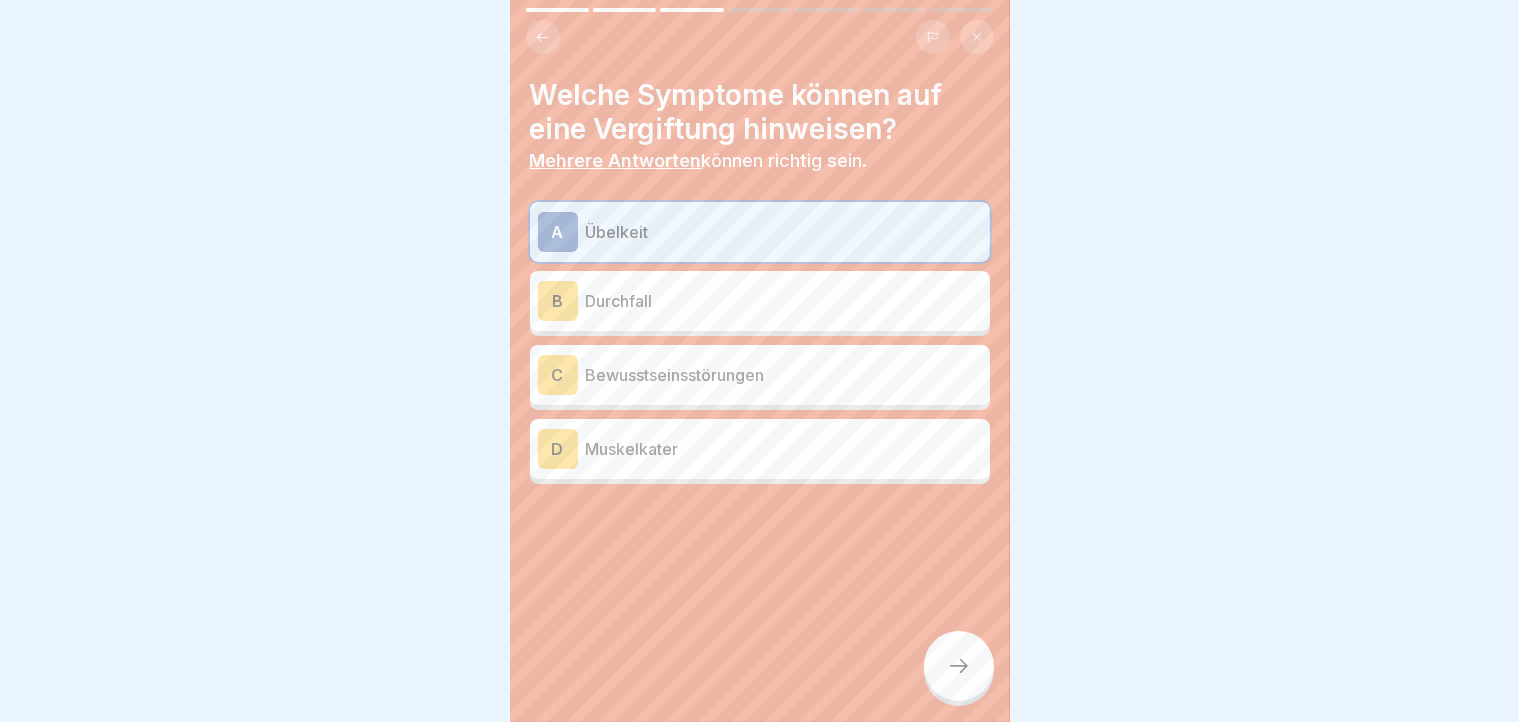 click on "Durchfall" at bounding box center [784, 301] 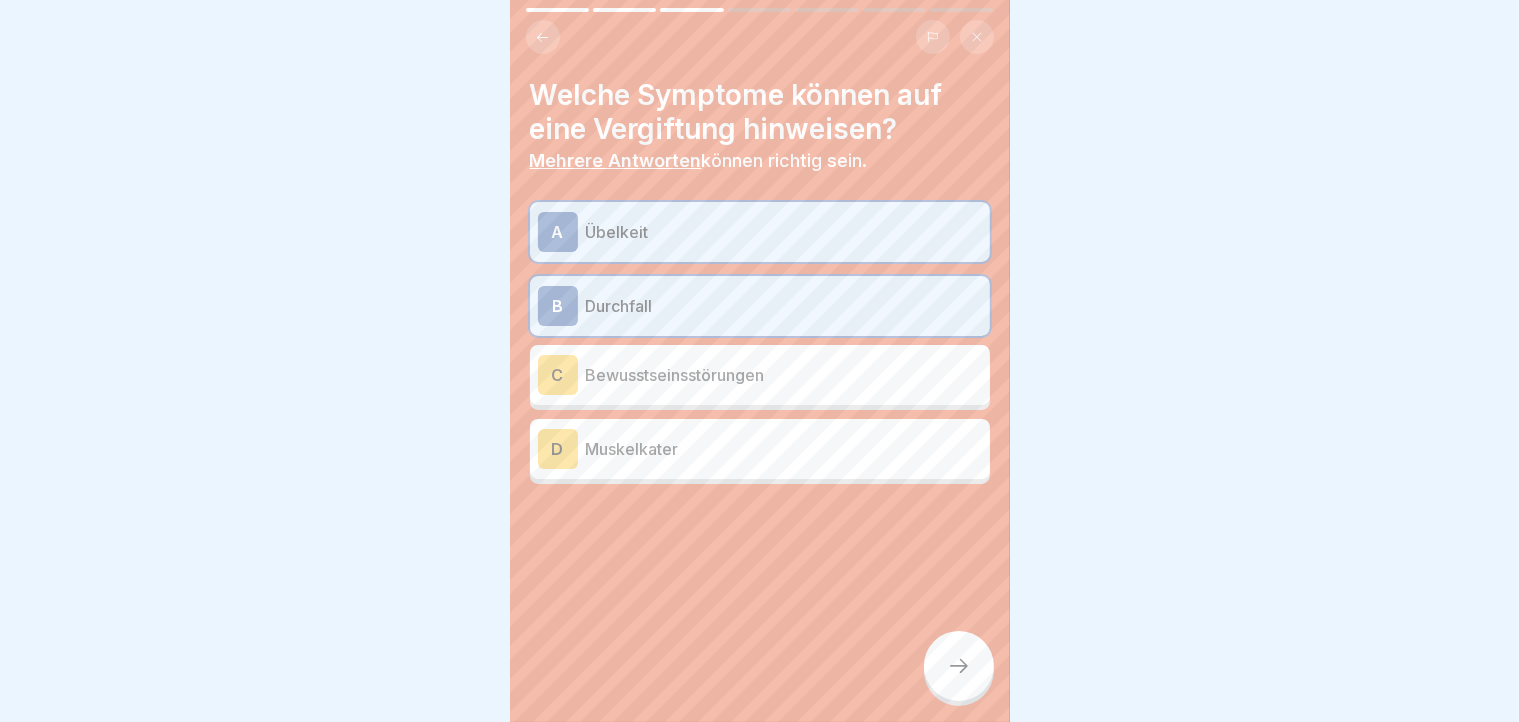 click on "C Bewusstseinsstörungen" at bounding box center (760, 375) 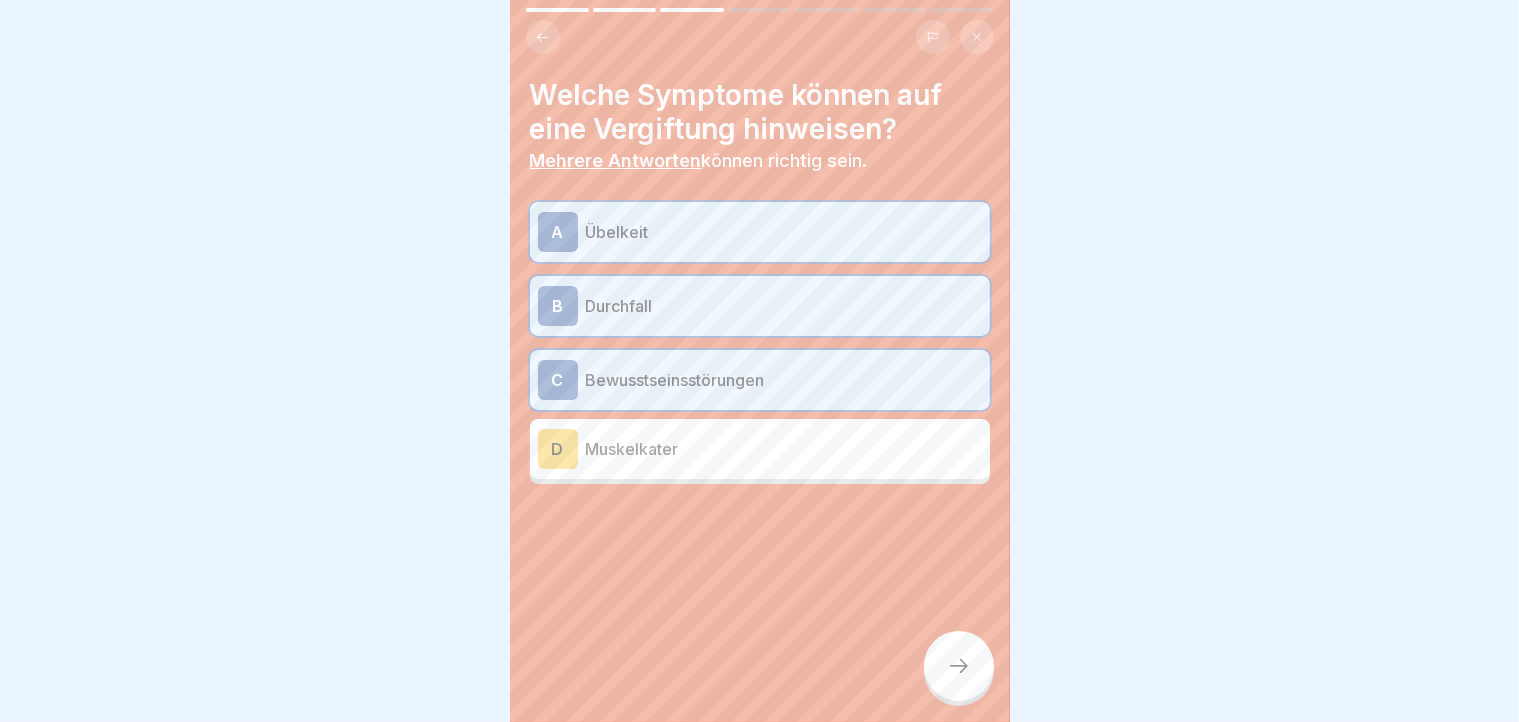 click at bounding box center (959, 666) 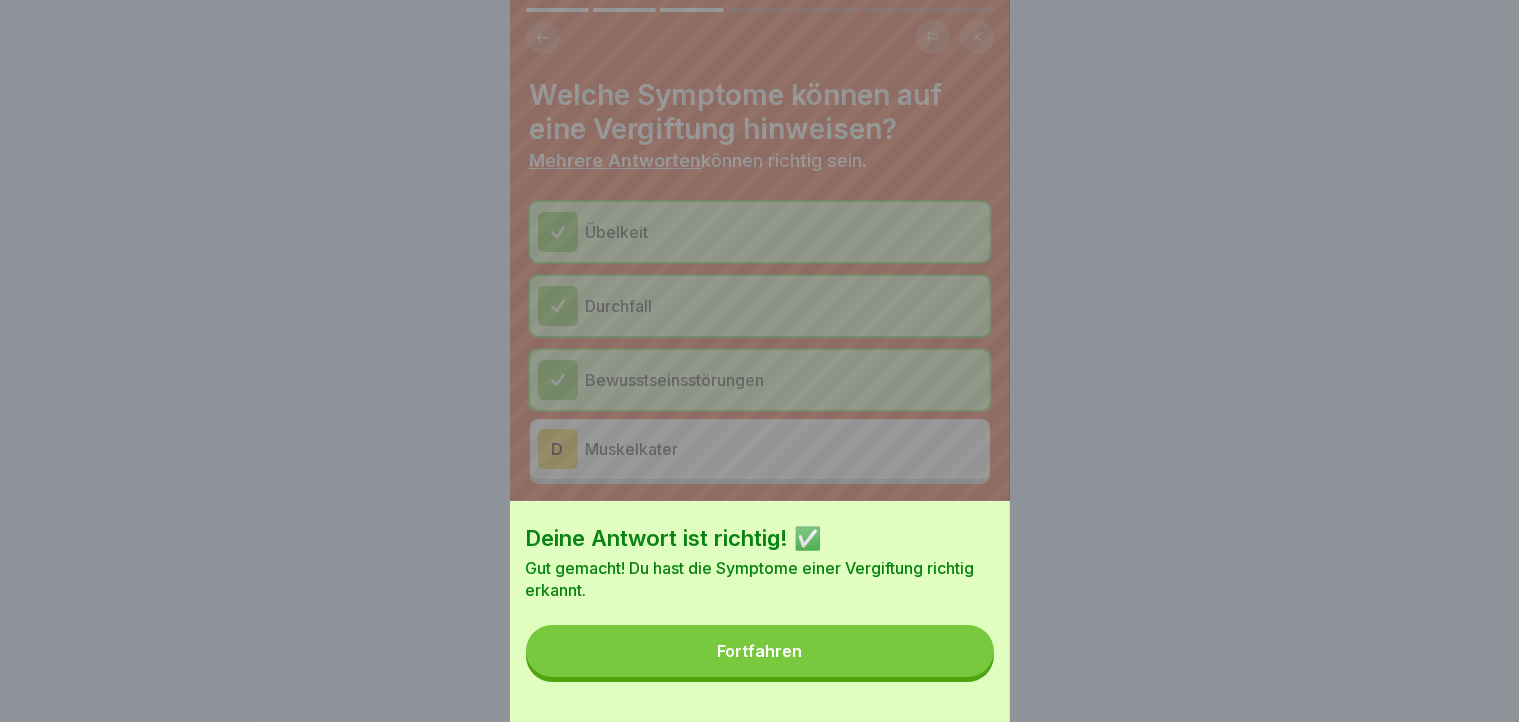 click on "Fortfahren" at bounding box center [760, 651] 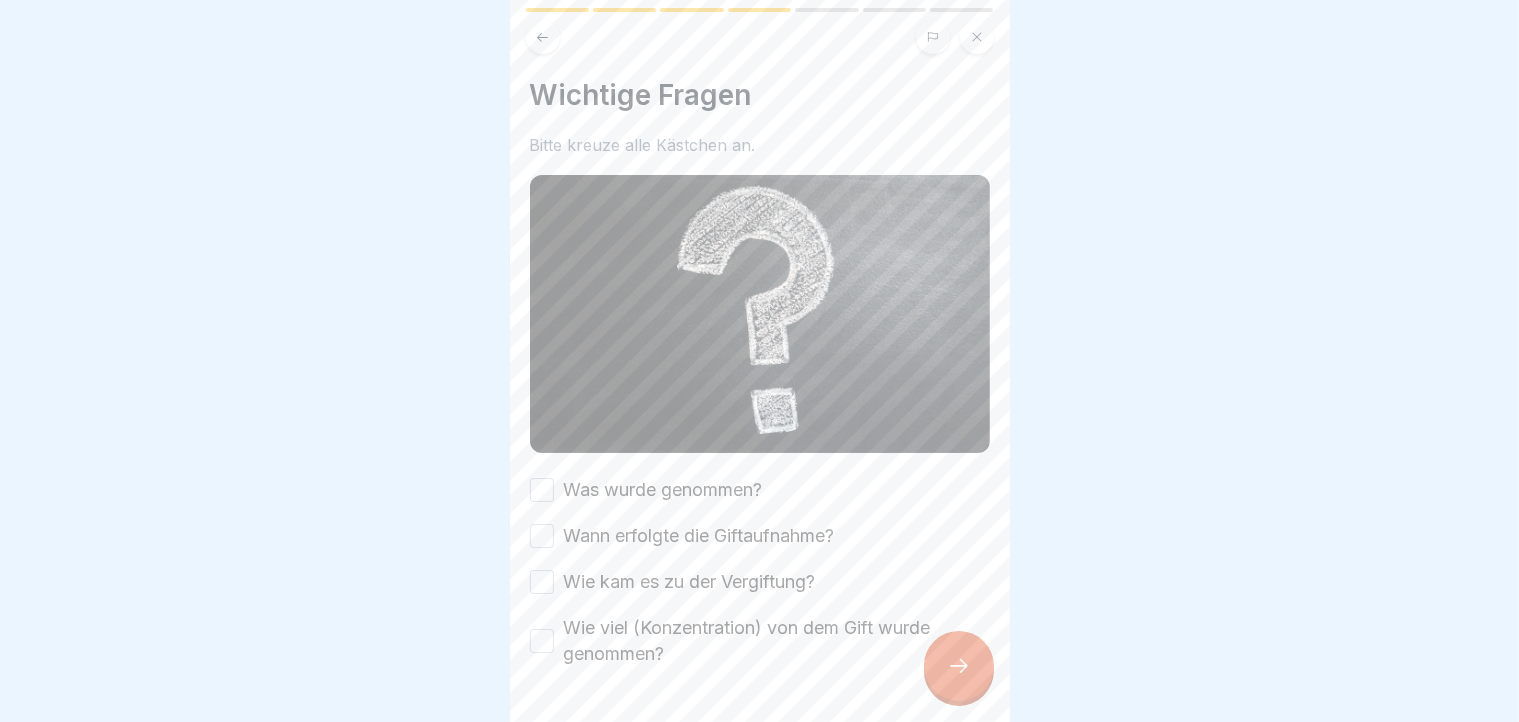 scroll, scrollTop: 55, scrollLeft: 0, axis: vertical 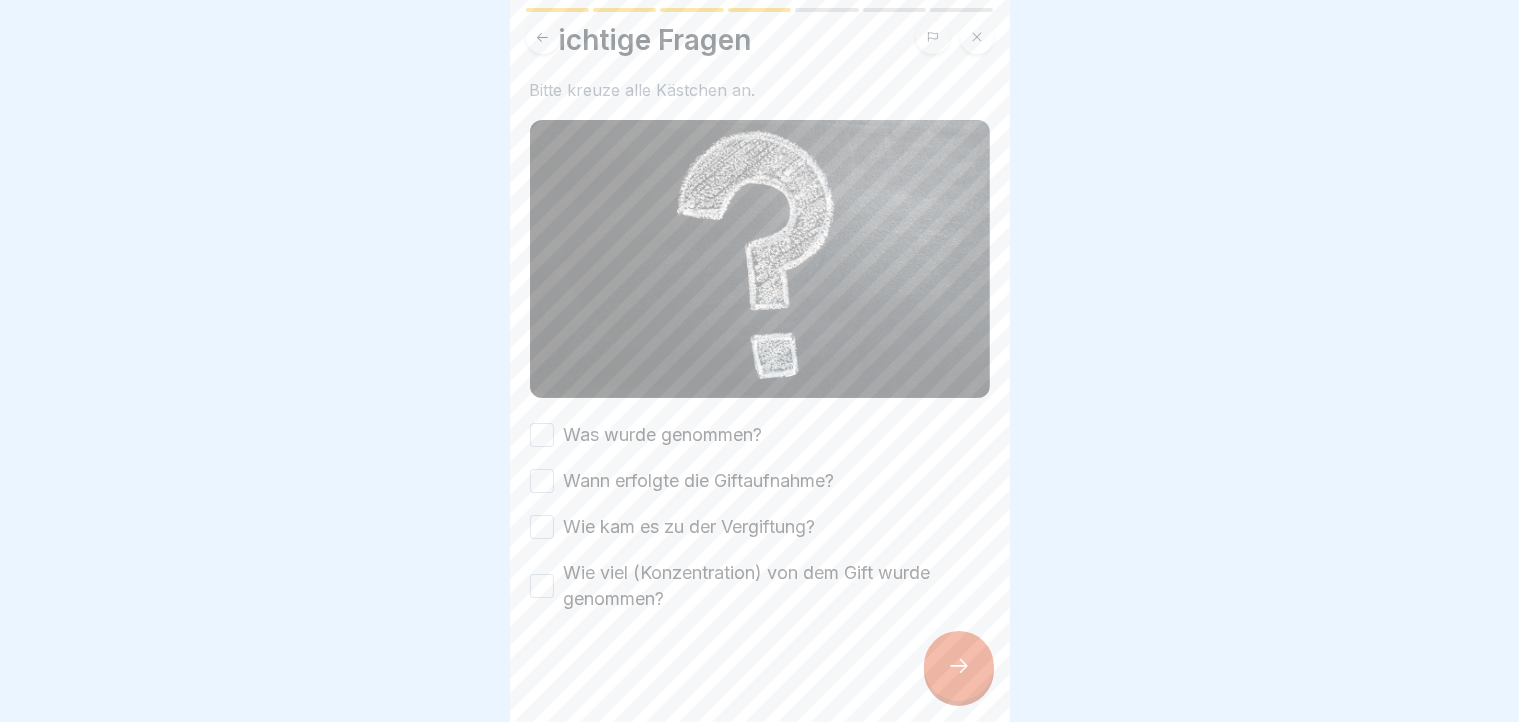 click on "Was wurde genommen?" at bounding box center (542, 435) 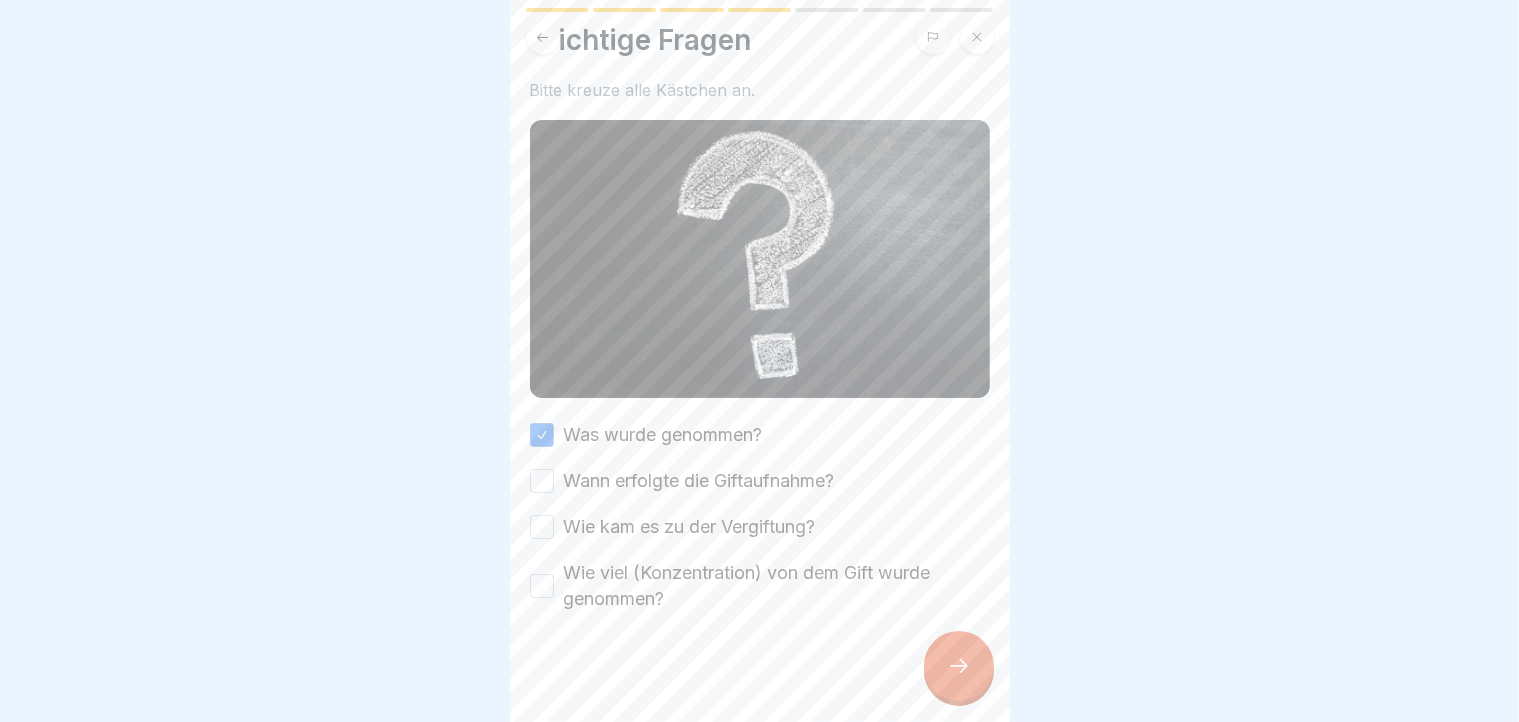 click on "Wann erfolgte die Giftaufnahme?" at bounding box center [542, 481] 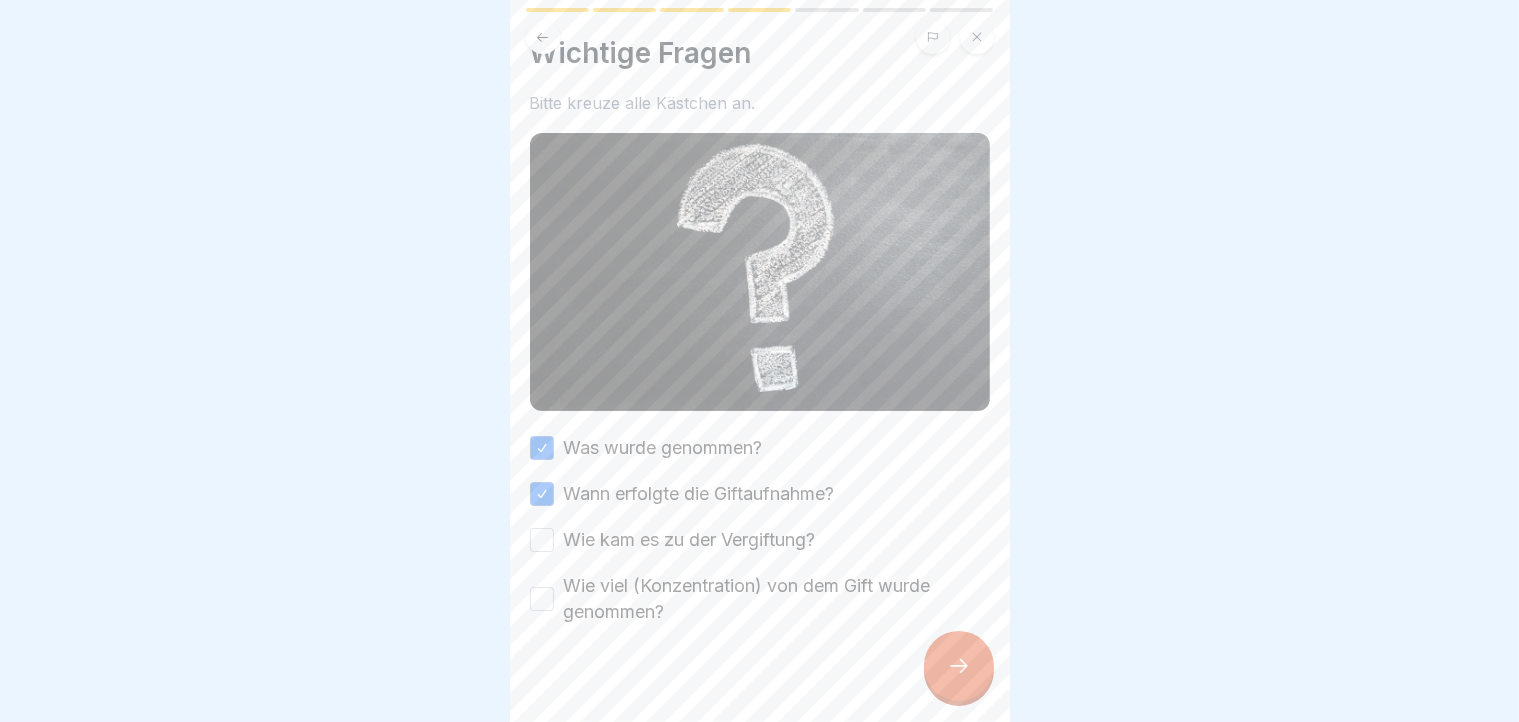 scroll, scrollTop: 40, scrollLeft: 0, axis: vertical 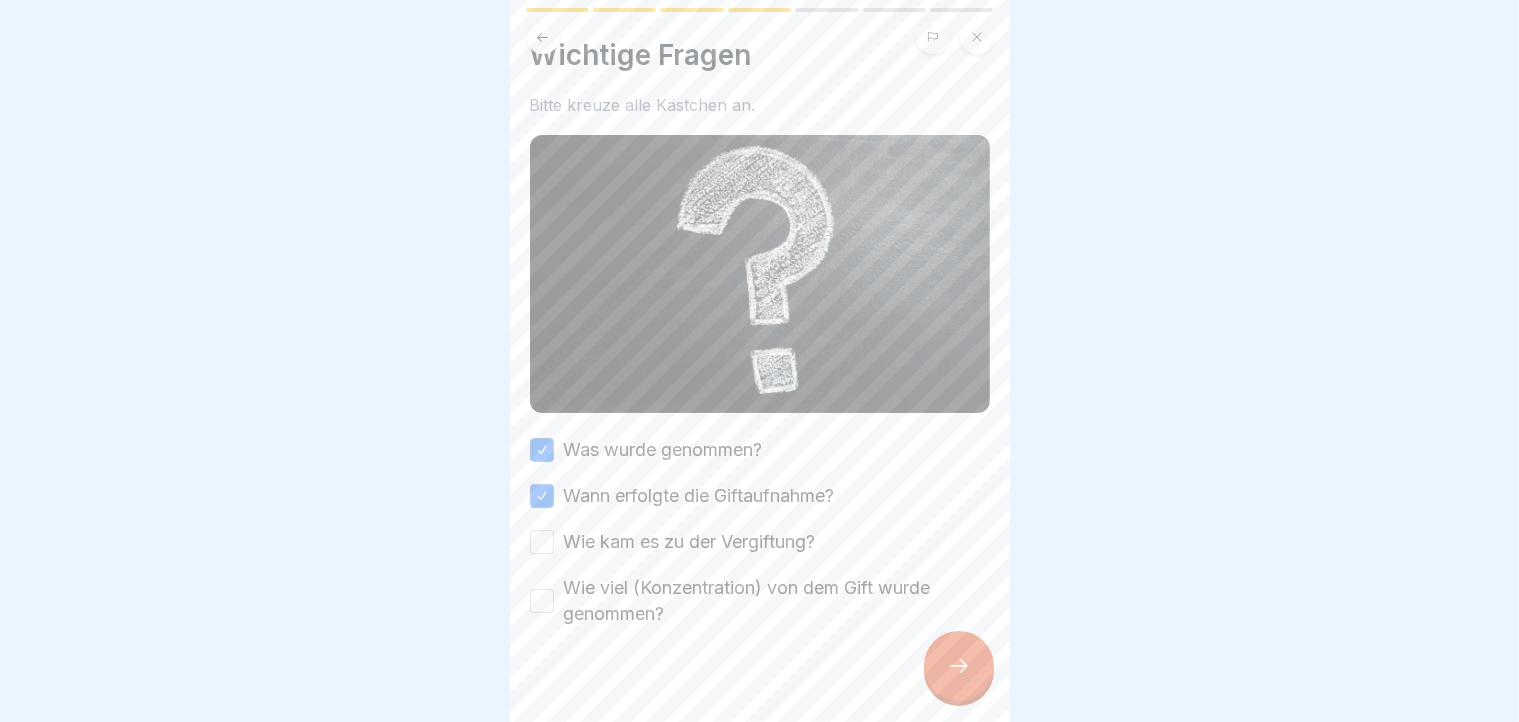 click on "Wie kam es zu der Vergiftung?" at bounding box center (542, 542) 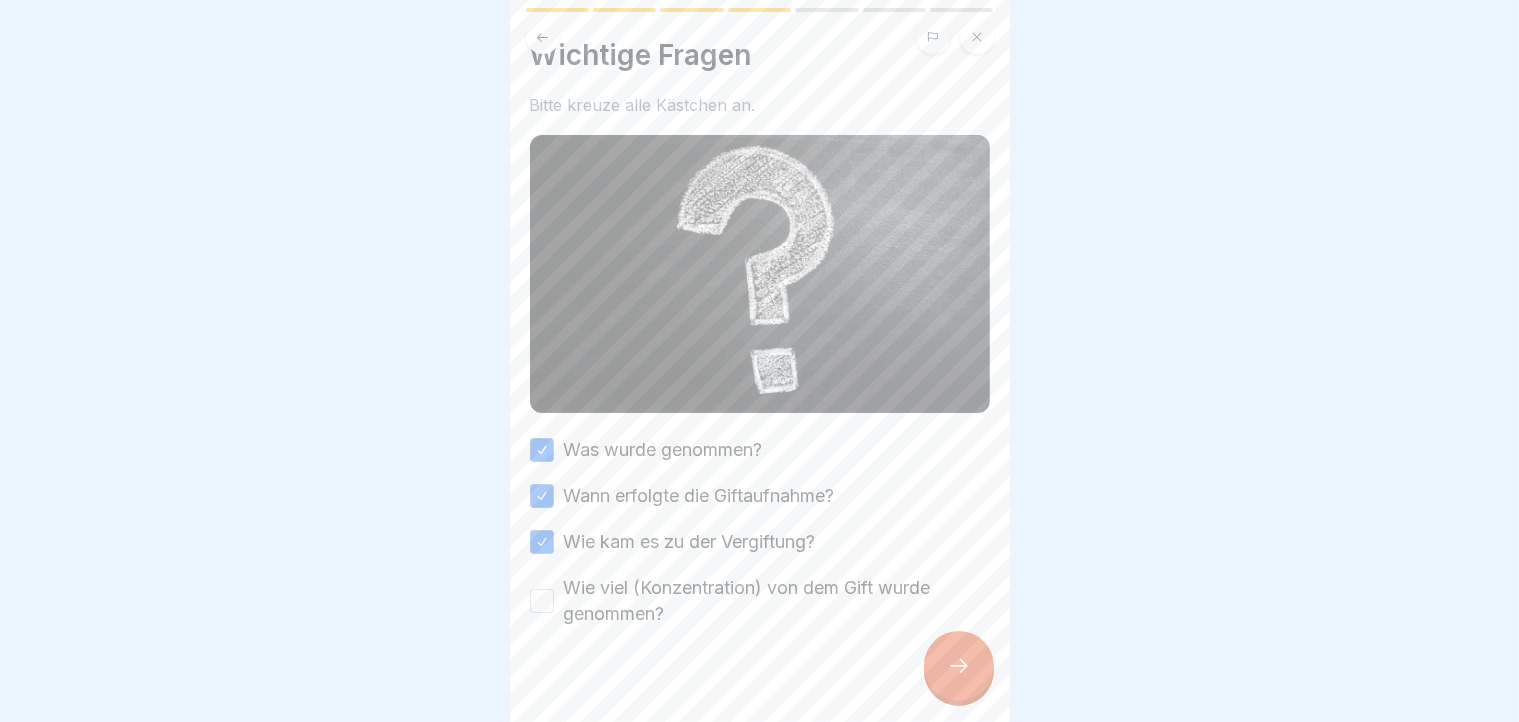 click on "Wie viel (Konzentration) von dem Gift wurde genommen?" at bounding box center (542, 601) 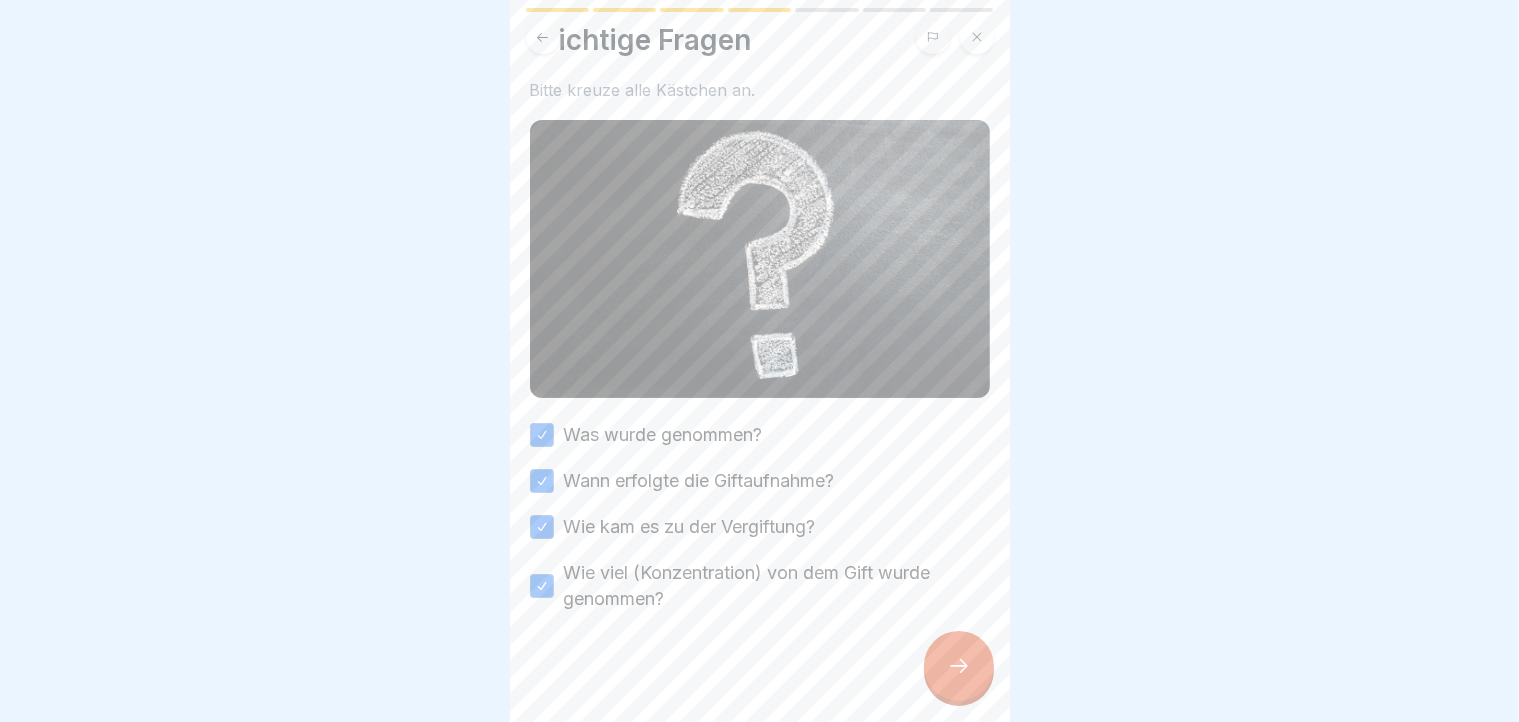scroll, scrollTop: 36, scrollLeft: 0, axis: vertical 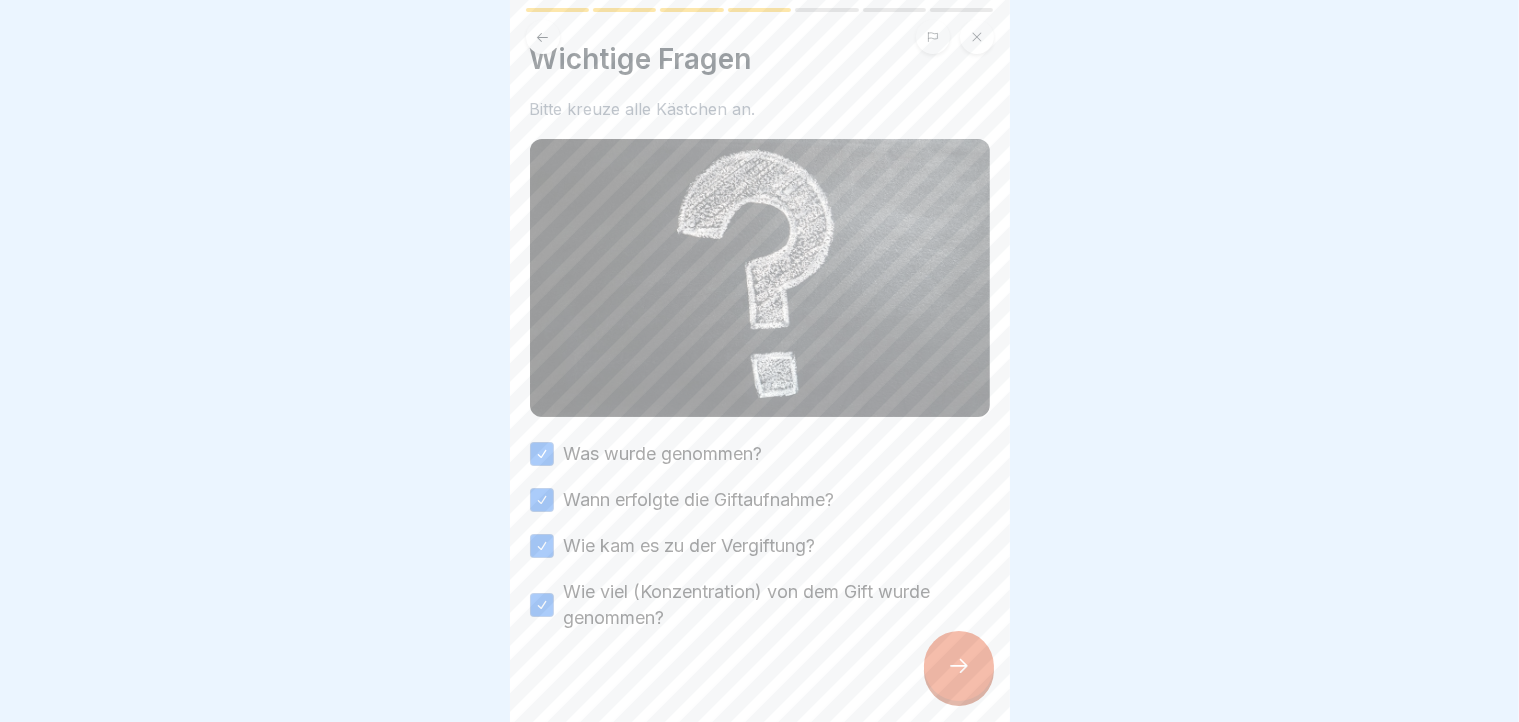 click 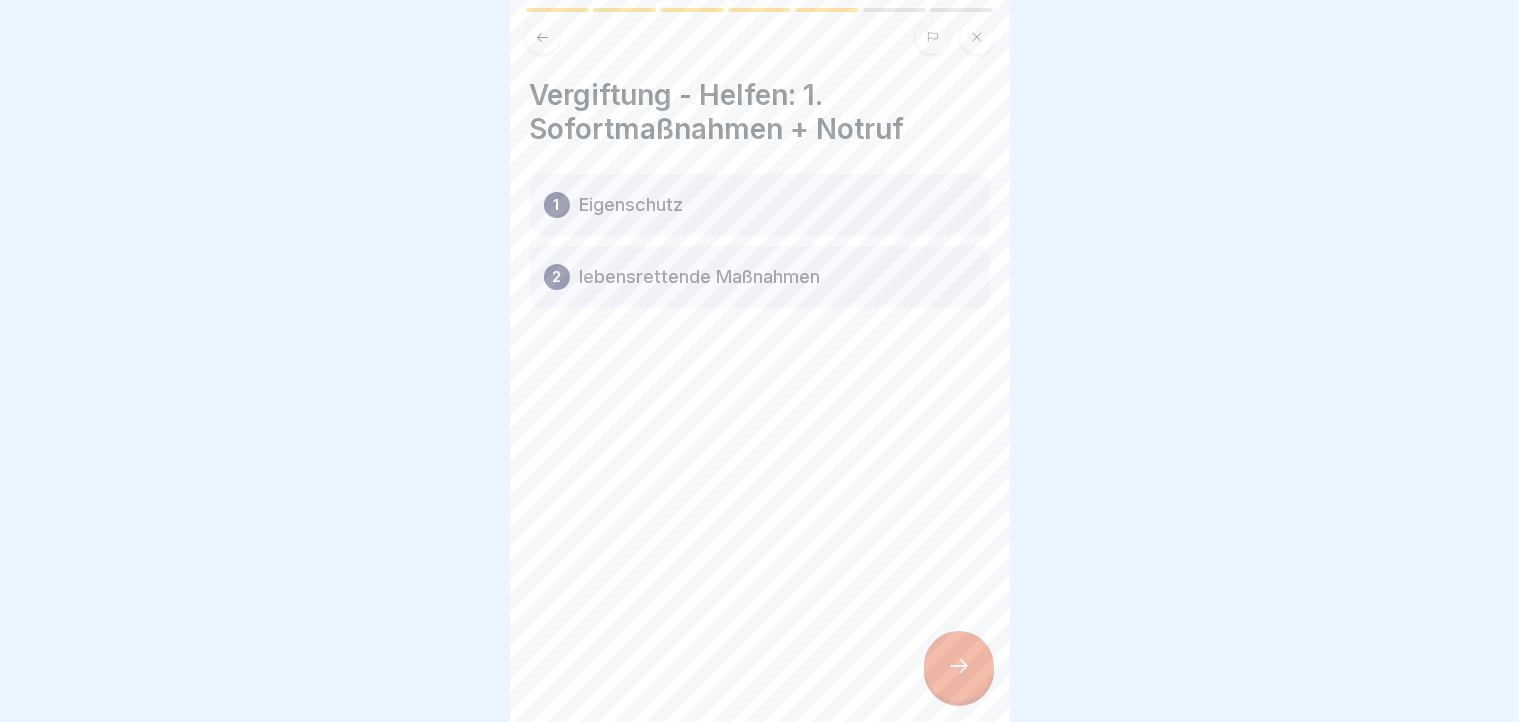 click on "1 Eigenschutz" at bounding box center [760, 205] 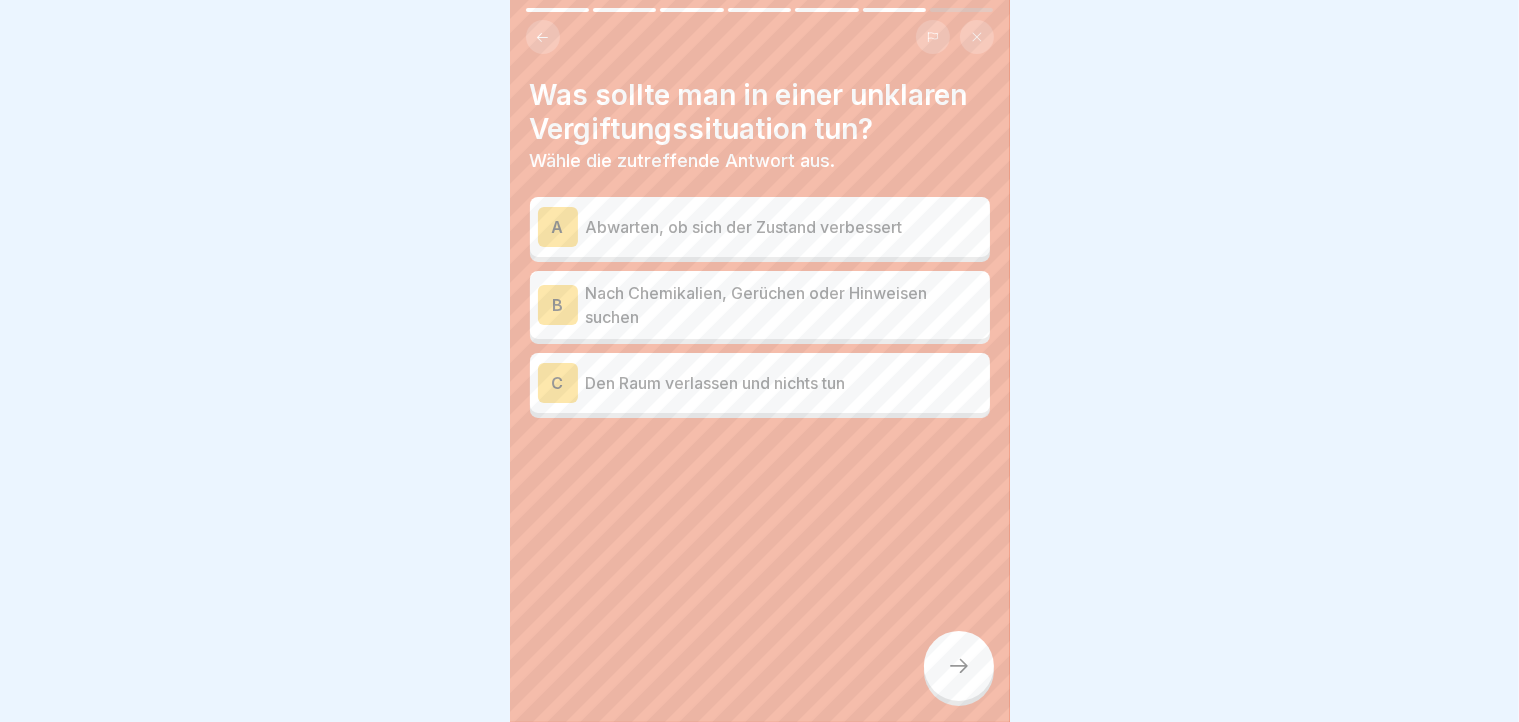 click on "Den Raum verlassen und nichts tun" at bounding box center (784, 383) 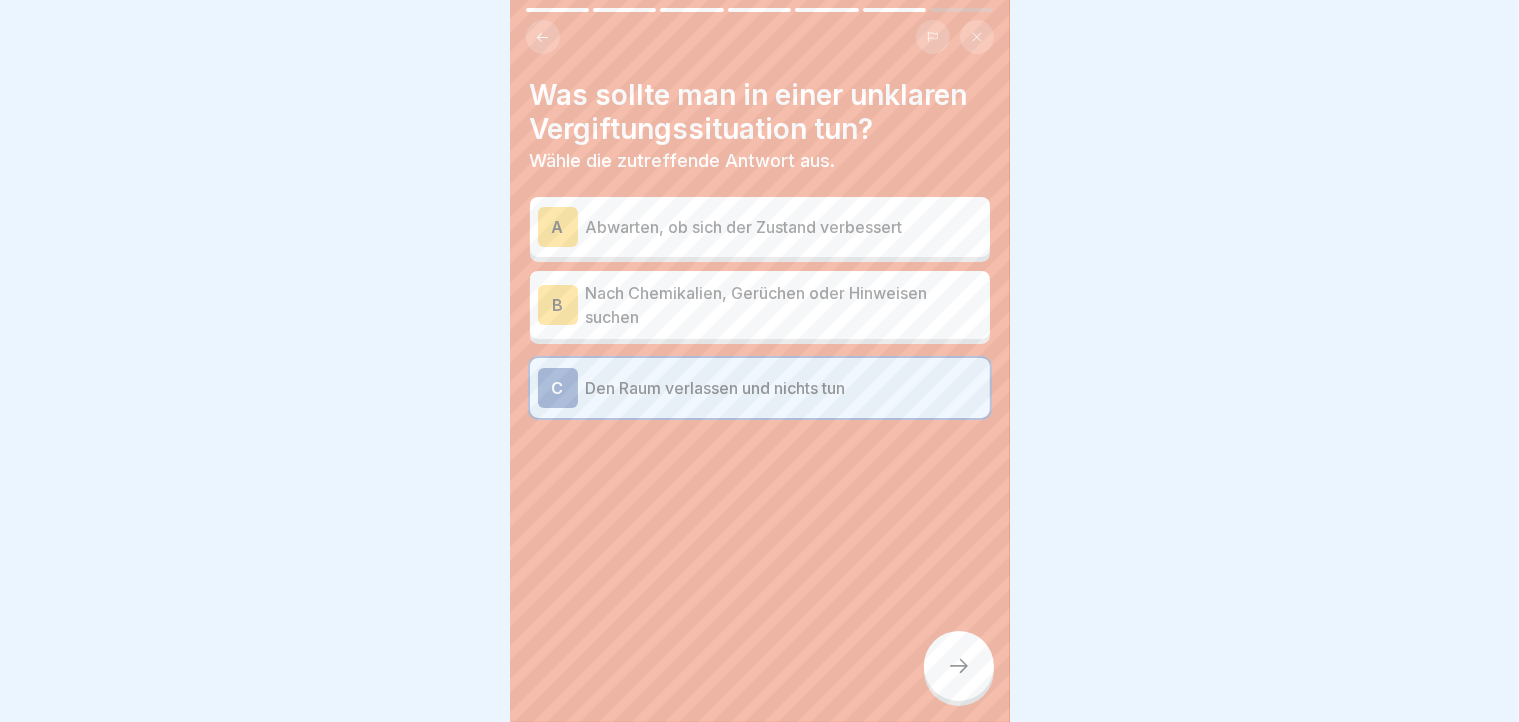 click 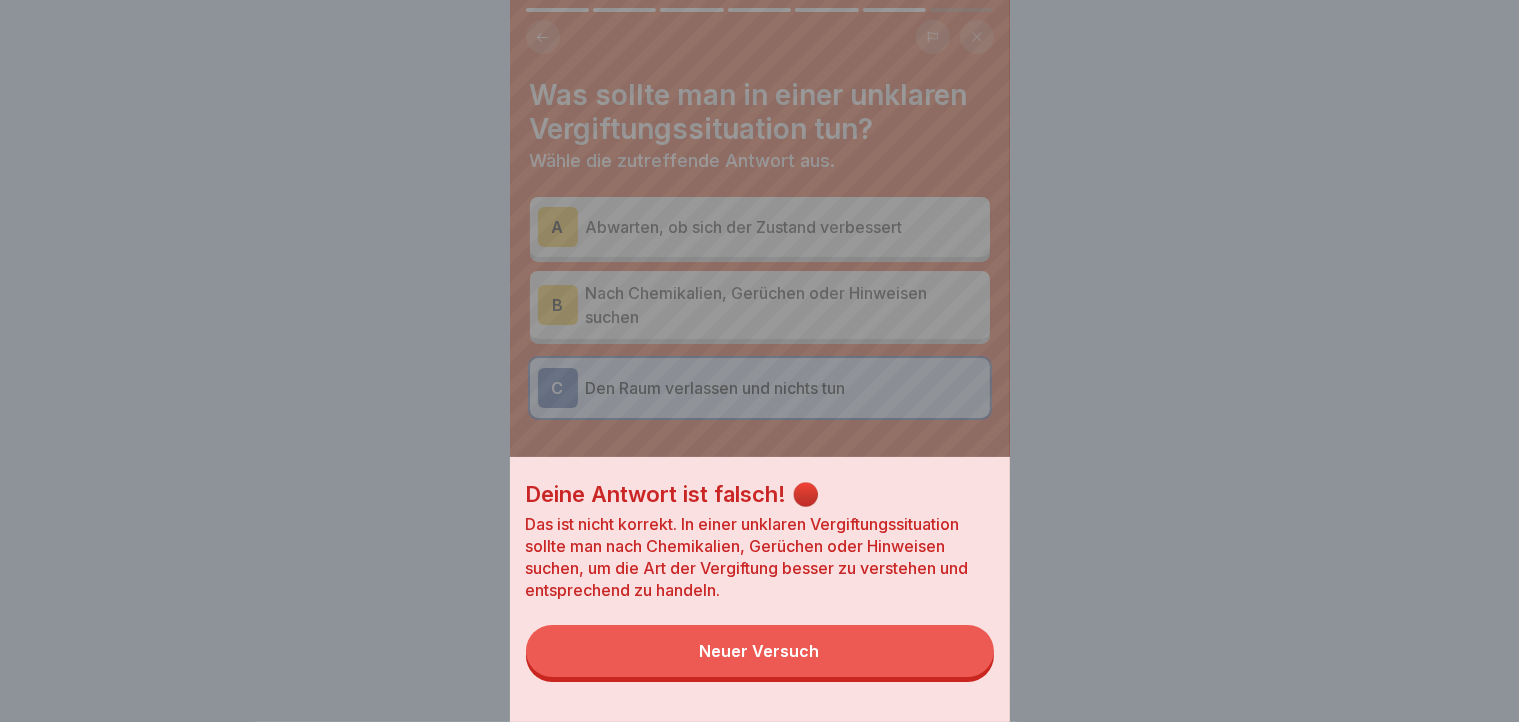 click on "Deine Antwort ist falsch!
🔴 Das ist nicht korrekt. In einer unklaren Vergiftungssituation sollte man nach Chemikalien, Gerüchen oder Hinweisen suchen, um die Art der Vergiftung besser zu verstehen und entsprechend zu handeln.   Neuer Versuch" at bounding box center (760, 361) 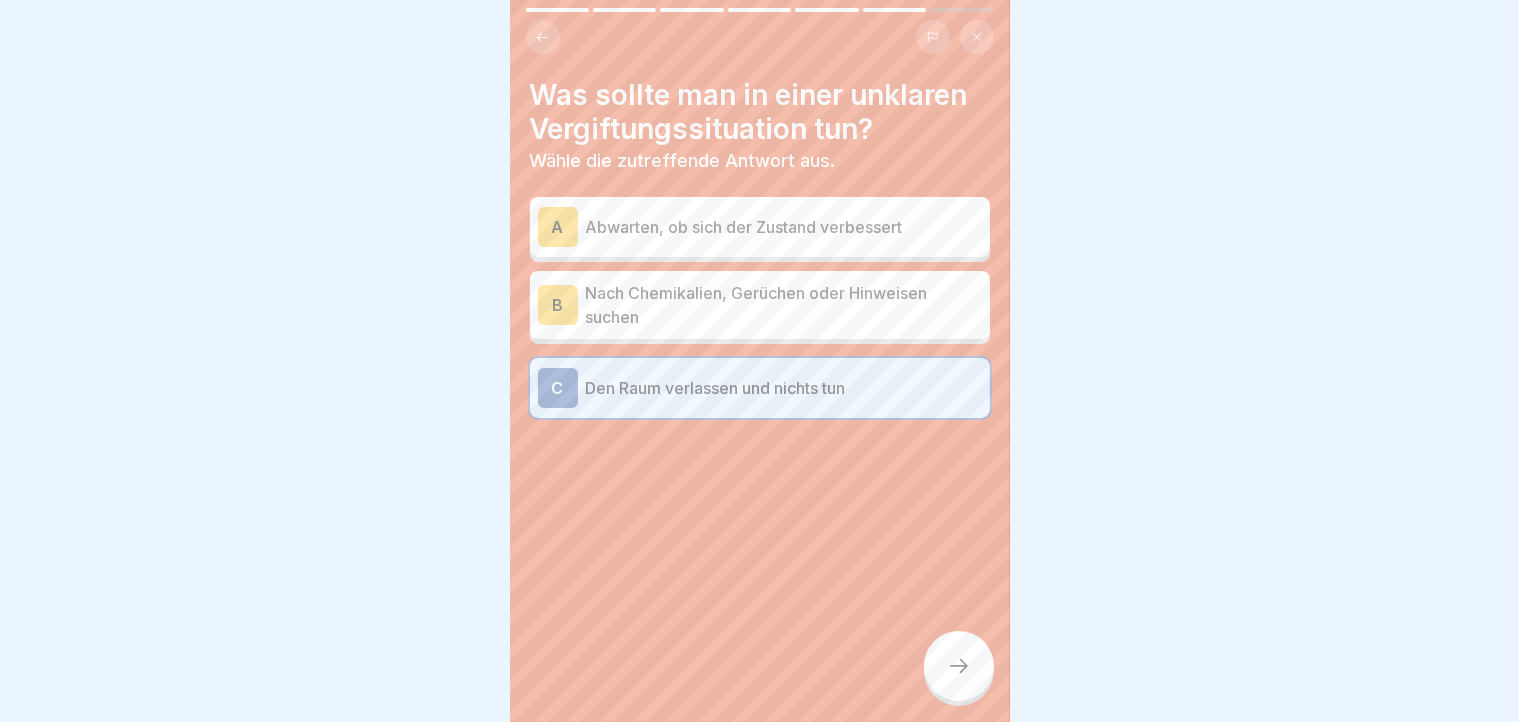 click on "Abwarten, ob sich der Zustand verbessert" at bounding box center [784, 227] 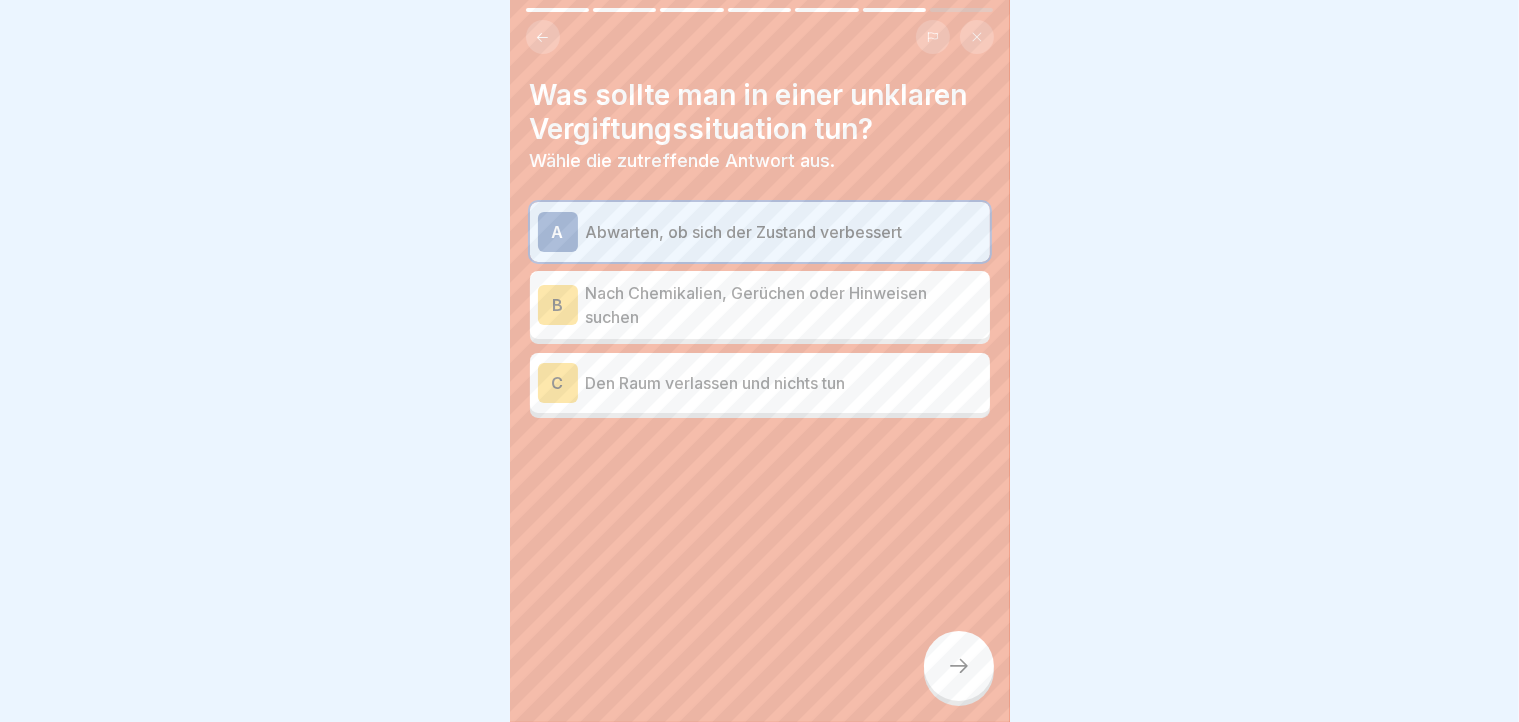 click at bounding box center [959, 666] 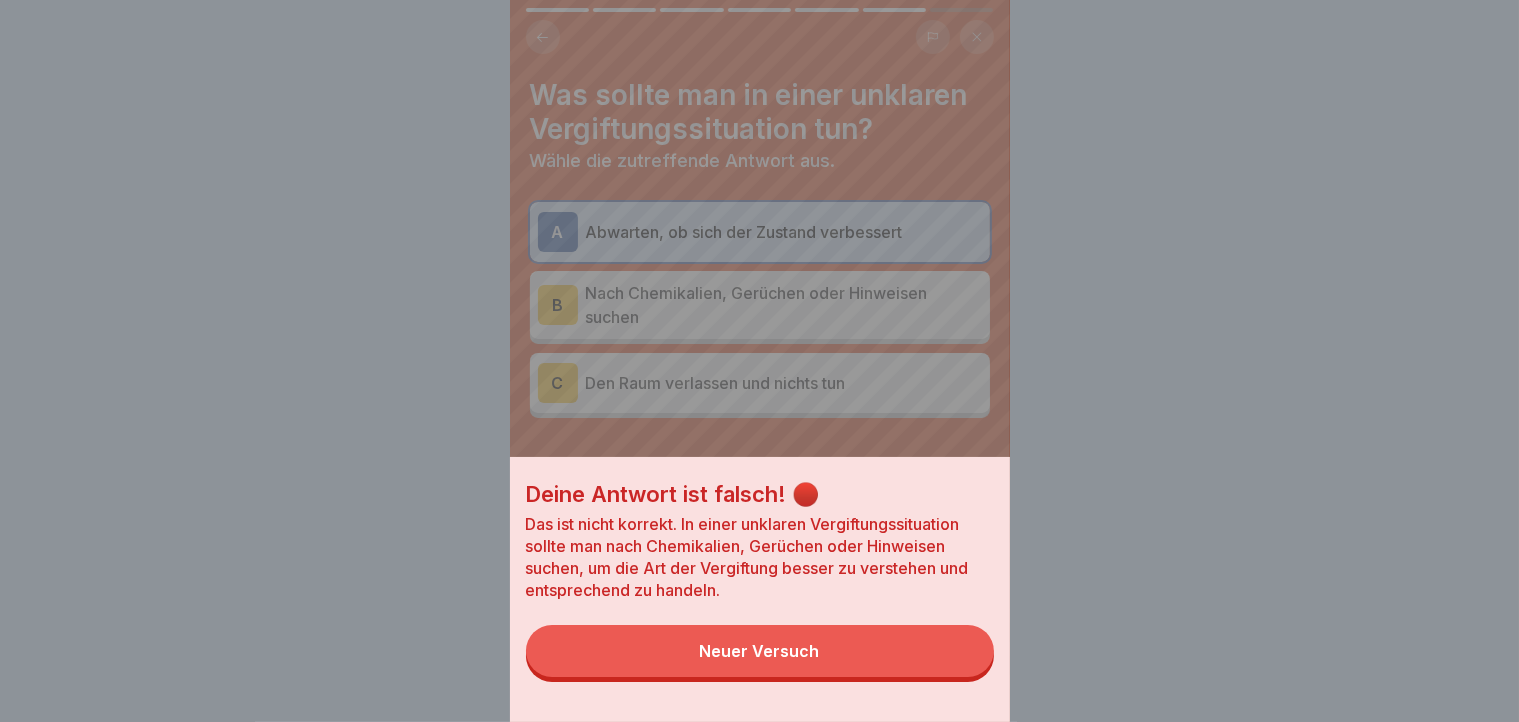click on "Deine Antwort ist falsch!
🔴 Das ist nicht korrekt. In einer unklaren Vergiftungssituation sollte man nach Chemikalien, Gerüchen oder Hinweisen suchen, um die Art der Vergiftung besser zu verstehen und entsprechend zu handeln.   Neuer Versuch" at bounding box center (760, 361) 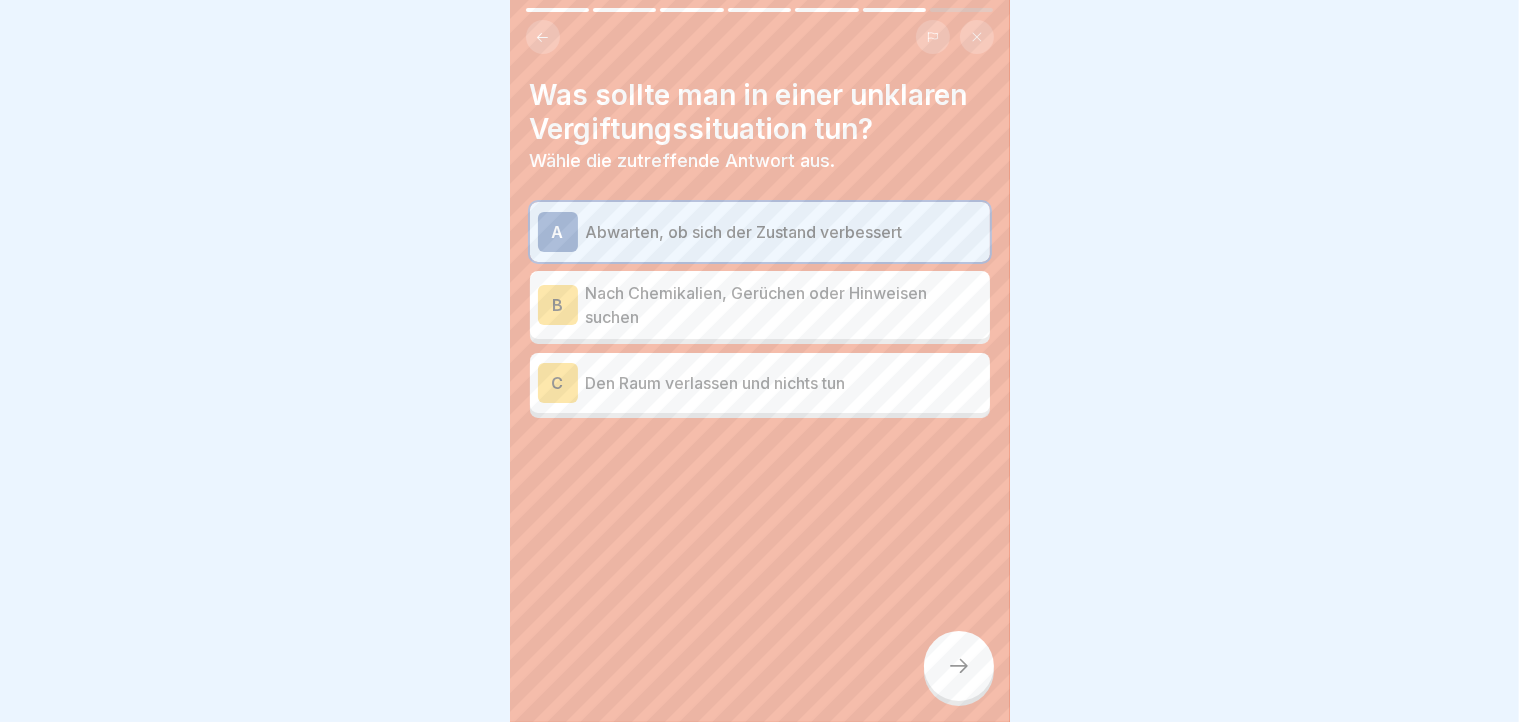 click on "Nach Chemikalien, Gerüchen oder Hinweisen suchen" at bounding box center [784, 305] 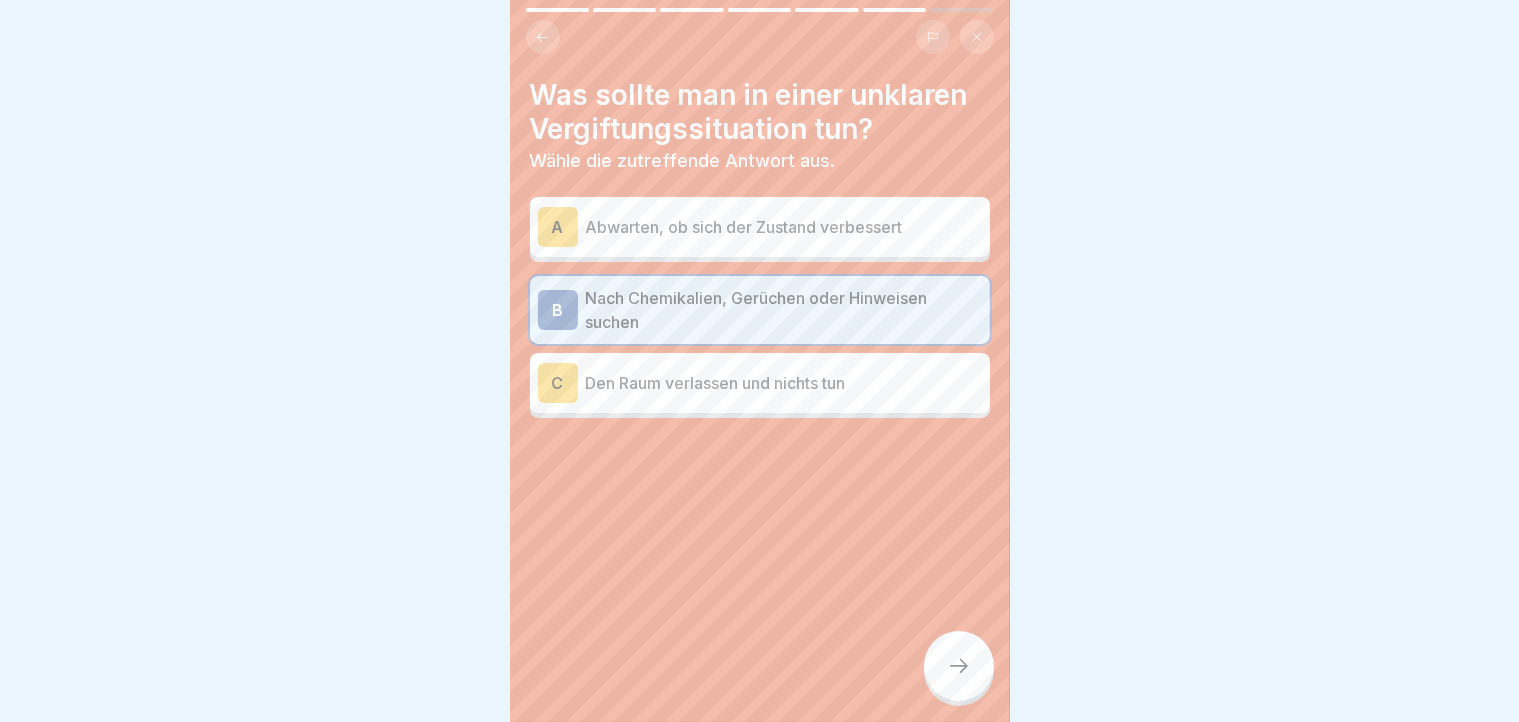 click 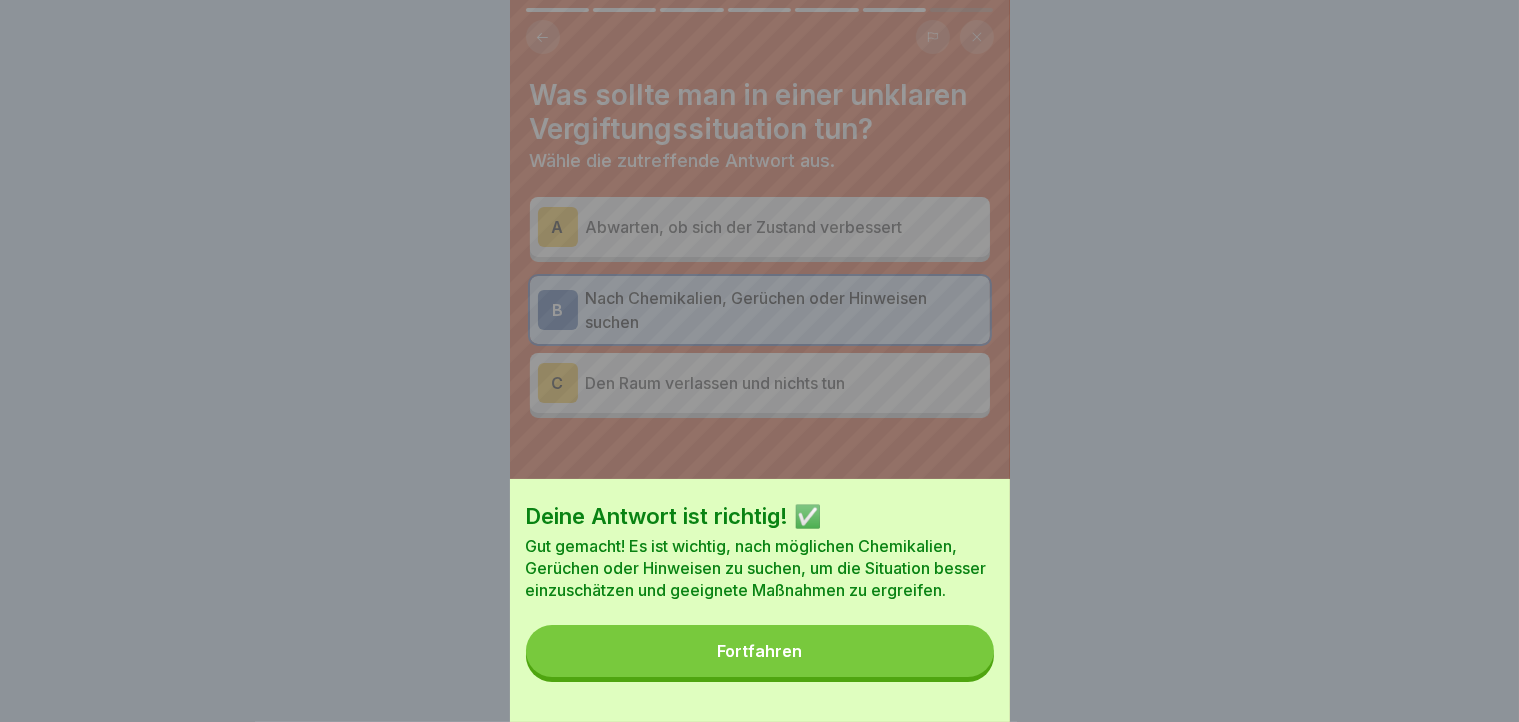 click on "Fortfahren" at bounding box center [760, 651] 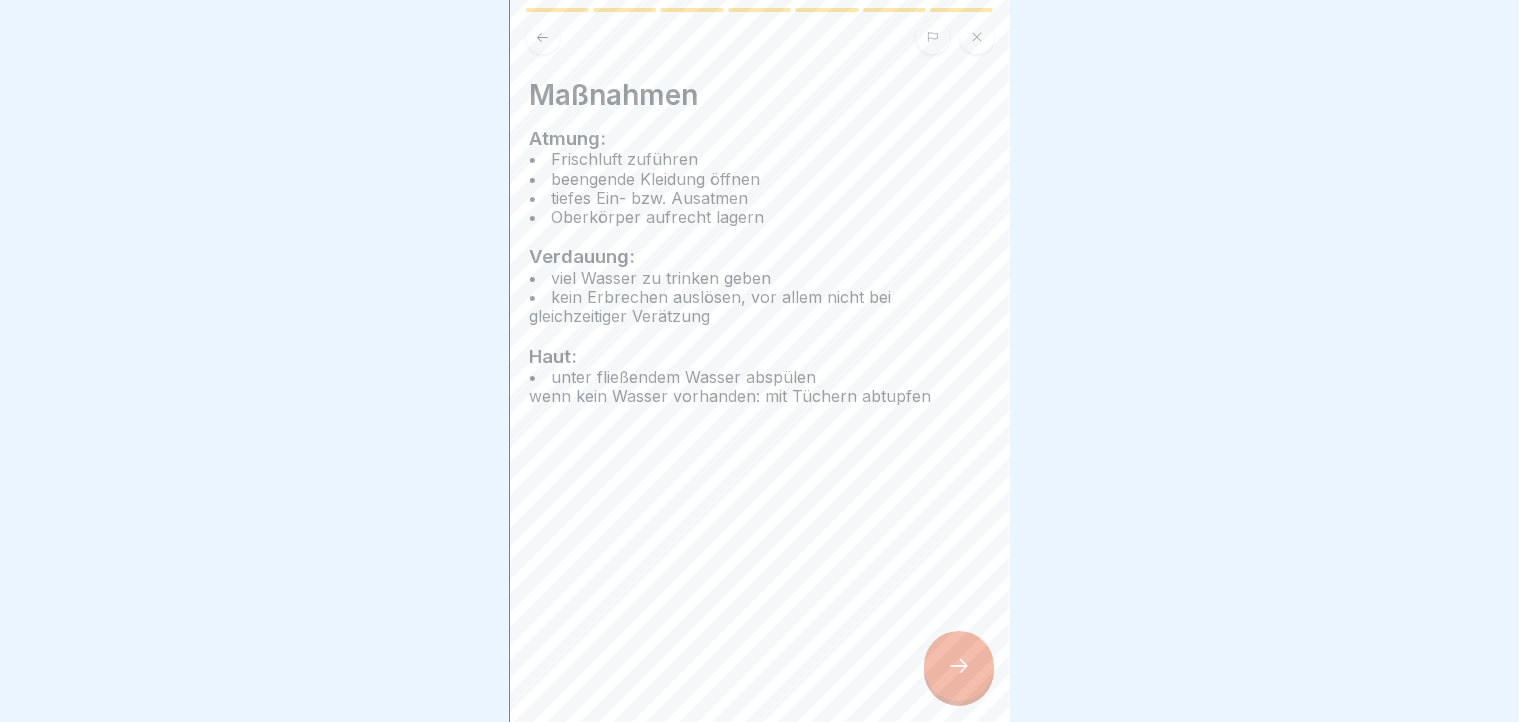 click 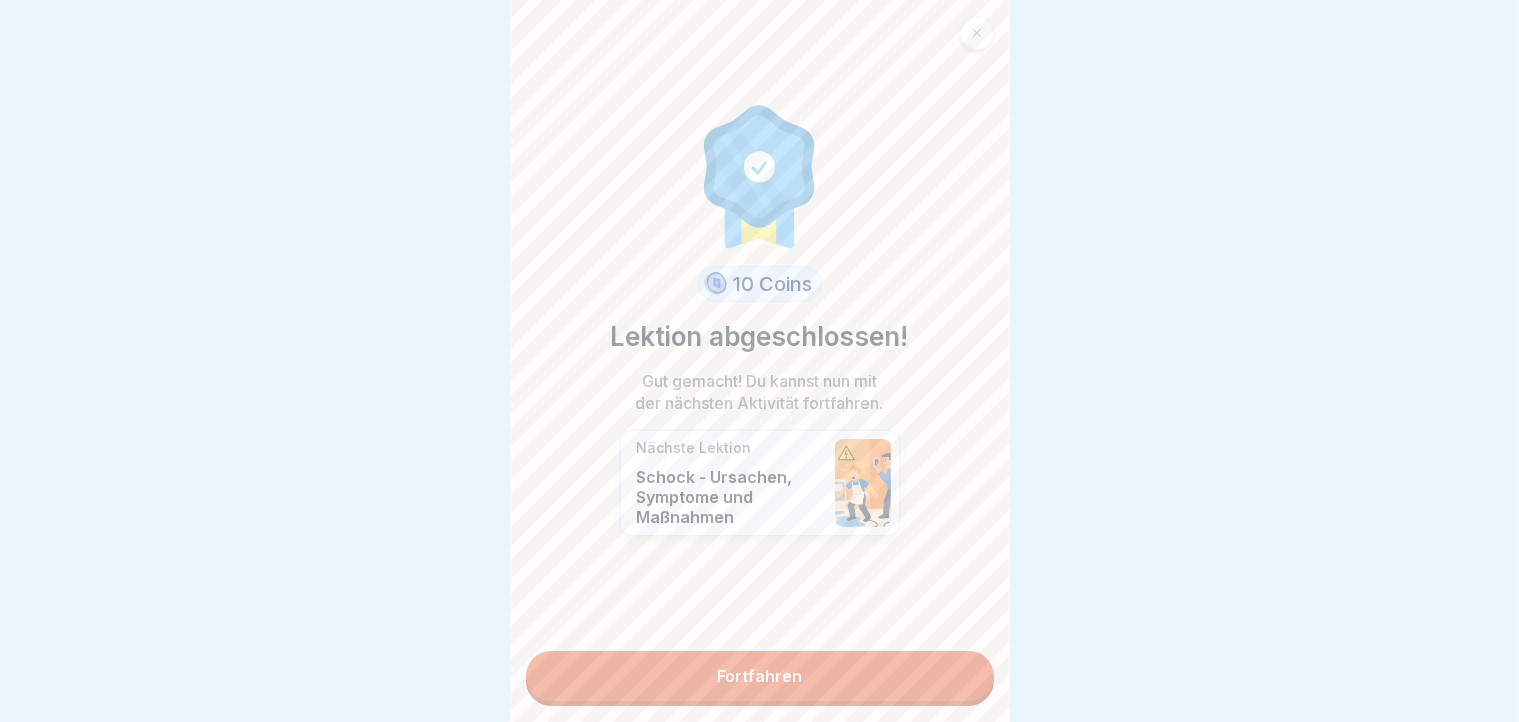 click on "Fortfahren" at bounding box center (760, 676) 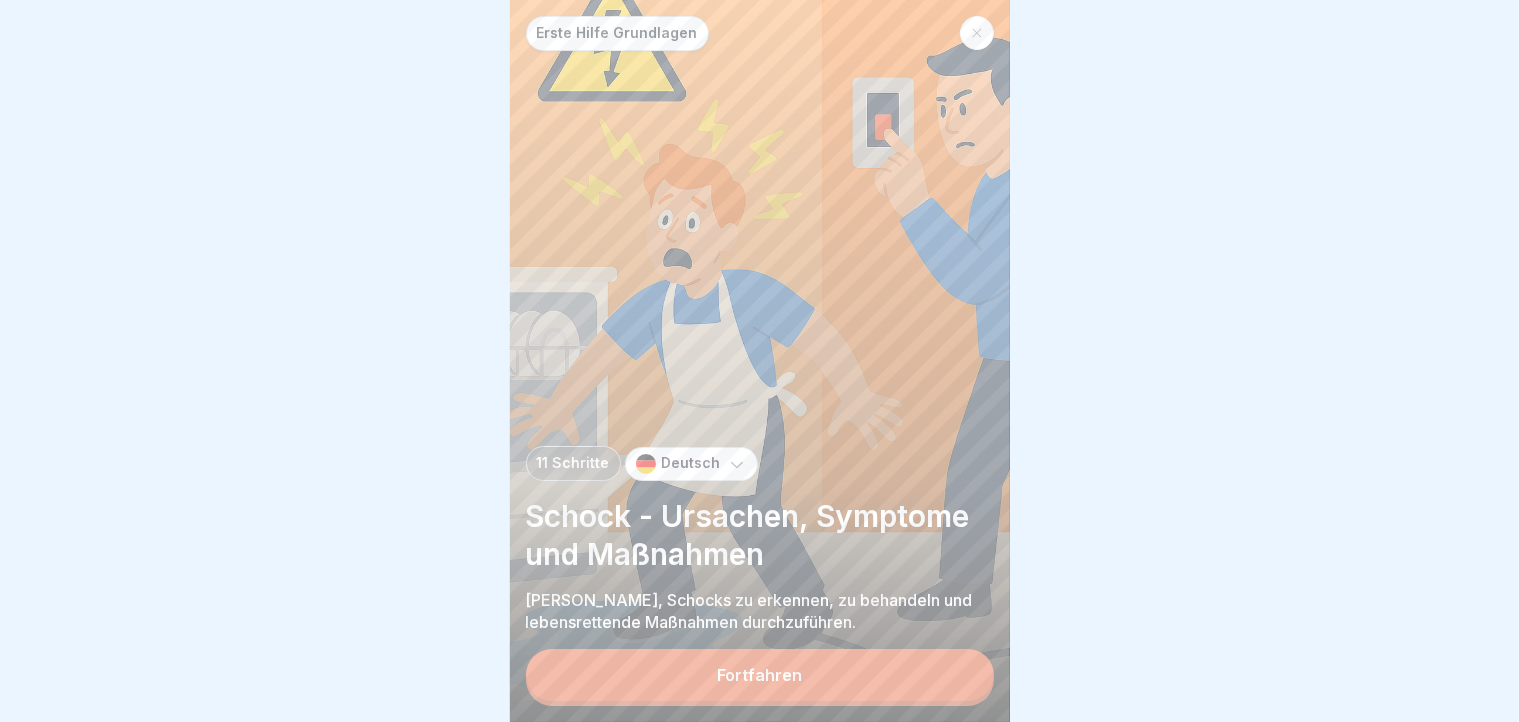 scroll, scrollTop: 16, scrollLeft: 0, axis: vertical 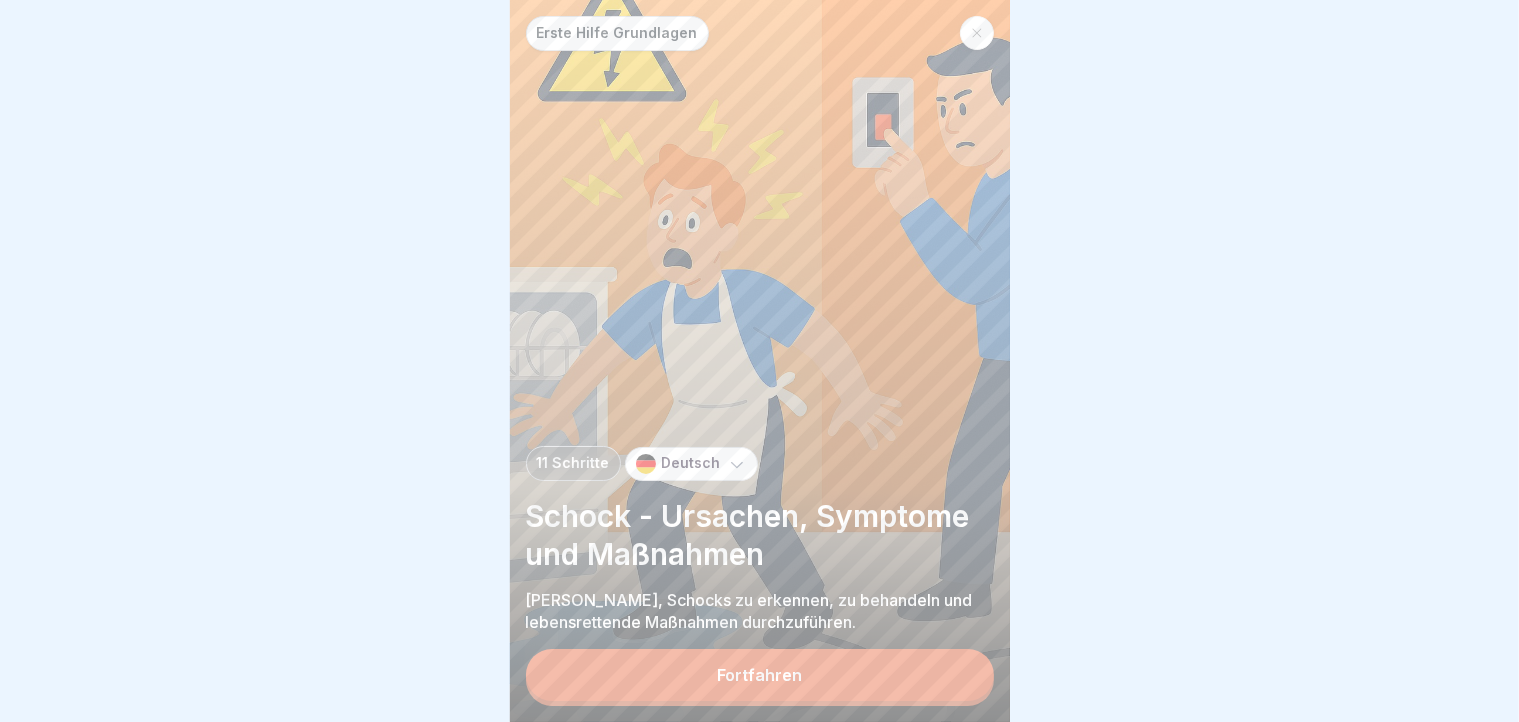 click on "Fortfahren" at bounding box center [759, 675] 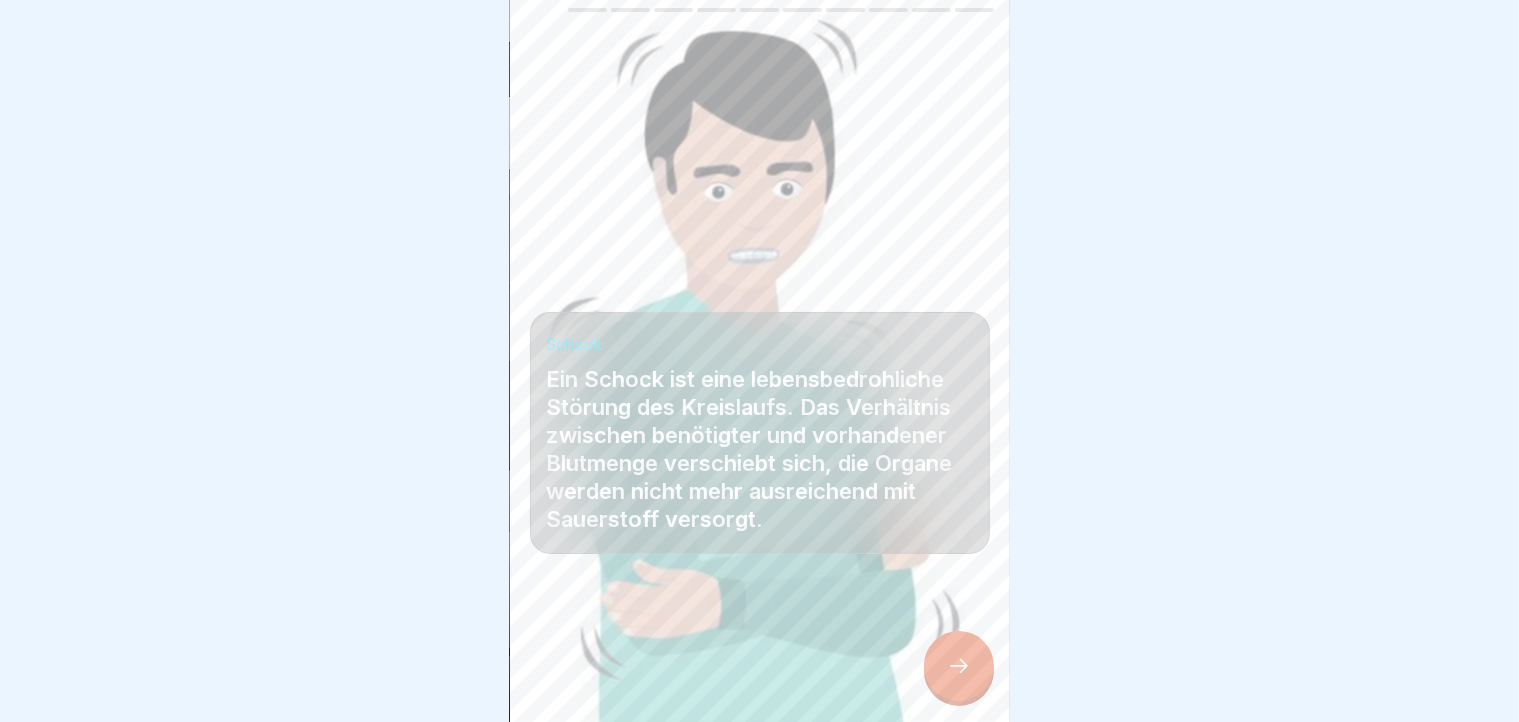 click at bounding box center [760, 662] 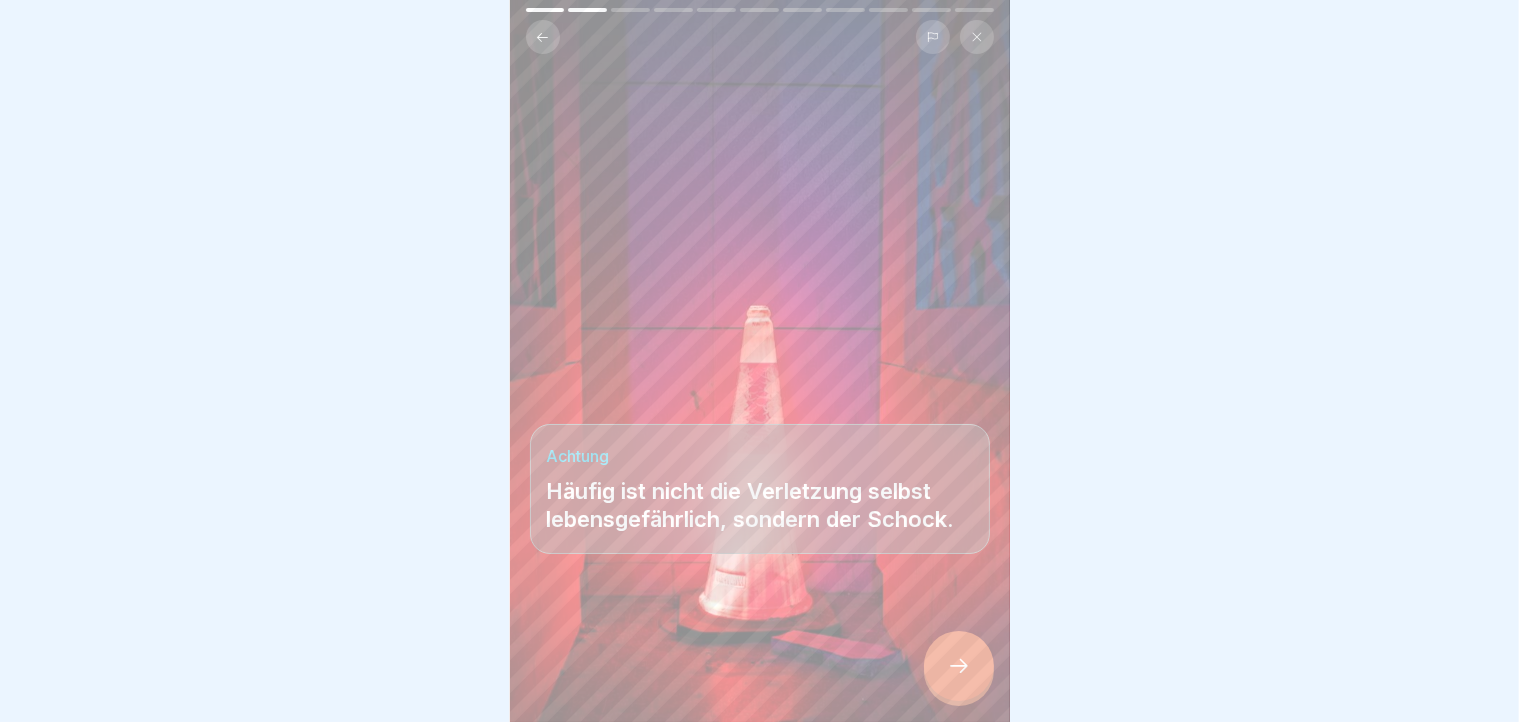 click 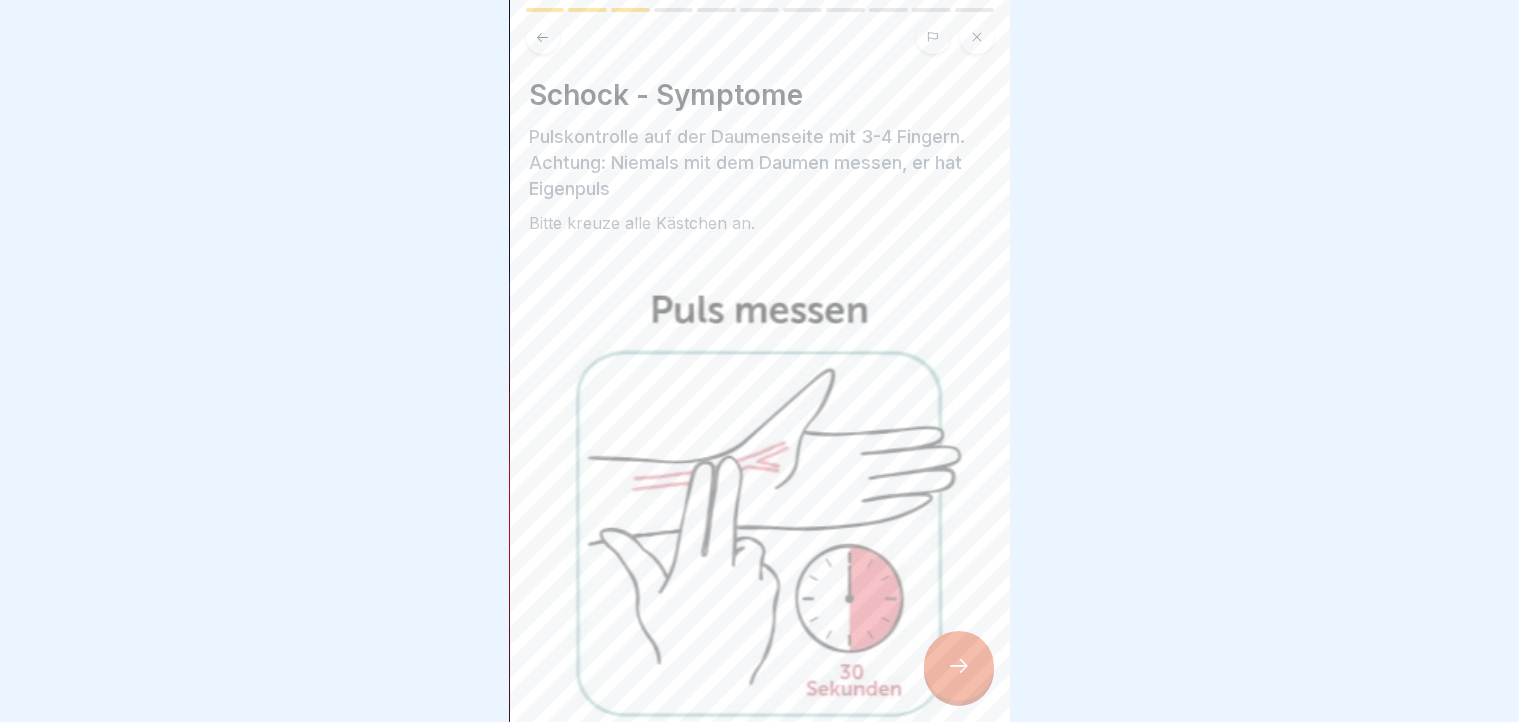 scroll, scrollTop: 1, scrollLeft: 0, axis: vertical 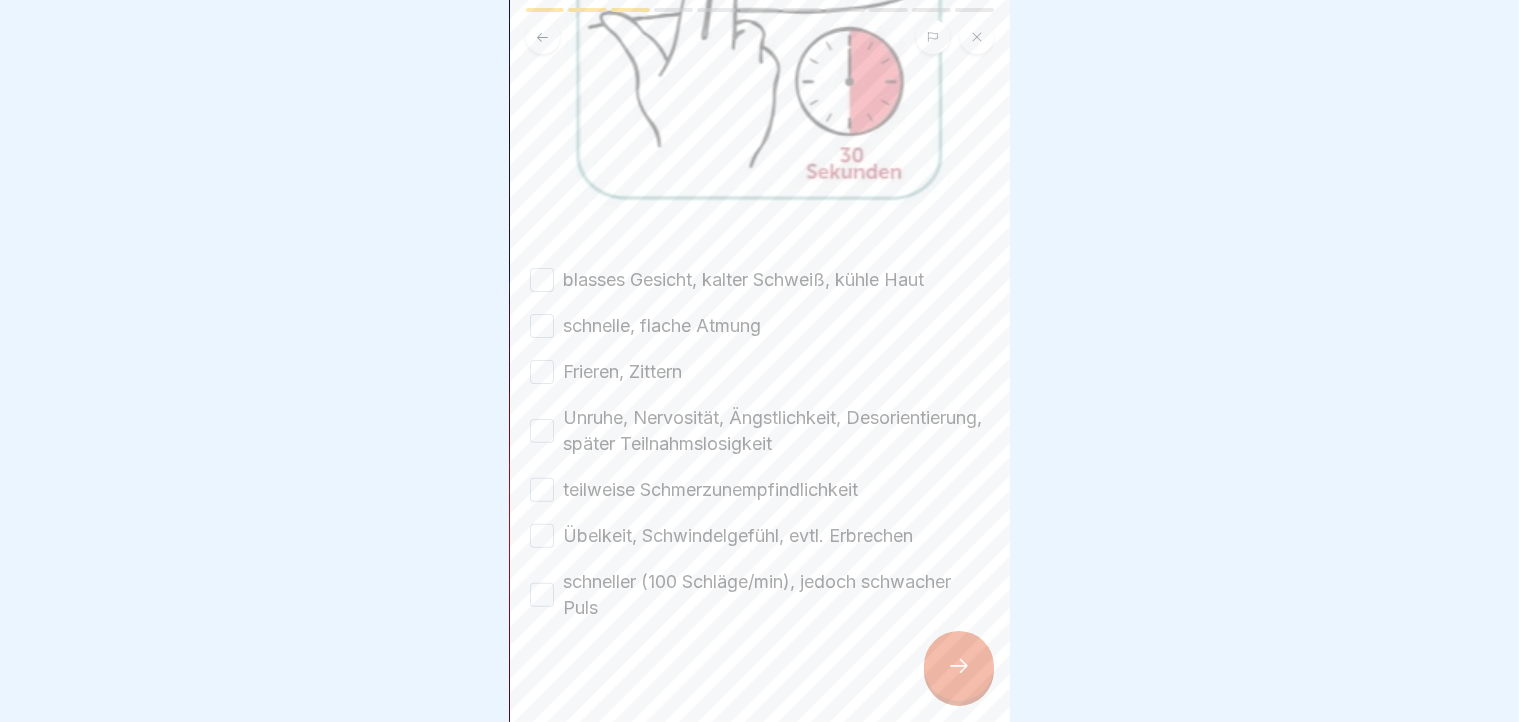 click on "blasses Gesicht, kalter Schweiß, kühle Haut" at bounding box center (542, 280) 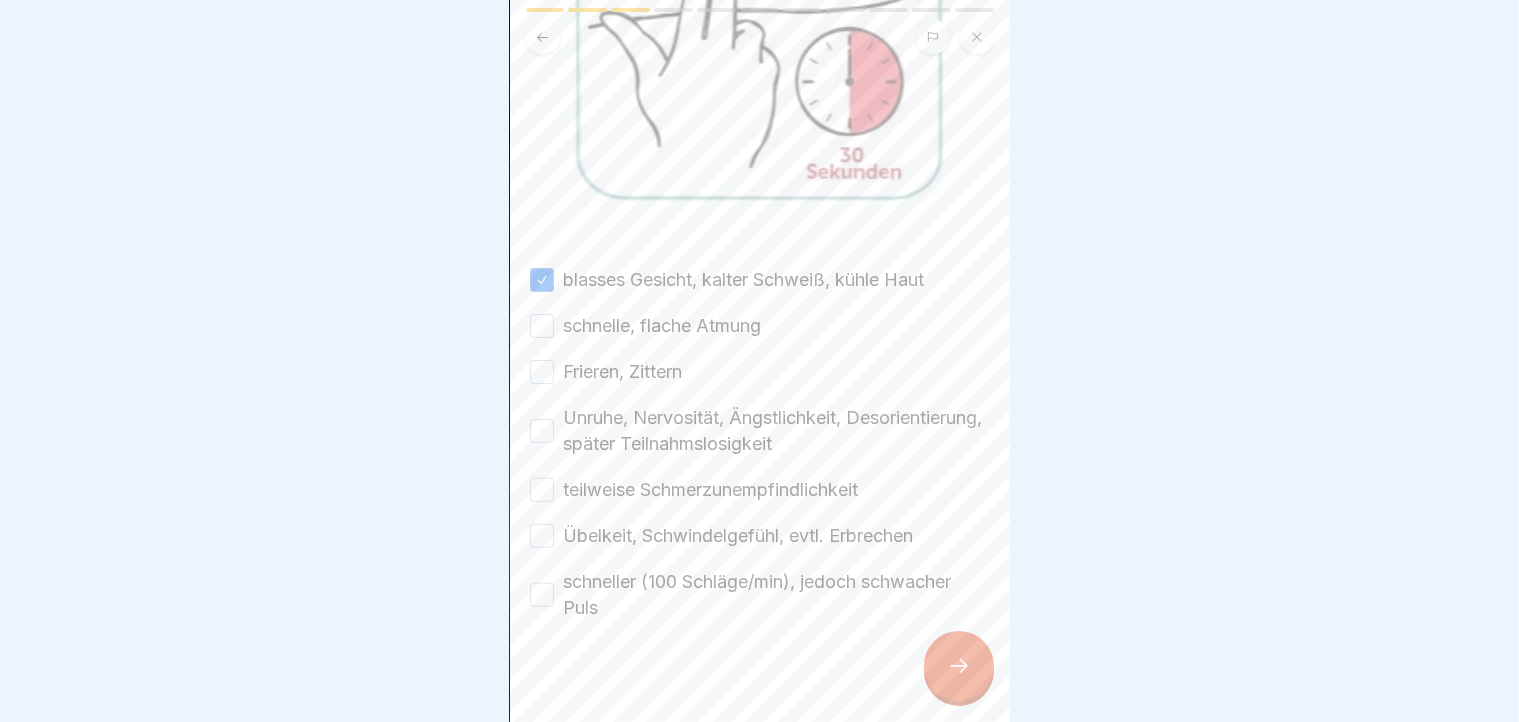 click on "schnelle, flache Atmung" at bounding box center (542, 326) 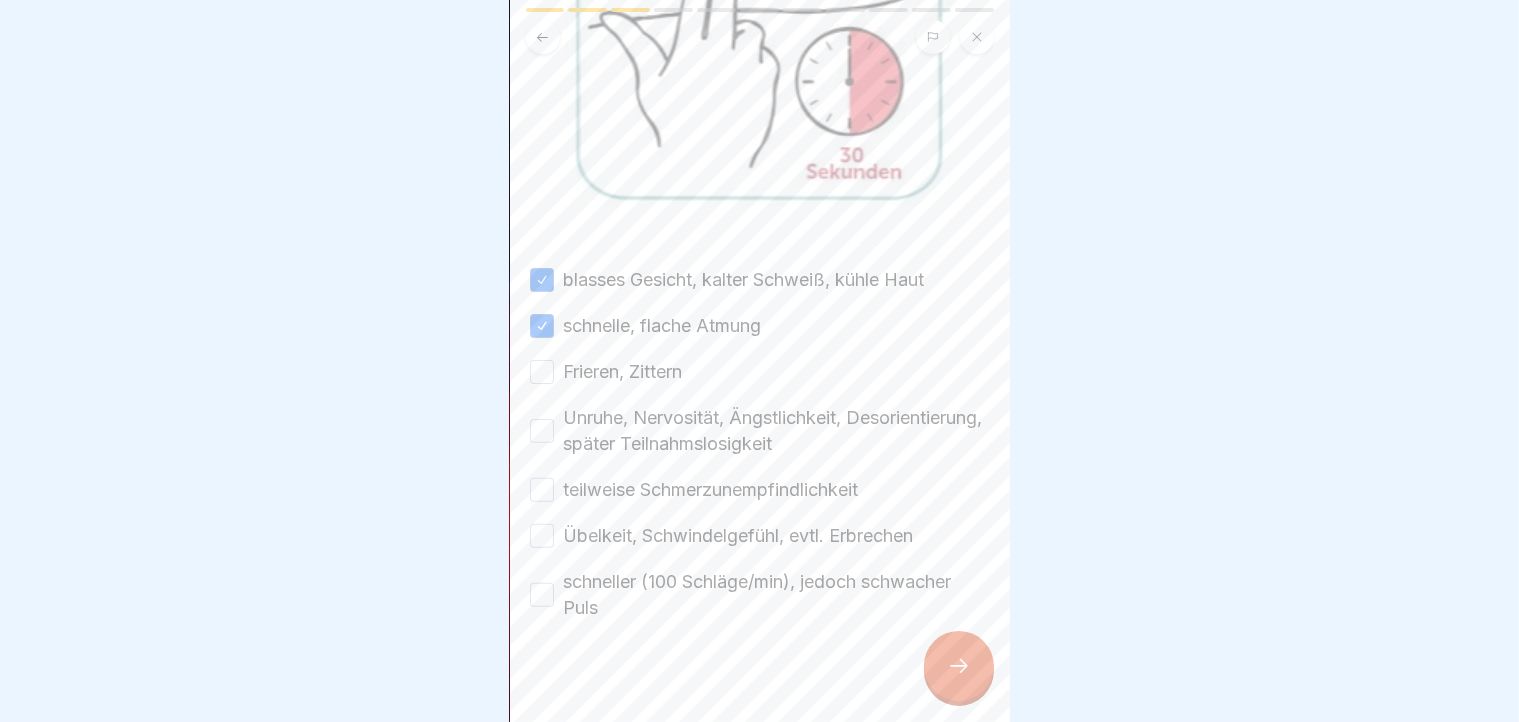 click on "Frieren, Zittern" at bounding box center (542, 372) 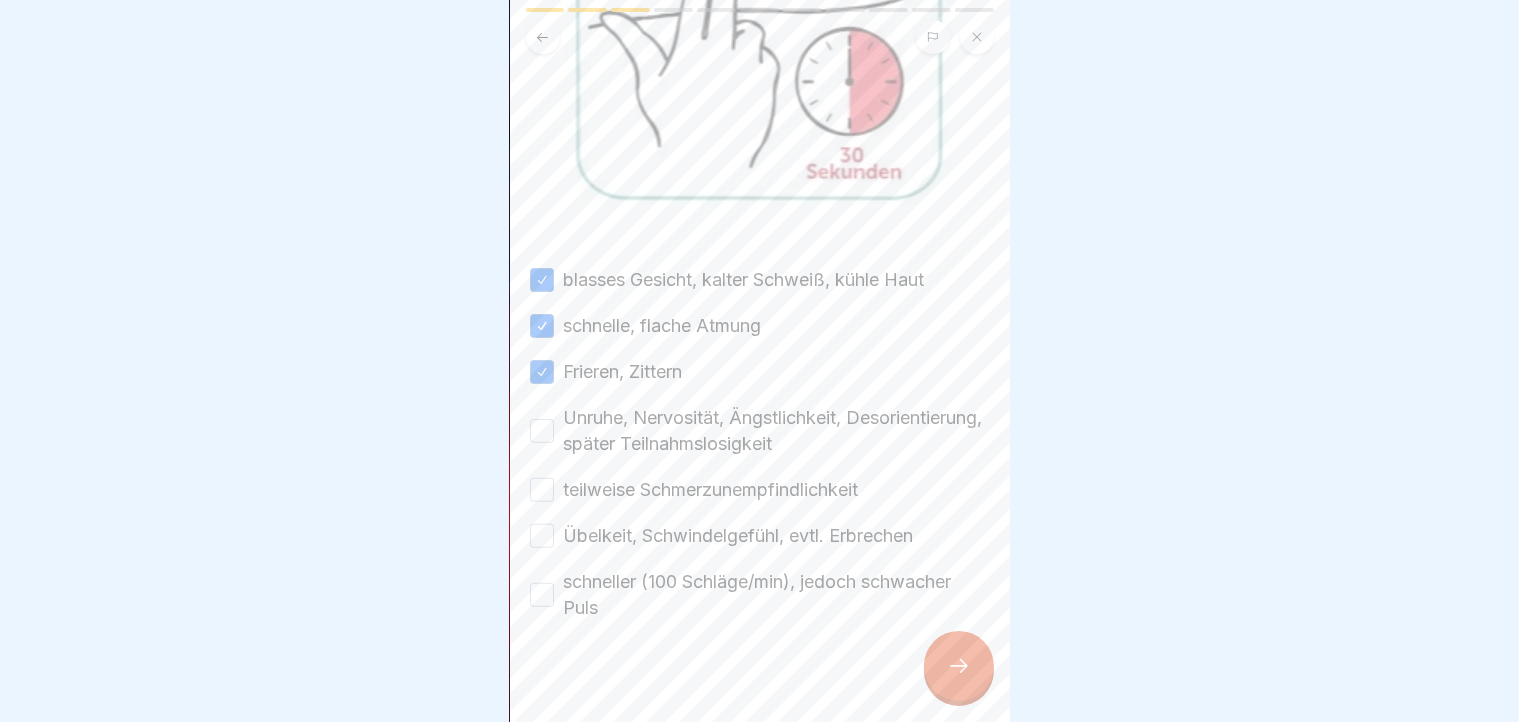 click on "Unruhe, Nervosität, Ängstlichkeit, Desorientierung, später Teilnahmslosigkeit" at bounding box center [542, 431] 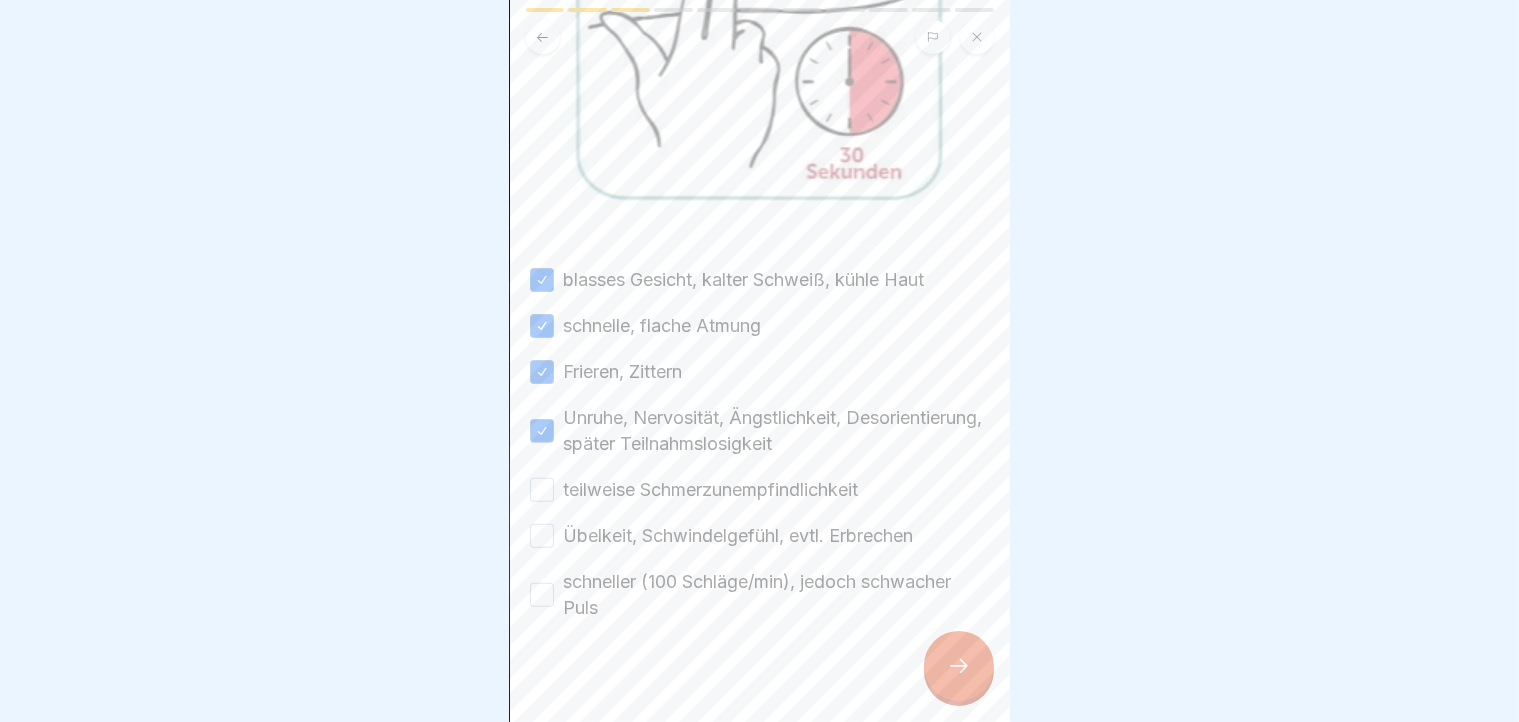 click on "teilweise Schmerzunempfindlichkeit" at bounding box center (542, 490) 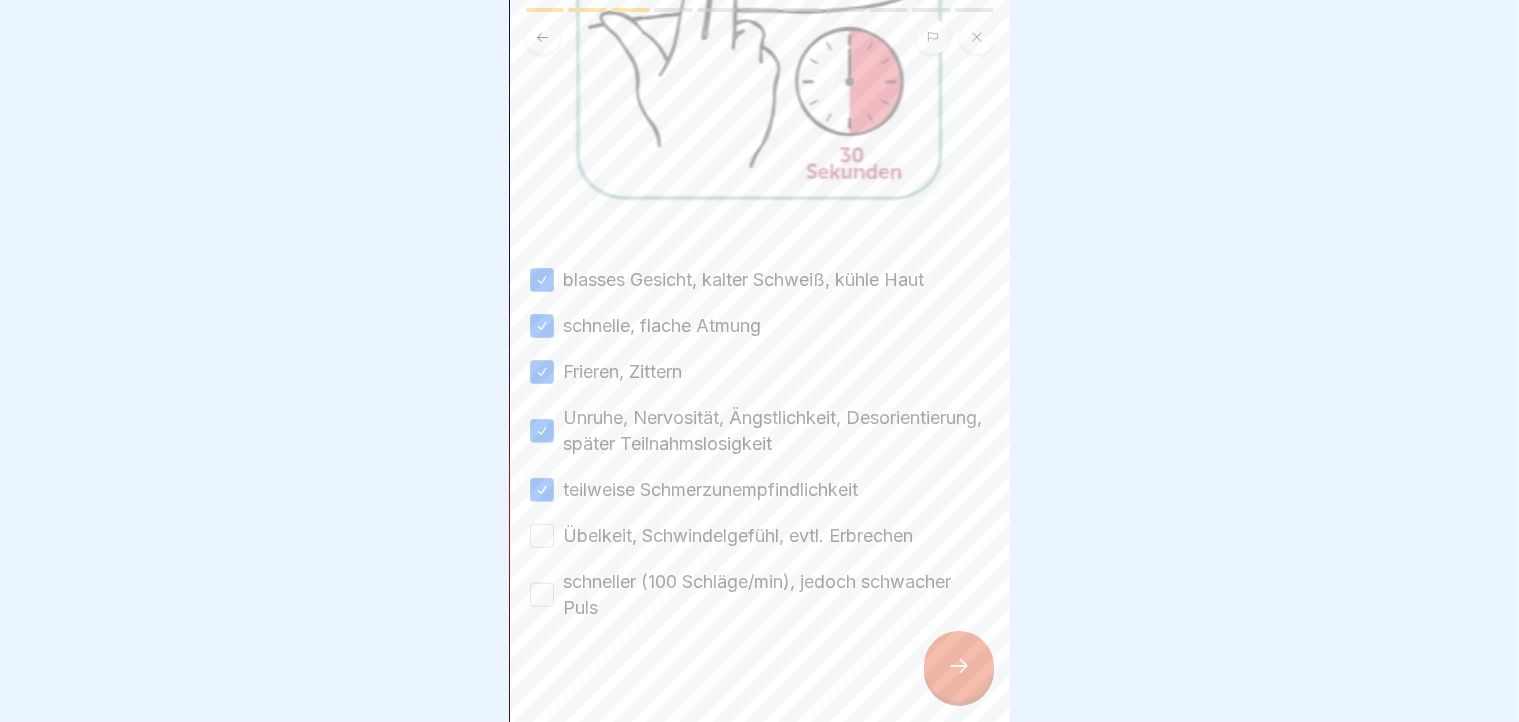 click on "Übelkeit, Schwindelgefühl, evtl. Erbrechen" at bounding box center (542, 536) 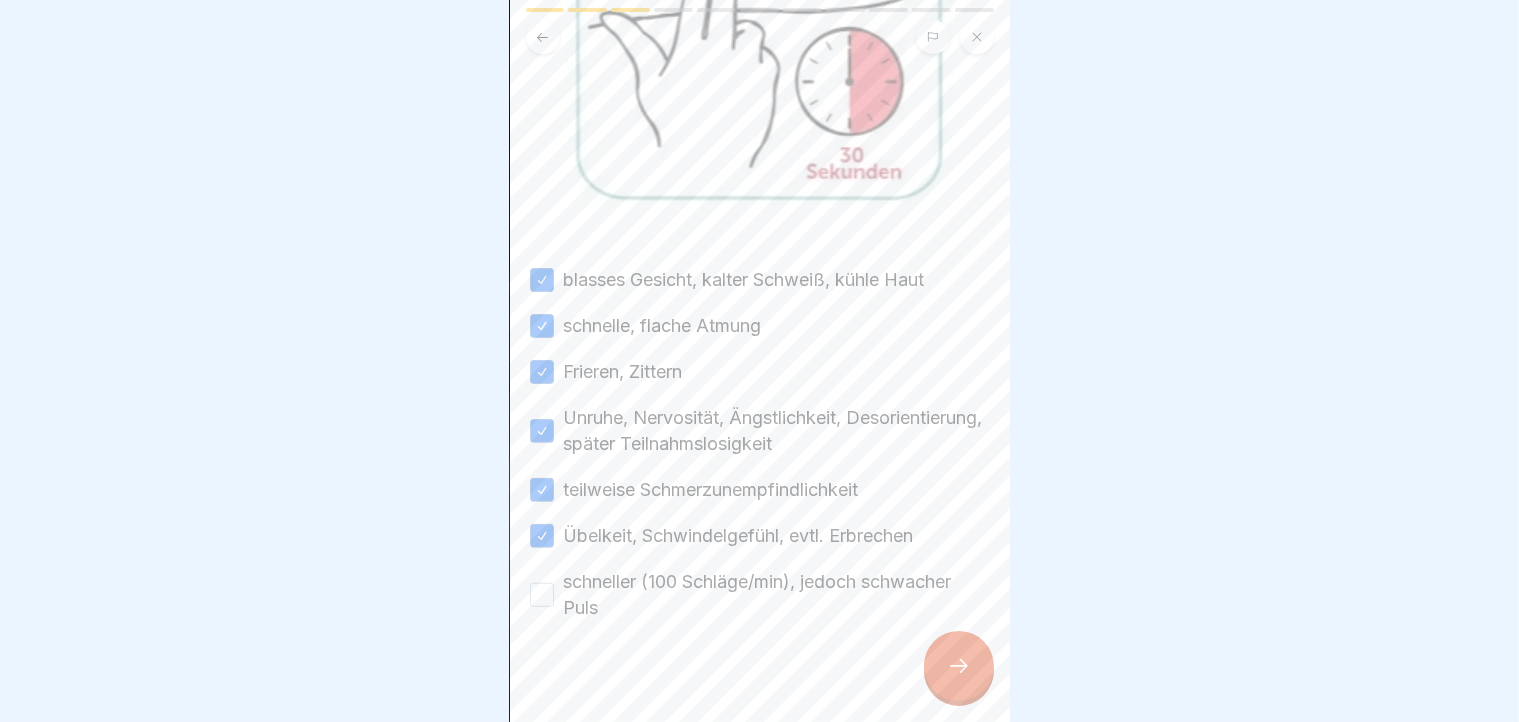 click on "schneller (100 Schläge/min), jedoch schwacher Puls" at bounding box center [542, 595] 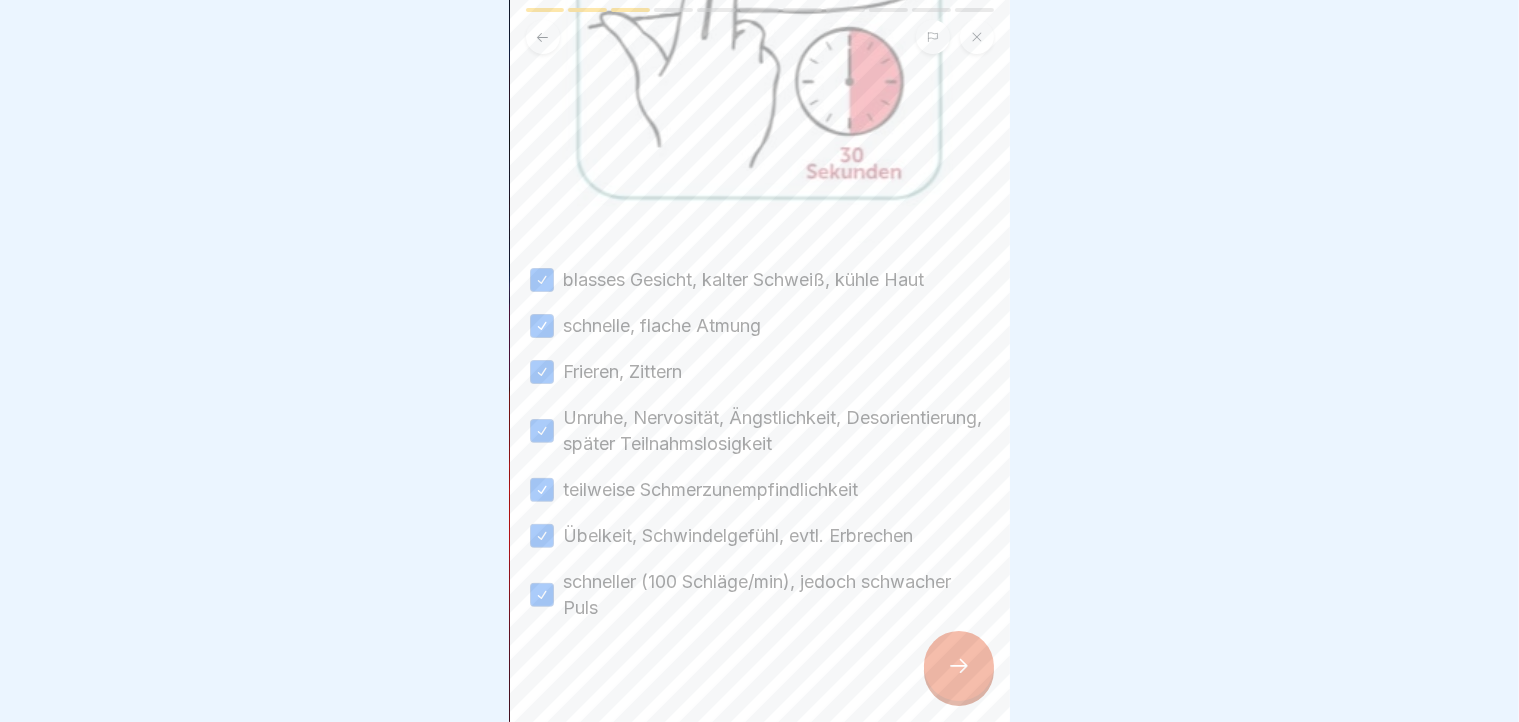 click 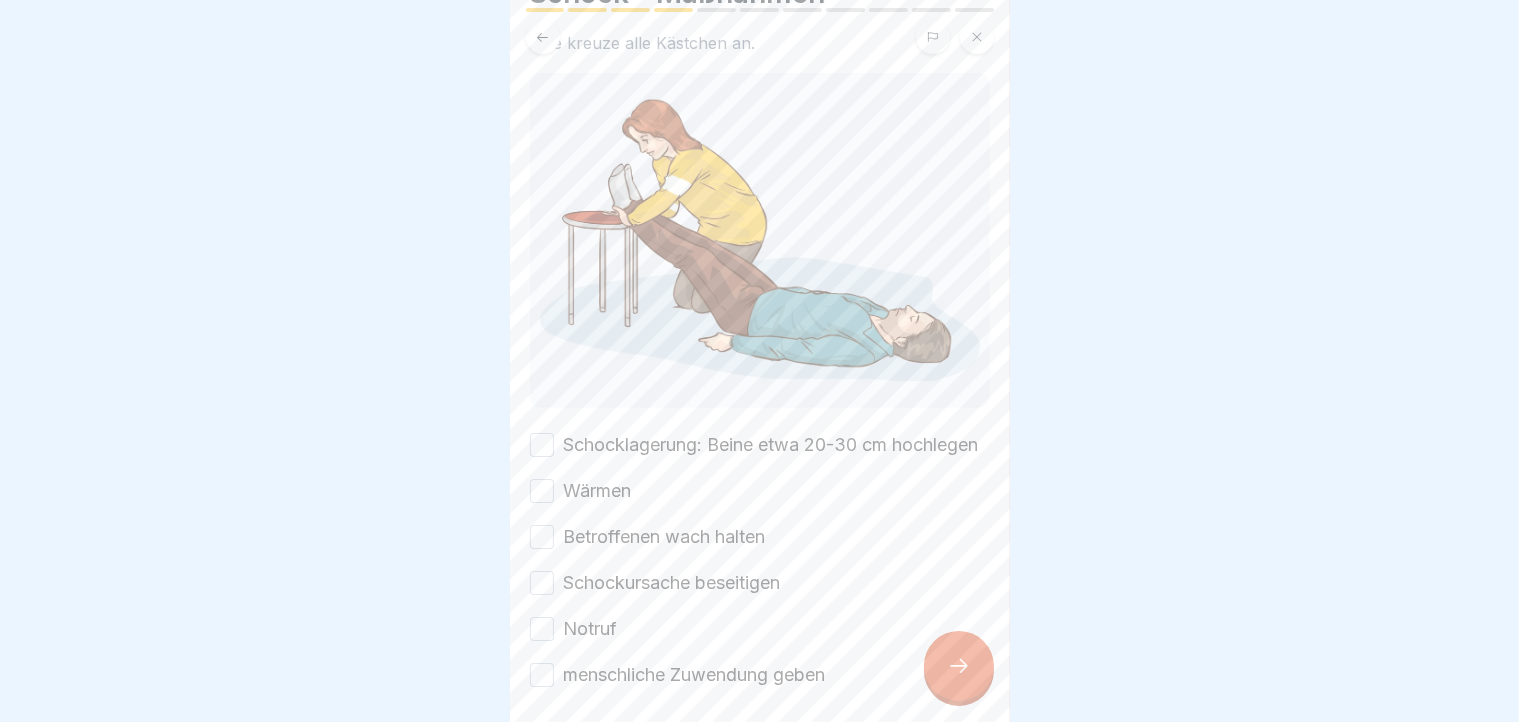 scroll, scrollTop: 115, scrollLeft: 0, axis: vertical 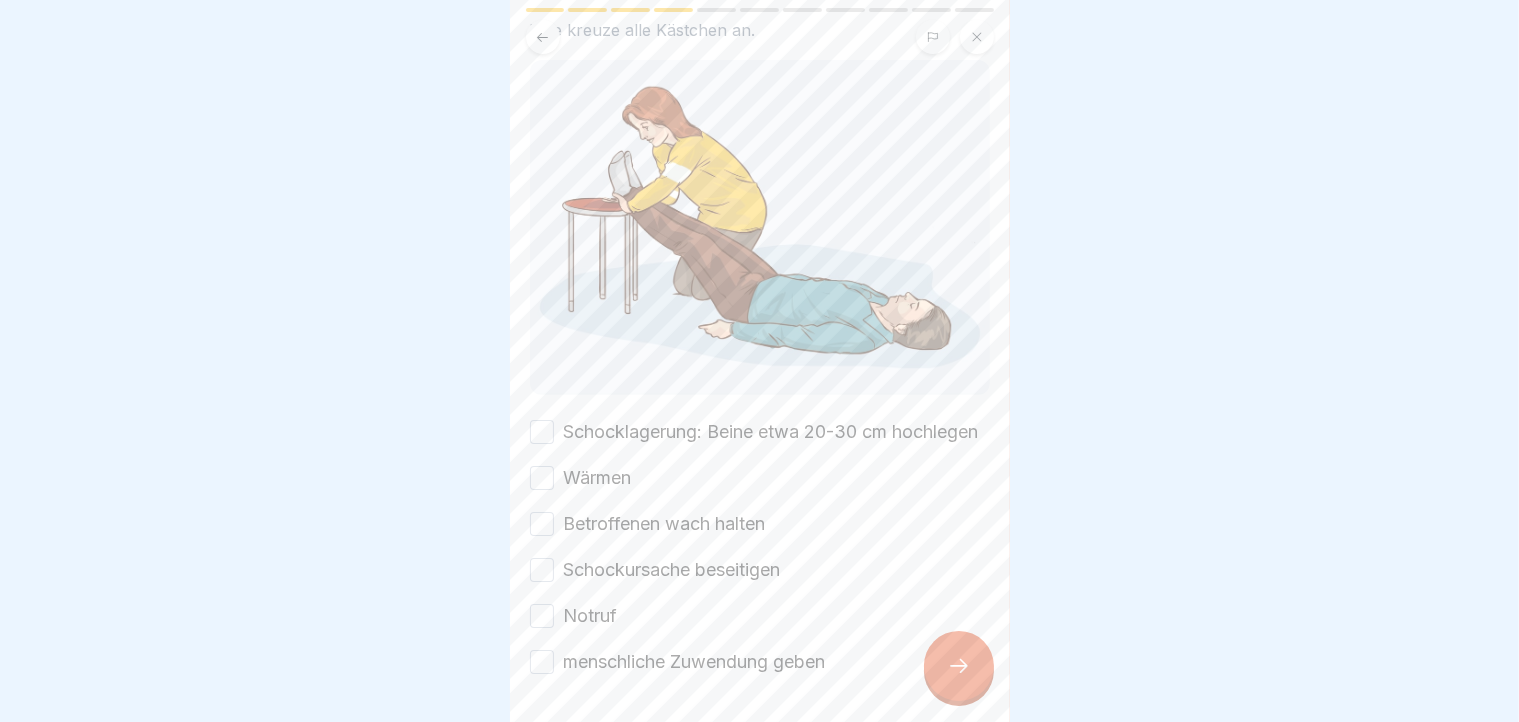click on "Schocklagerung: Beine etwa 20-30 cm hochlegen" at bounding box center (542, 432) 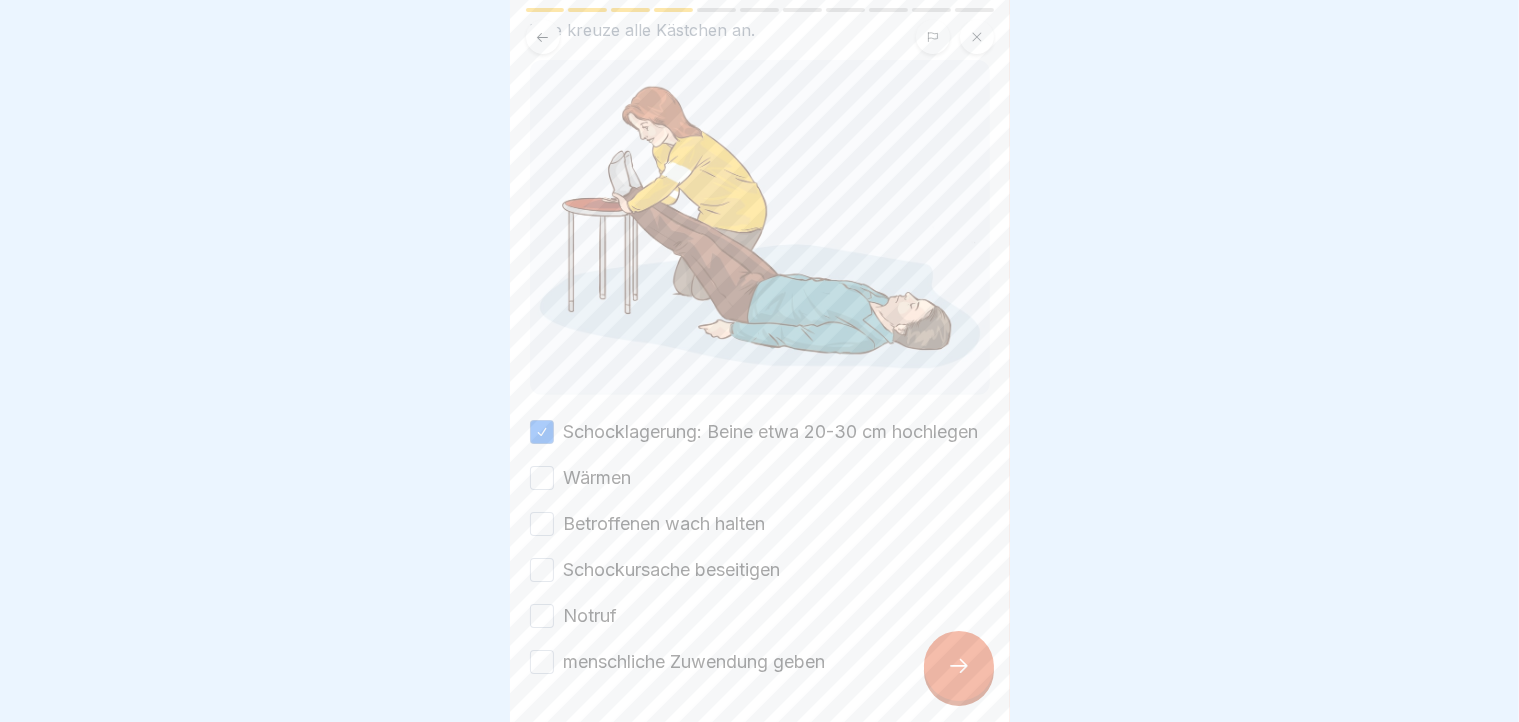 click on "Wärmen" at bounding box center [542, 478] 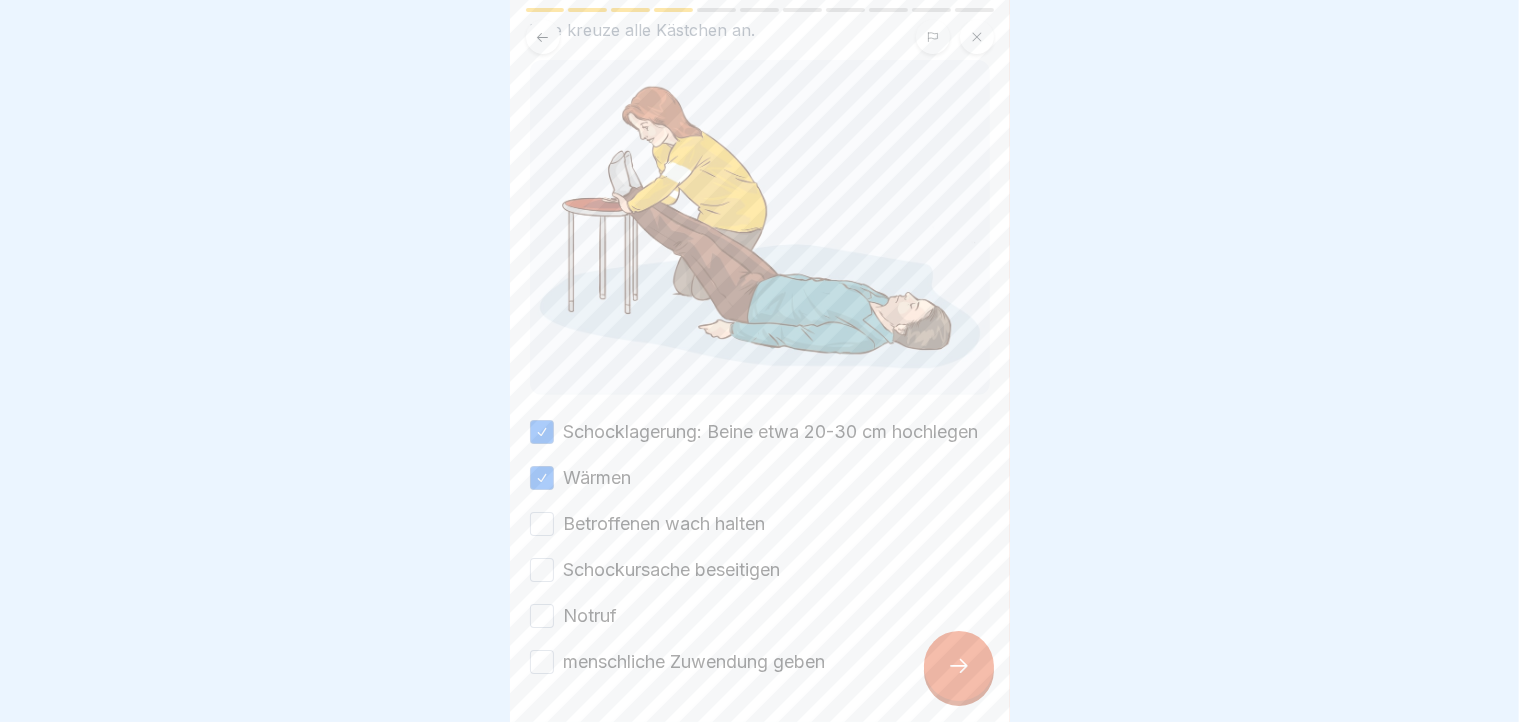 click on "Betroffenen wach halten" at bounding box center (542, 524) 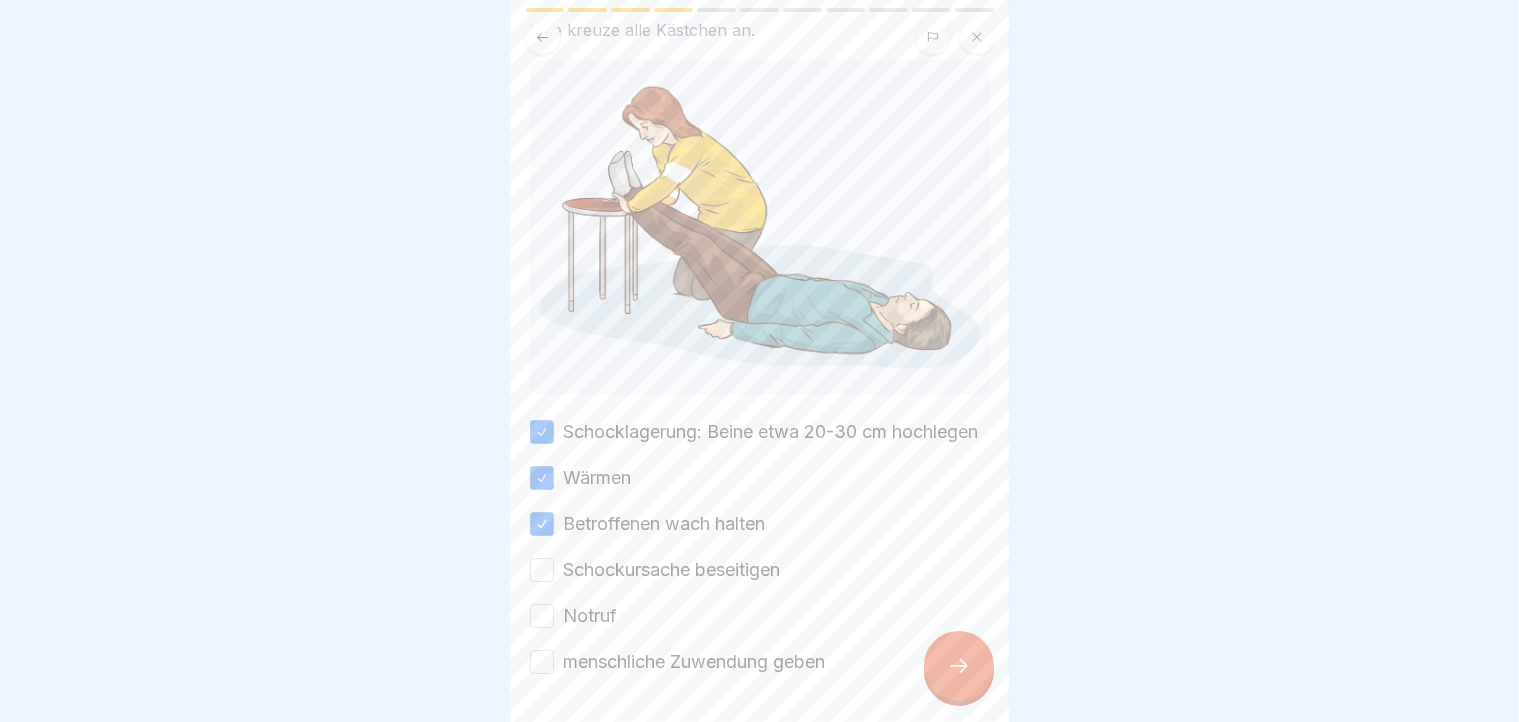click on "Schockursache beseitigen" at bounding box center (542, 570) 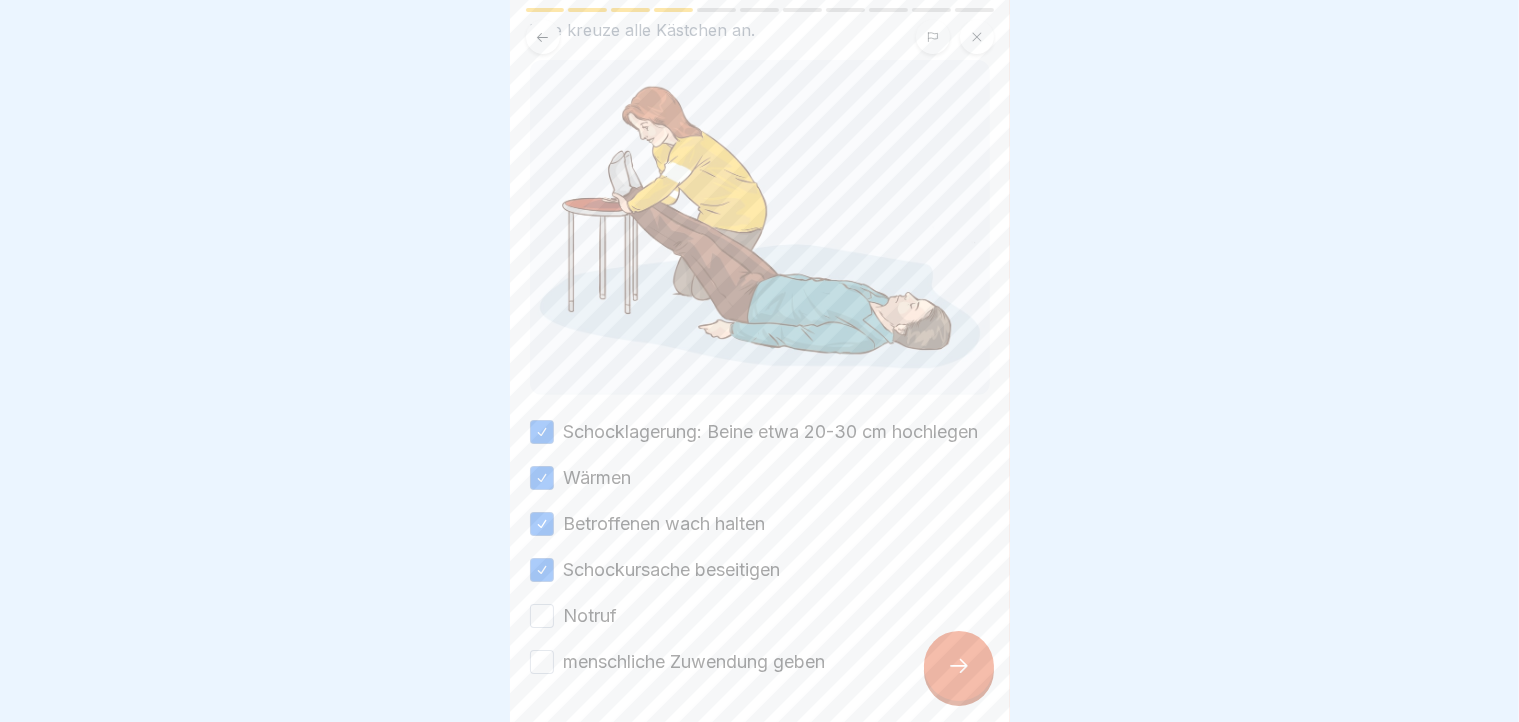 click on "Notruf" at bounding box center (542, 616) 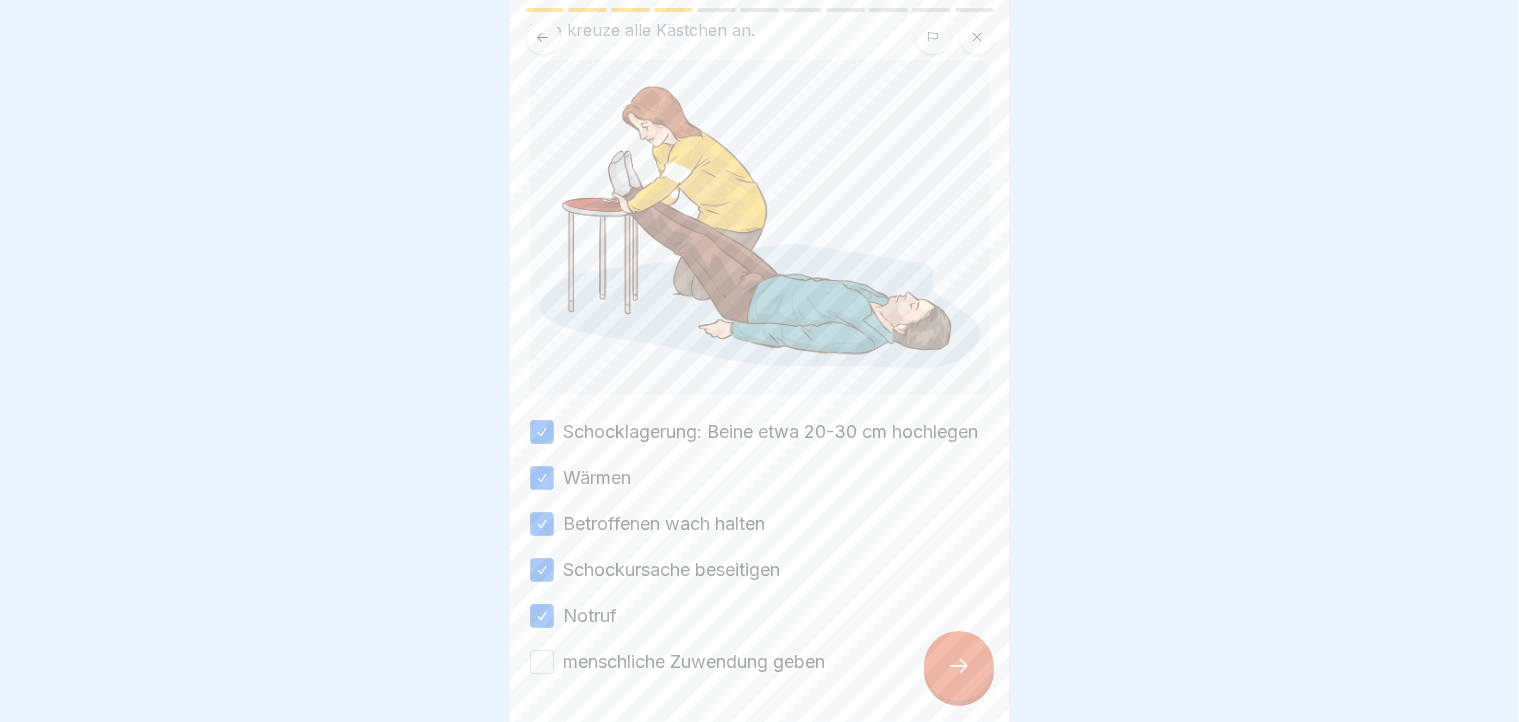 scroll, scrollTop: 200, scrollLeft: 0, axis: vertical 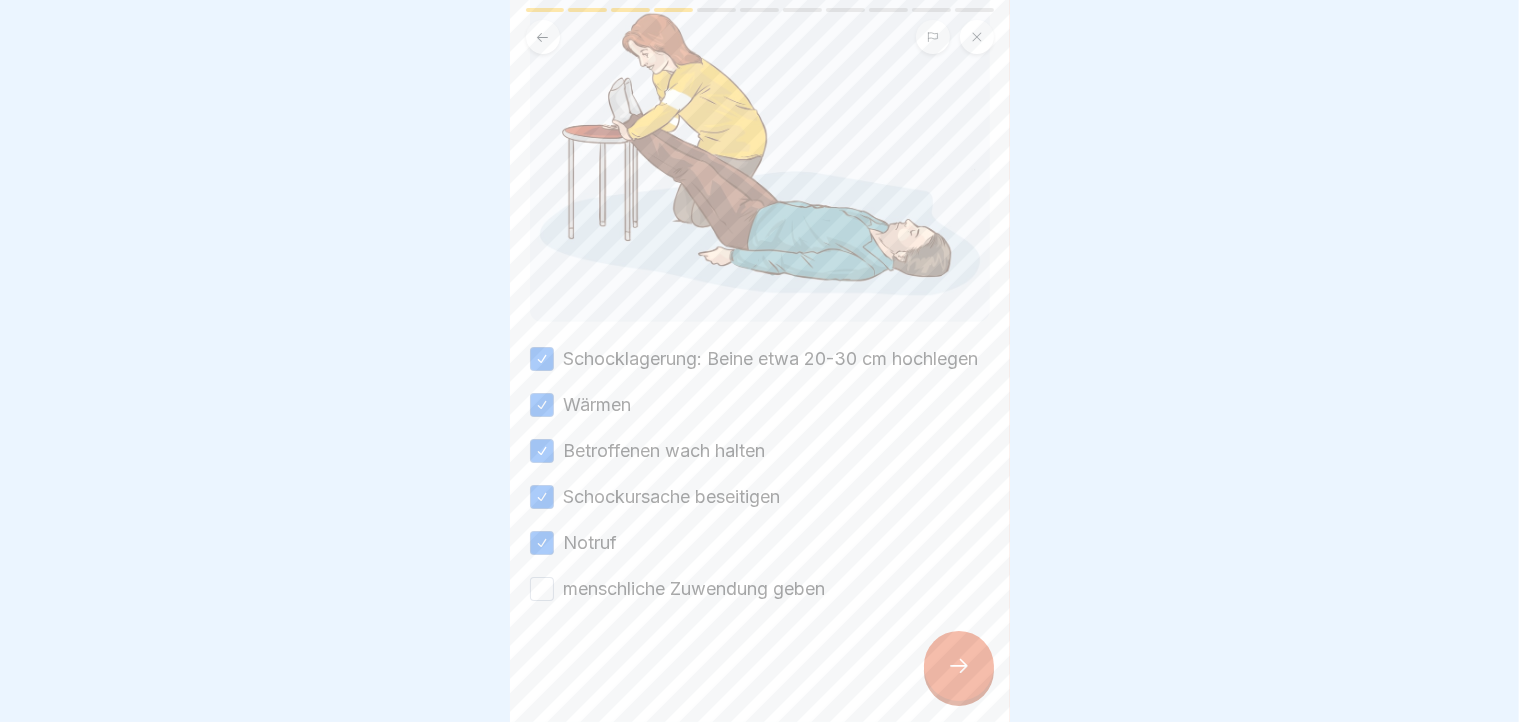 click on "menschliche Zuwendung geben" at bounding box center (542, 589) 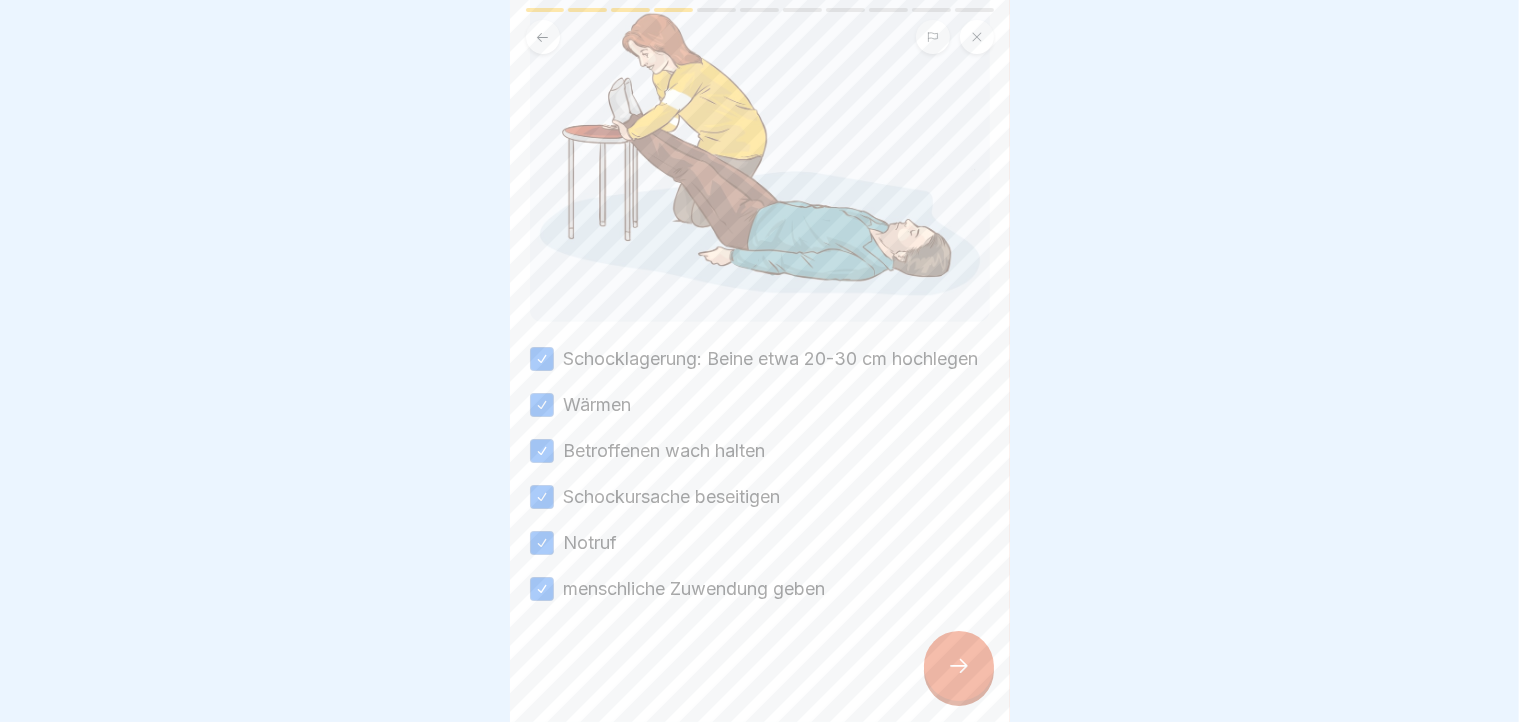 click at bounding box center [959, 666] 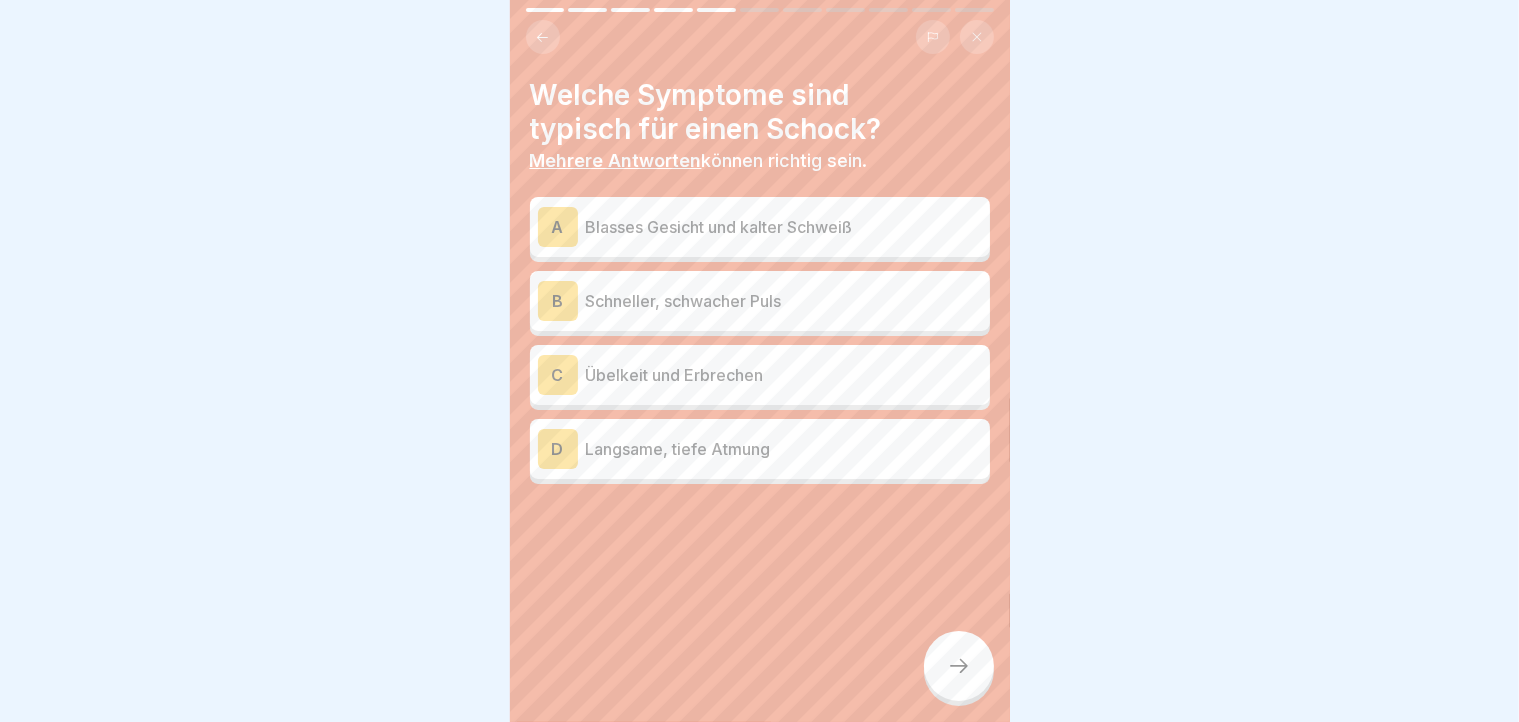 click on "Blasses Gesicht und kalter Schweiß" at bounding box center (784, 227) 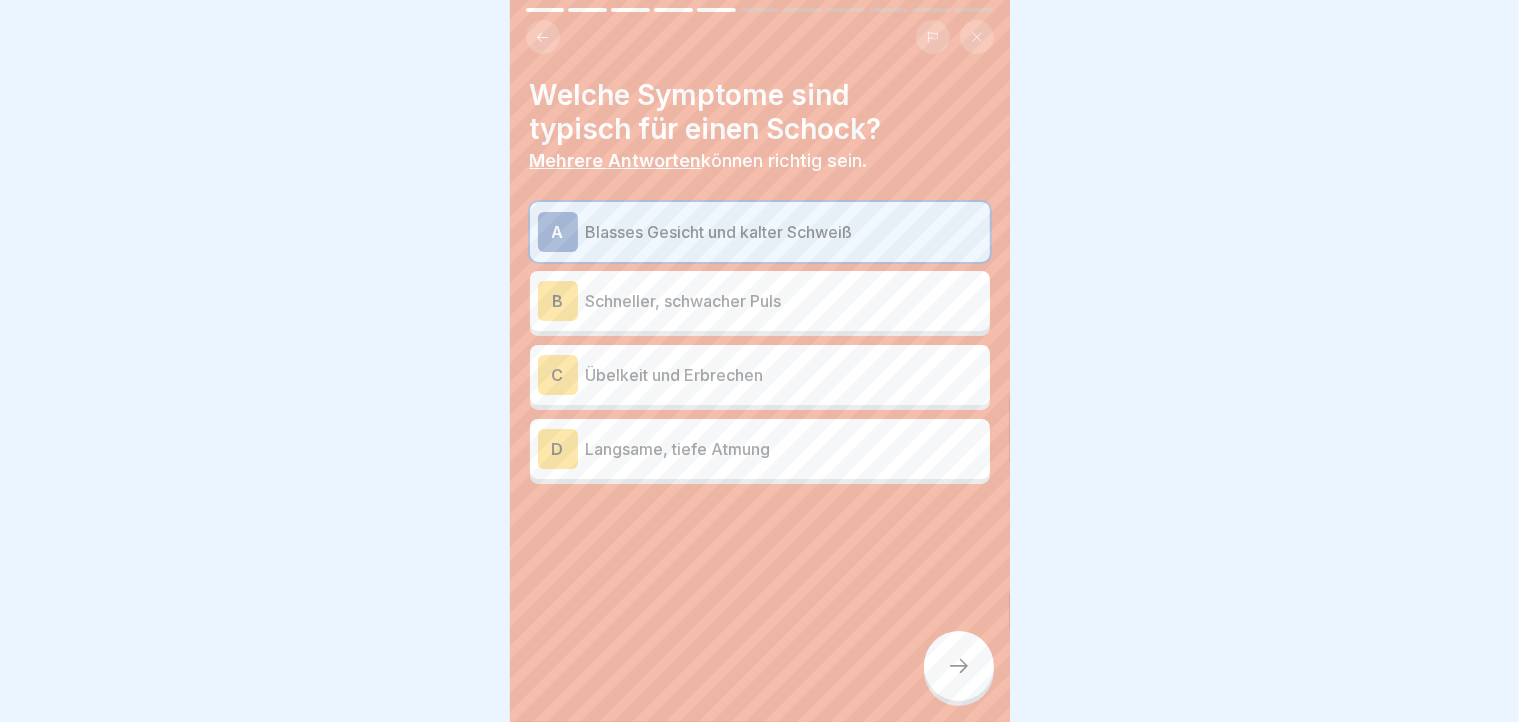 click on "Übelkeit und Erbrechen" at bounding box center (784, 375) 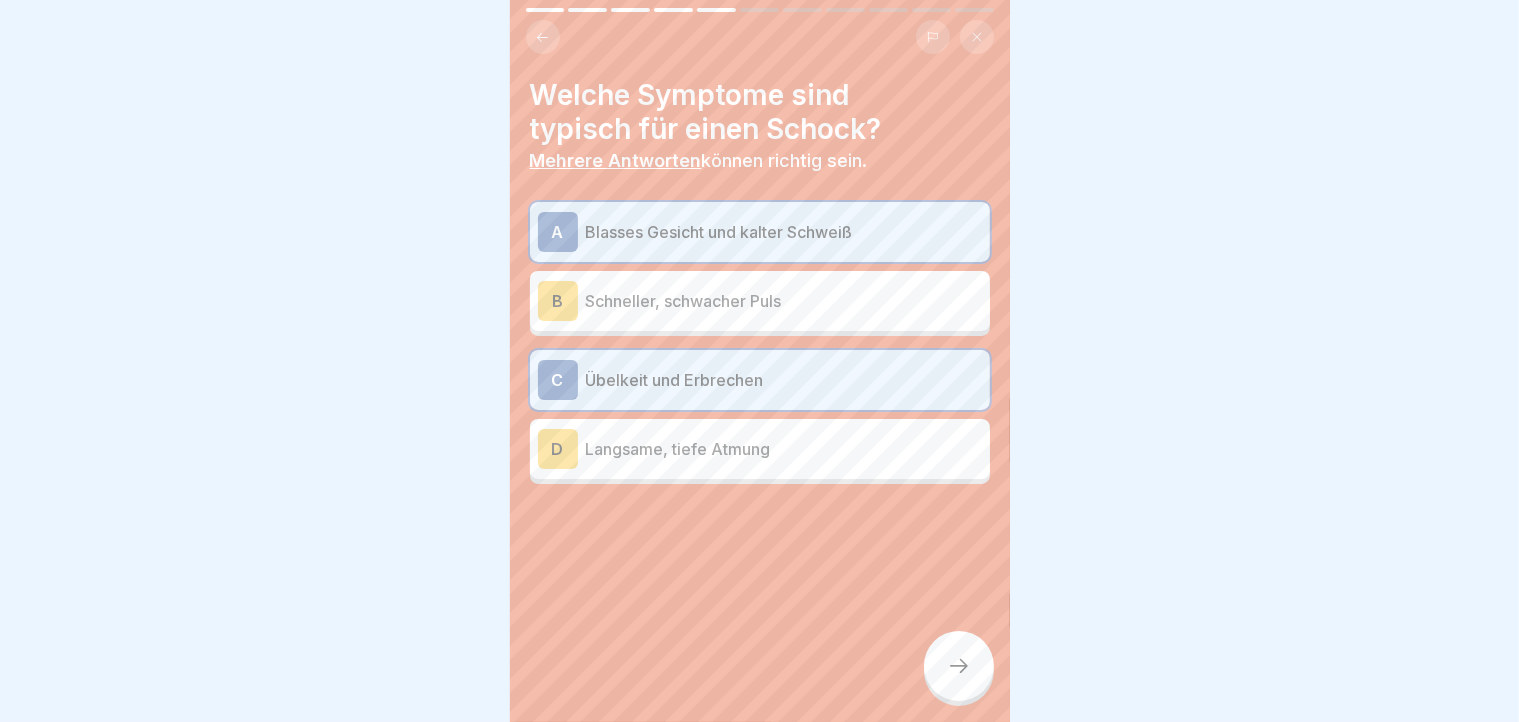 click on "Langsame, tiefe Atmung" at bounding box center (784, 449) 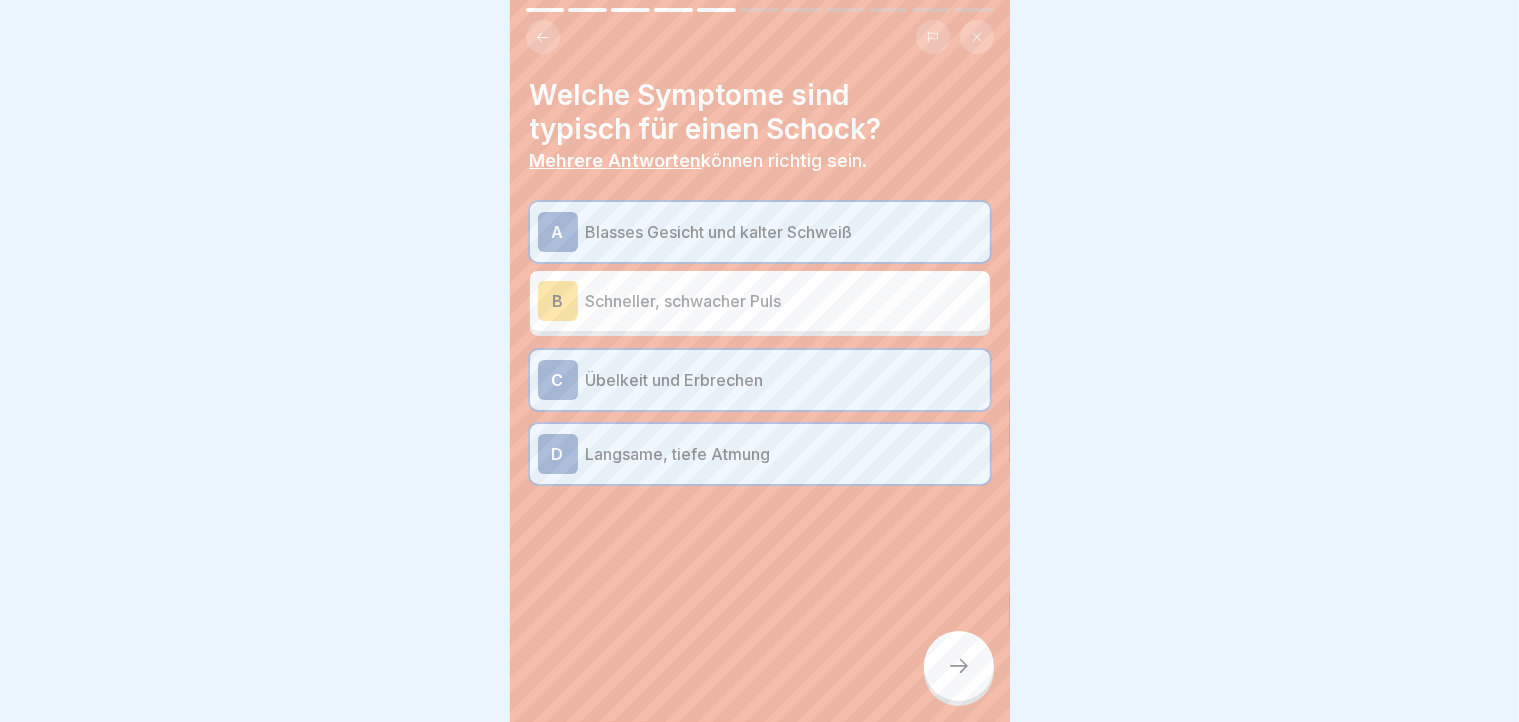 click on "B Schneller, schwacher Puls" at bounding box center [760, 301] 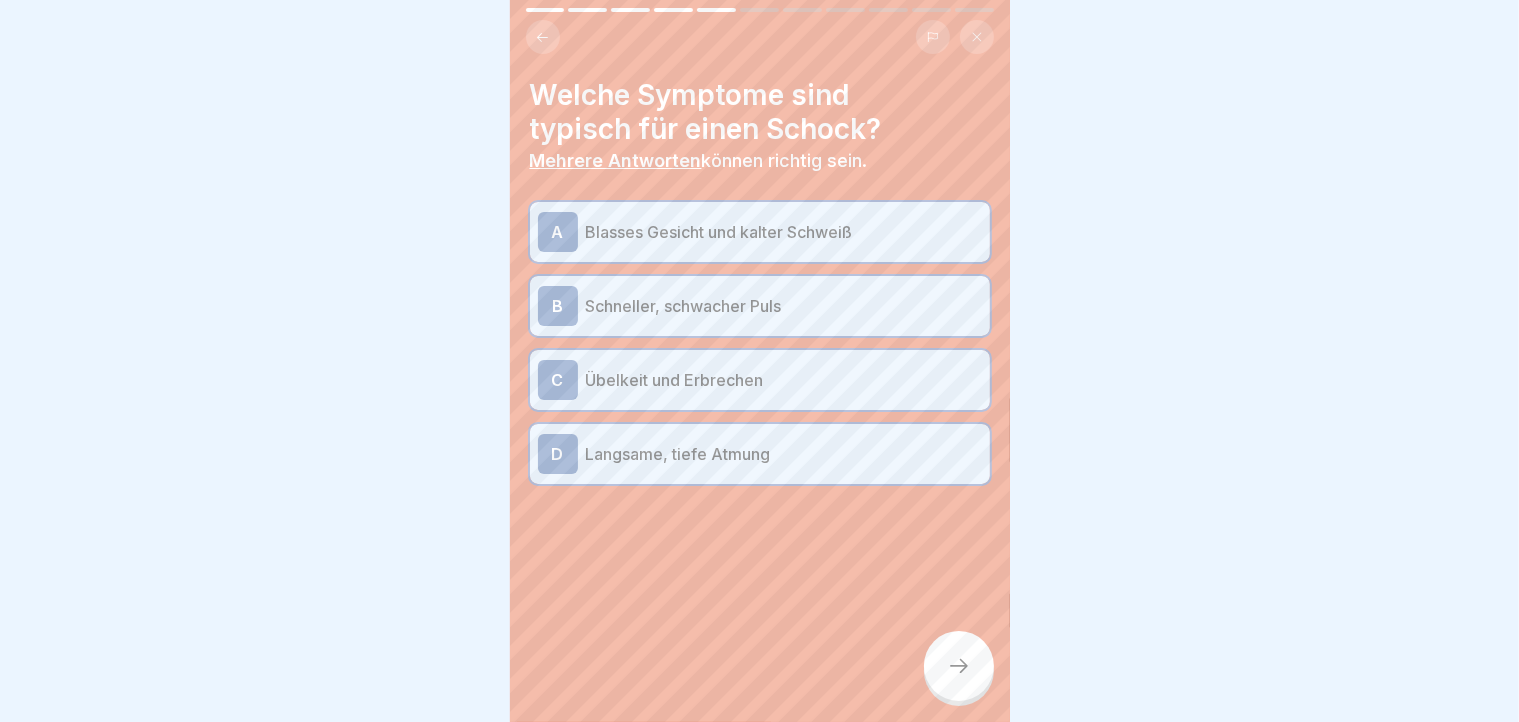 click on "Übelkeit und Erbrechen" at bounding box center (784, 380) 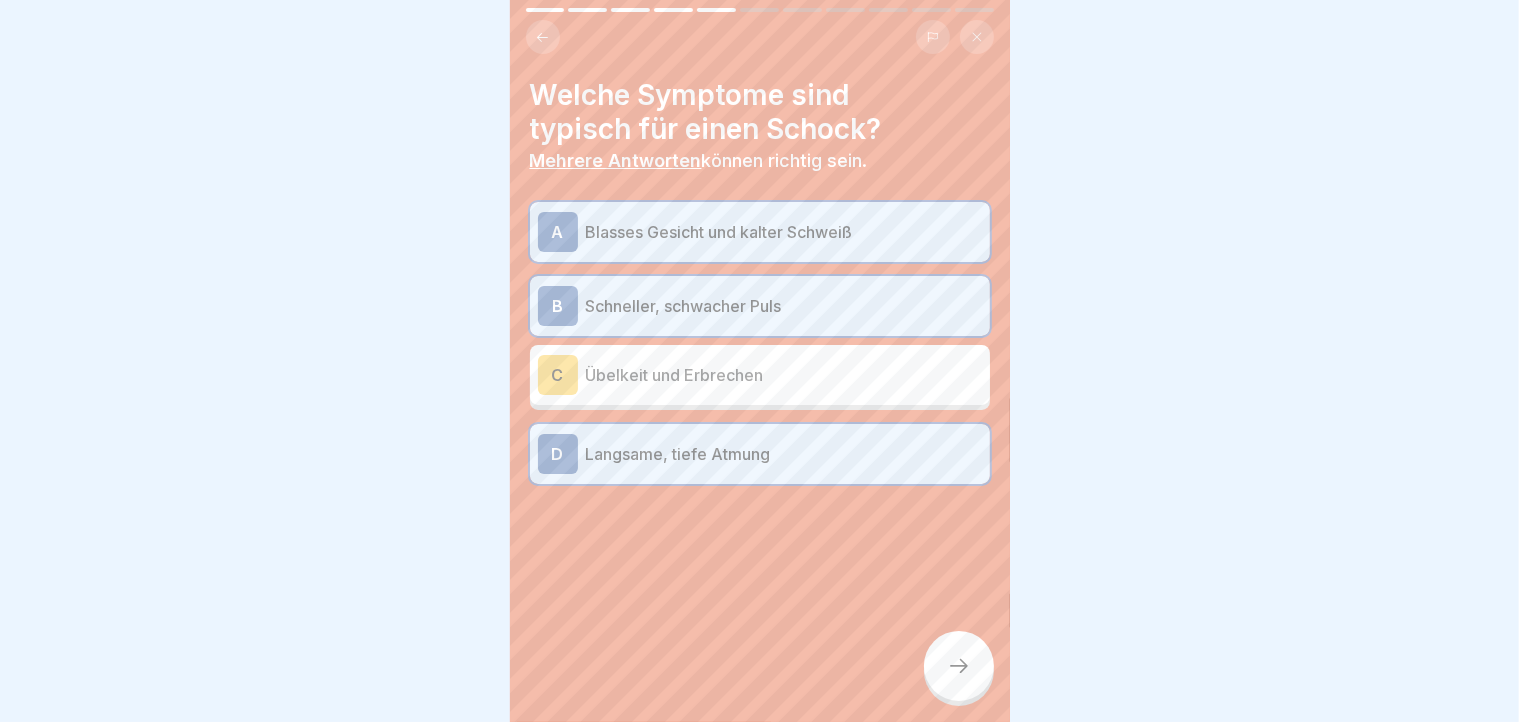 click on "Übelkeit und Erbrechen" at bounding box center (784, 375) 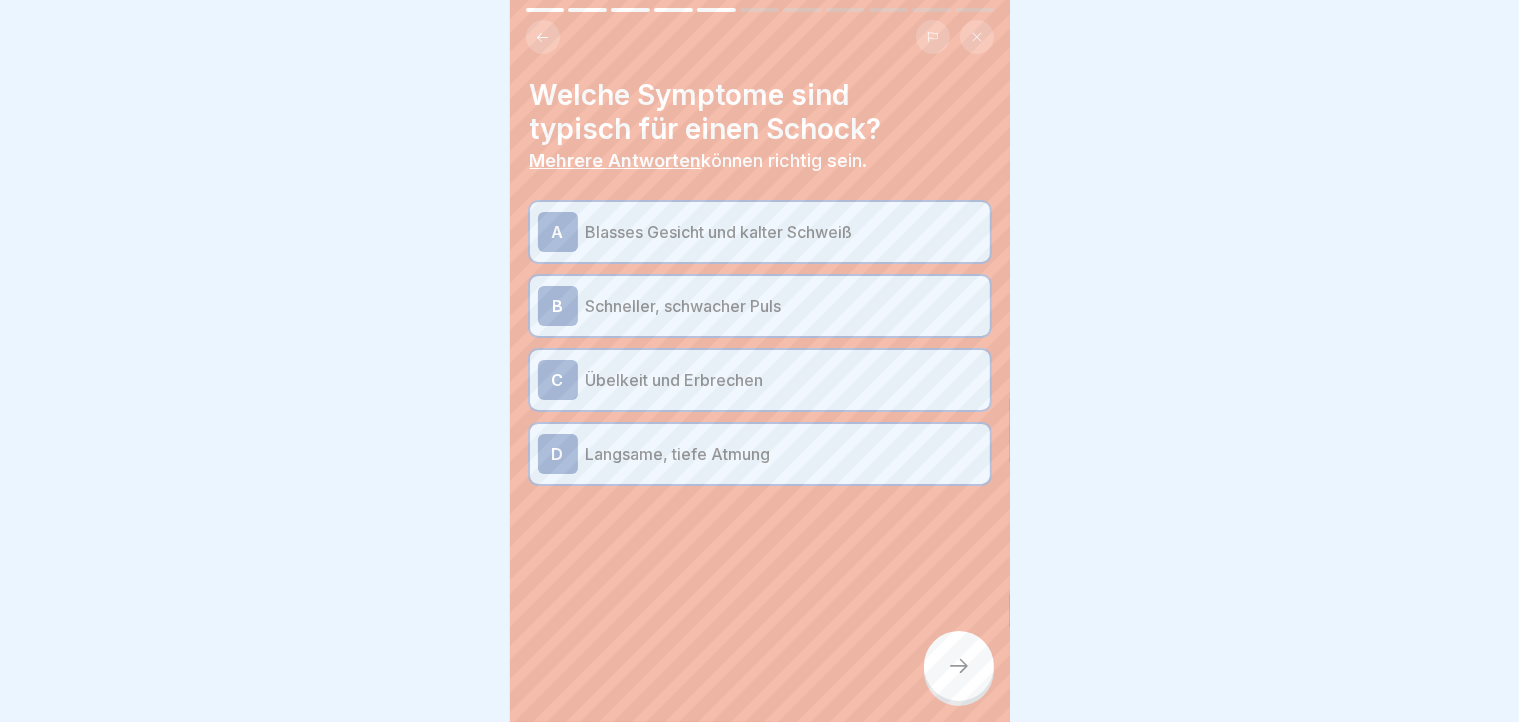 click on "Langsame, tiefe Atmung" at bounding box center (784, 454) 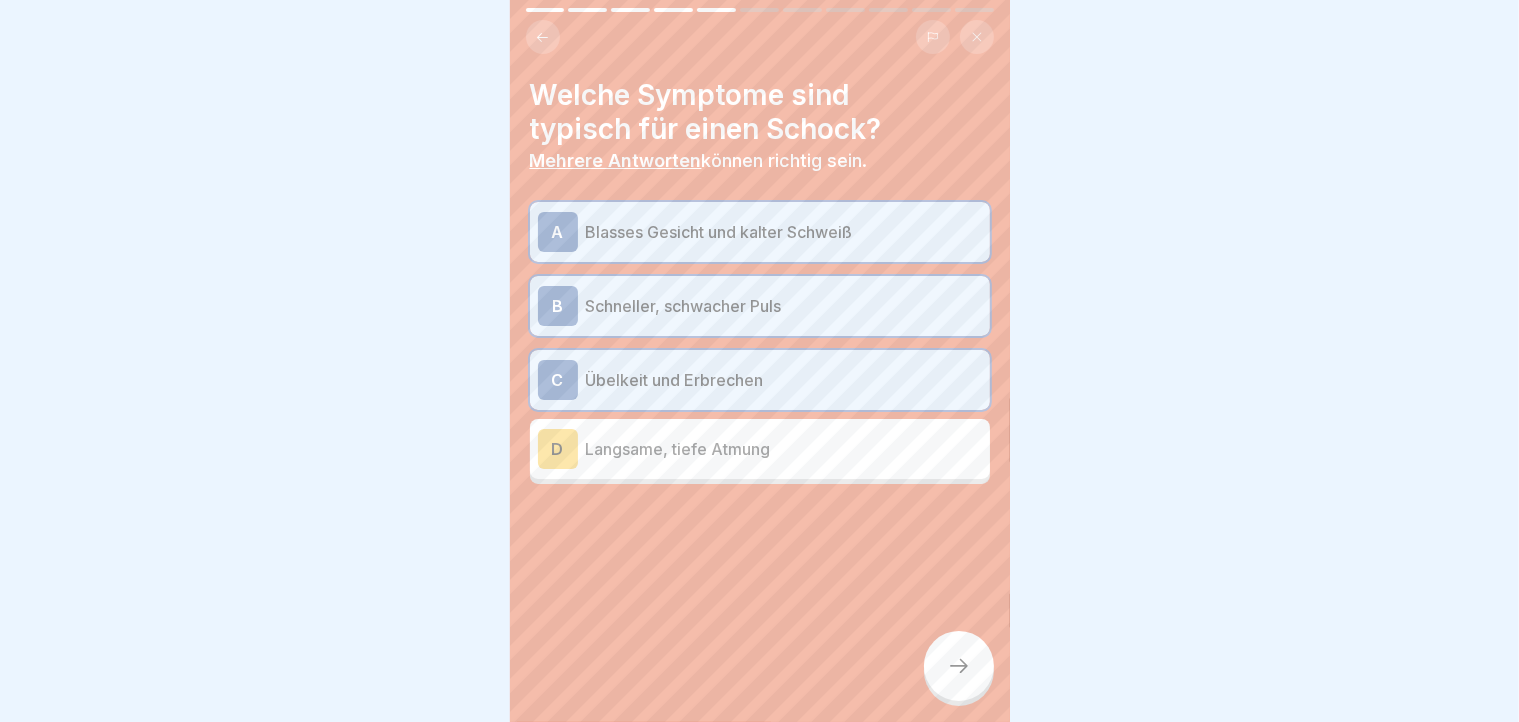 click on "Langsame, tiefe Atmung" at bounding box center (784, 449) 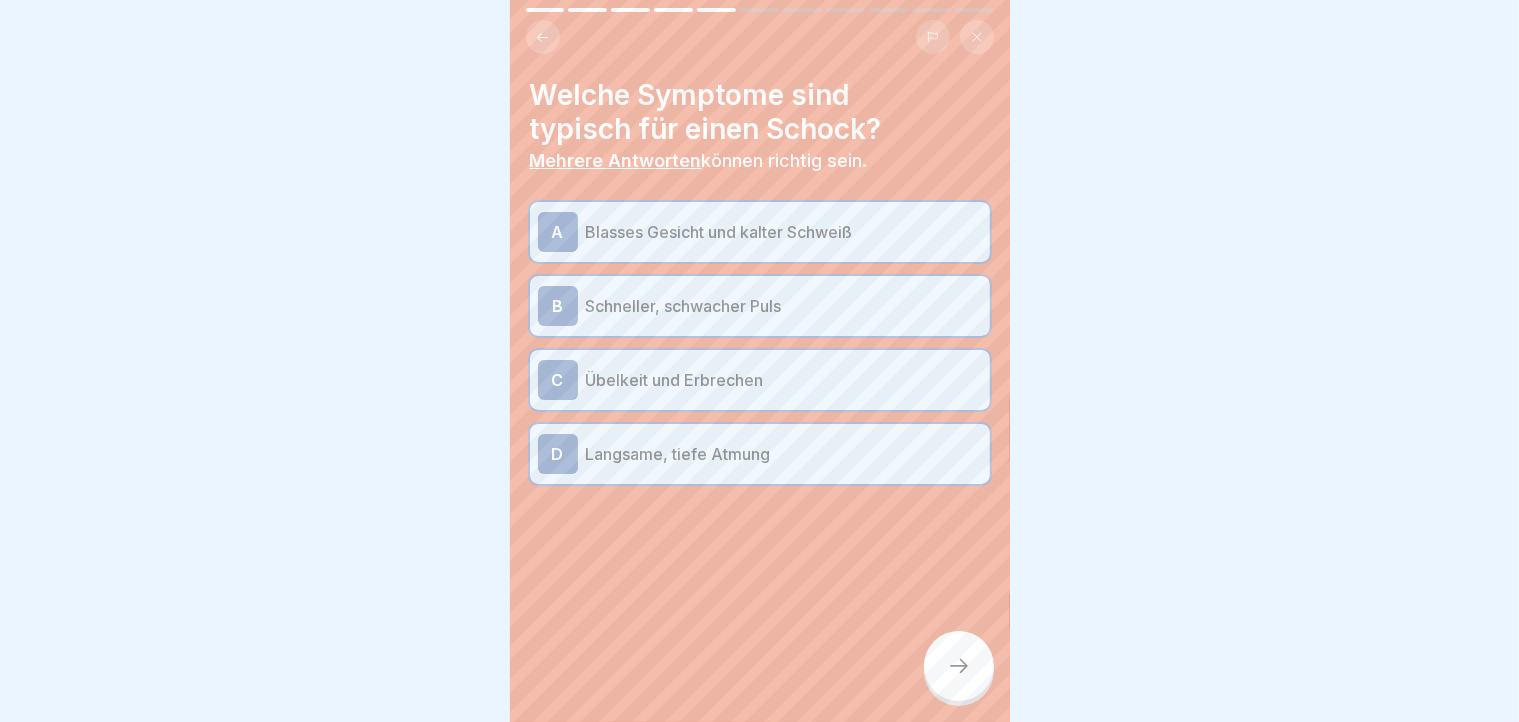 click 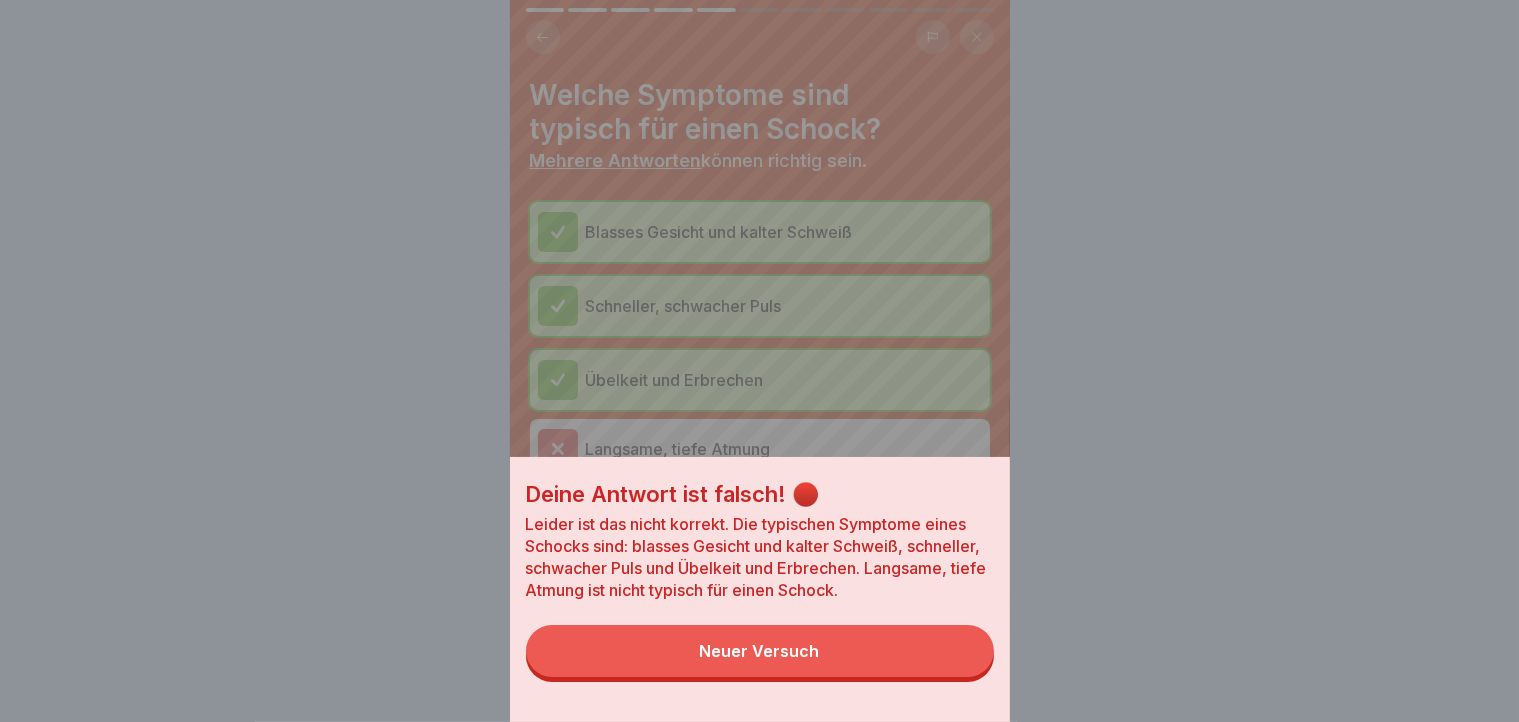 click on "Neuer Versuch" at bounding box center (760, 651) 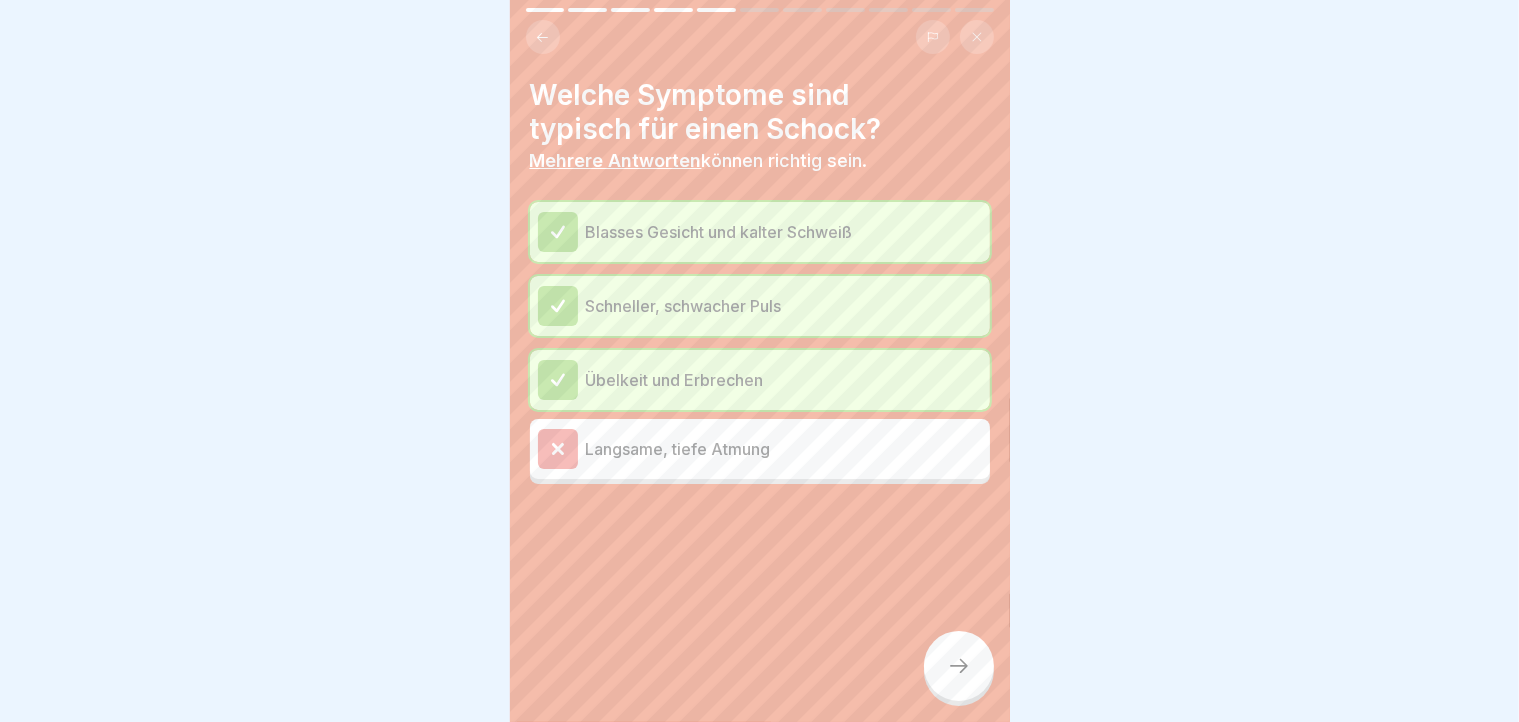 click on "Langsame, tiefe Atmung" at bounding box center [784, 449] 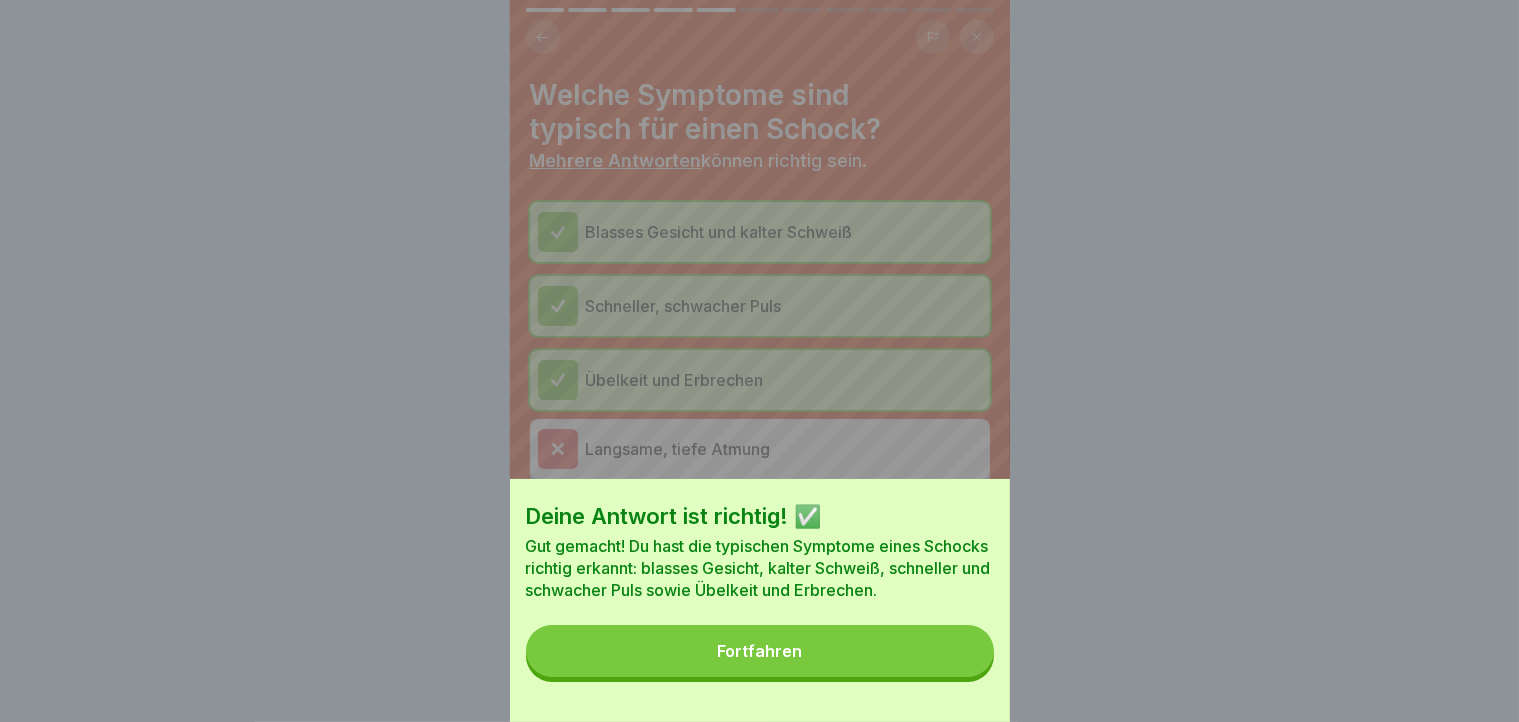 click on "Fortfahren" at bounding box center (760, 651) 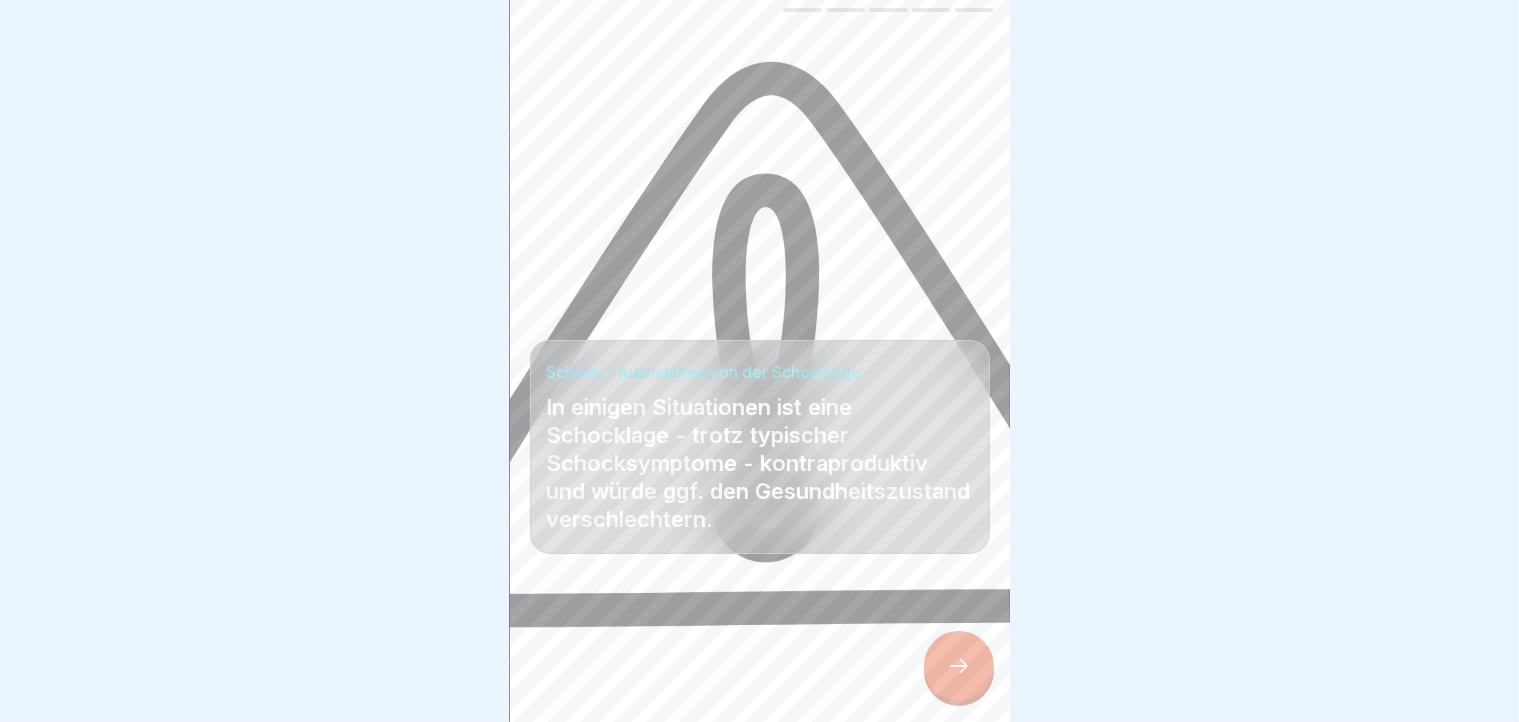 scroll, scrollTop: 16, scrollLeft: 0, axis: vertical 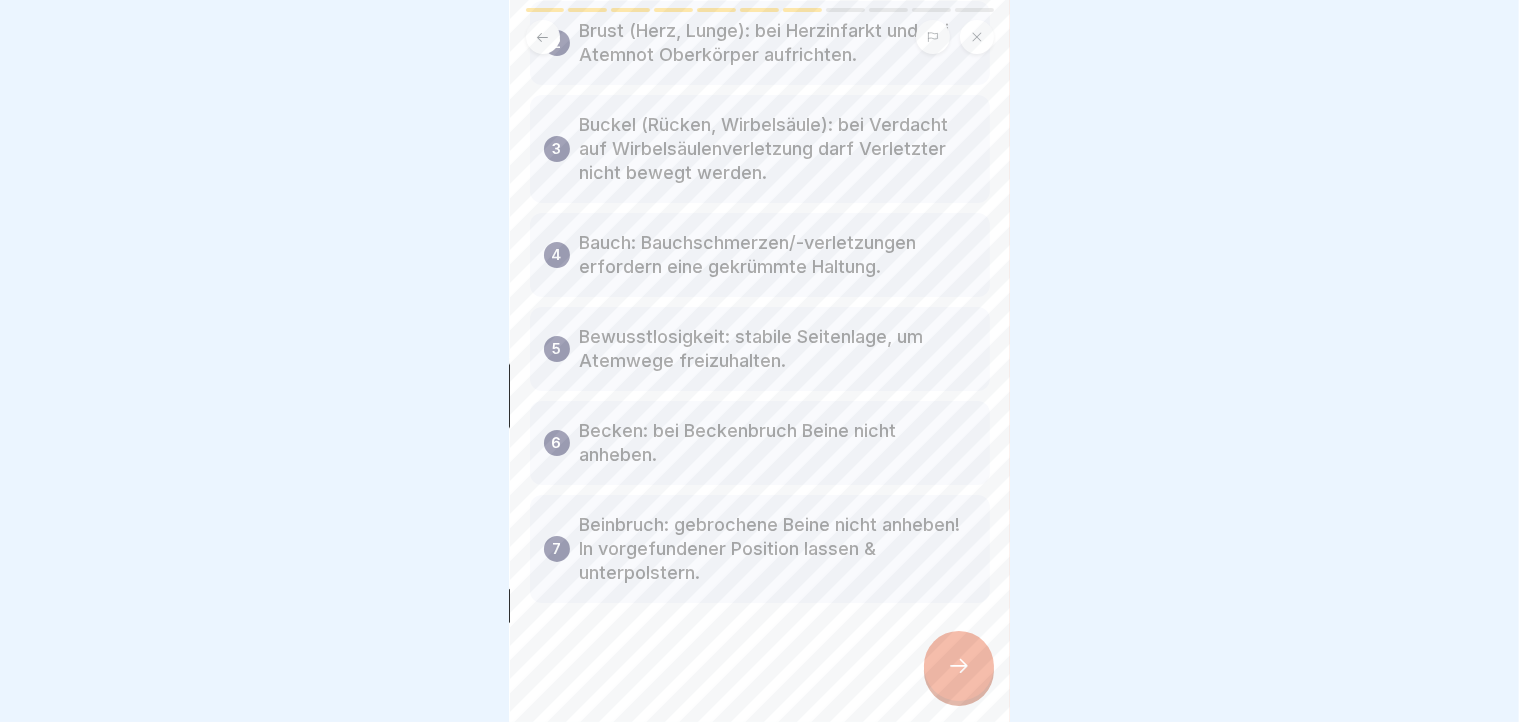 click 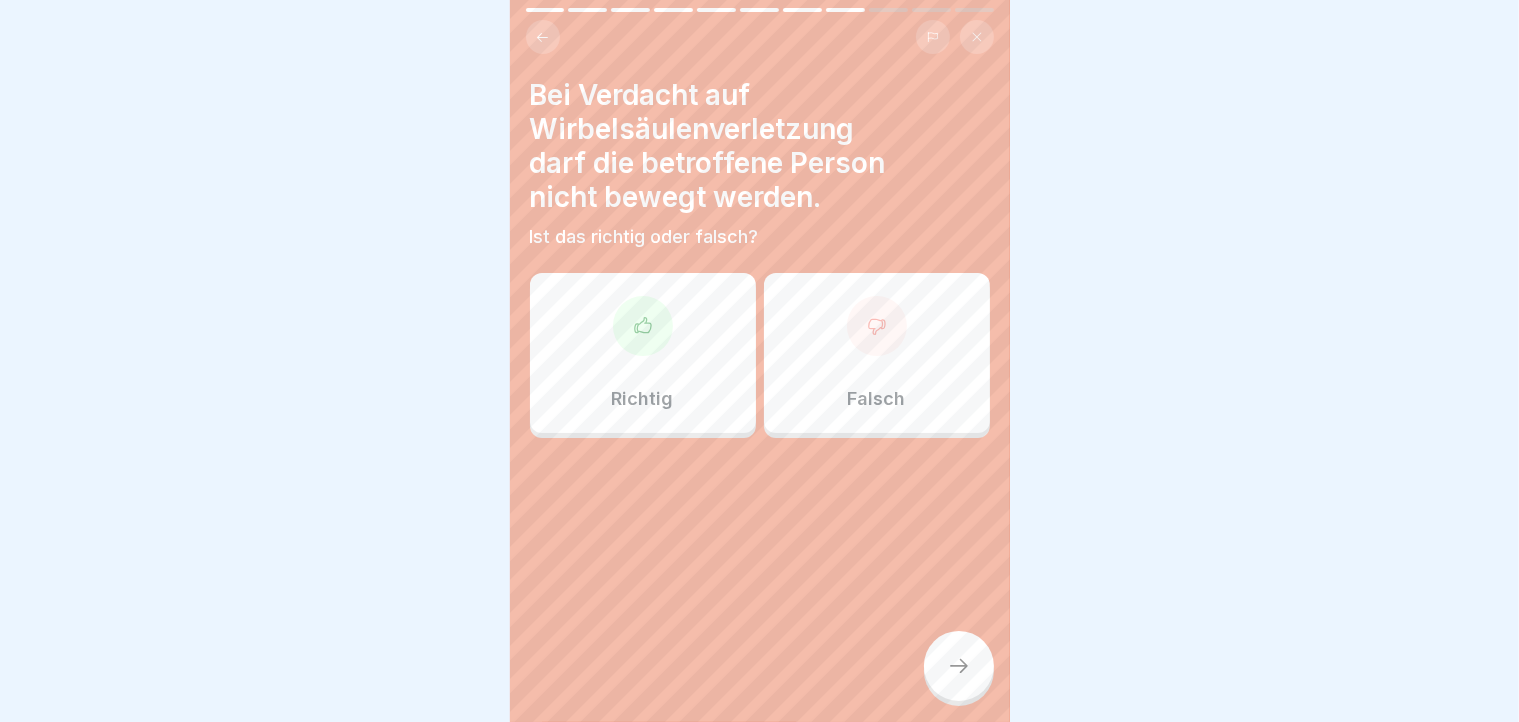 click on "Richtig" at bounding box center [643, 353] 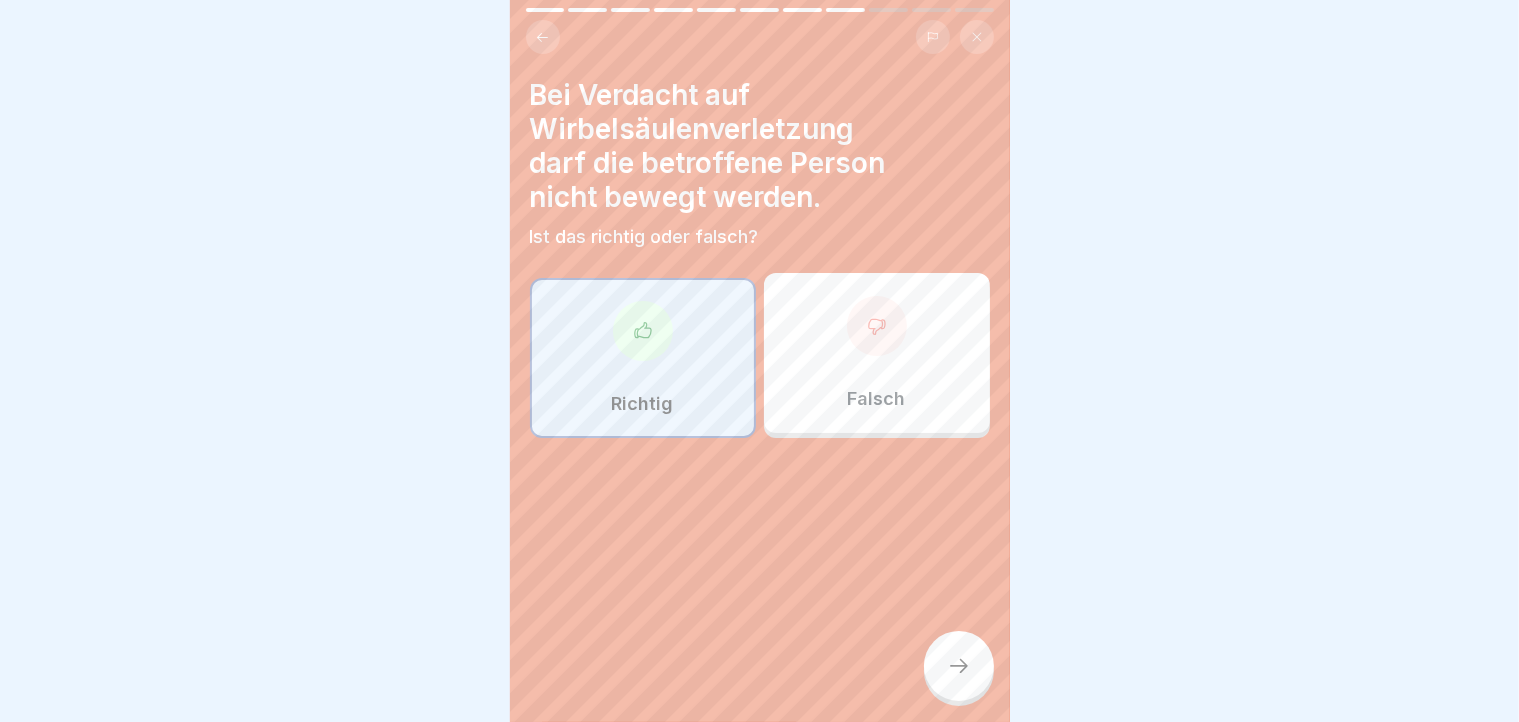 click at bounding box center (959, 666) 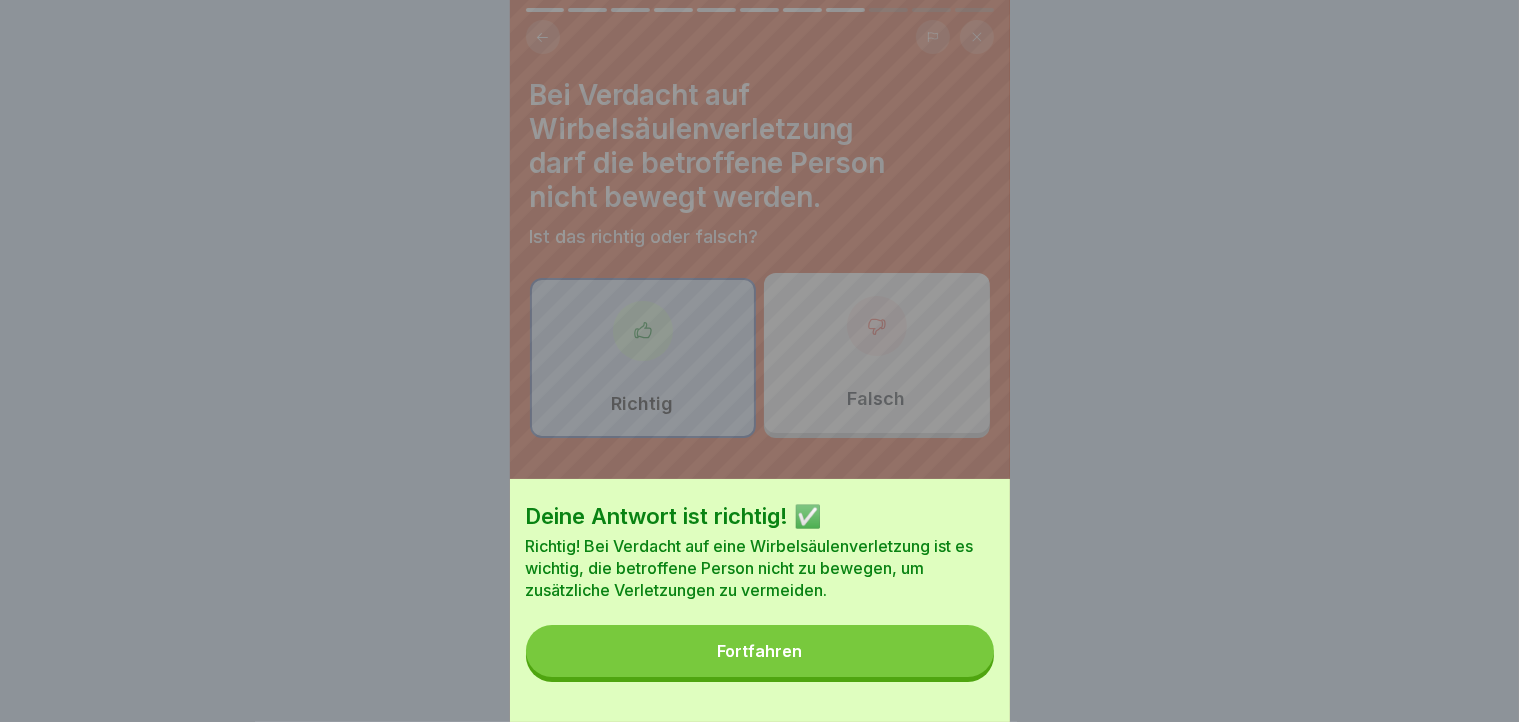 click on "Fortfahren" at bounding box center (760, 651) 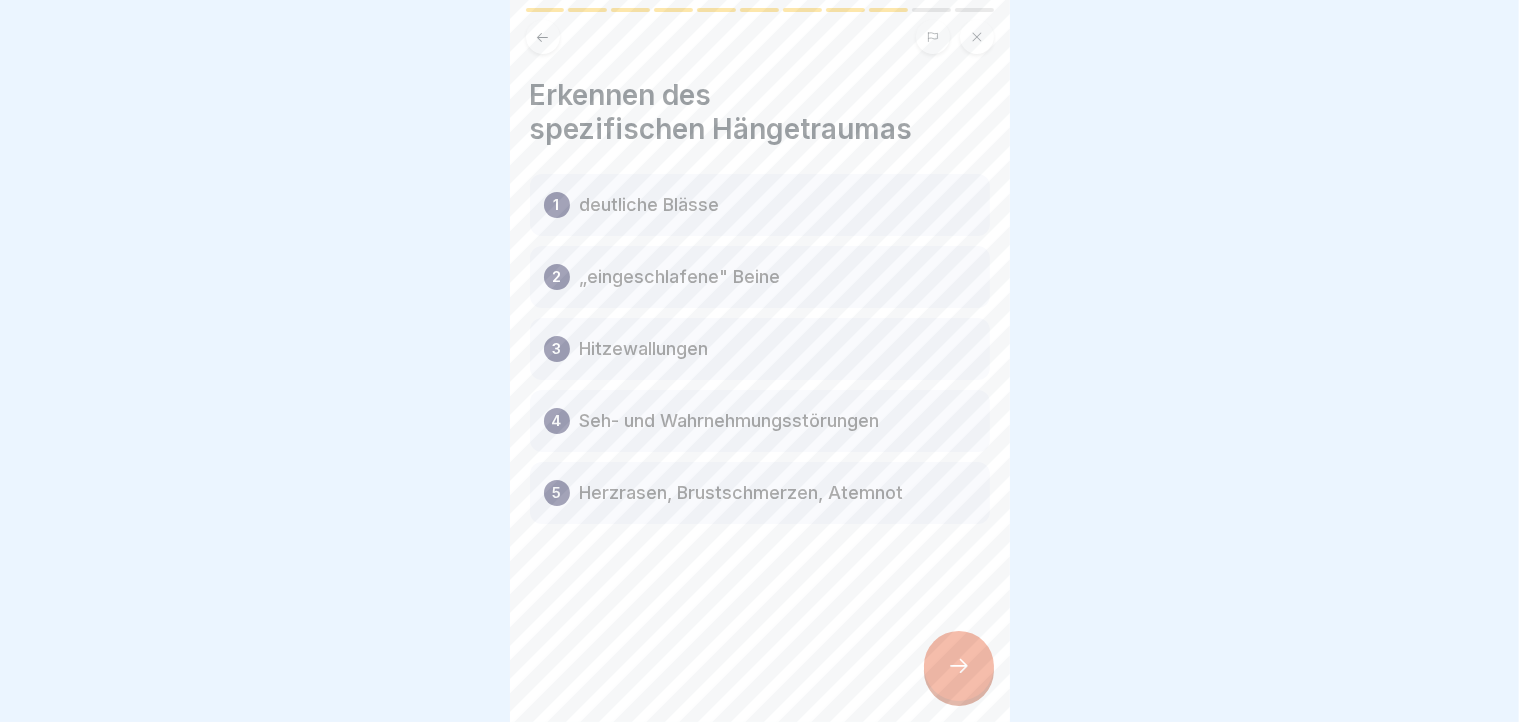 scroll, scrollTop: 0, scrollLeft: 0, axis: both 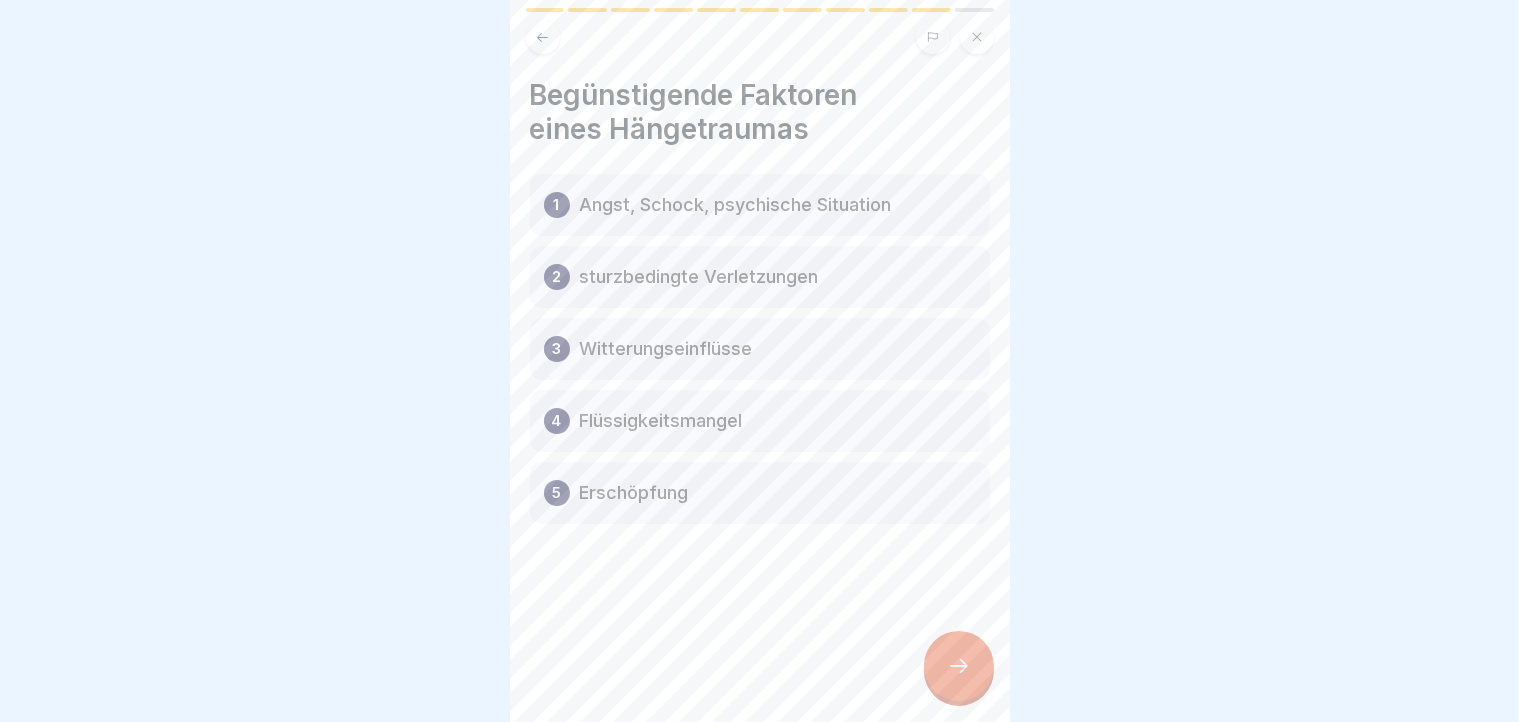 click 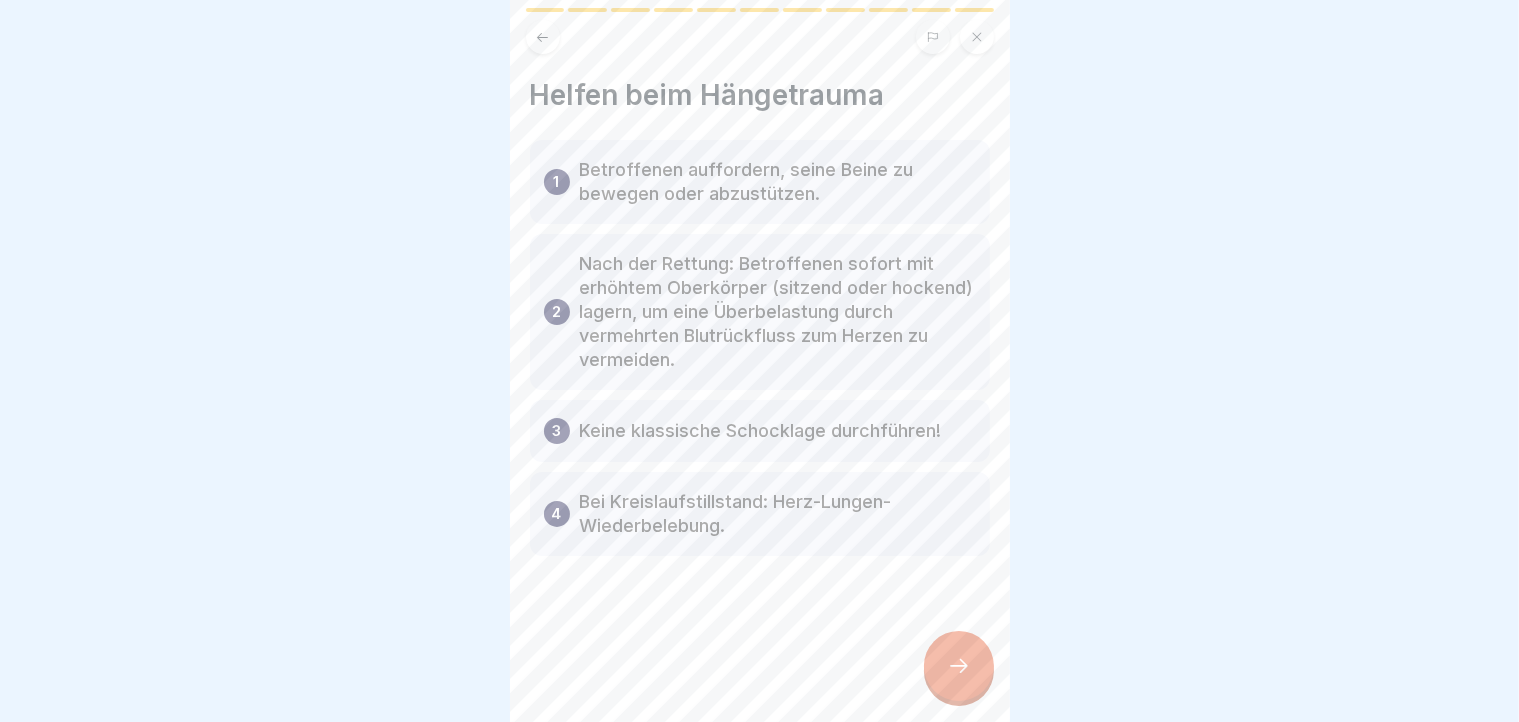 click at bounding box center [959, 666] 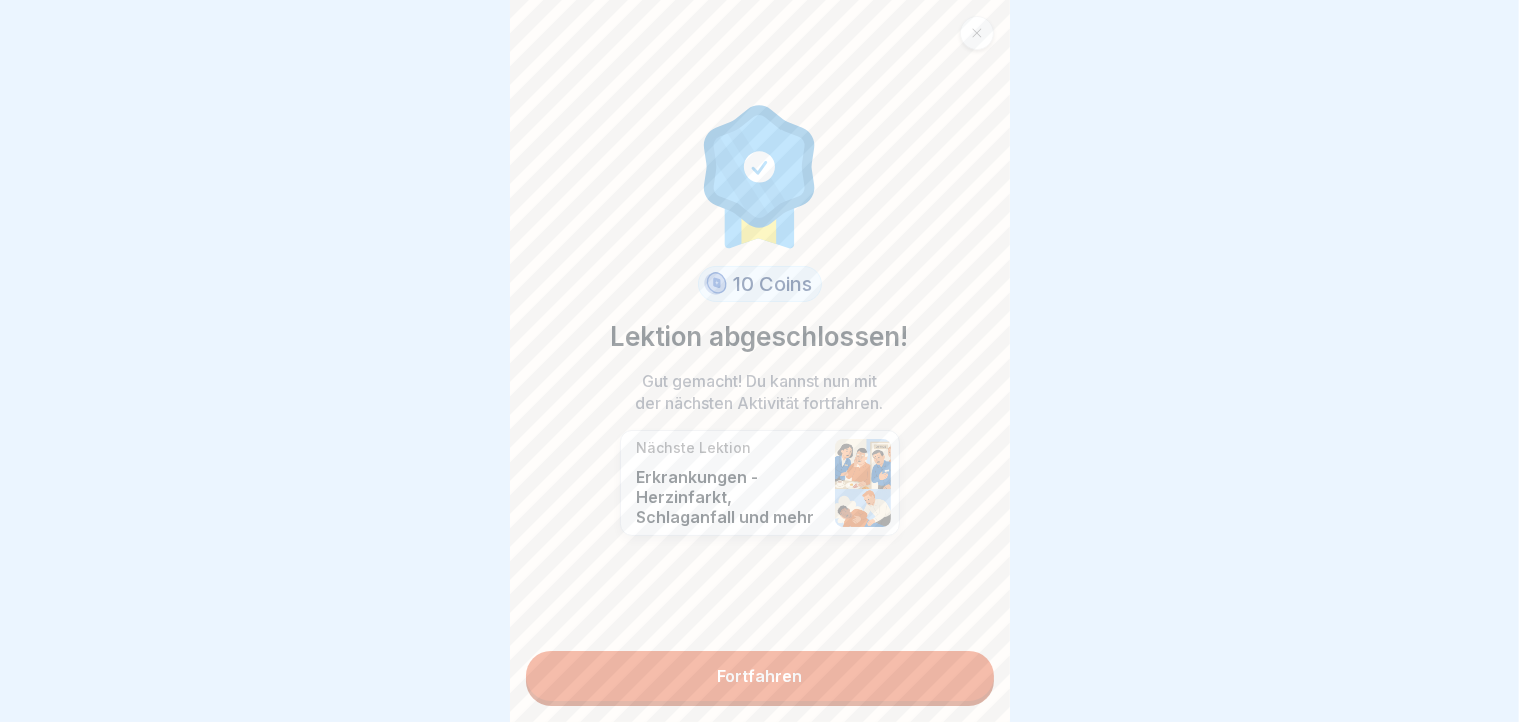 click on "Fortfahren" at bounding box center [760, 676] 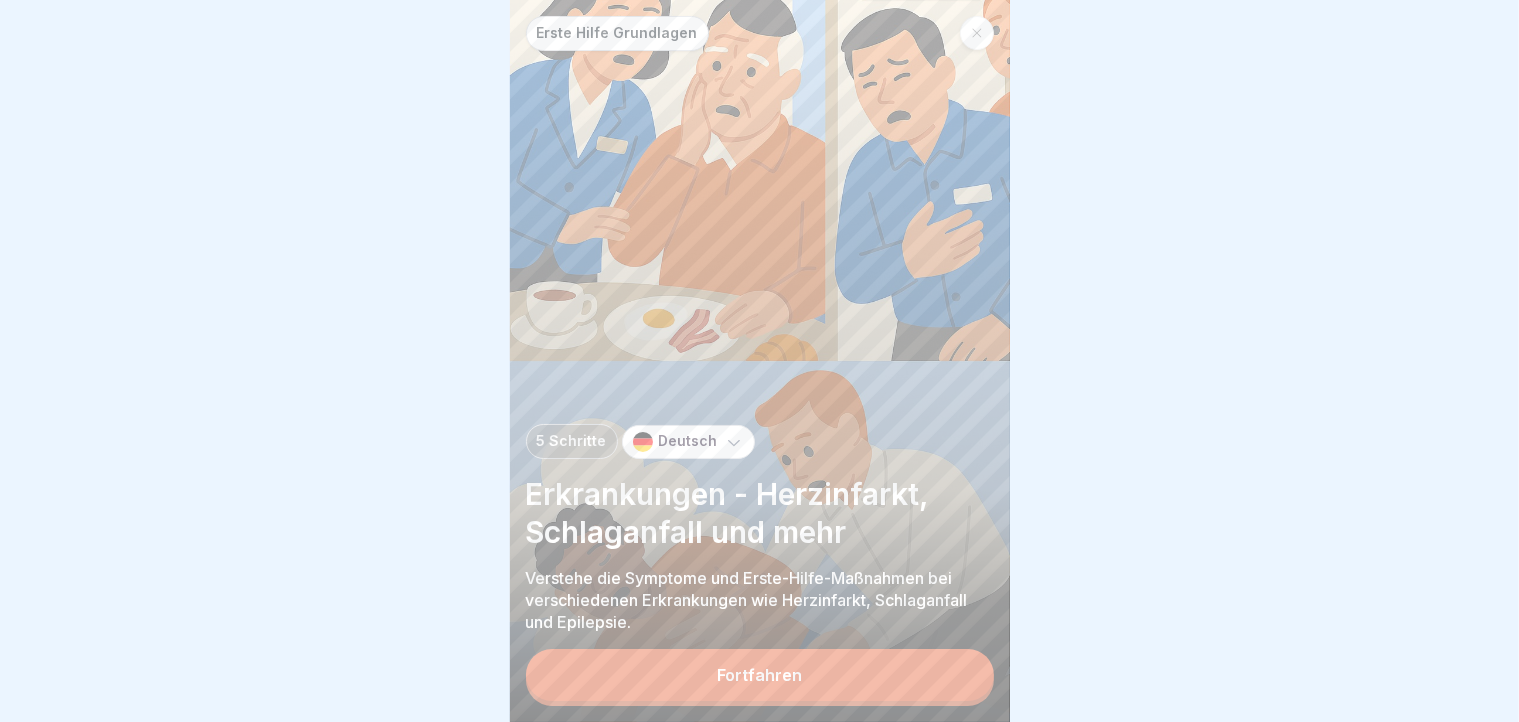 scroll, scrollTop: 16, scrollLeft: 0, axis: vertical 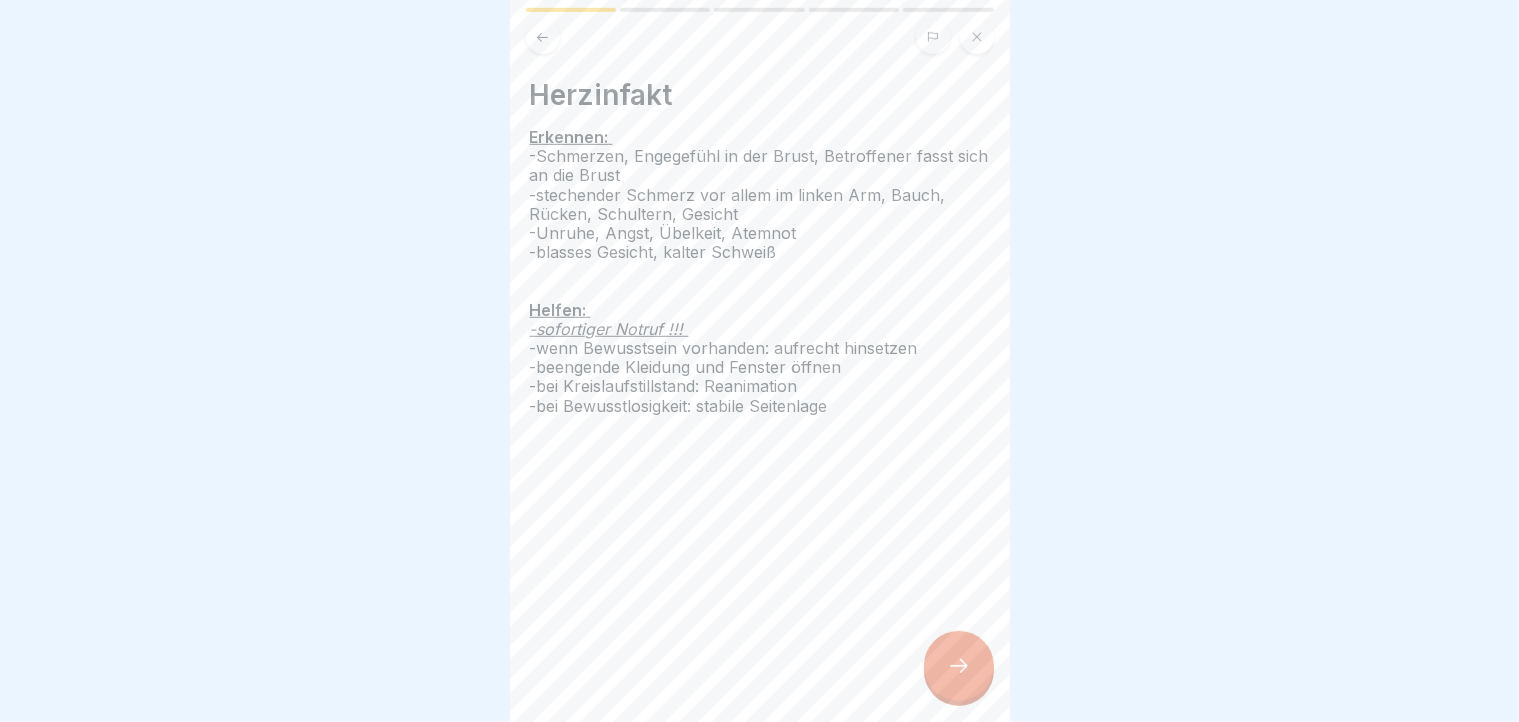 click 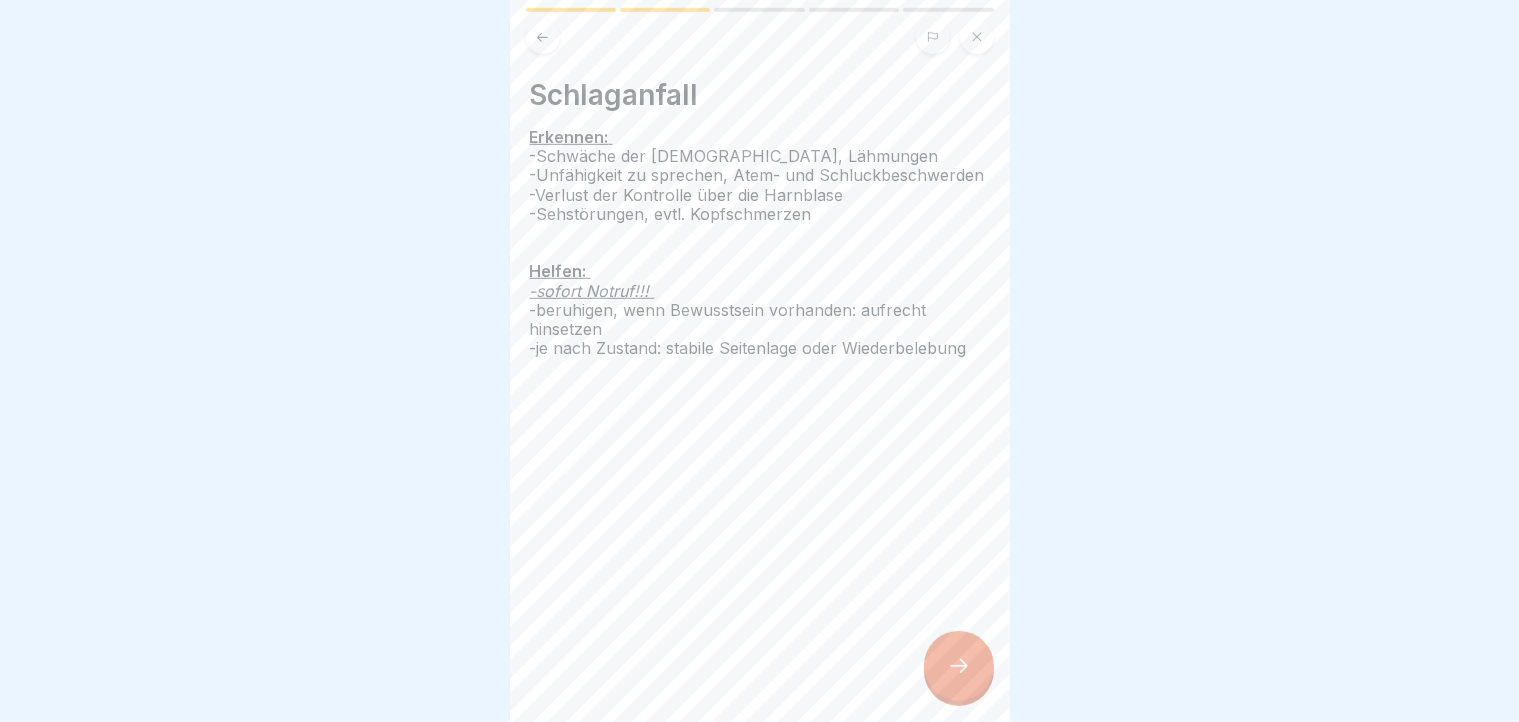 click at bounding box center [959, 666] 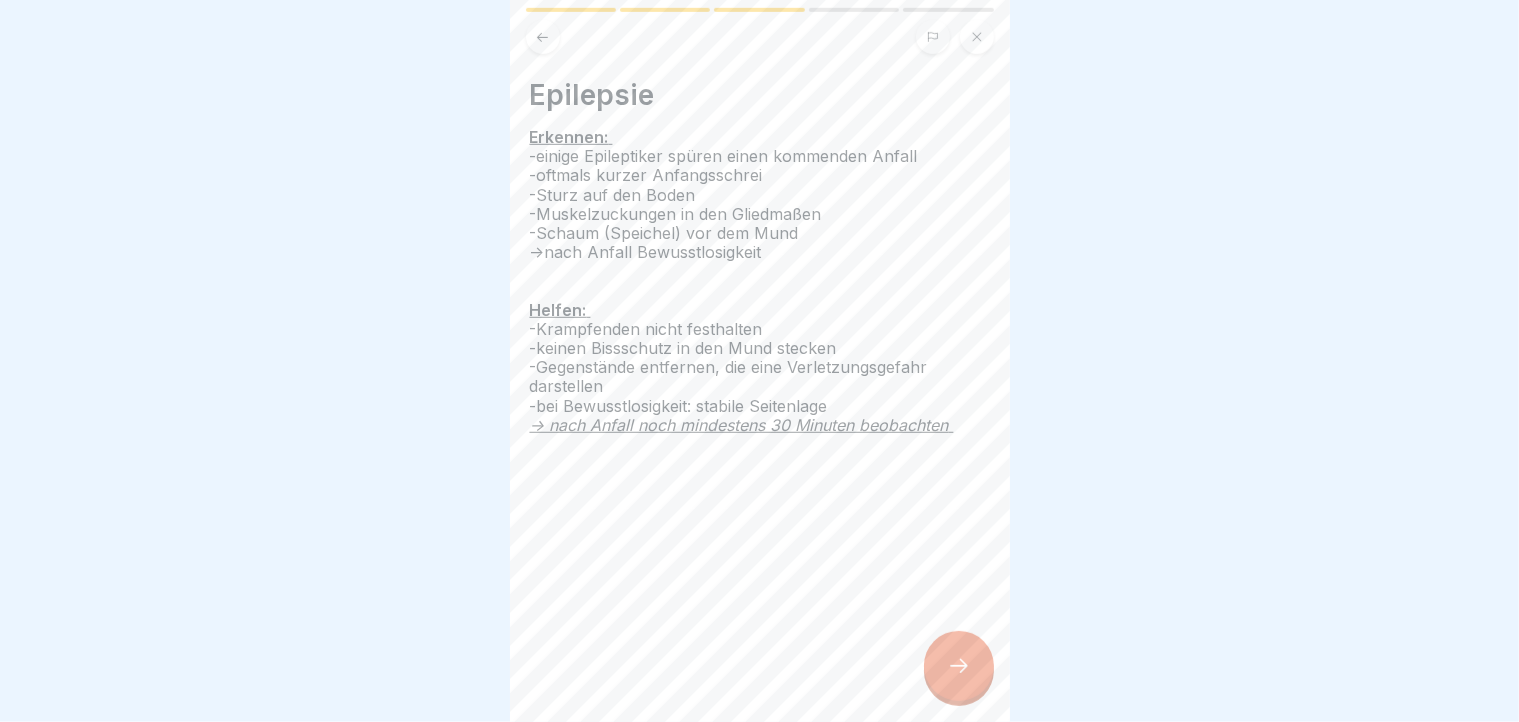 click at bounding box center [959, 666] 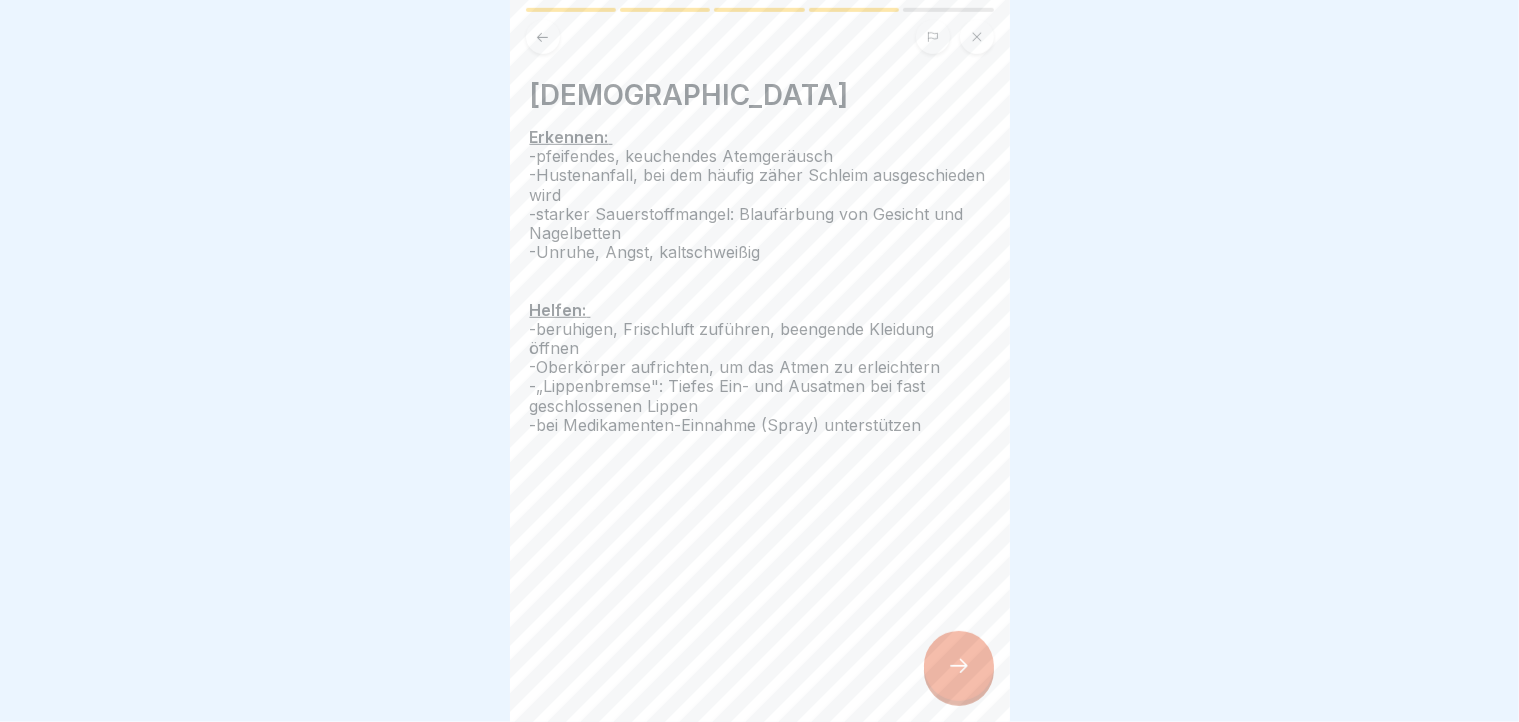 click at bounding box center [959, 666] 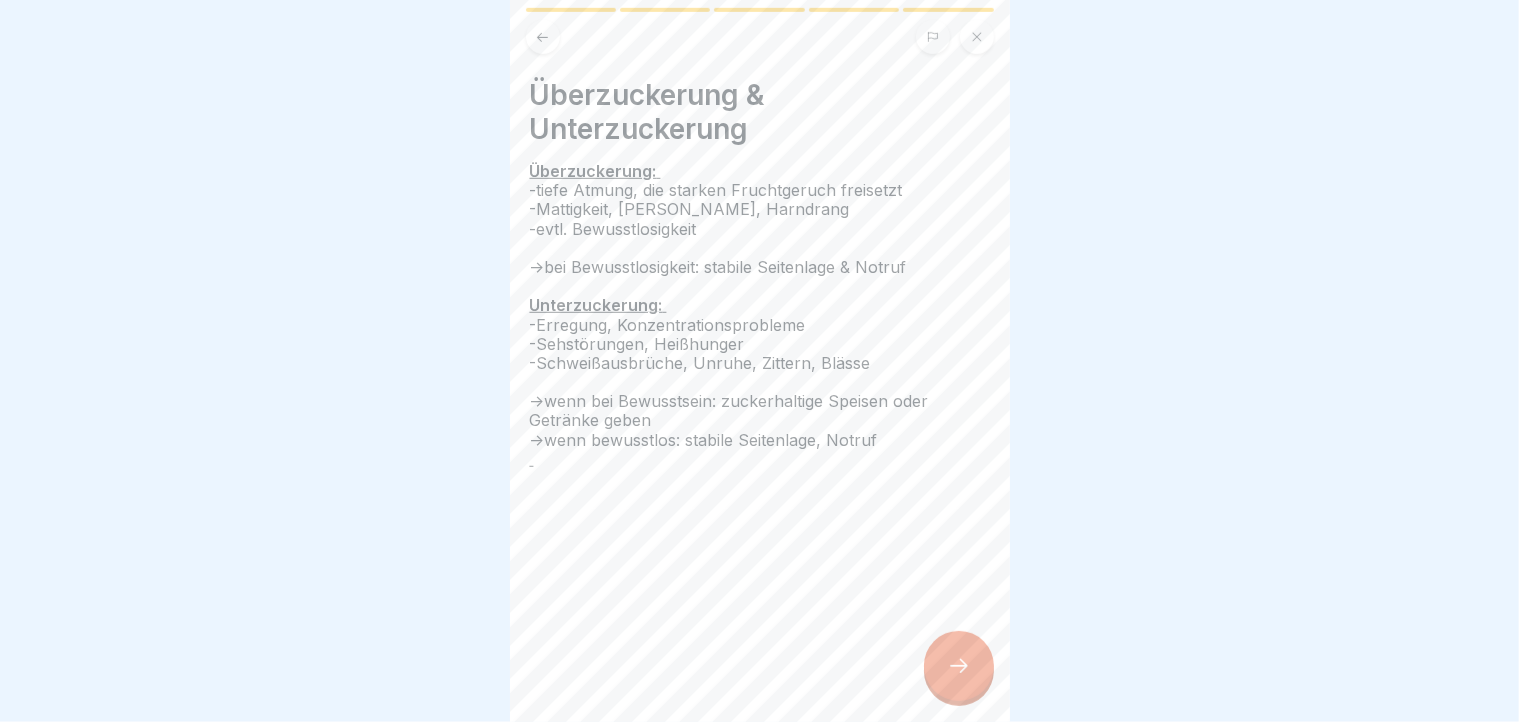 click 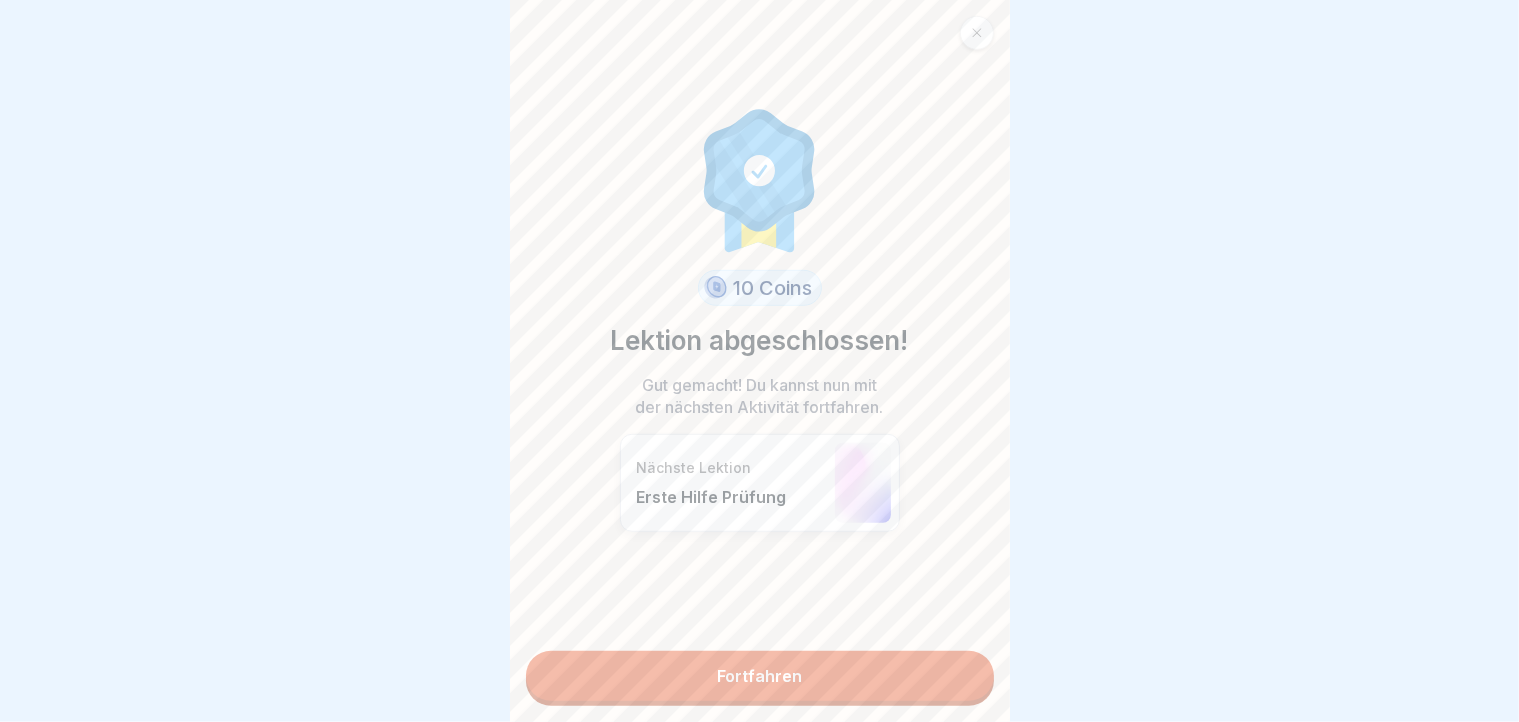 click on "Fortfahren" at bounding box center [760, 676] 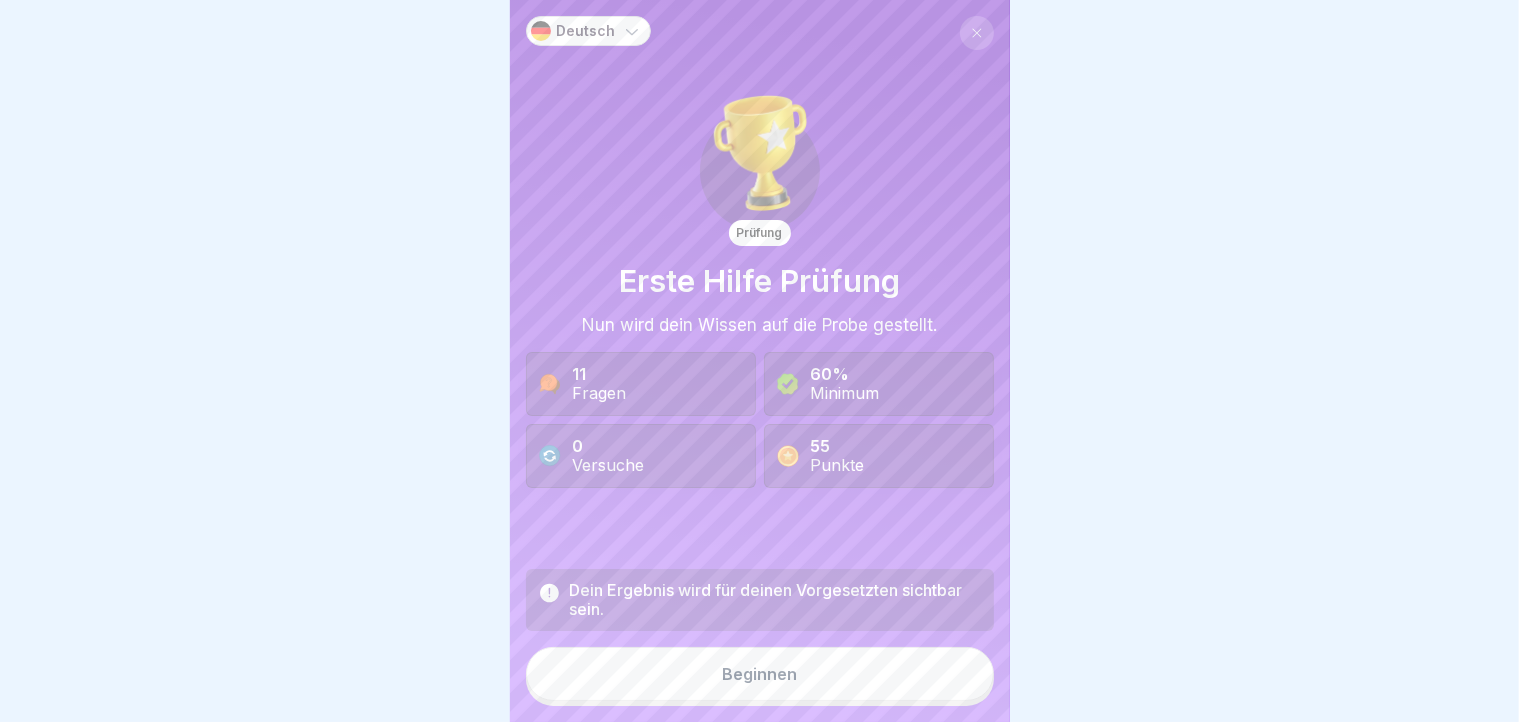 scroll, scrollTop: 16, scrollLeft: 0, axis: vertical 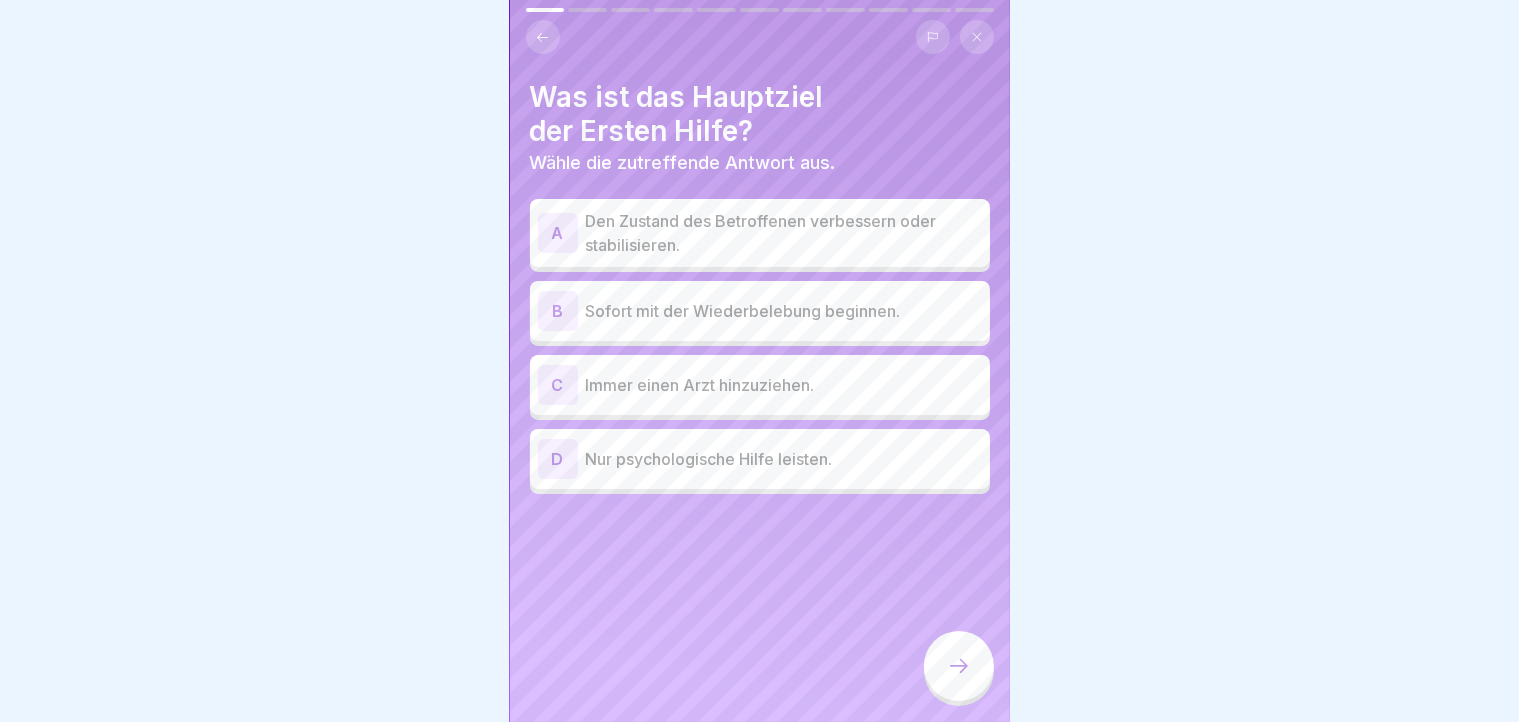 click on "Den Zustand des Betroffenen verbessern oder stabilisieren." at bounding box center [784, 233] 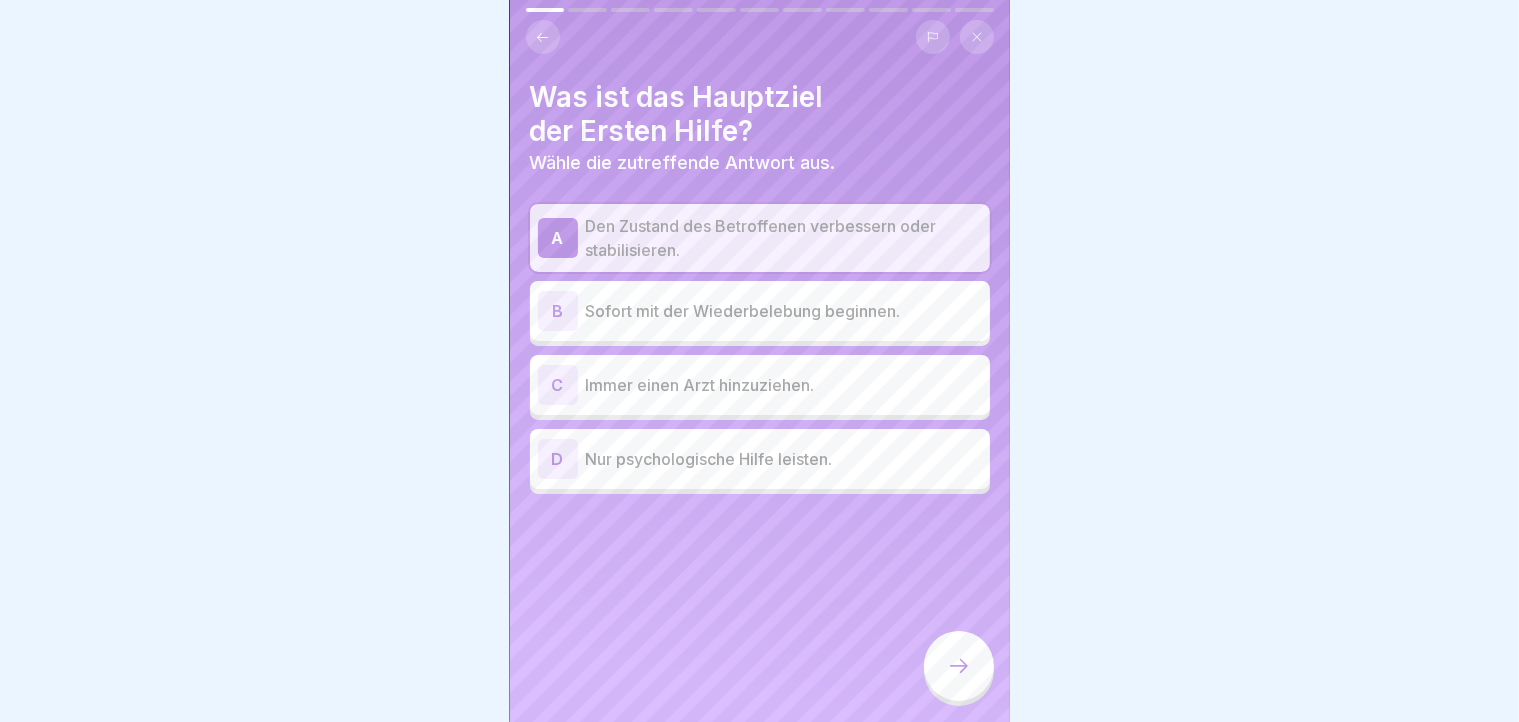 click on "Immer einen Arzt hinzuziehen." at bounding box center (784, 385) 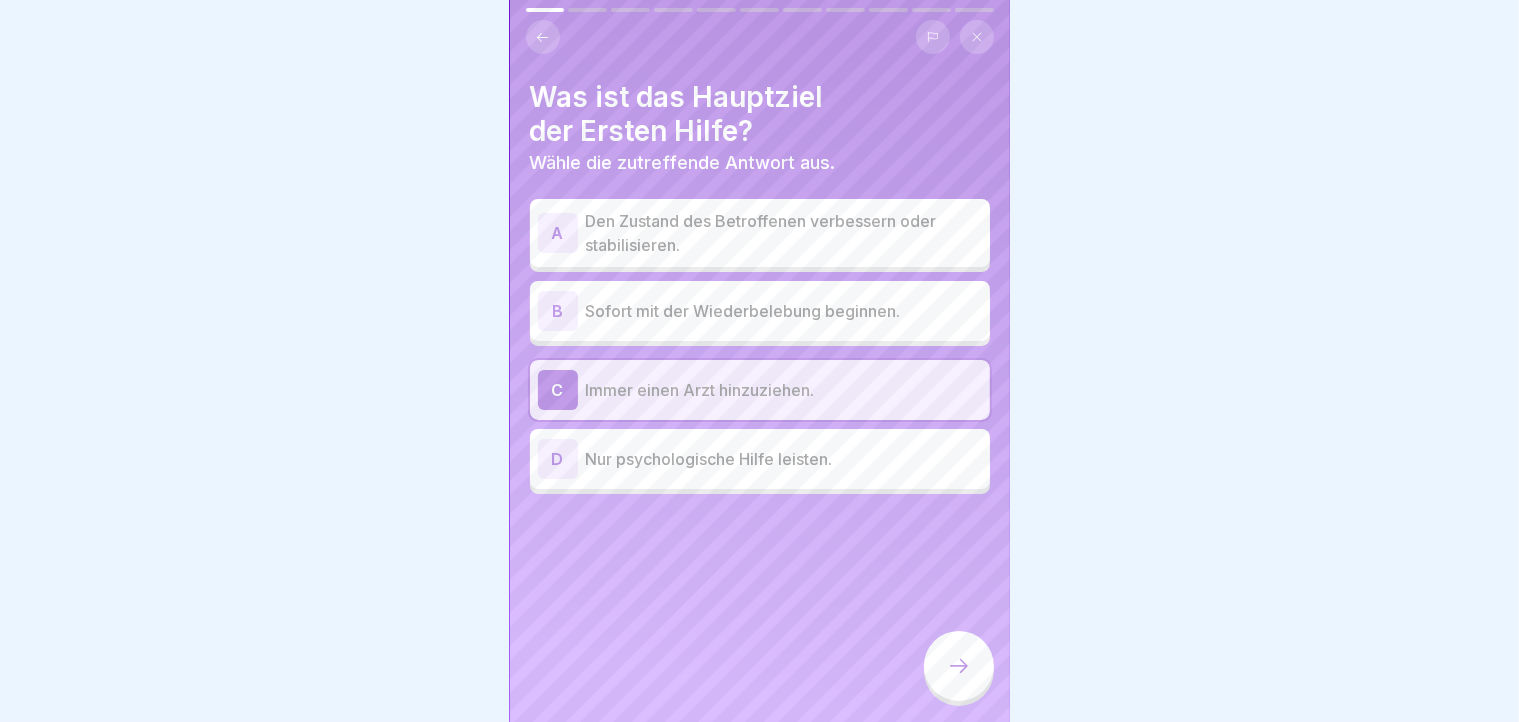 click on "Den Zustand des Betroffenen verbessern oder stabilisieren." at bounding box center (784, 233) 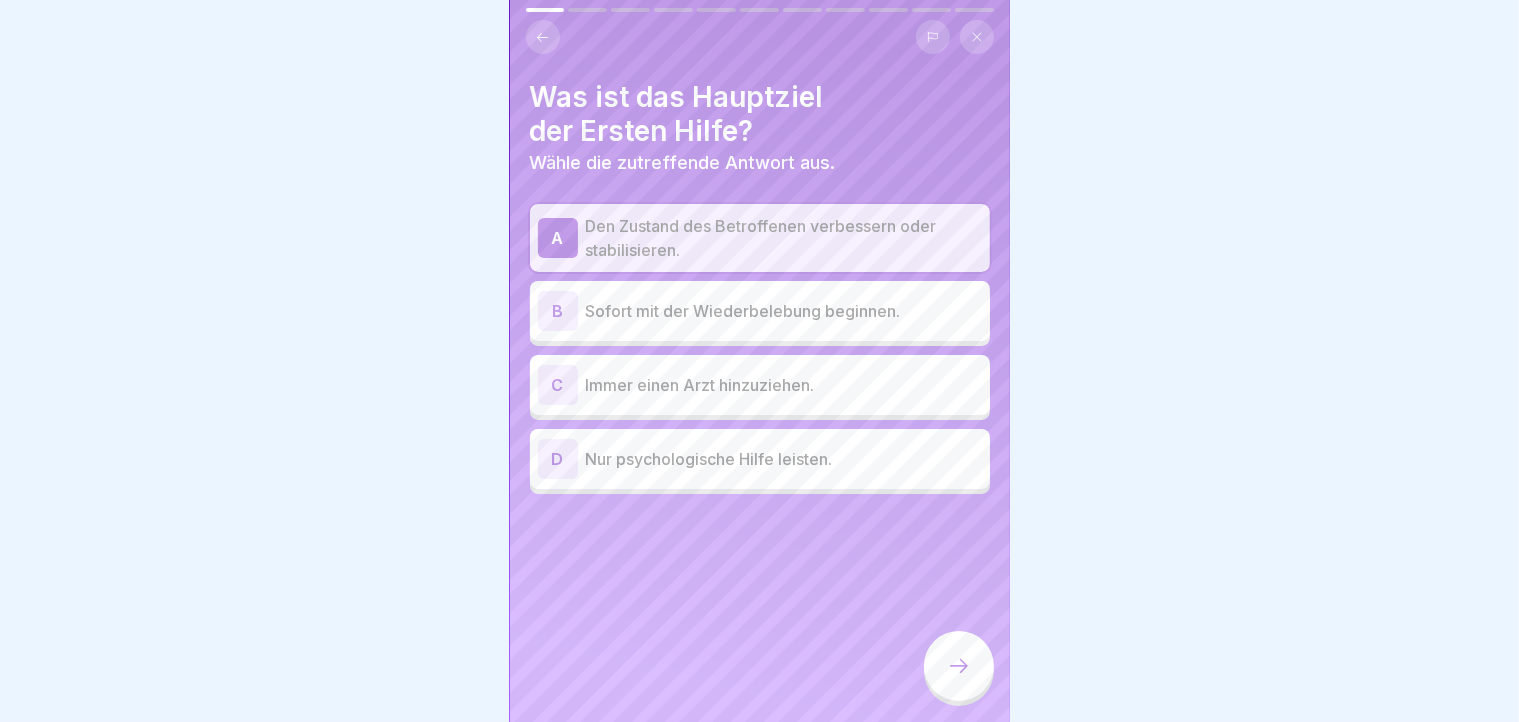 click on "A Den Zustand des Betroffenen verbessern oder stabilisieren. B Sofort mit der Wiederbelebung beginnen. C Immer einen Arzt hinzuziehen. D Nur psychologische Hilfe leisten." at bounding box center (760, 349) 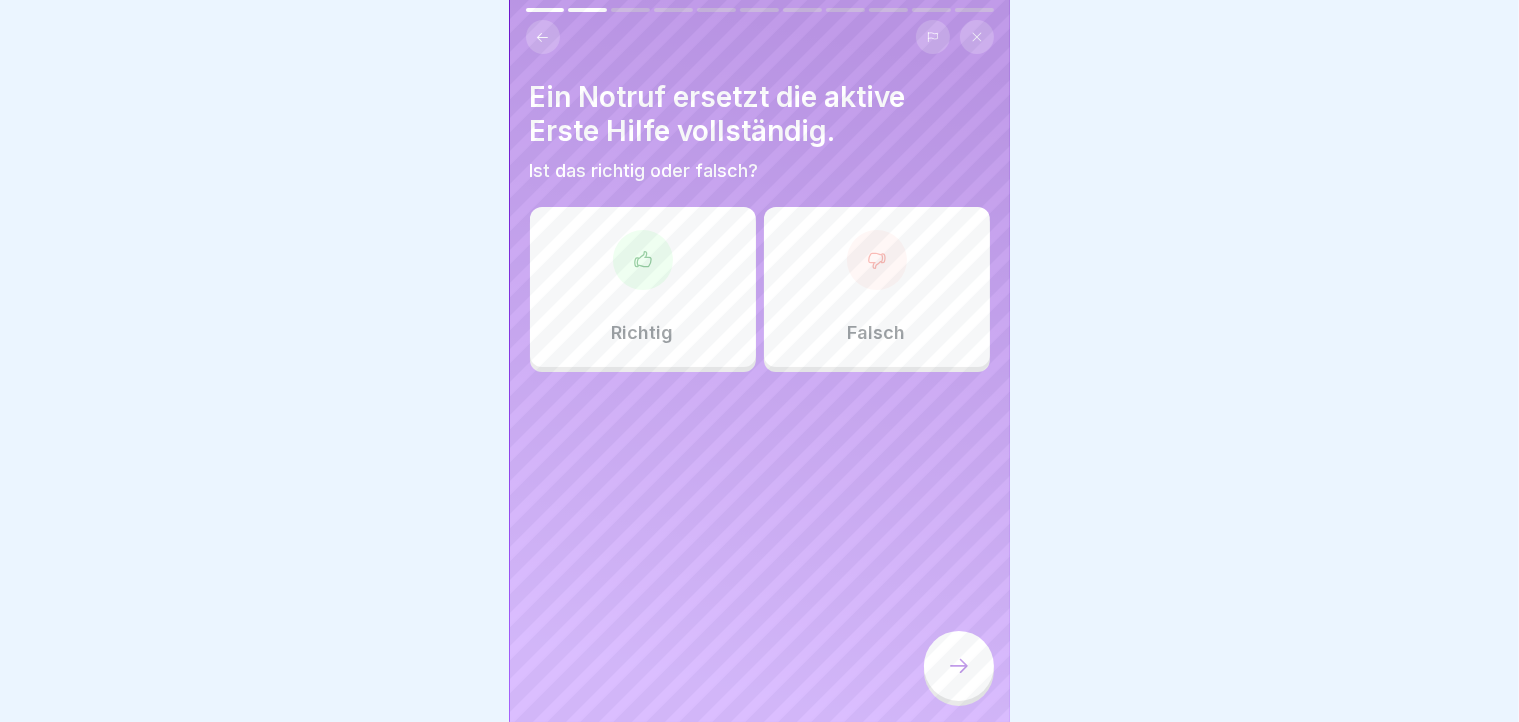 click on "Falsch" at bounding box center (877, 287) 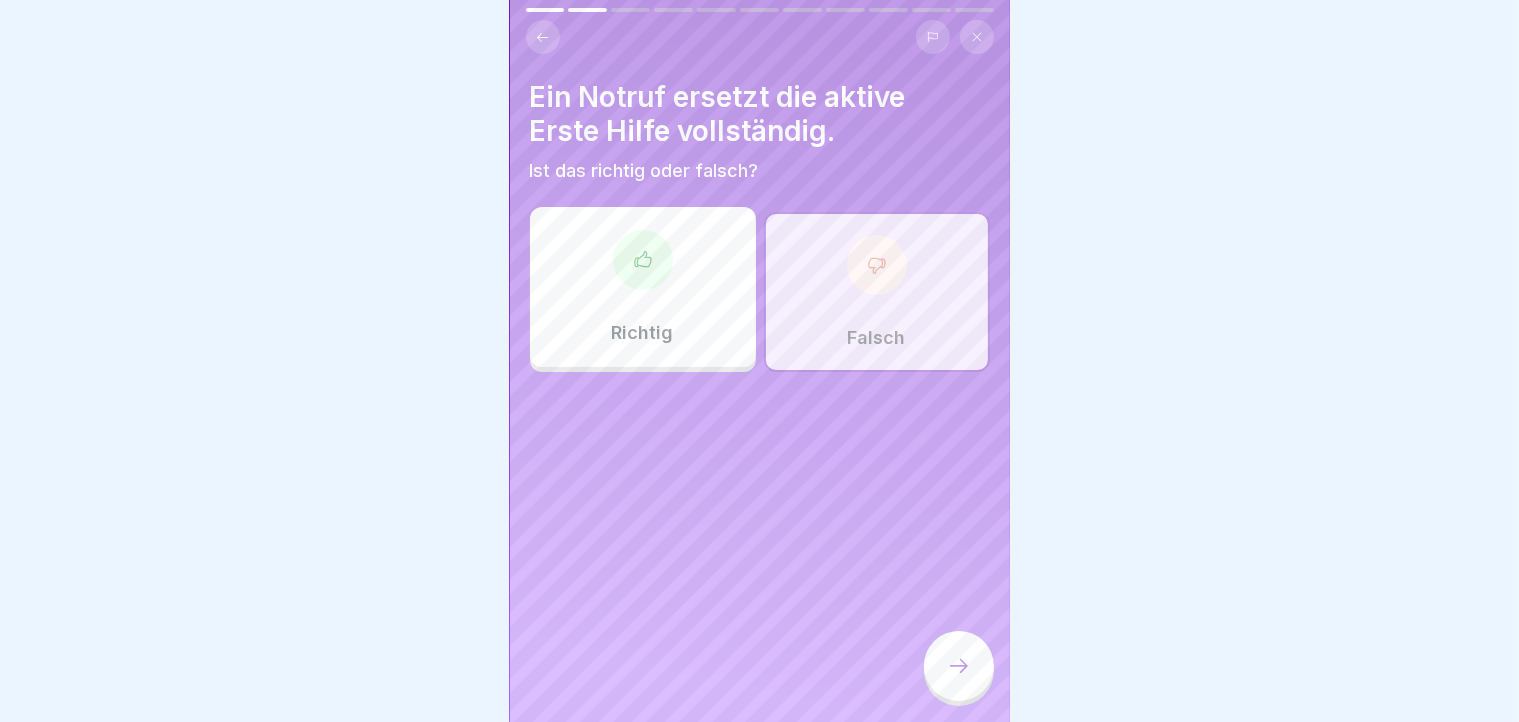 click on "Falsch" at bounding box center (877, 292) 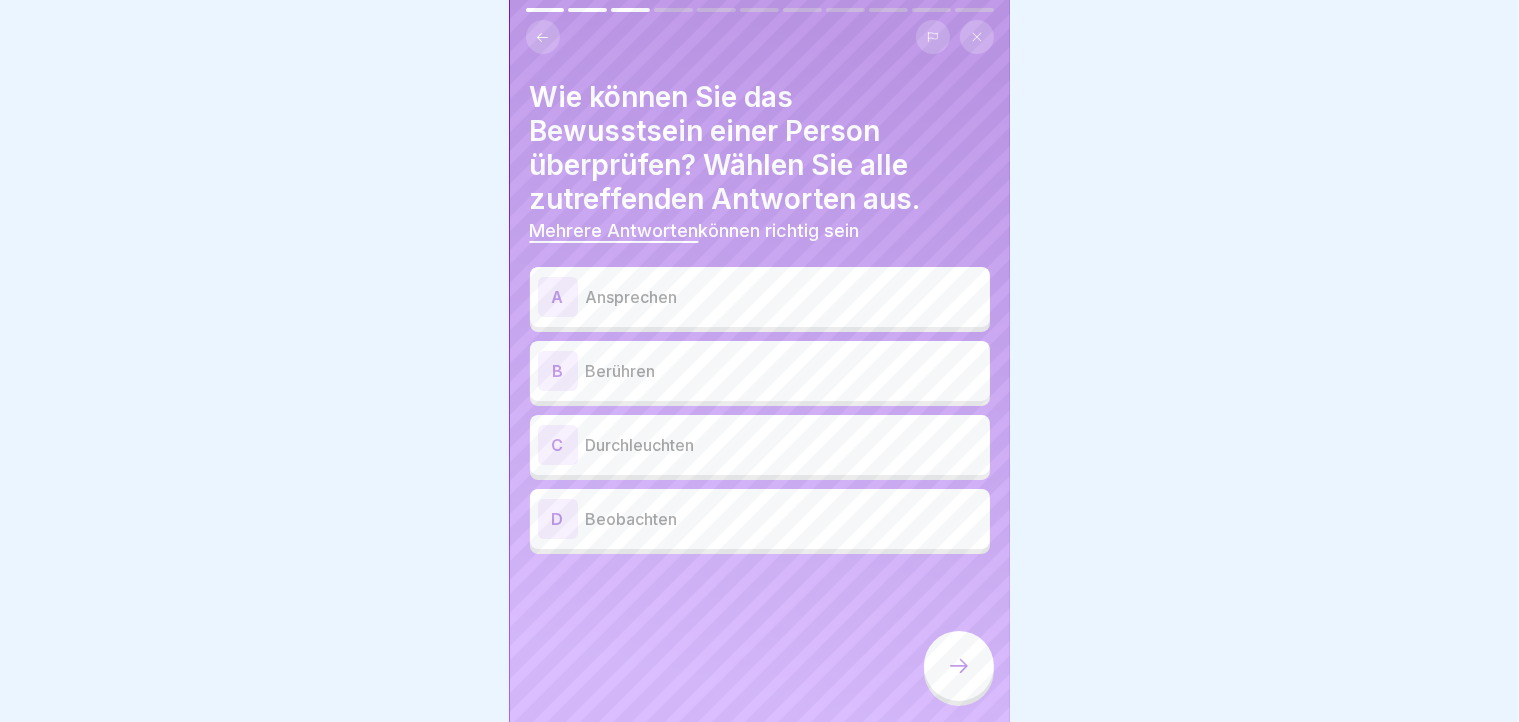 click on "Ansprechen" at bounding box center [784, 297] 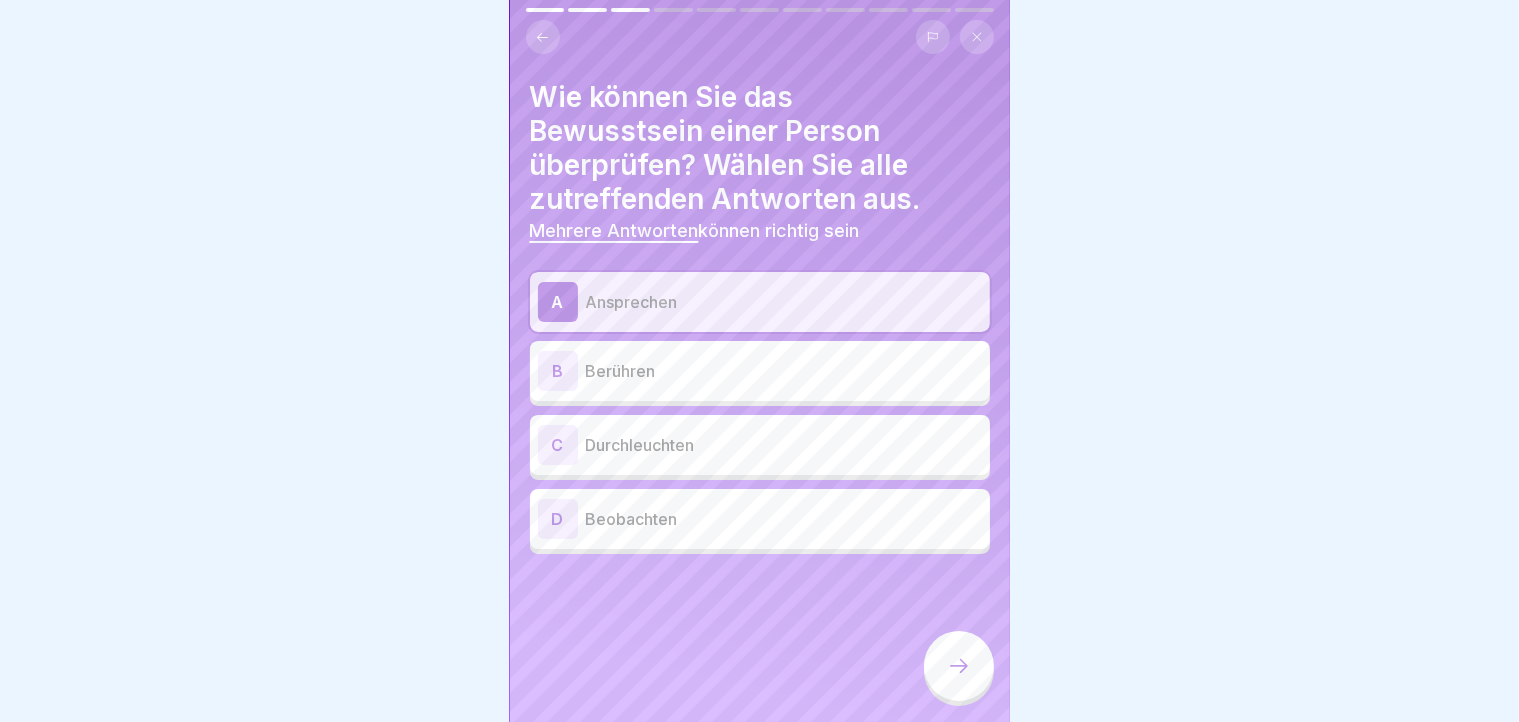 click on "Berühren" at bounding box center (784, 371) 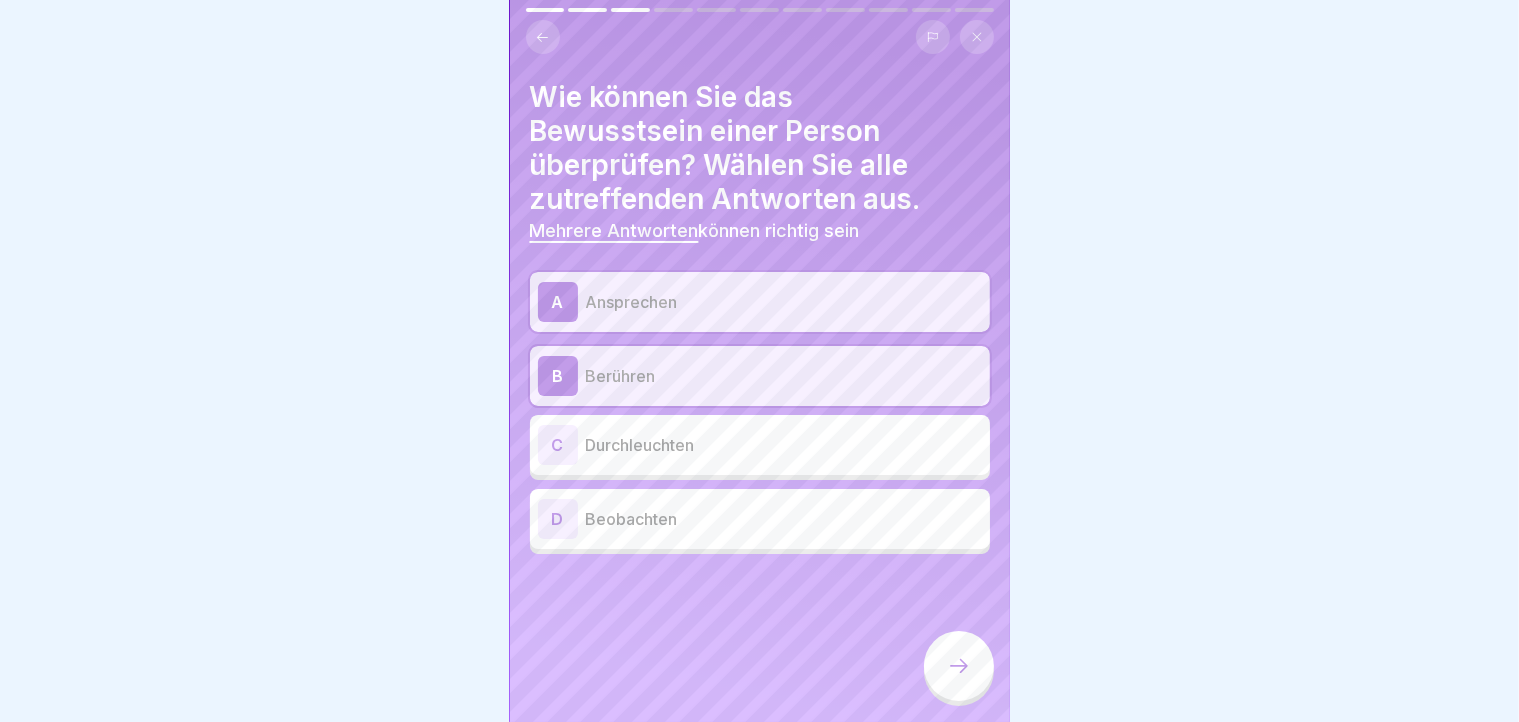 click on "Beobachten" at bounding box center [784, 519] 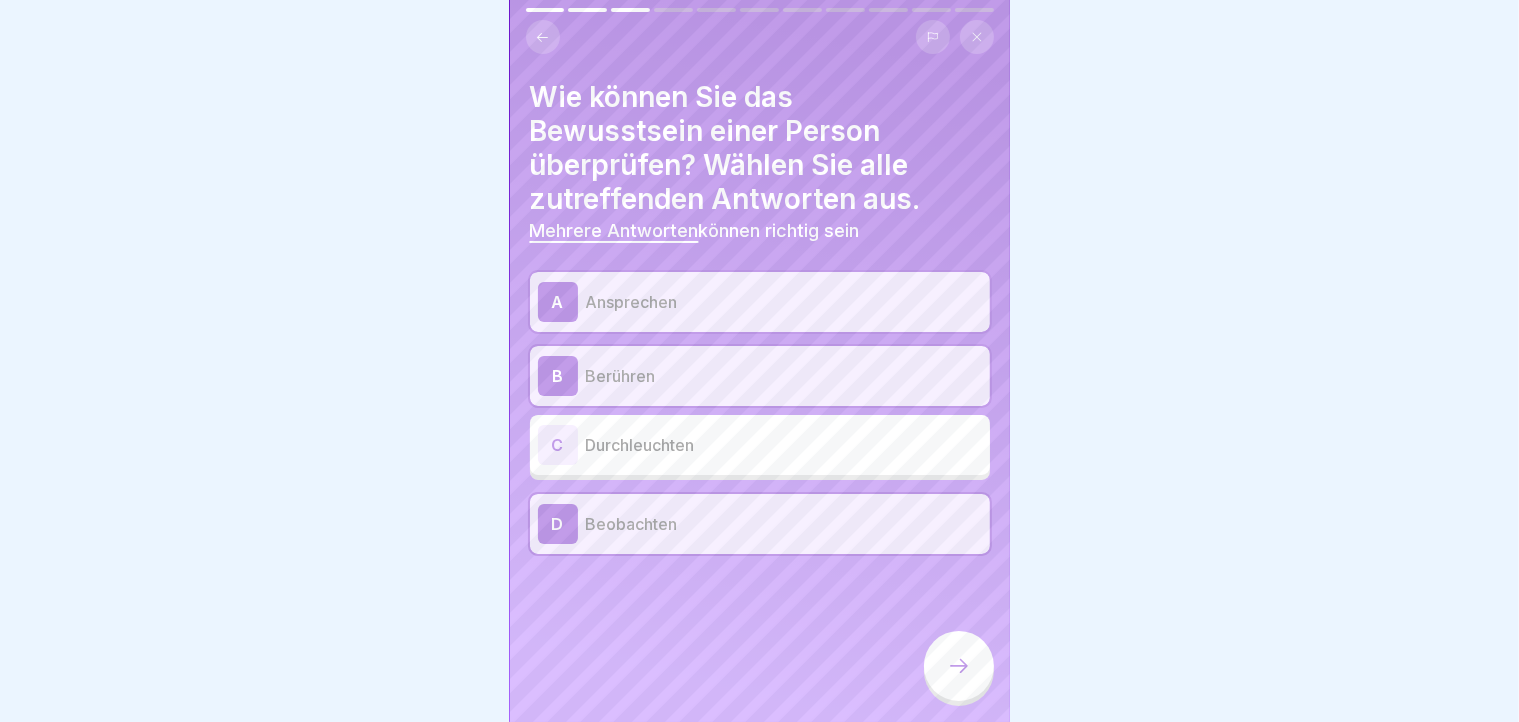 click at bounding box center (959, 666) 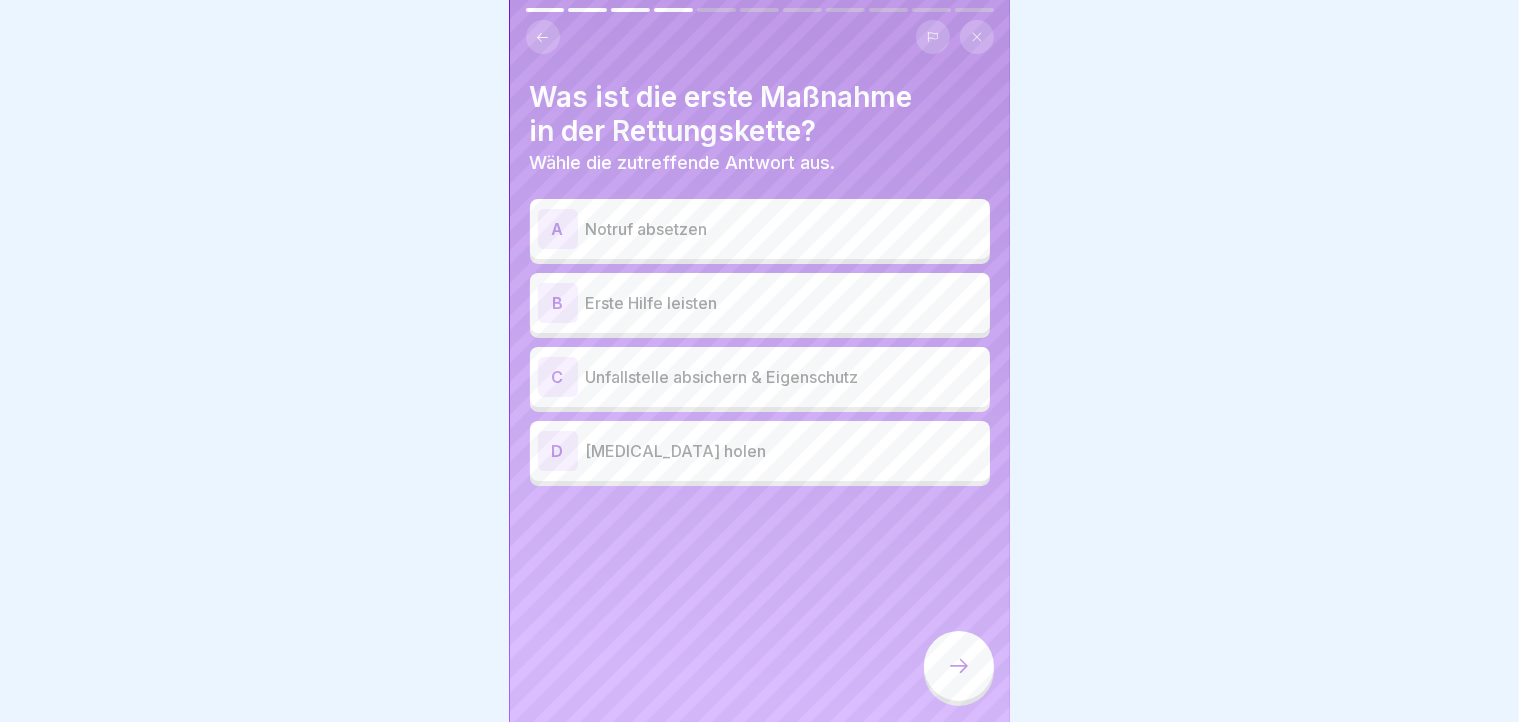 click on "Unfallstelle absichern & Eigenschutz" at bounding box center (784, 377) 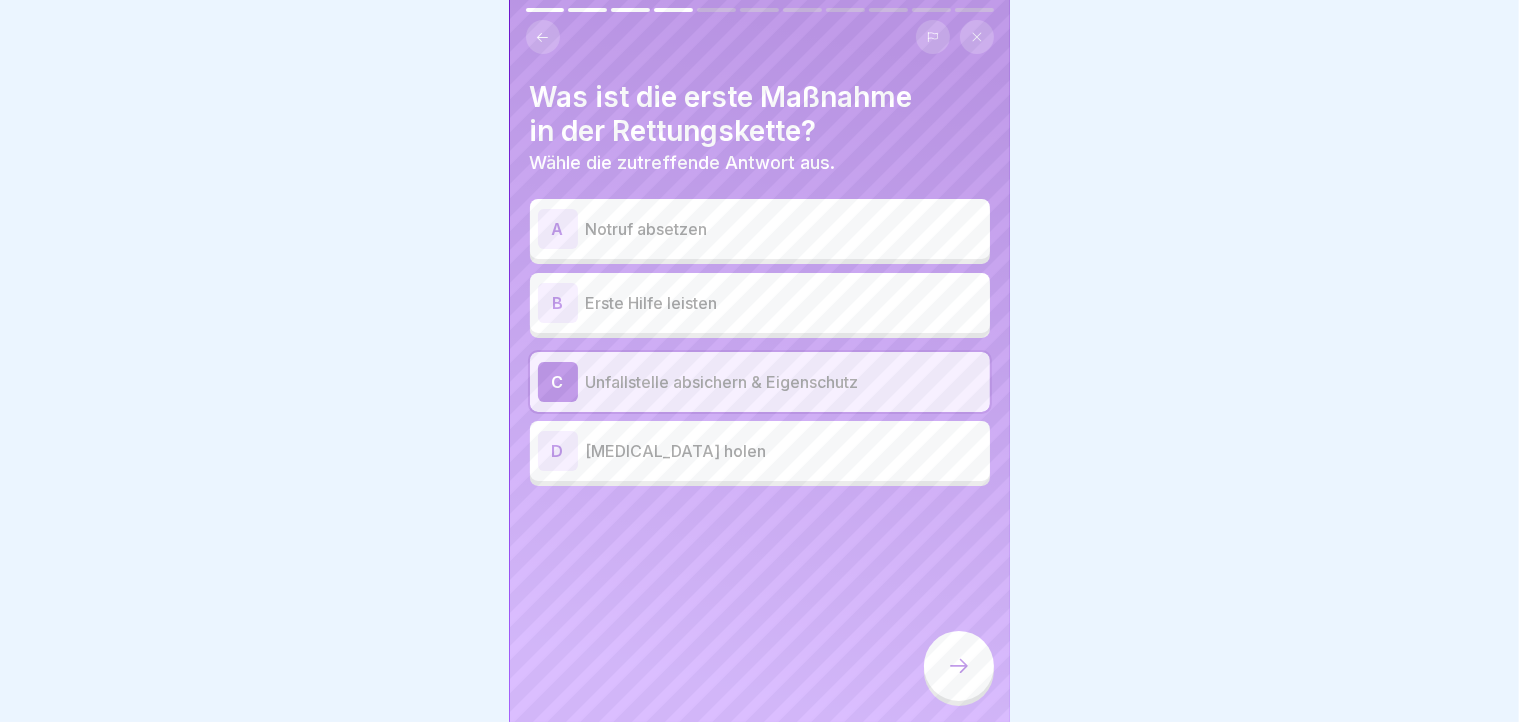 click at bounding box center (959, 666) 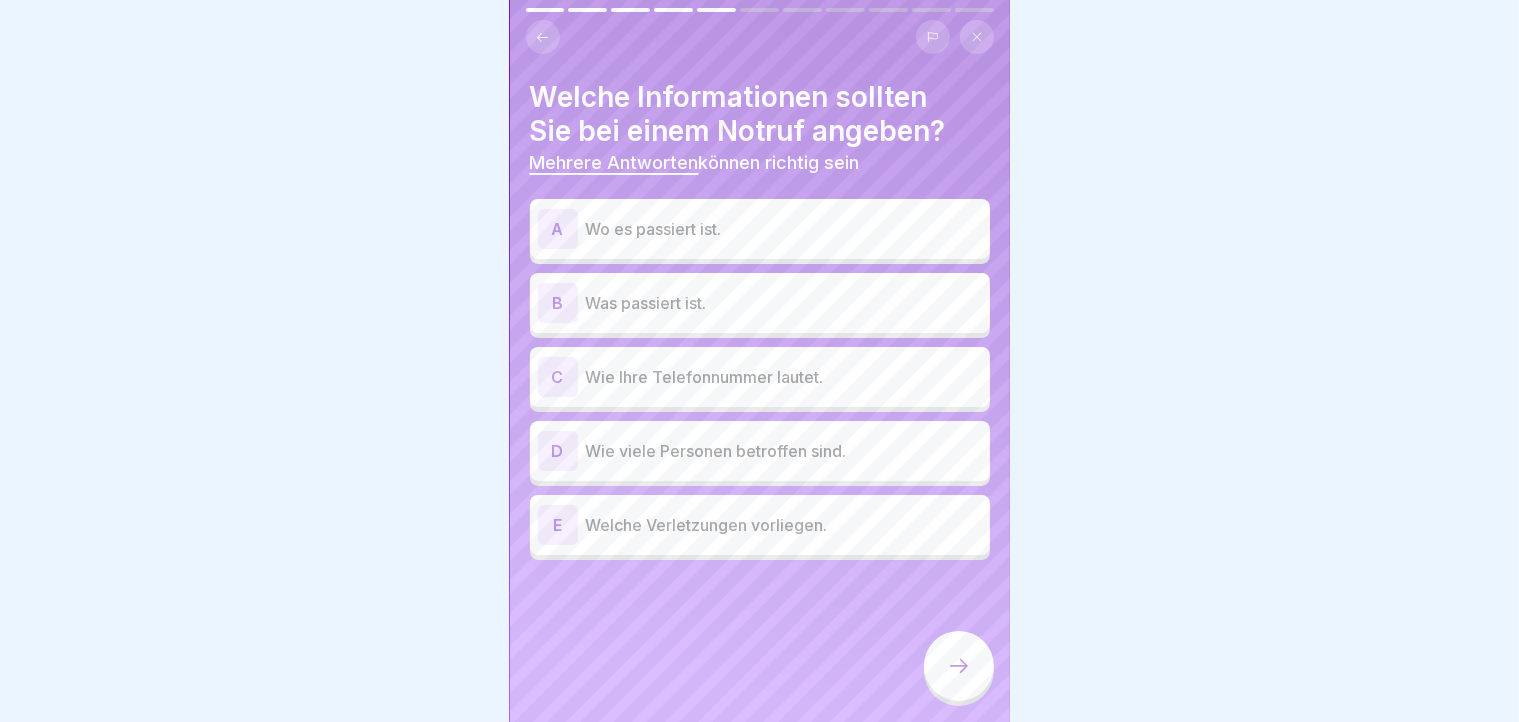 click on "Wo es passiert ist." at bounding box center [784, 229] 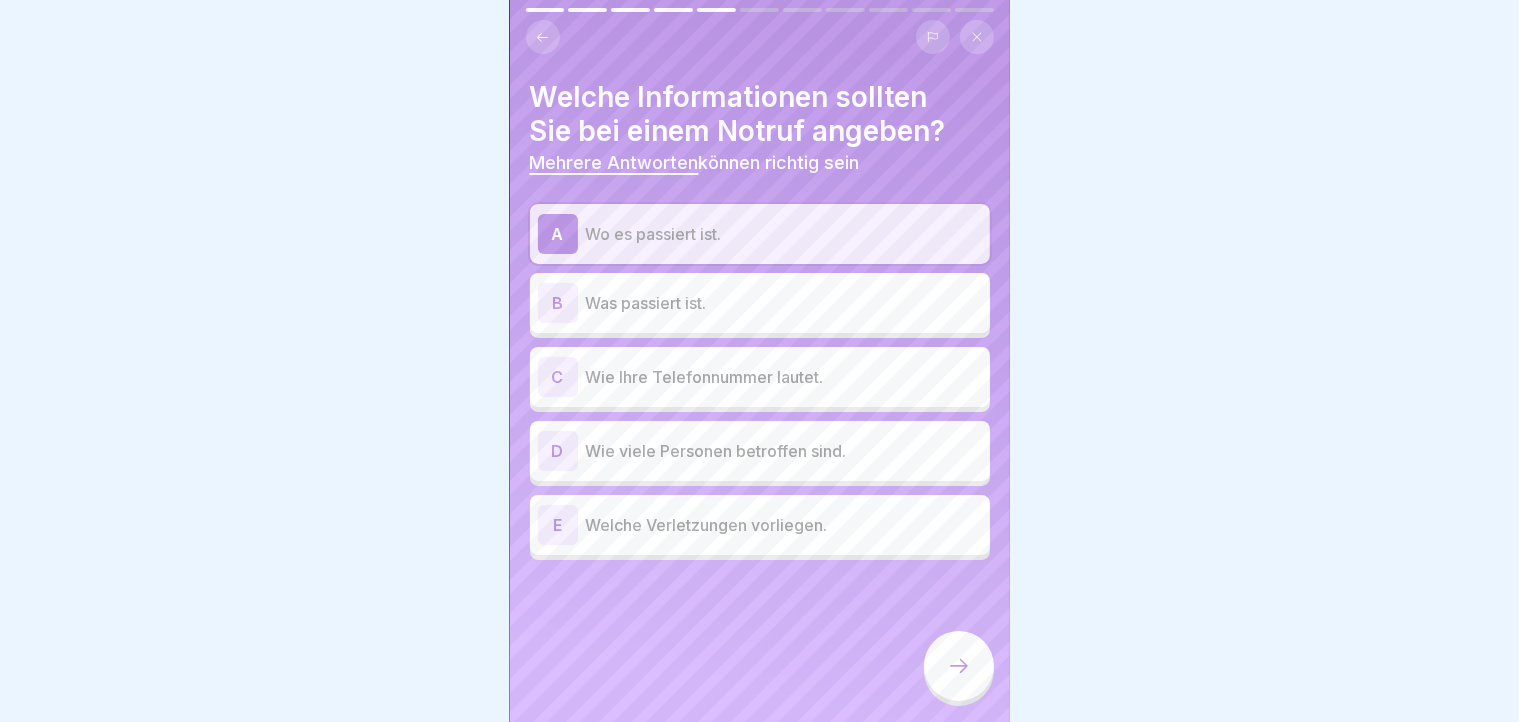 click on "Was passiert ist." at bounding box center [784, 303] 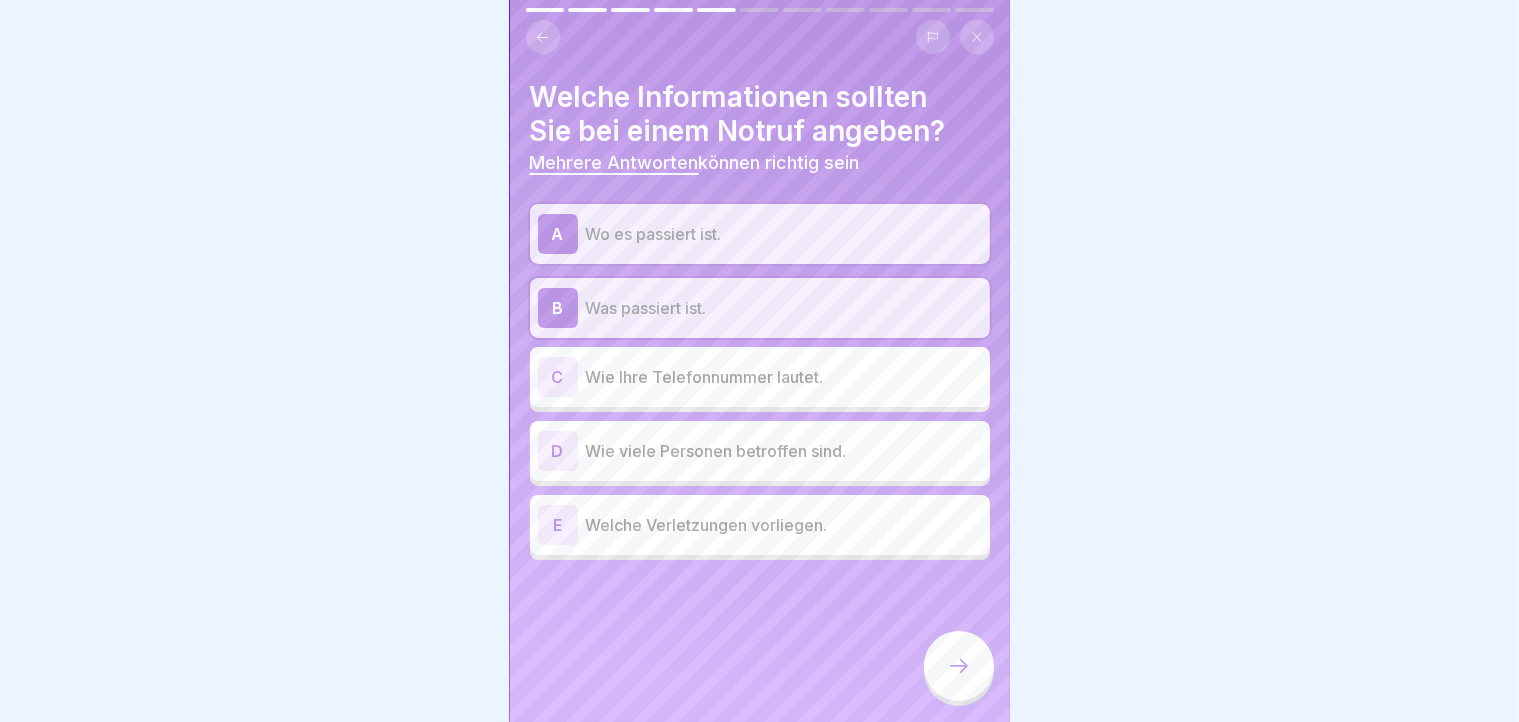 click on "Wie viele Personen betroffen sind." at bounding box center (784, 451) 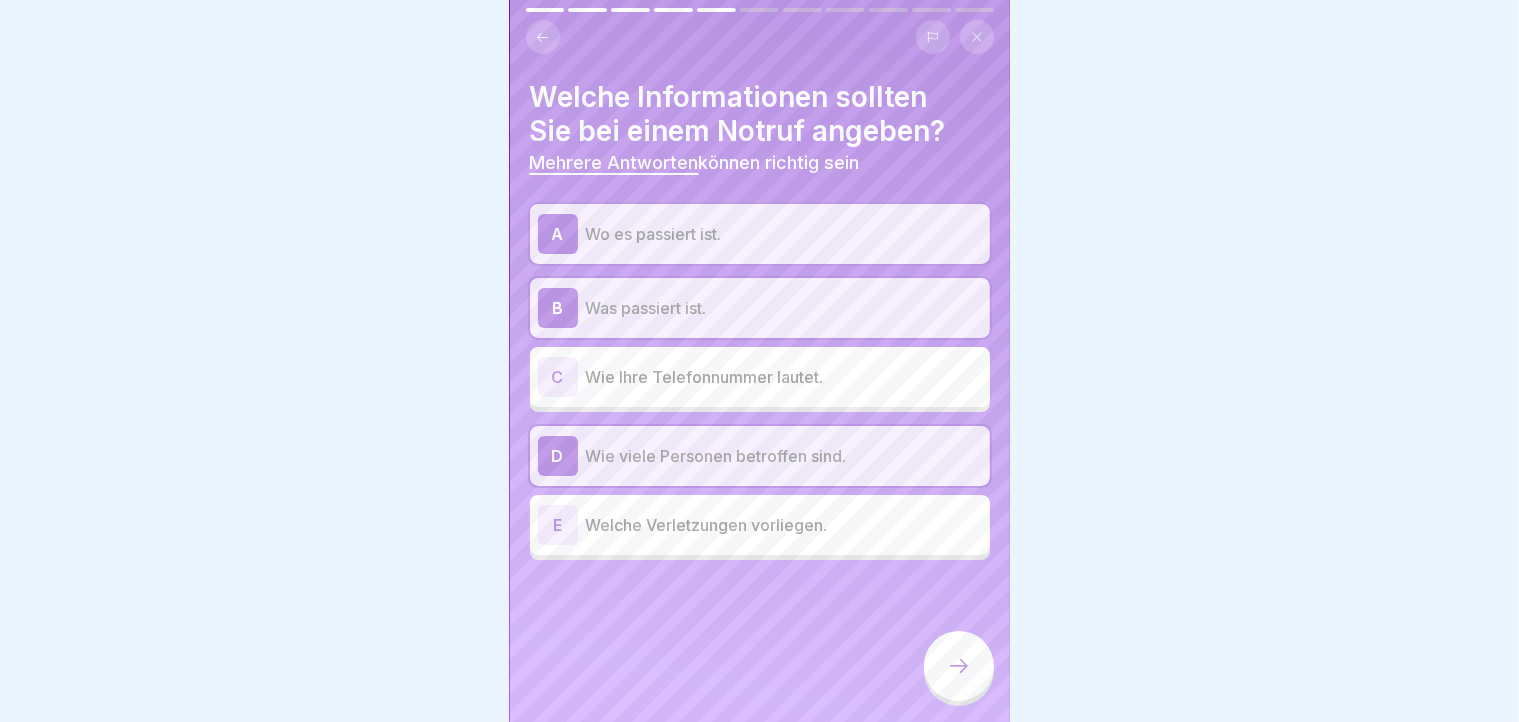 click on "E Welche Verletzungen vorliegen." at bounding box center [760, 525] 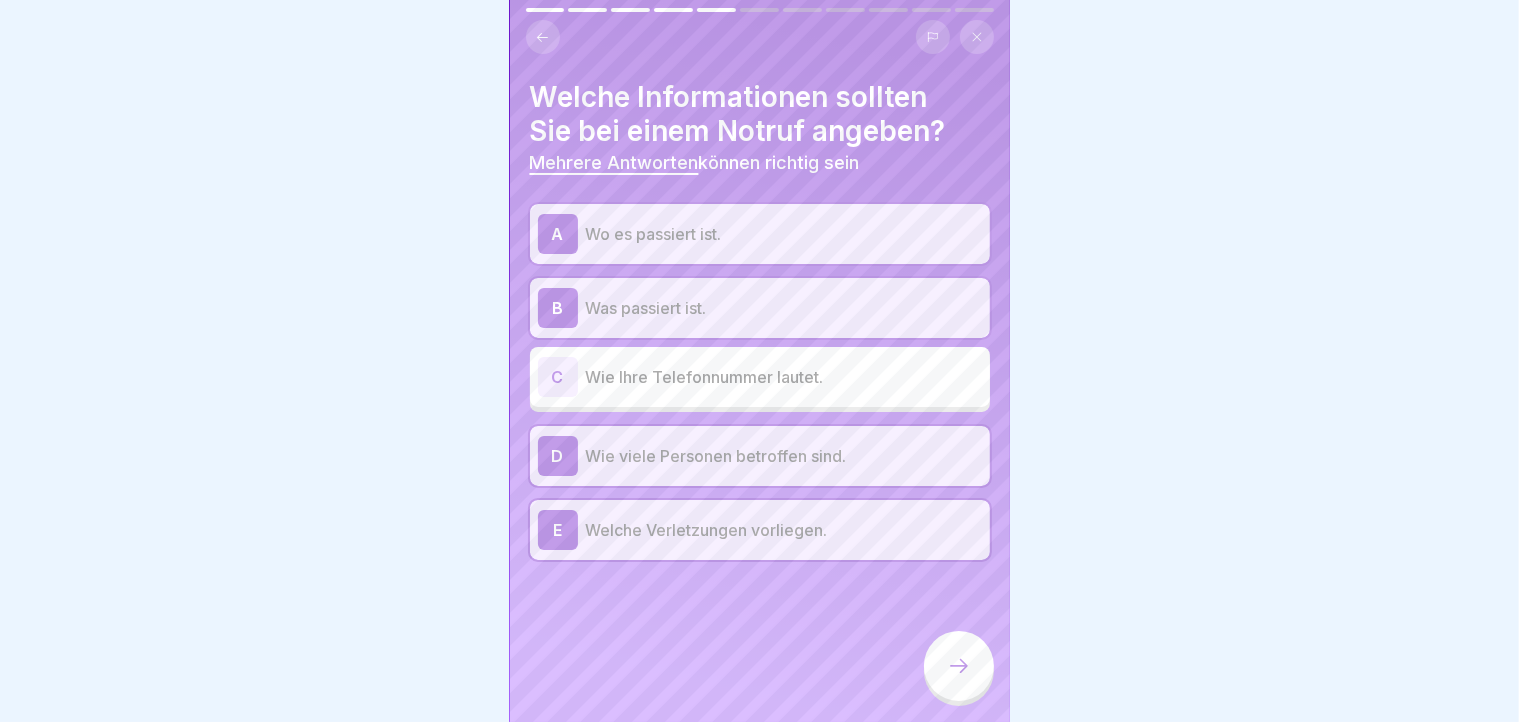 scroll, scrollTop: 16, scrollLeft: 0, axis: vertical 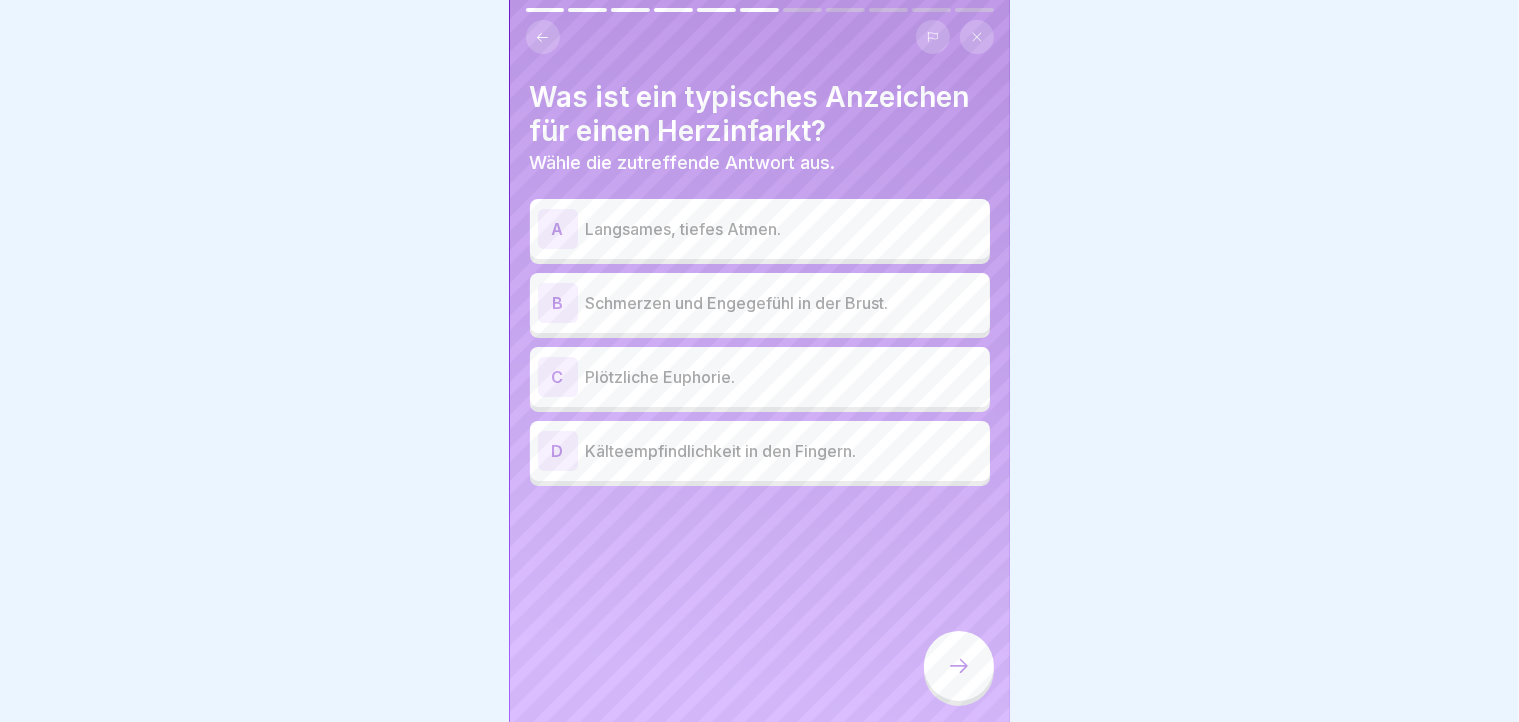 click on "Schmerzen und Engegefühl in der Brust." at bounding box center [784, 303] 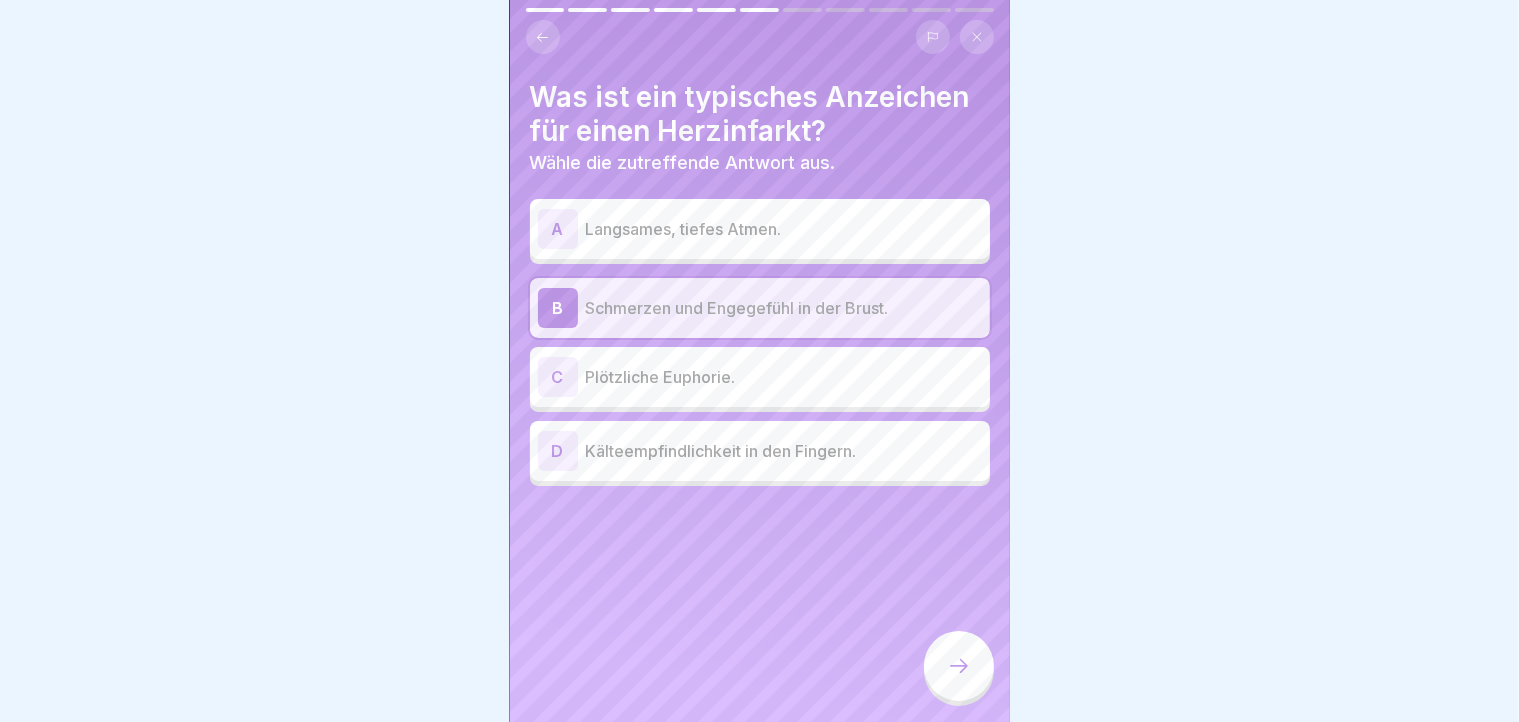 click on "D Kälteempfindlichkeit in den Fingern." at bounding box center (760, 451) 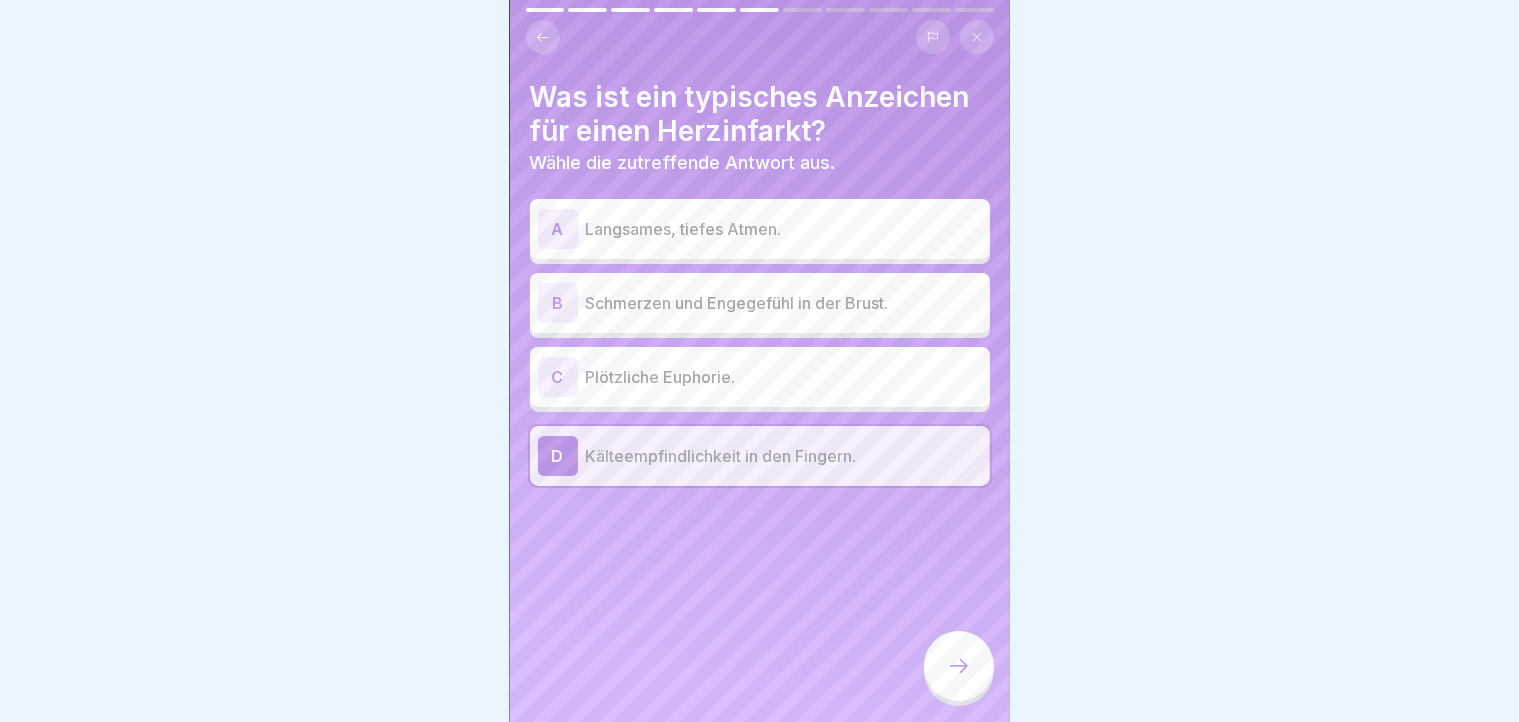click on "A Langsames, tiefes Atmen." at bounding box center (760, 229) 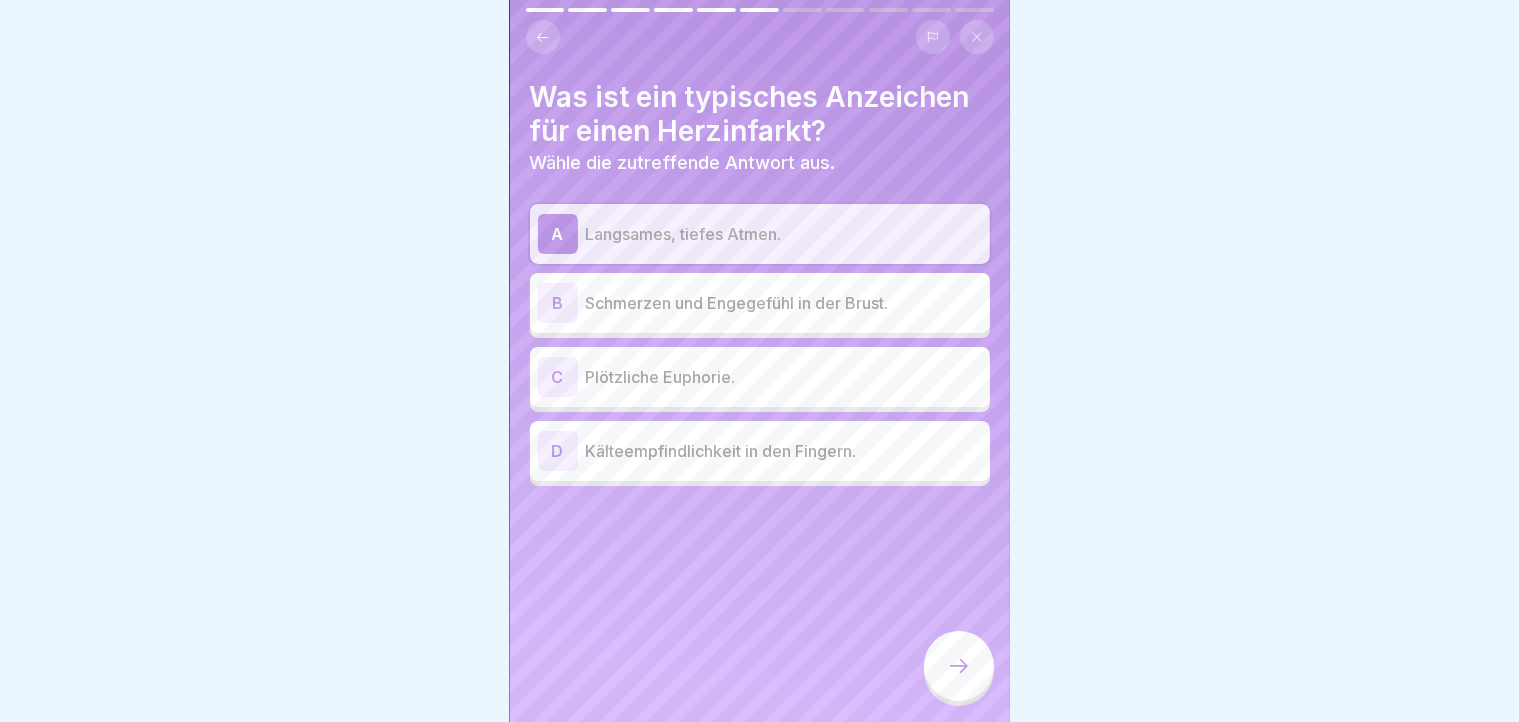 click on "Schmerzen und Engegefühl in der Brust." at bounding box center [784, 303] 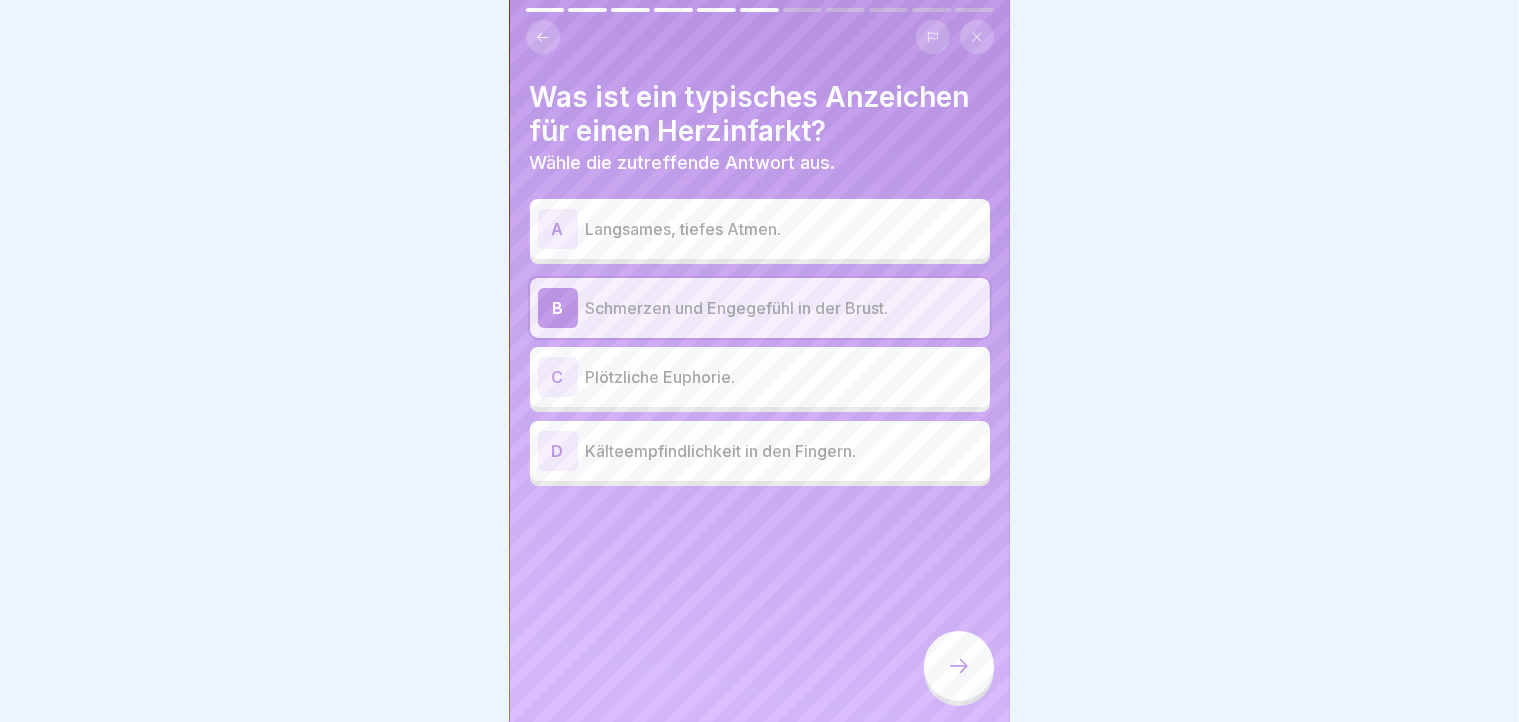 click 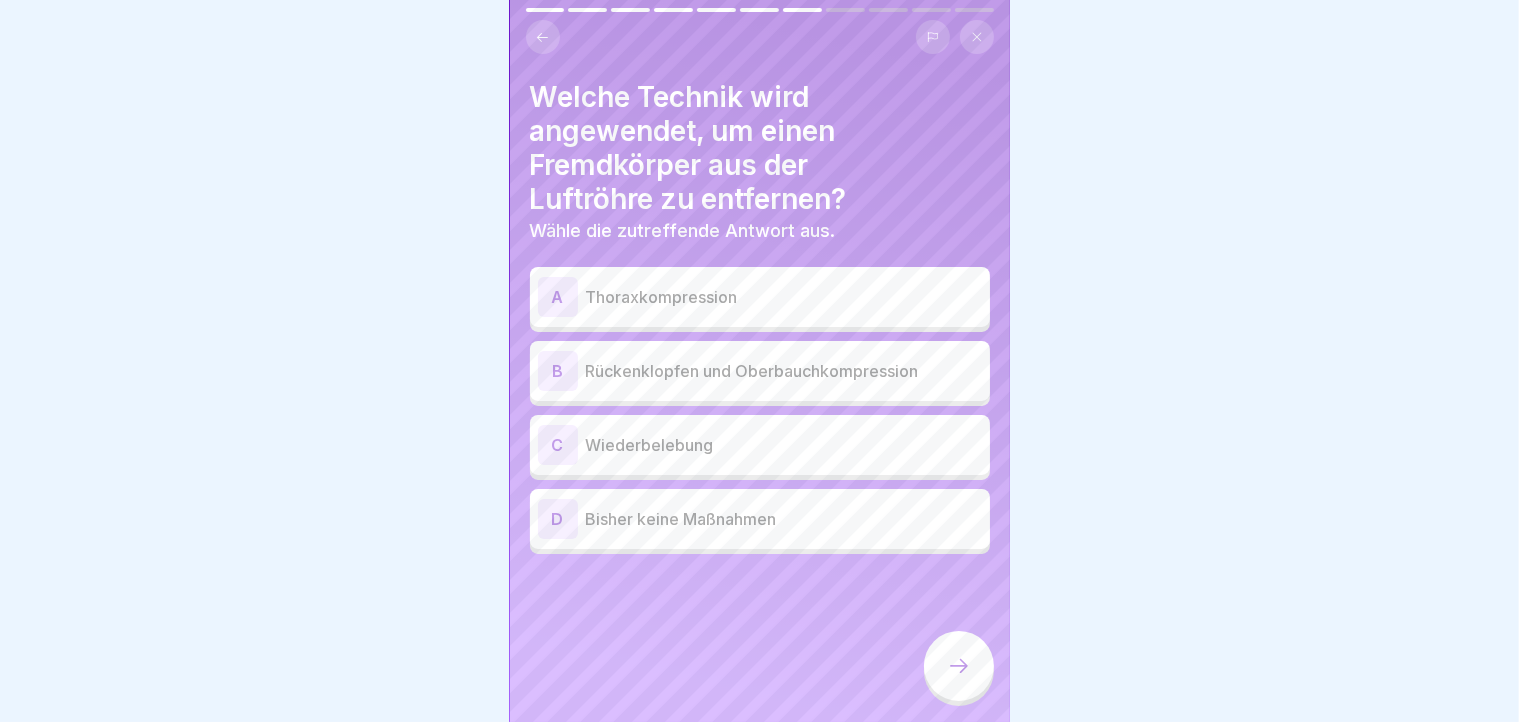 click on "B Rückenklopfen und Oberbauchkompression" at bounding box center (760, 371) 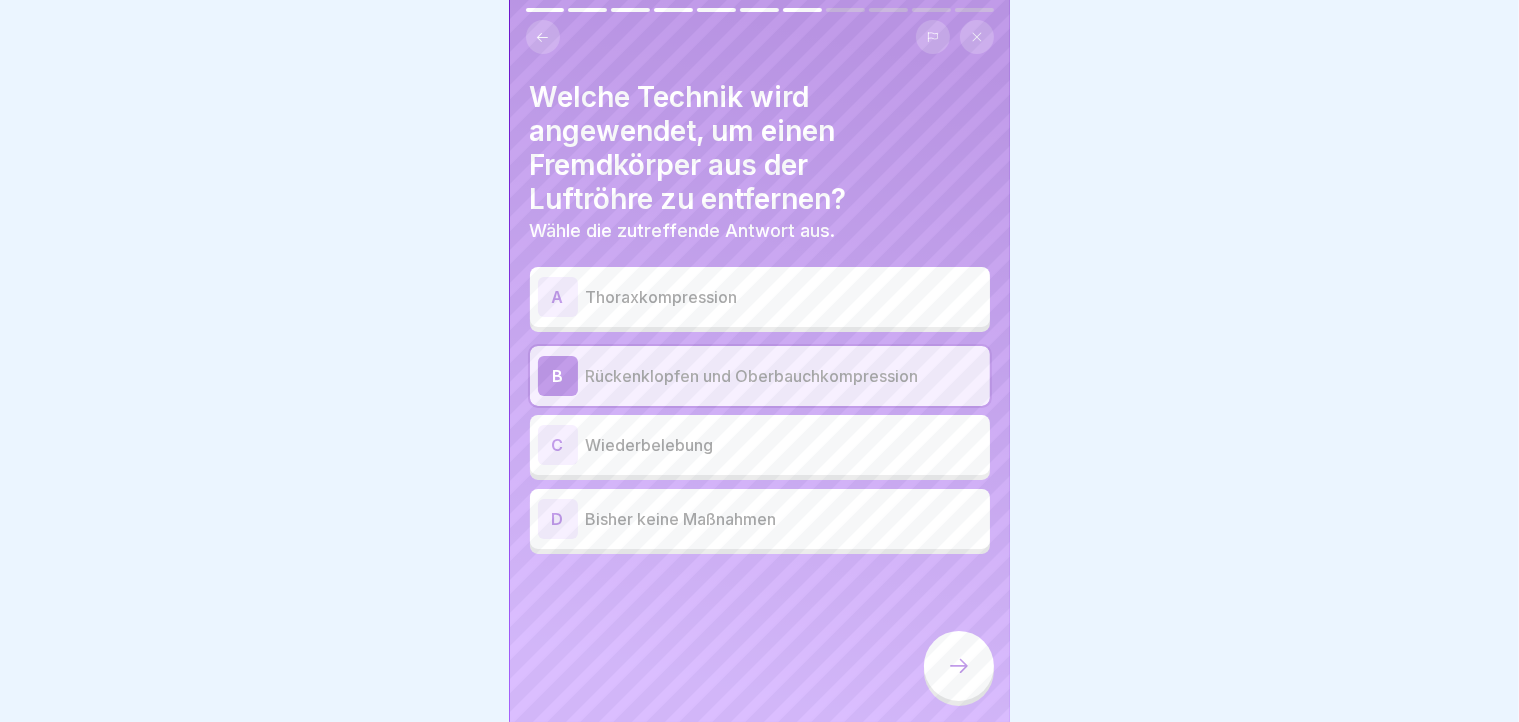 click on "Wiederbelebung" at bounding box center (784, 445) 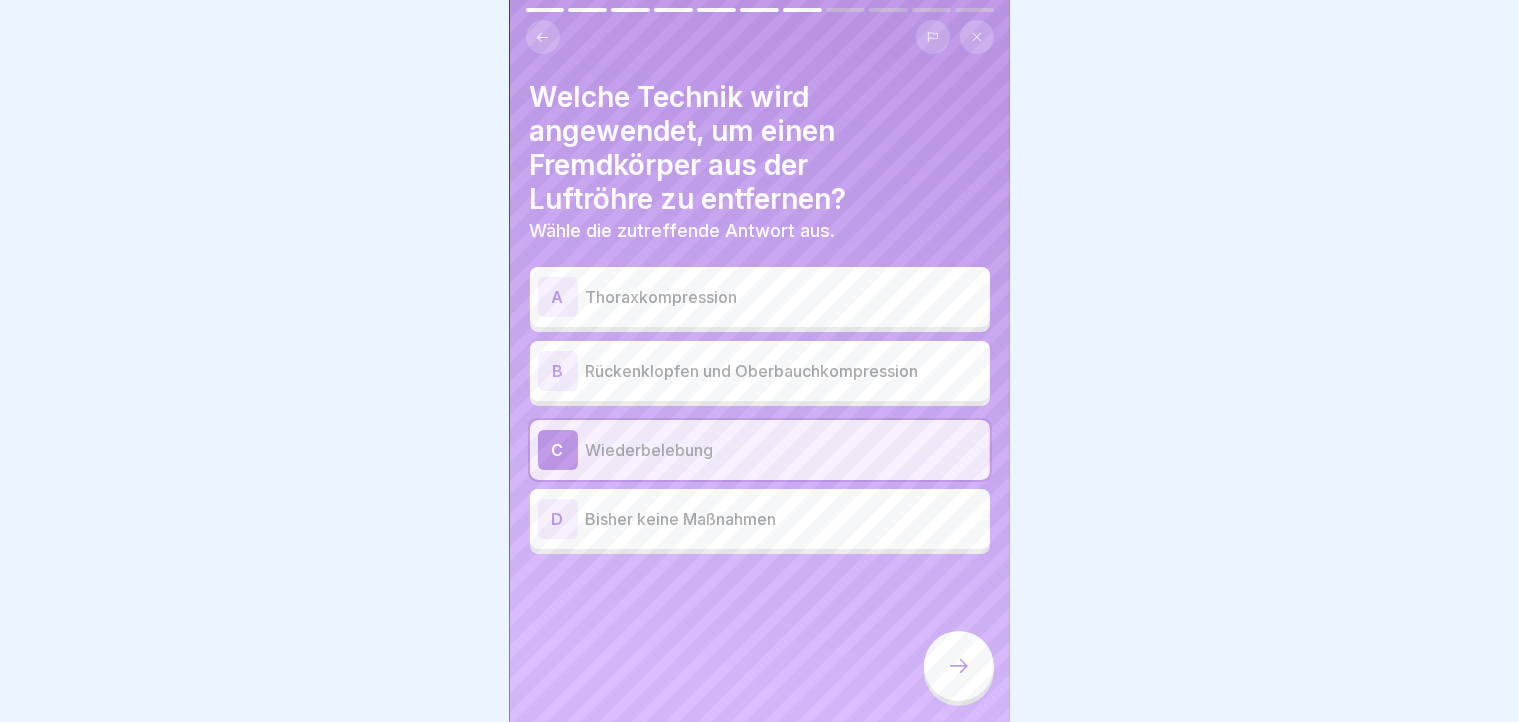 click on "Rückenklopfen und Oberbauchkompression" at bounding box center (784, 371) 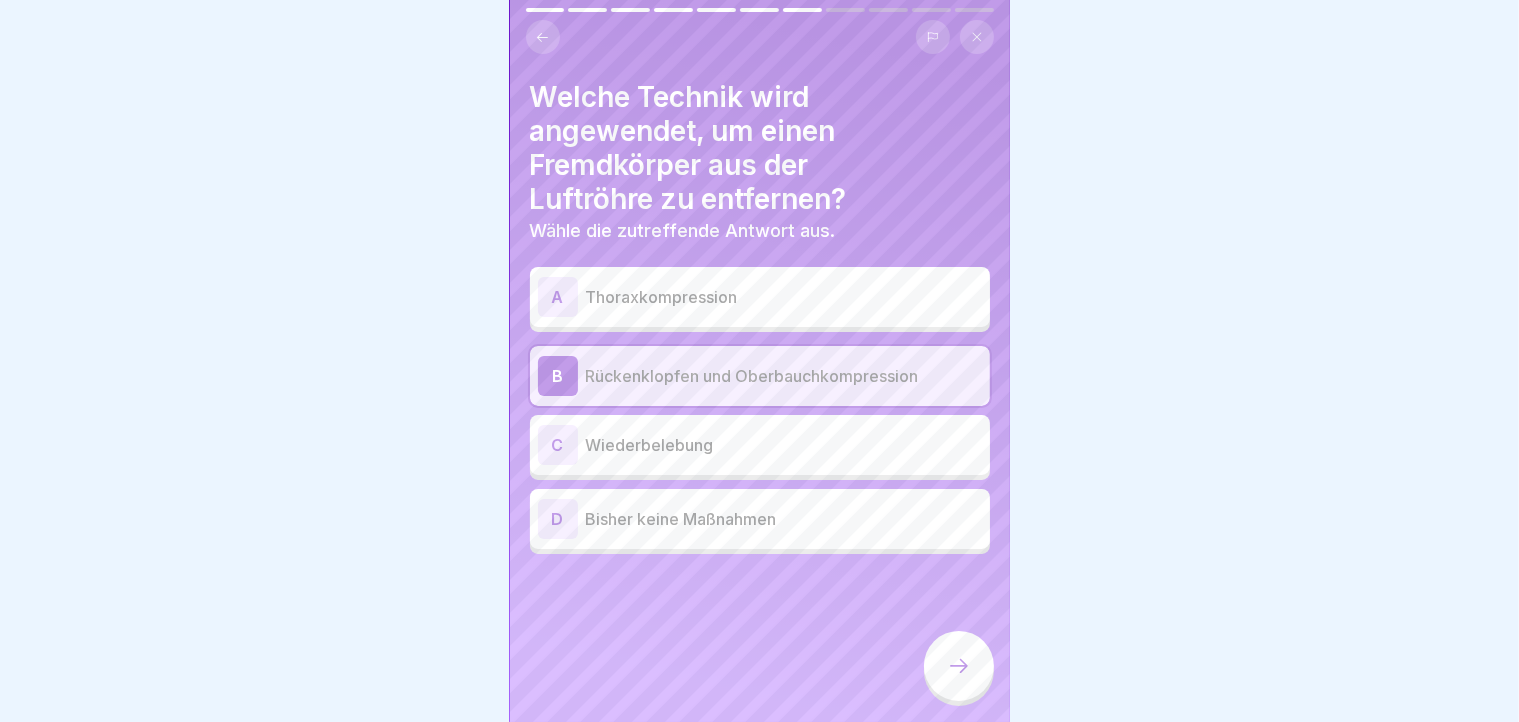click 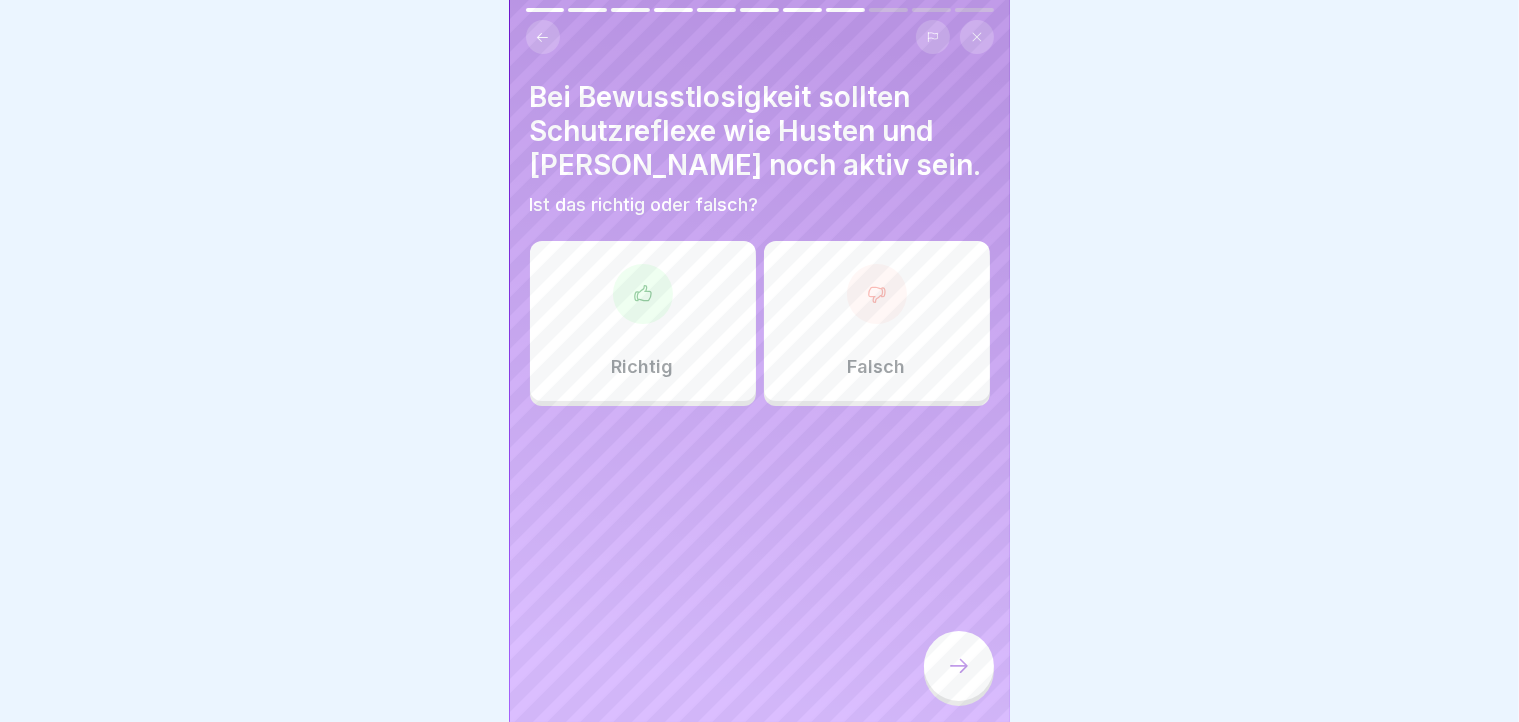 click on "Richtig" at bounding box center [643, 321] 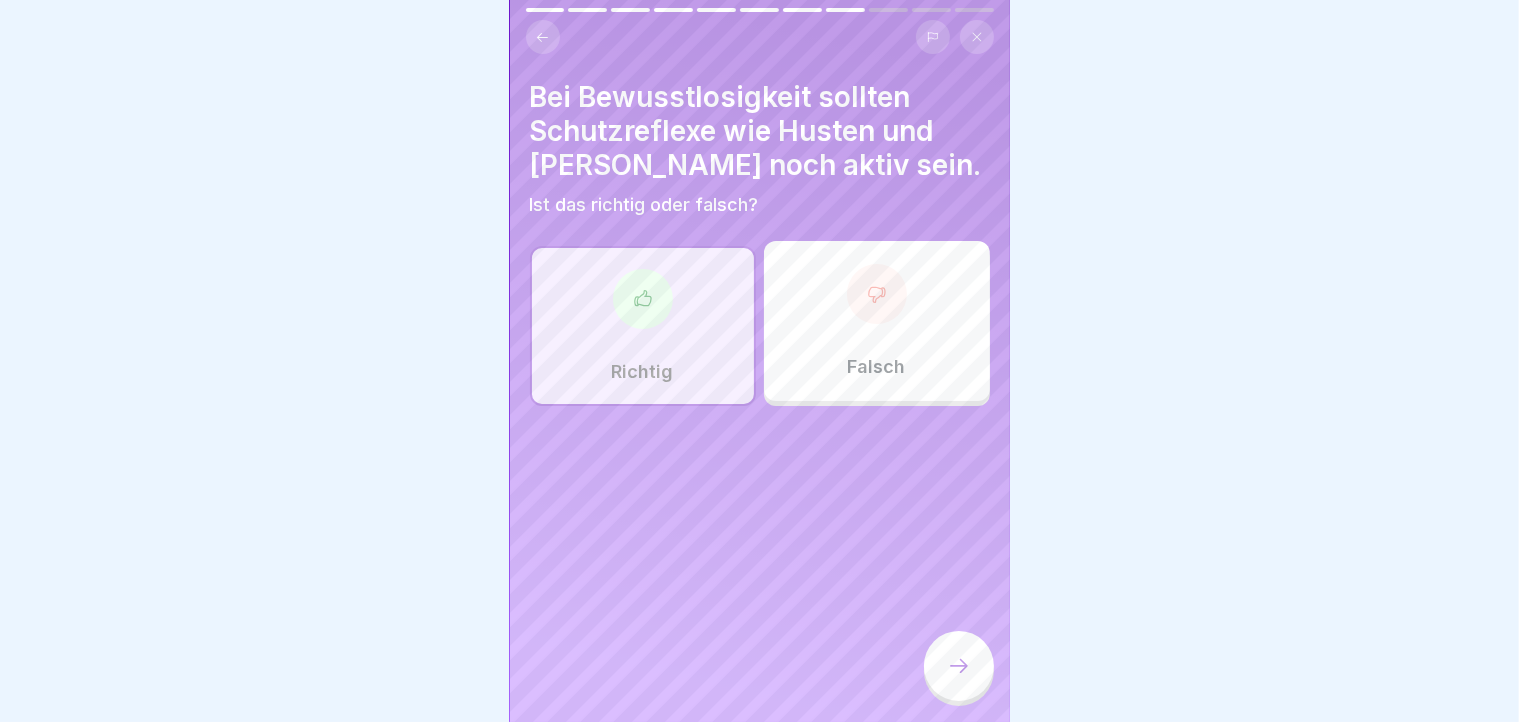 click 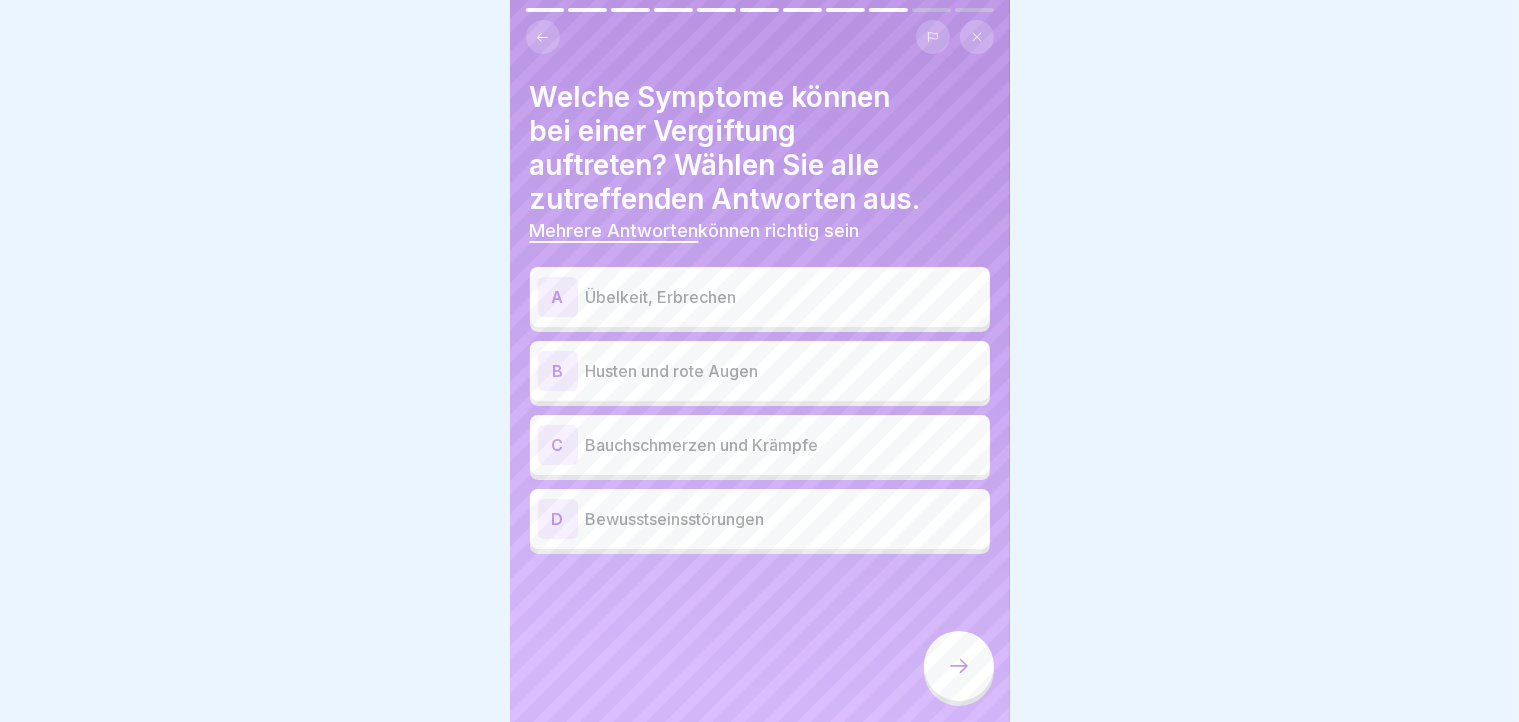 click on "A Übelkeit, Erbrechen" at bounding box center [760, 297] 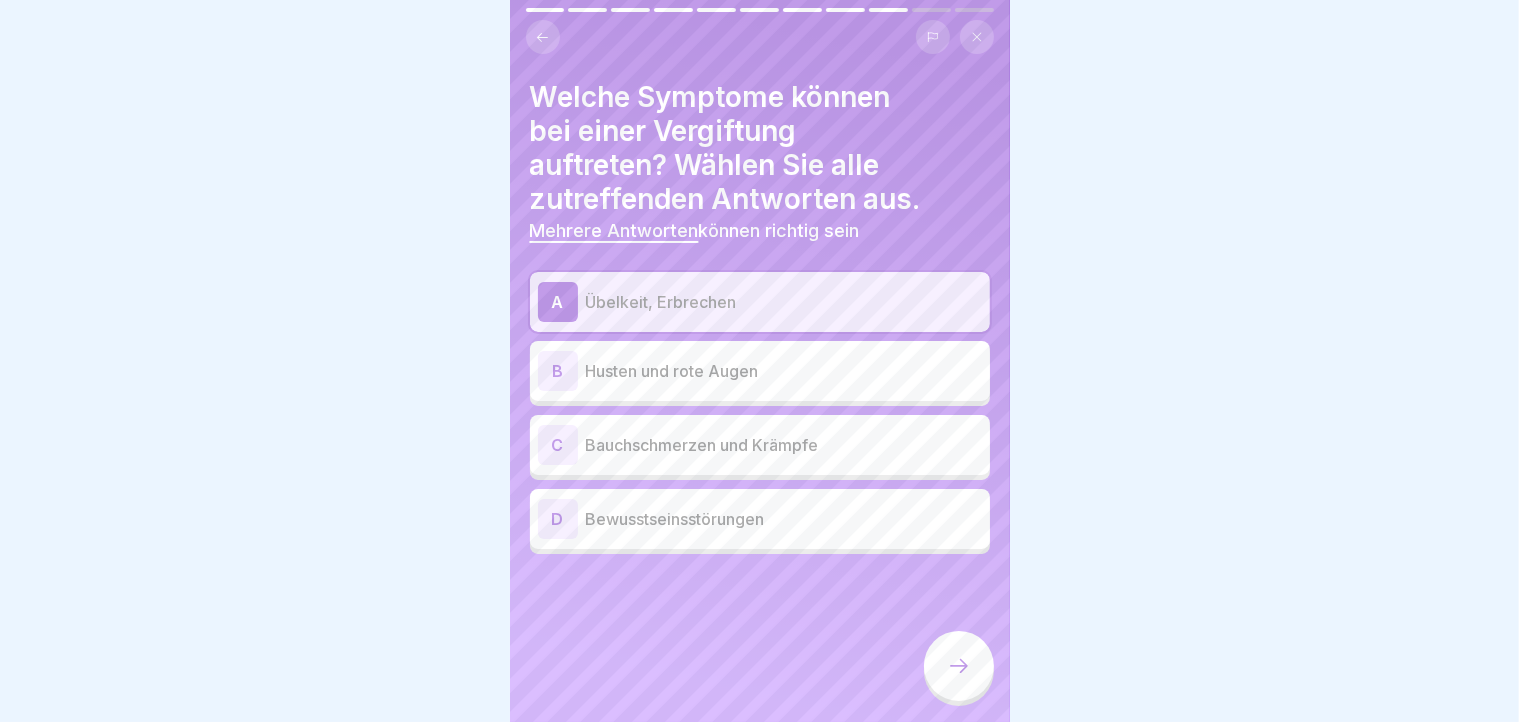 click on "Husten und rote Augen" at bounding box center [784, 371] 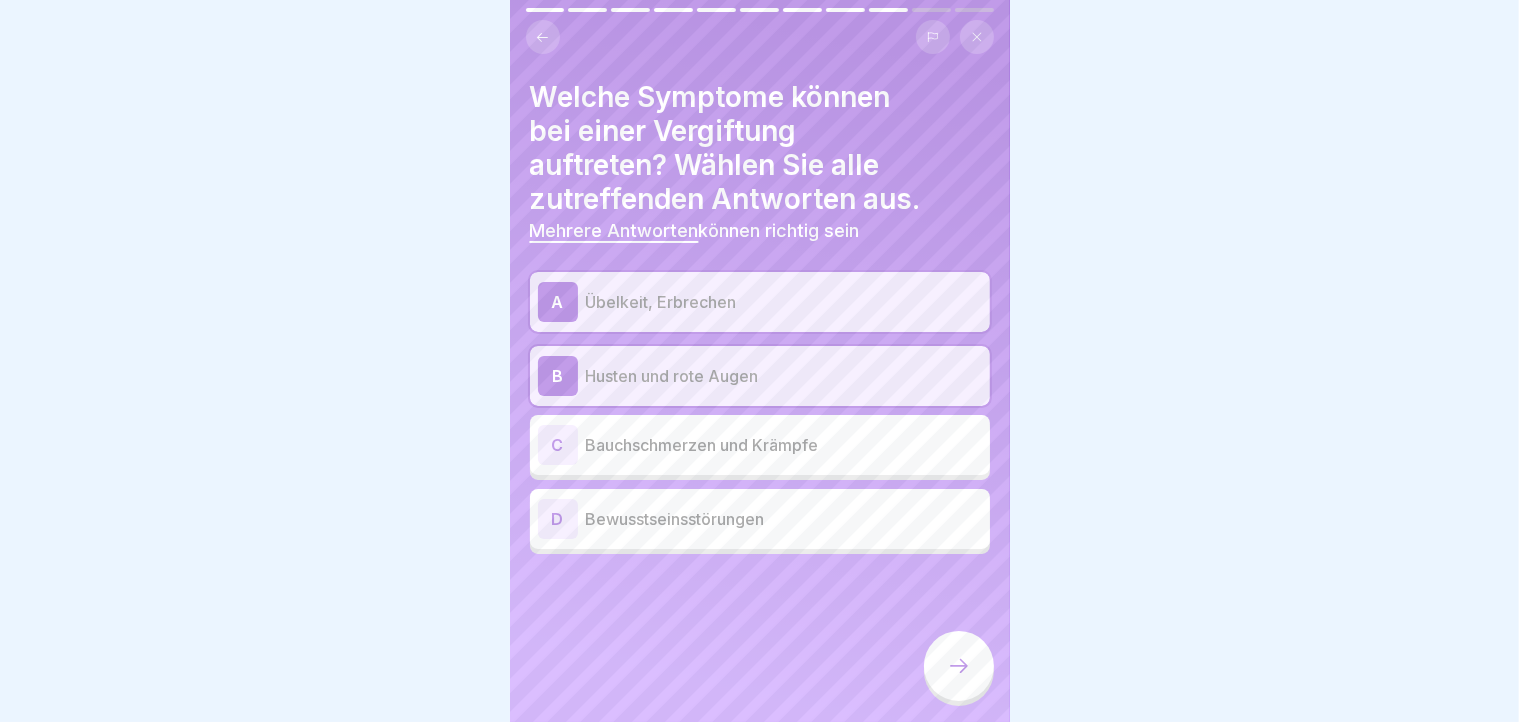 click on "Bauchschmerzen und Krämpfe" at bounding box center [784, 445] 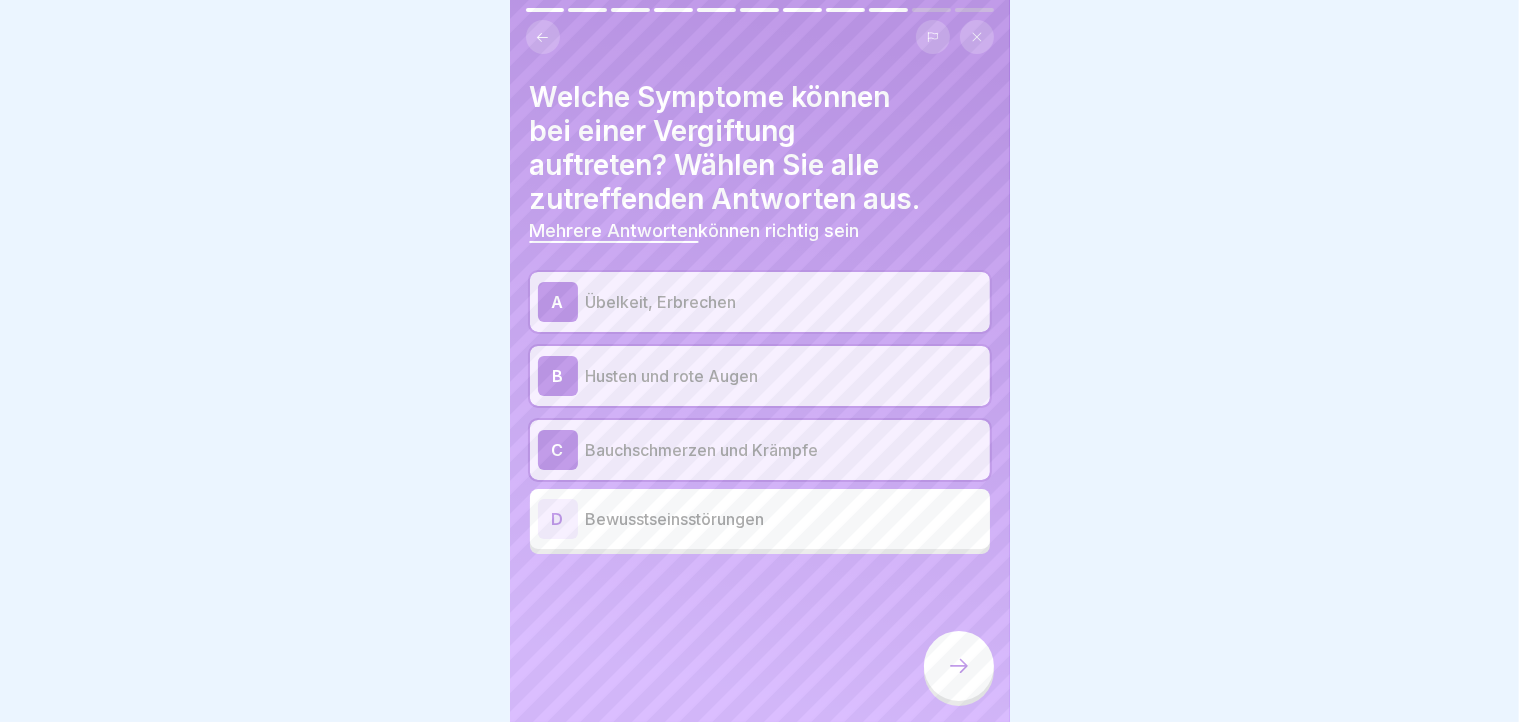 click on "Husten und rote Augen" at bounding box center [784, 376] 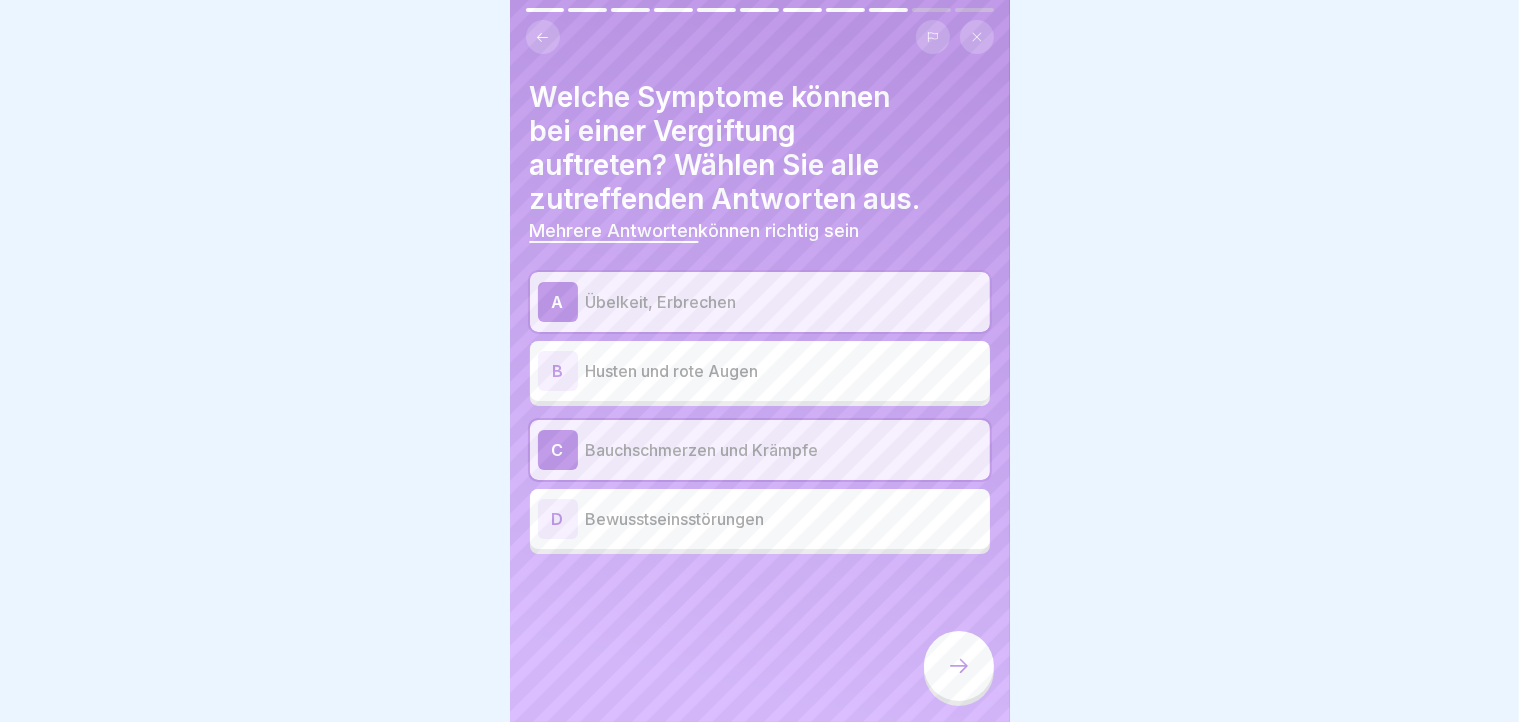 click on "Bewusstseinsstörungen" at bounding box center (784, 519) 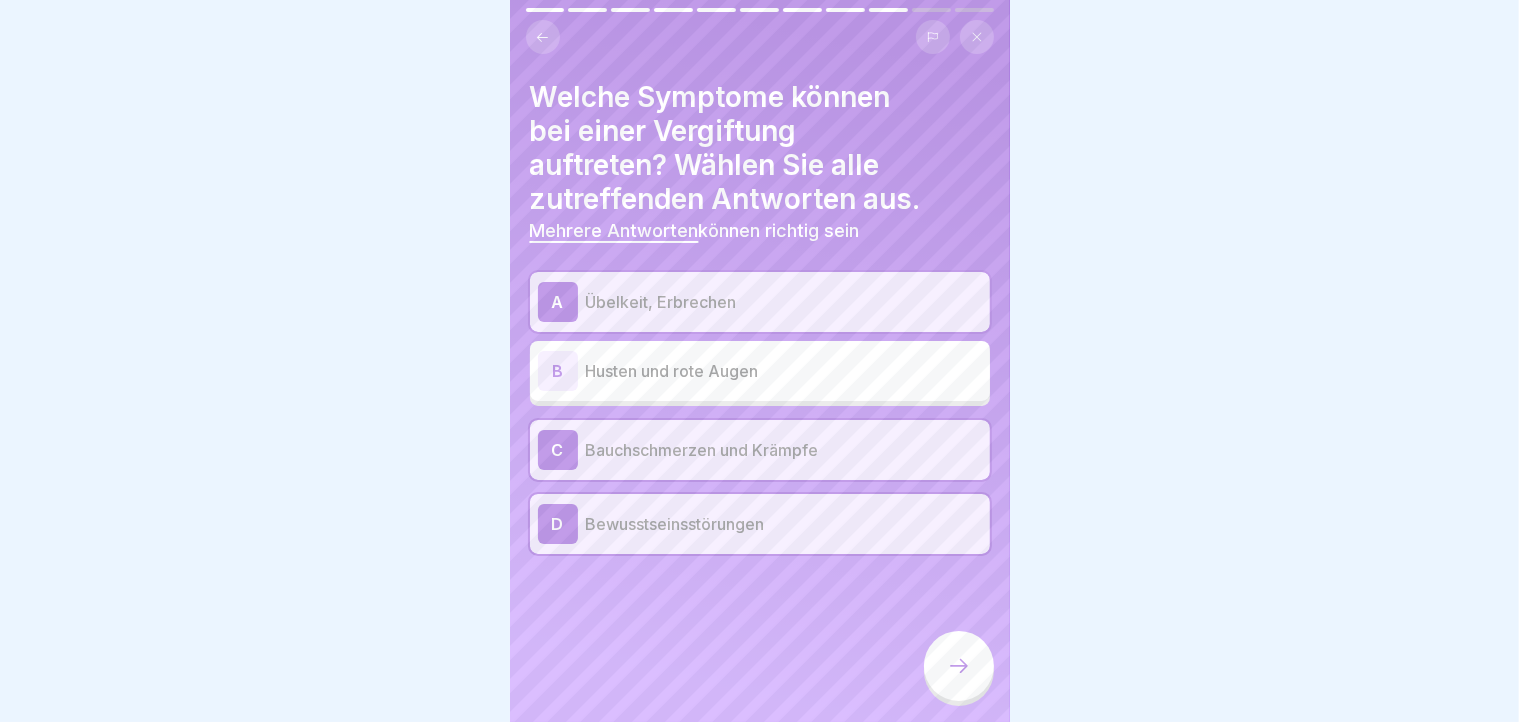 click at bounding box center (959, 666) 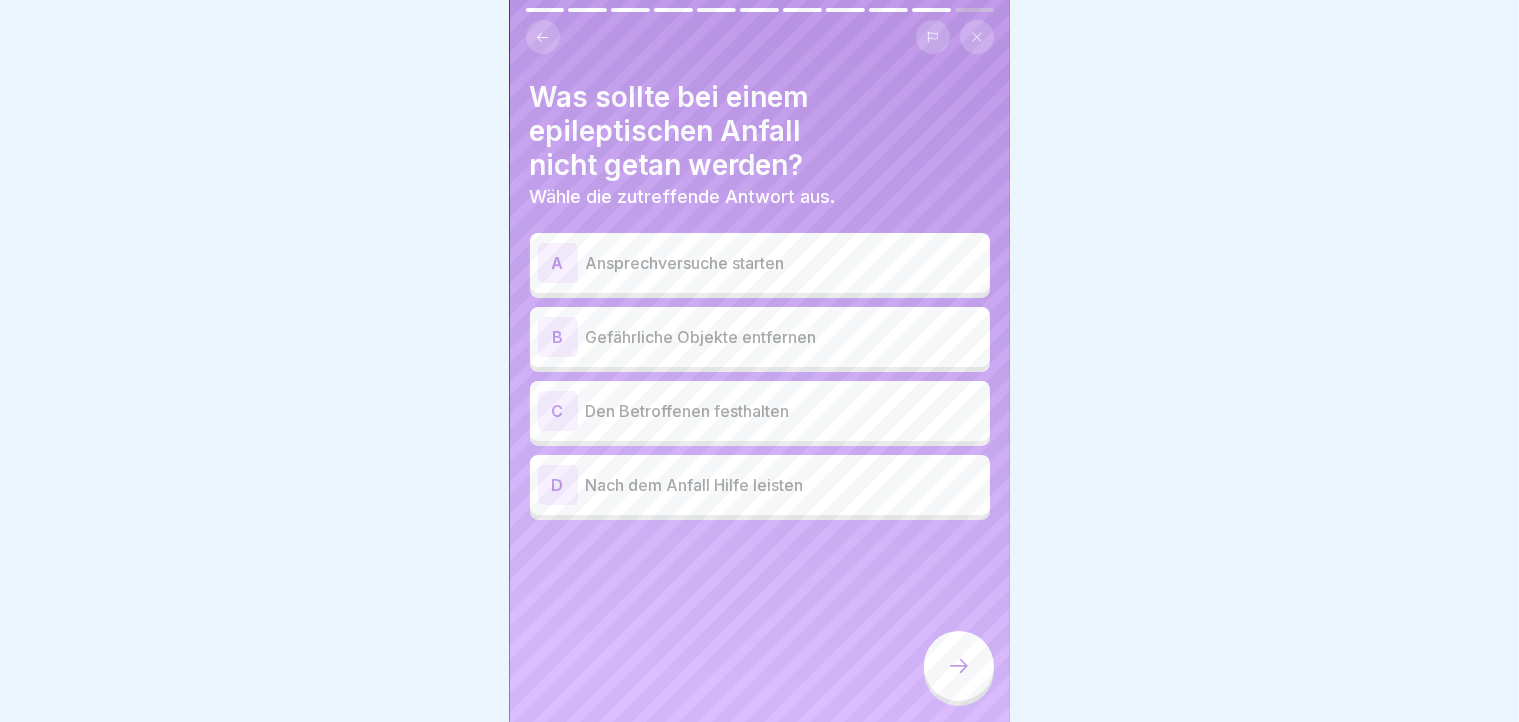 click on "Den Betroffenen festhalten" at bounding box center [784, 411] 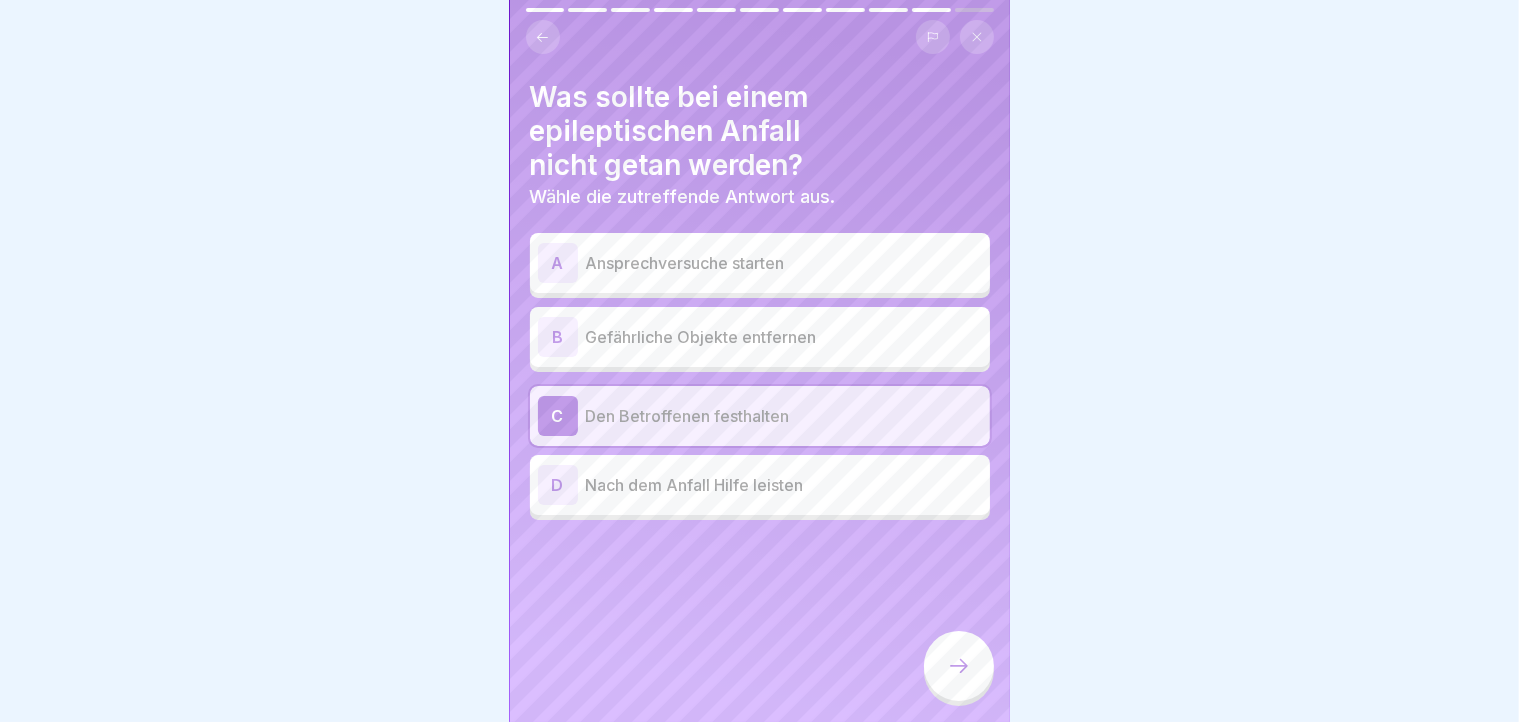 click on "D Nach dem Anfall Hilfe leisten" at bounding box center (760, 485) 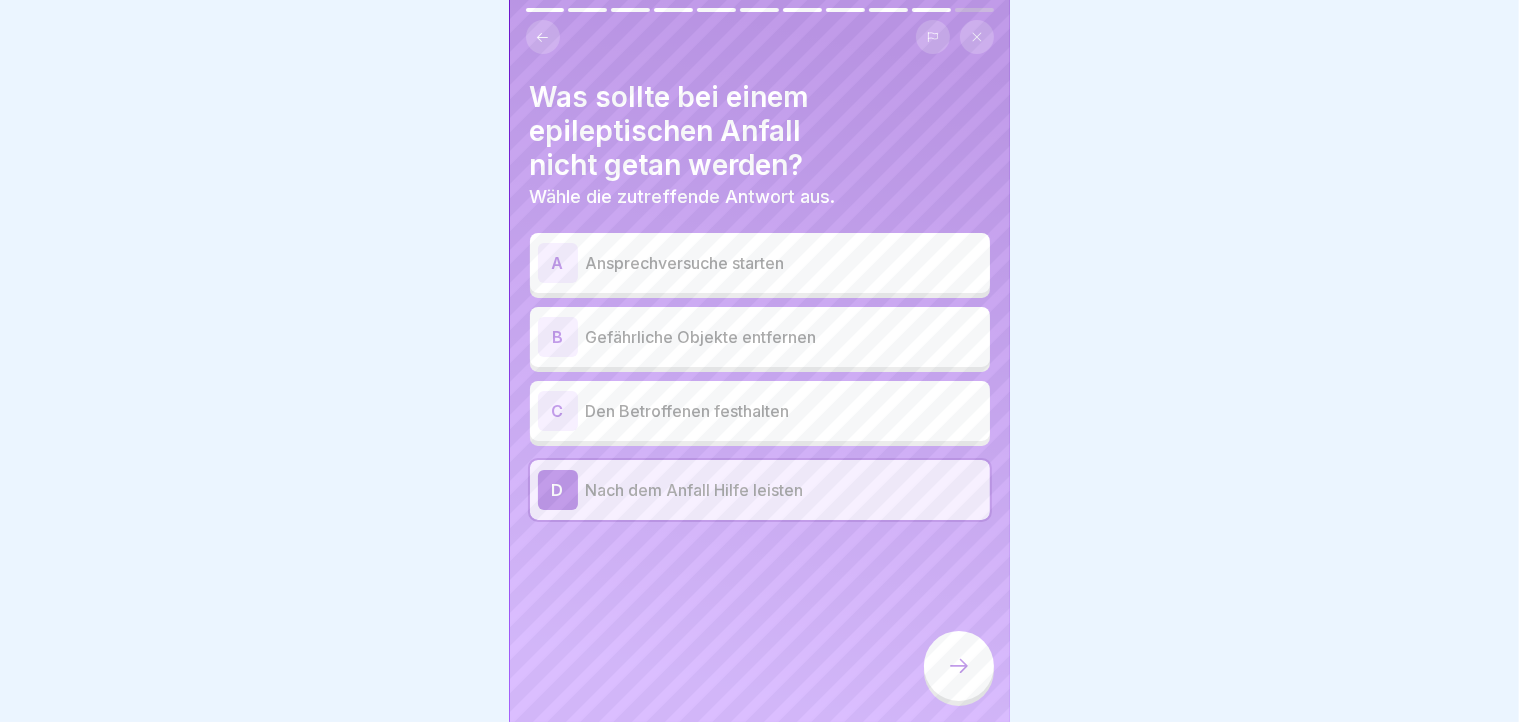 click on "Den Betroffenen festhalten" at bounding box center (784, 411) 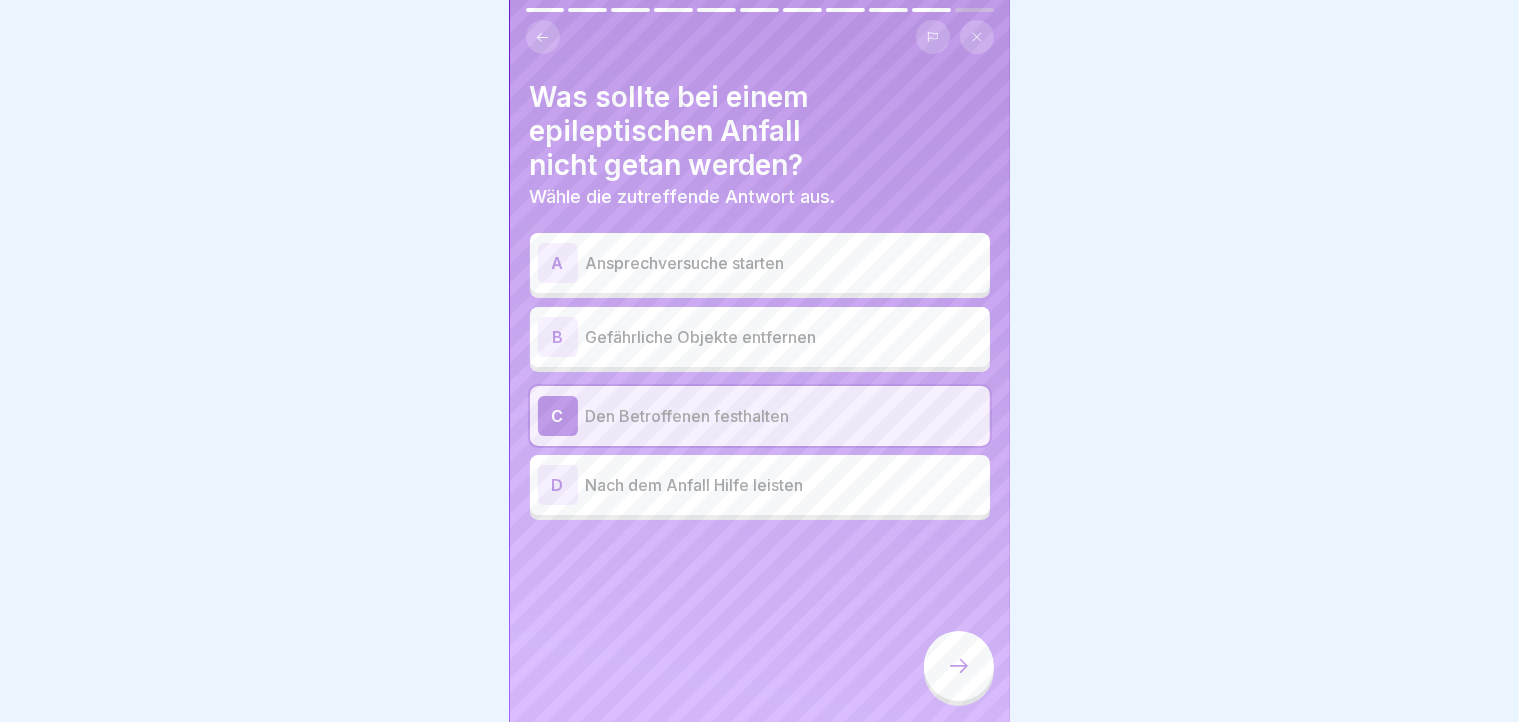 click 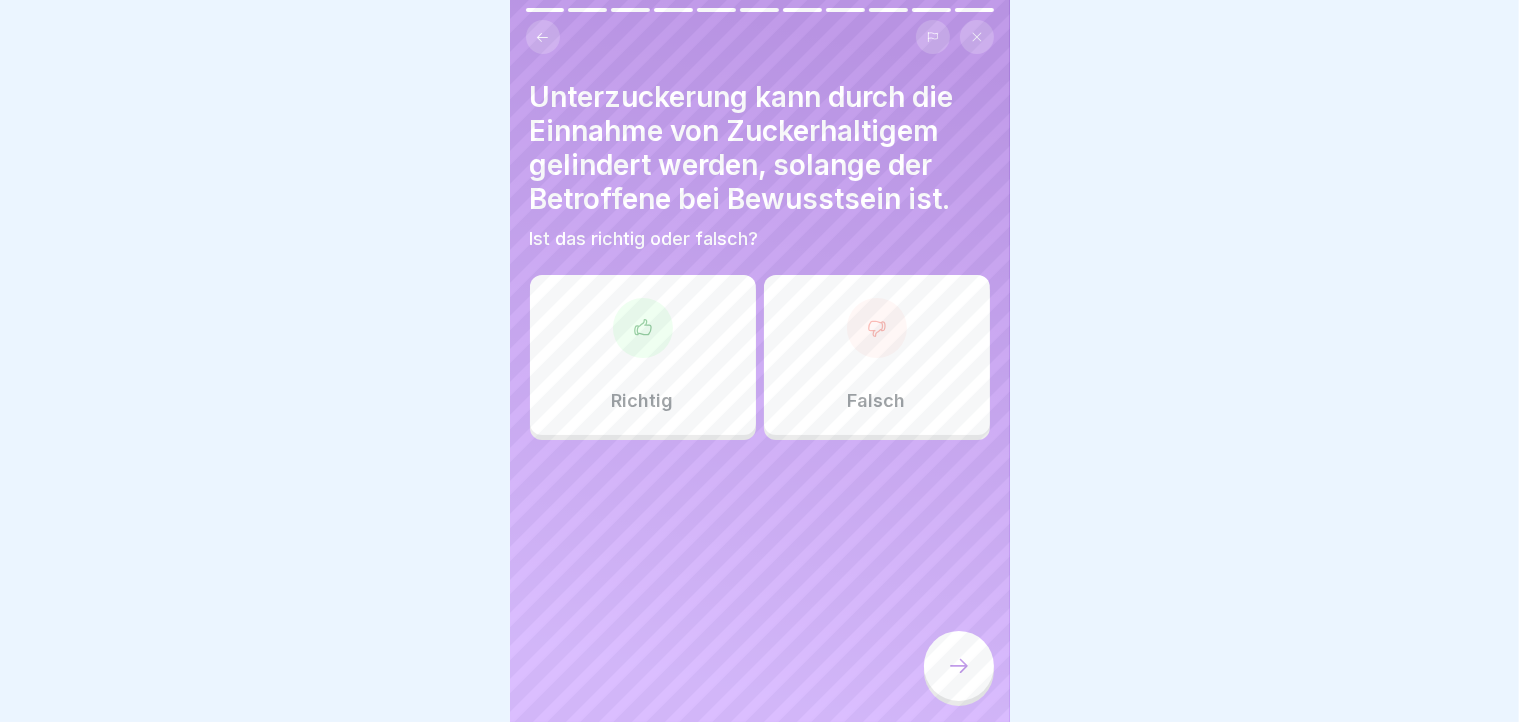 click at bounding box center (643, 328) 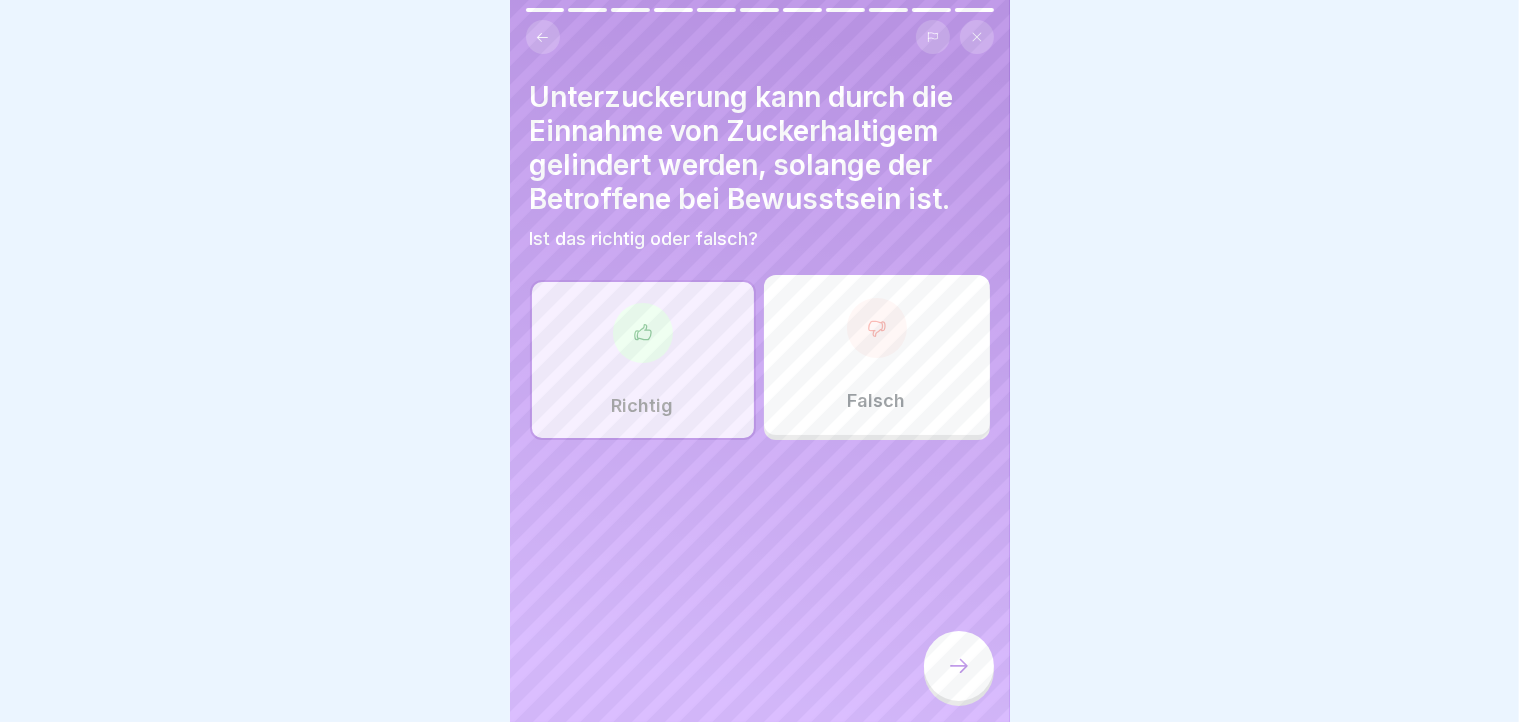 click at bounding box center (959, 666) 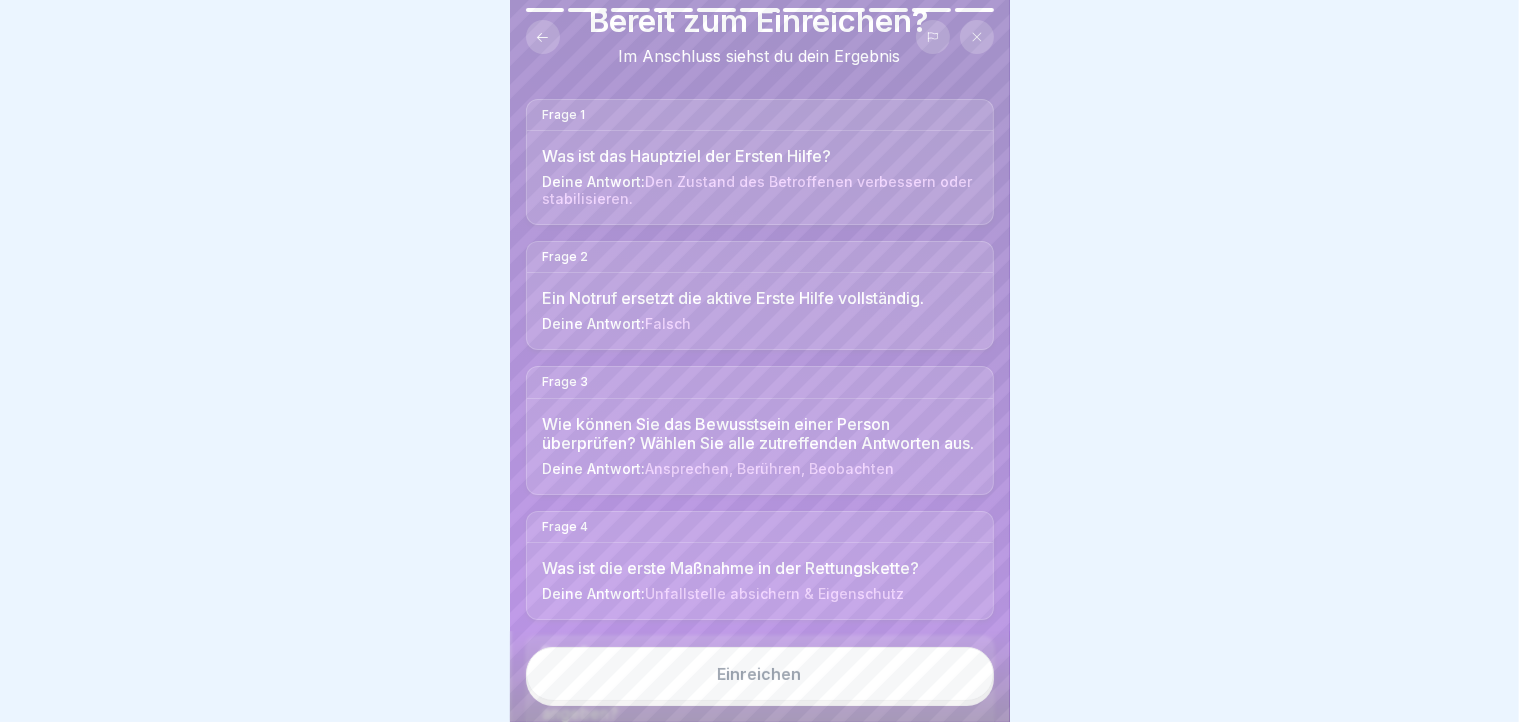 scroll, scrollTop: 177, scrollLeft: 0, axis: vertical 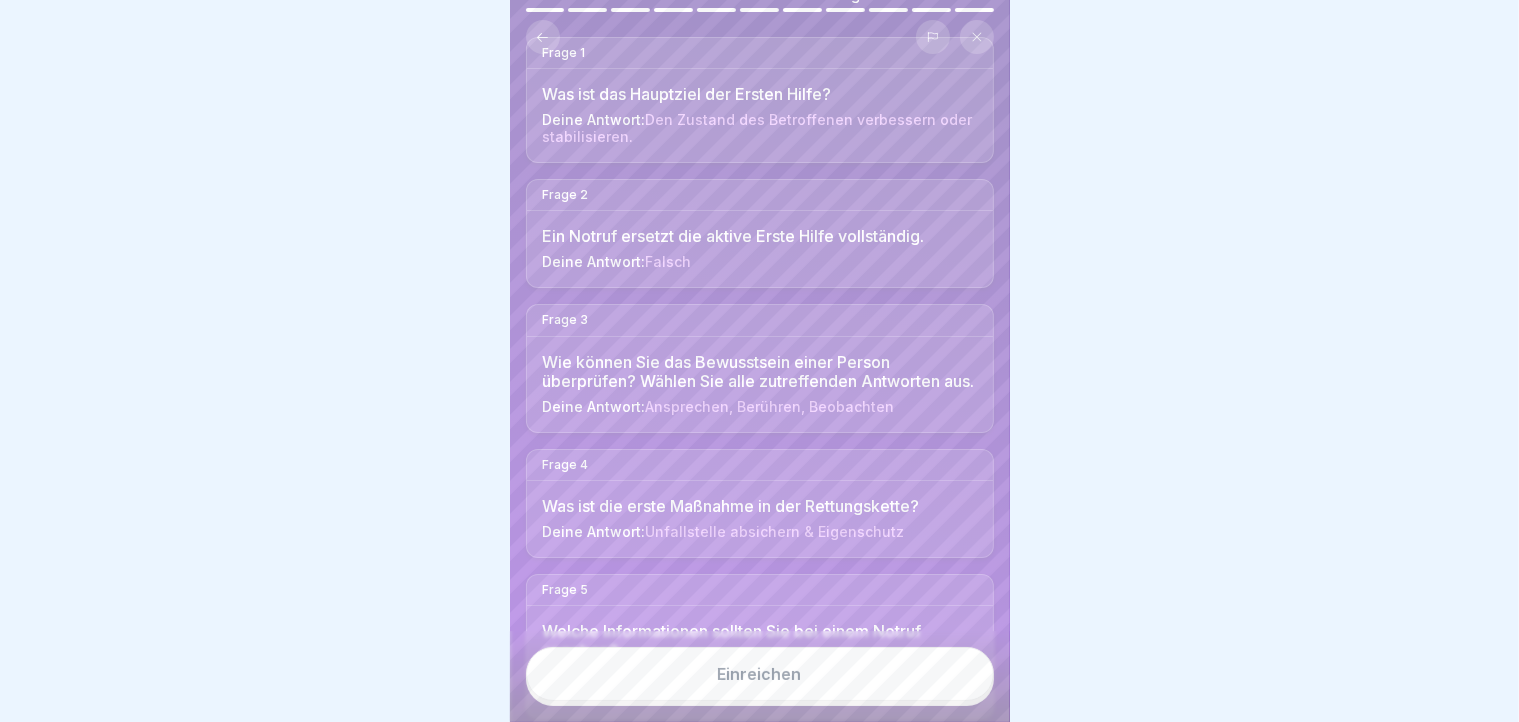click on "Was ist das Hauptziel der Ersten Hilfe? Deine Antwort:  Den Zustand des Betroffenen verbessern oder stabilisieren." at bounding box center (760, 115) 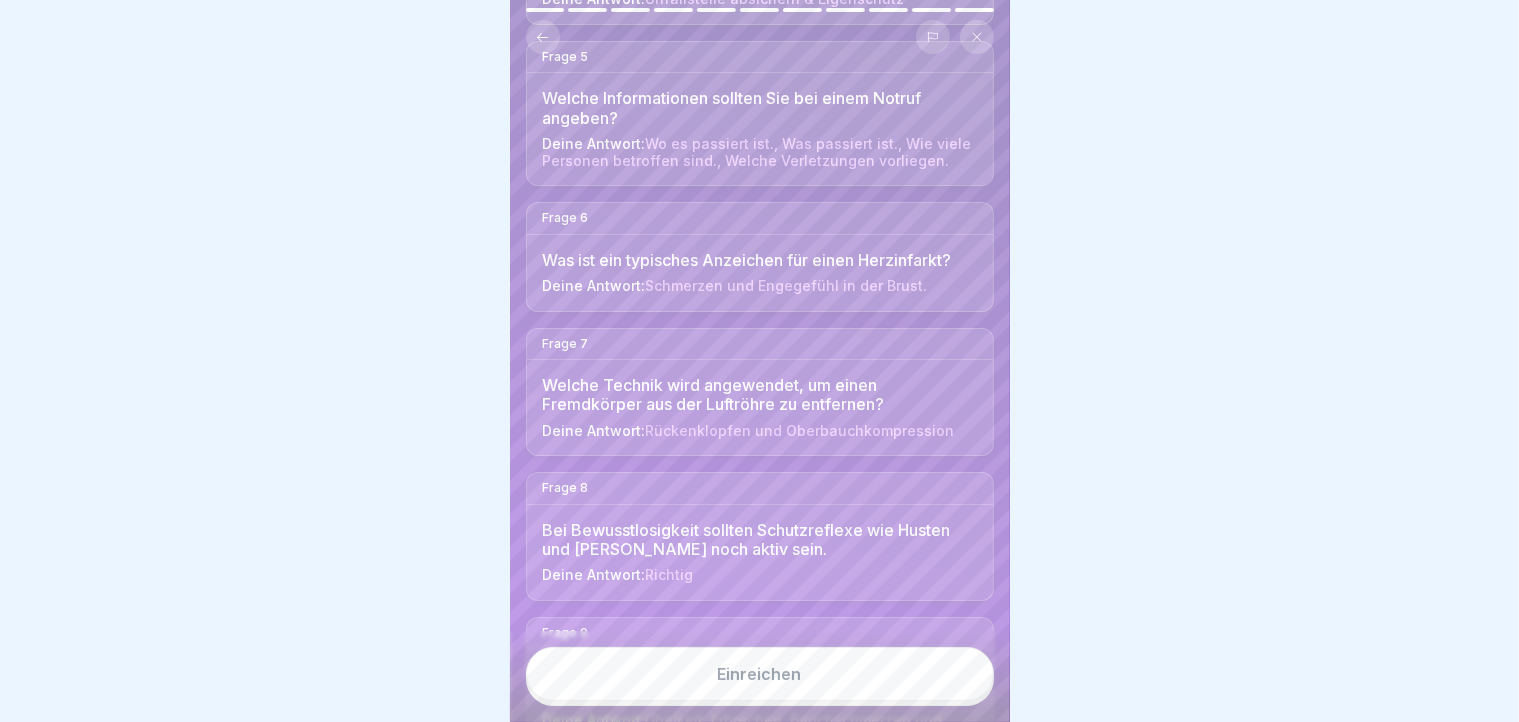 scroll, scrollTop: 1169, scrollLeft: 0, axis: vertical 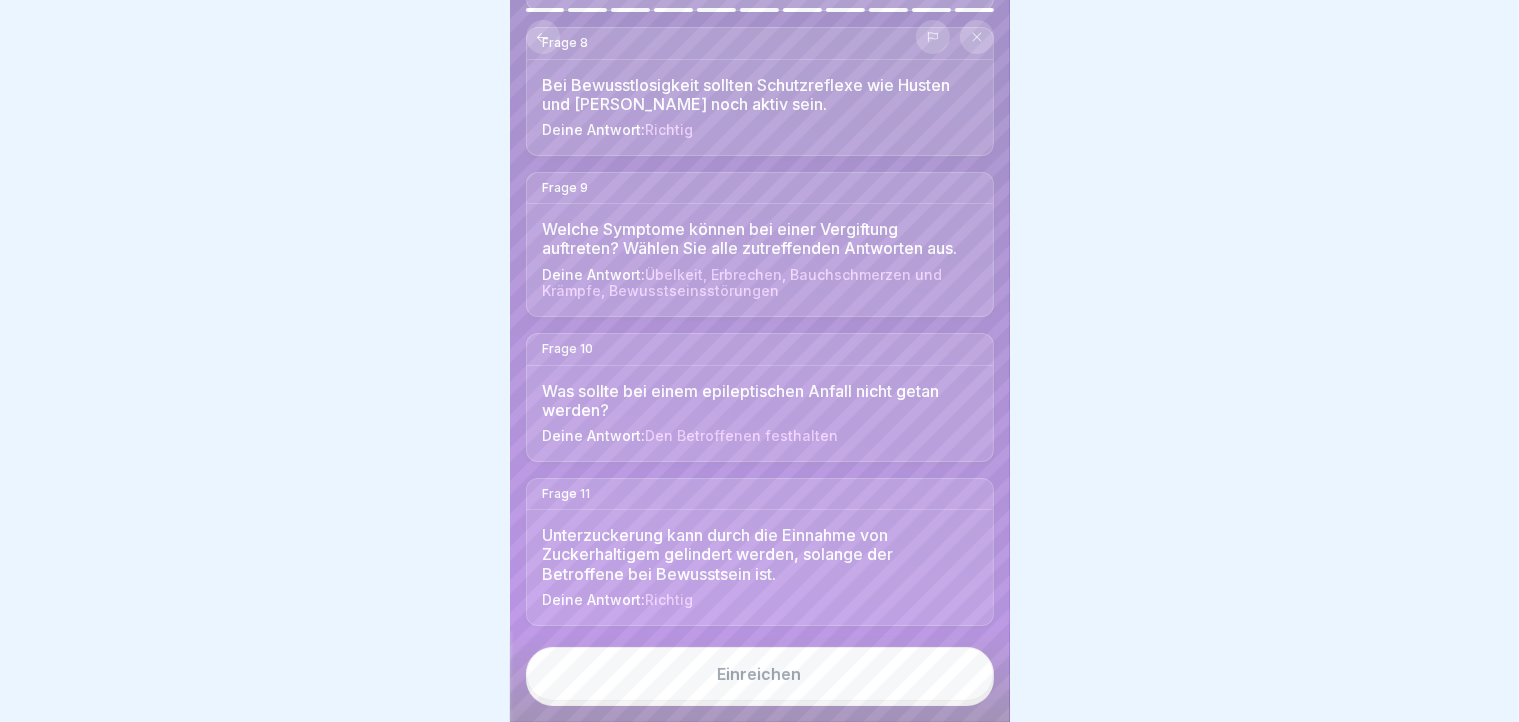 click on "Einreichen" at bounding box center (760, 674) 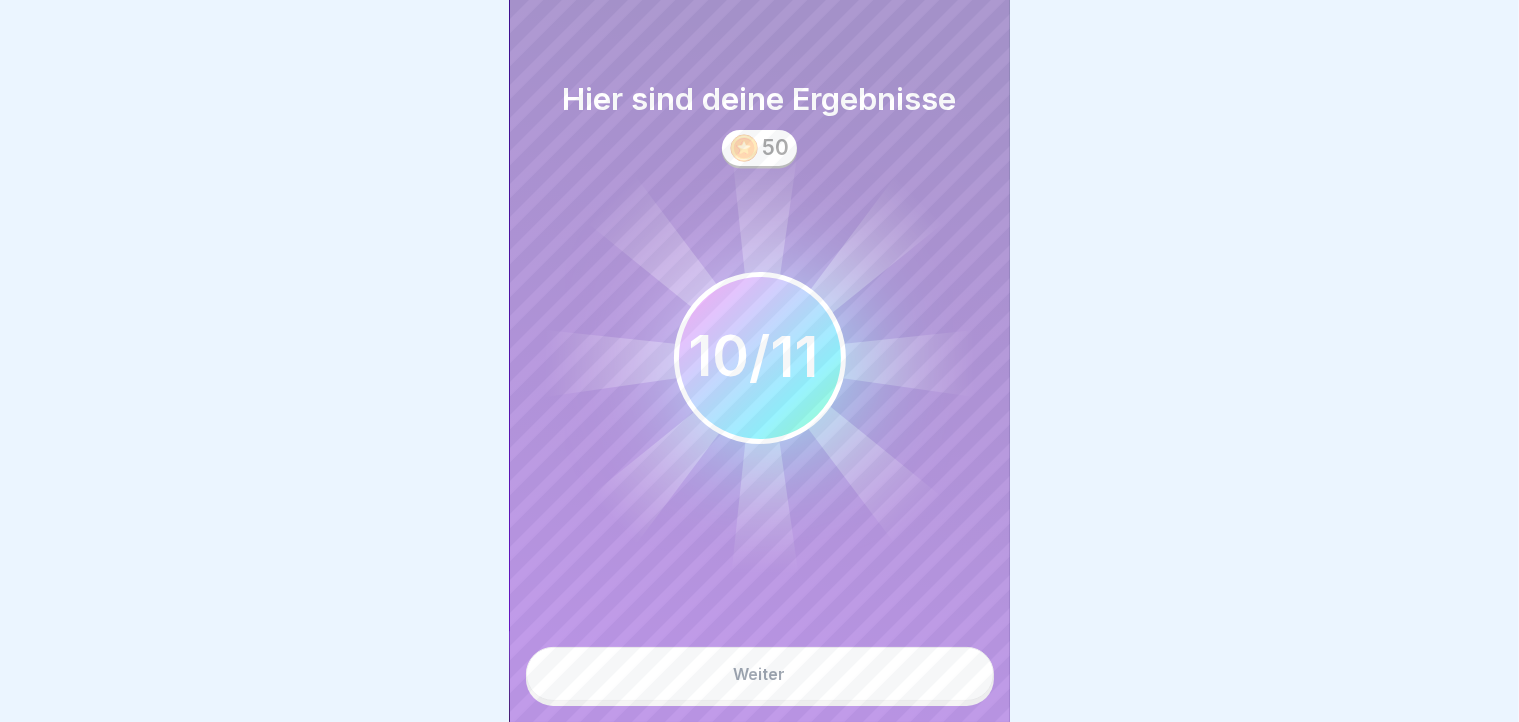 scroll, scrollTop: 0, scrollLeft: 0, axis: both 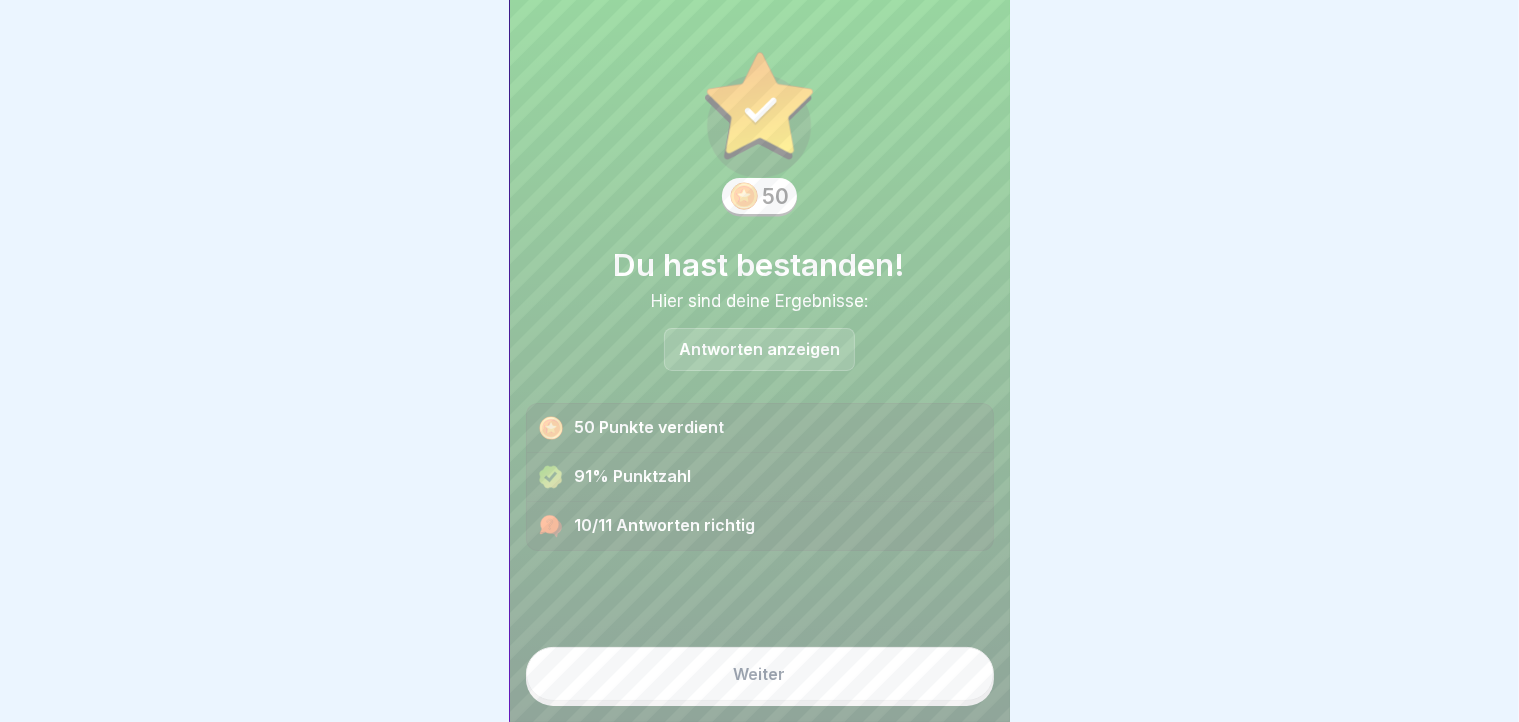 click on "Antworten anzeigen" at bounding box center [759, 349] 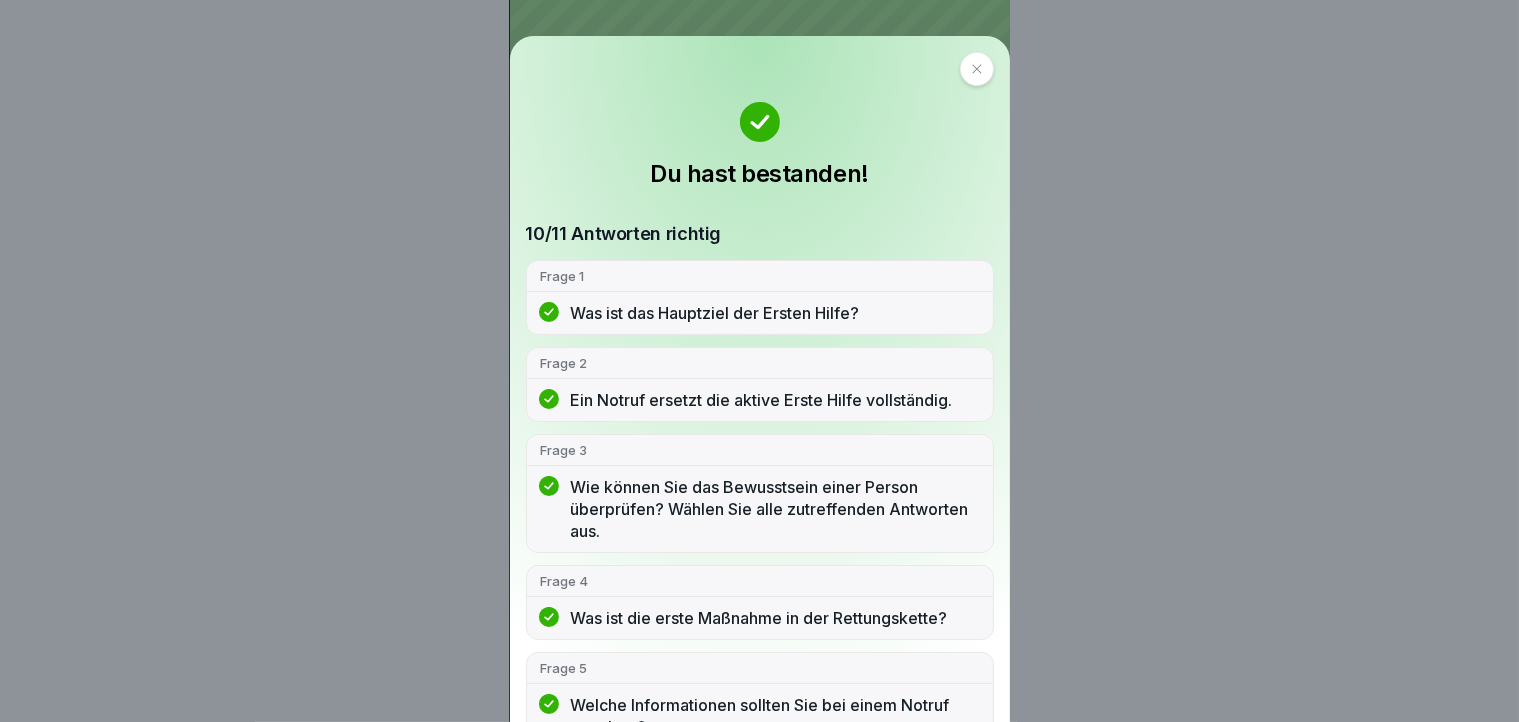 click on "Was ist das Hauptziel der Ersten Hilfe?" at bounding box center [775, 313] 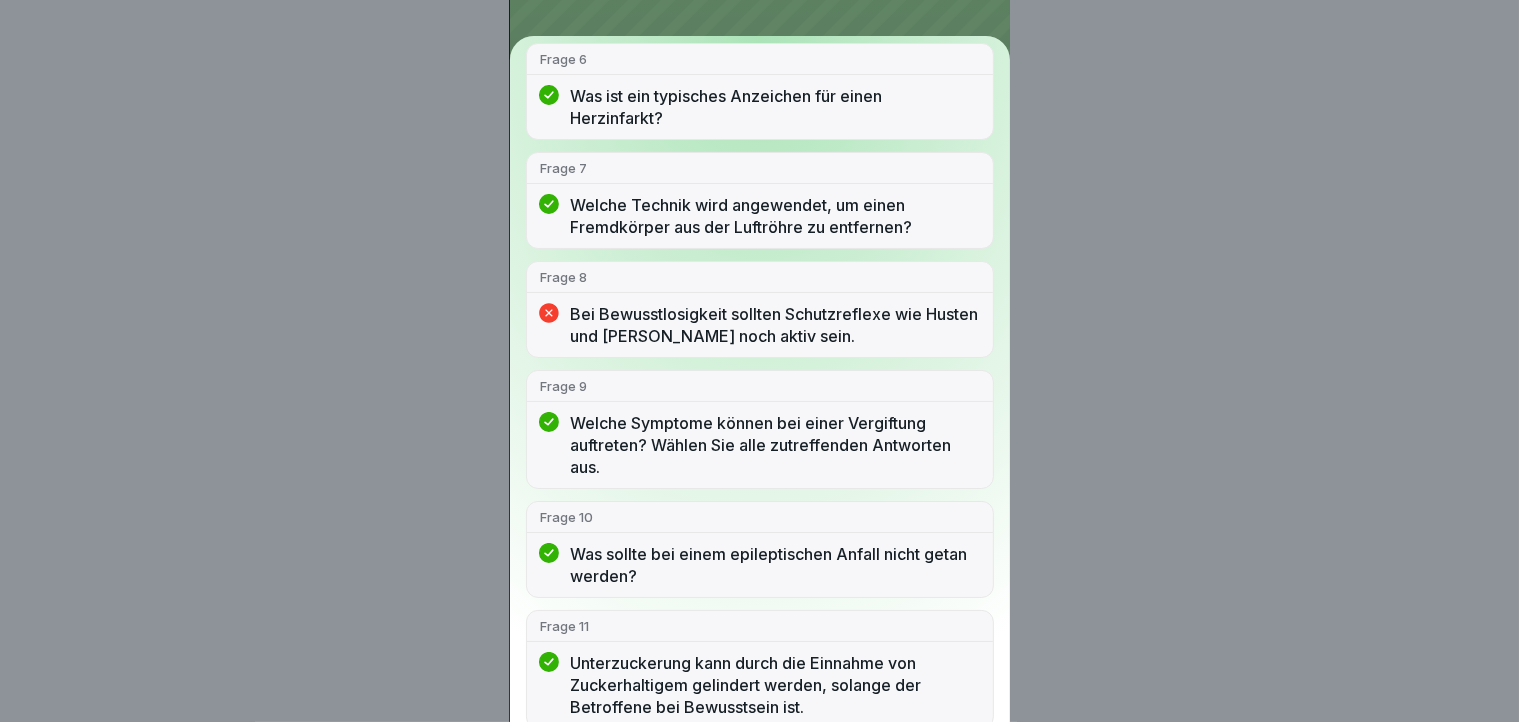 scroll, scrollTop: 0, scrollLeft: 0, axis: both 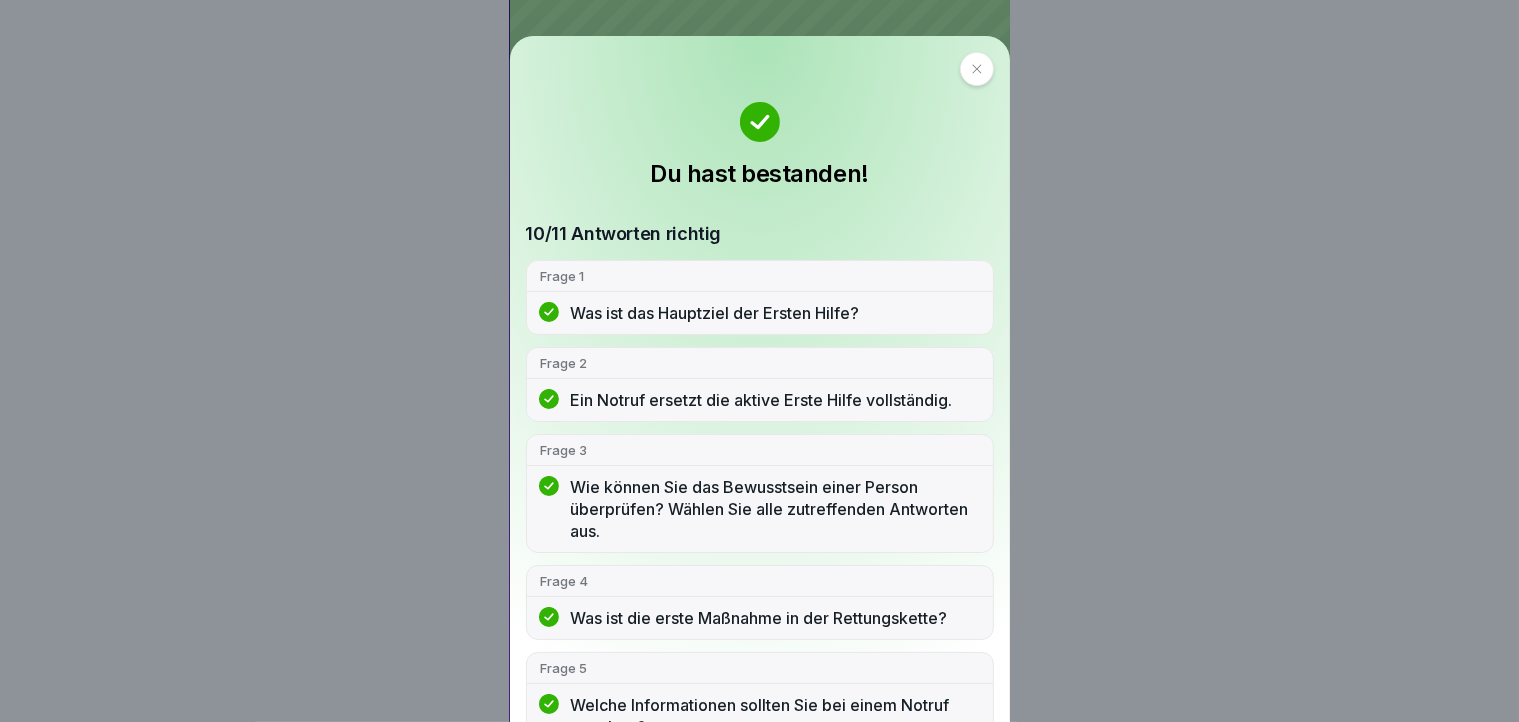 click at bounding box center [977, 69] 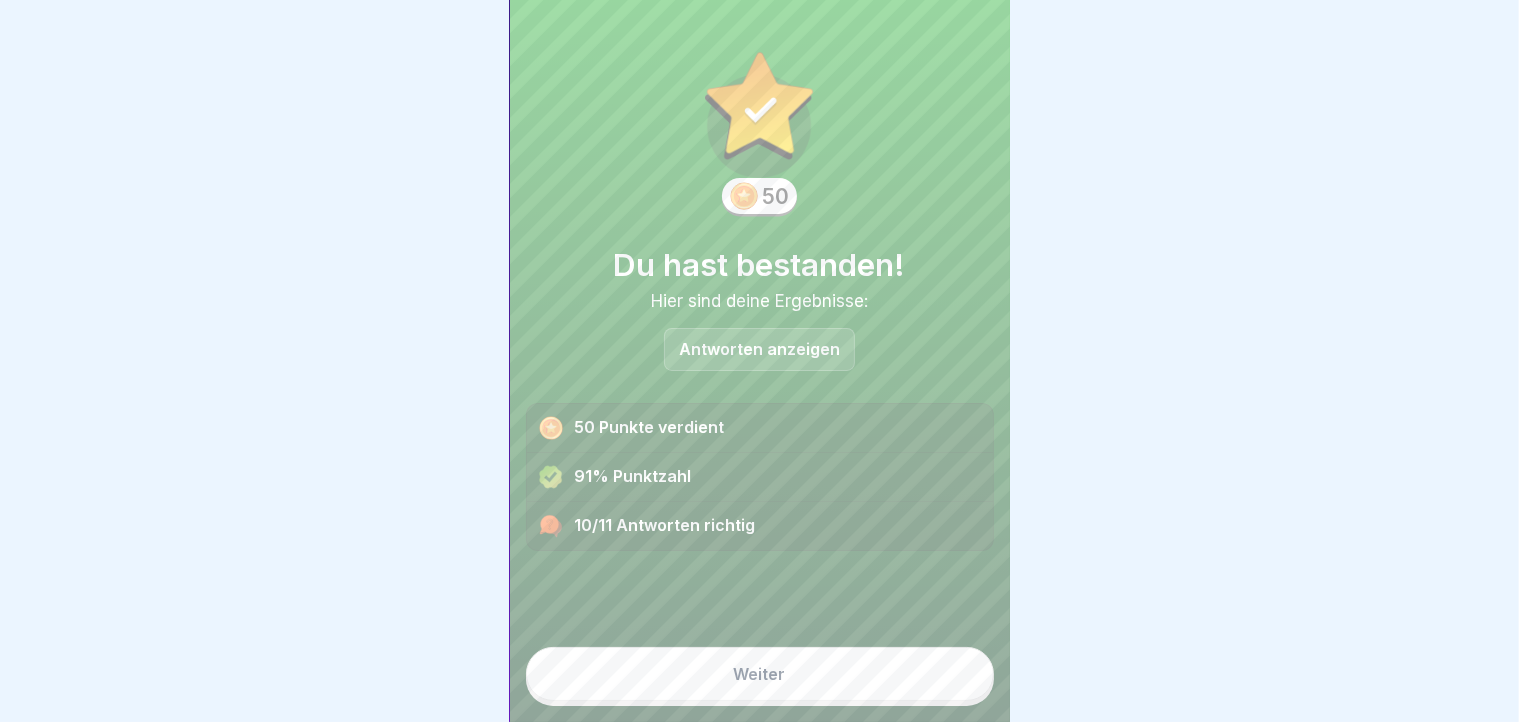 click on "50 Punkte verdient" at bounding box center (760, 428) 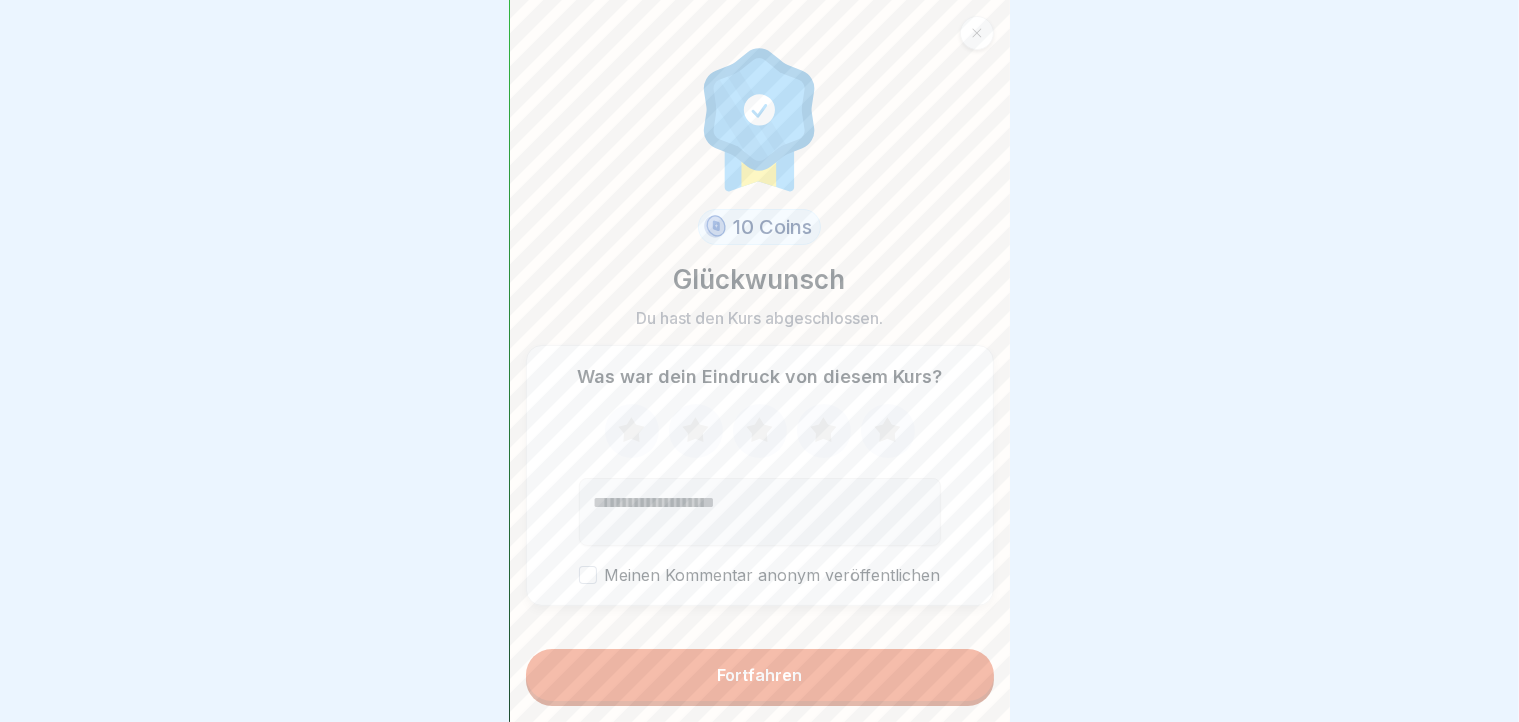 click 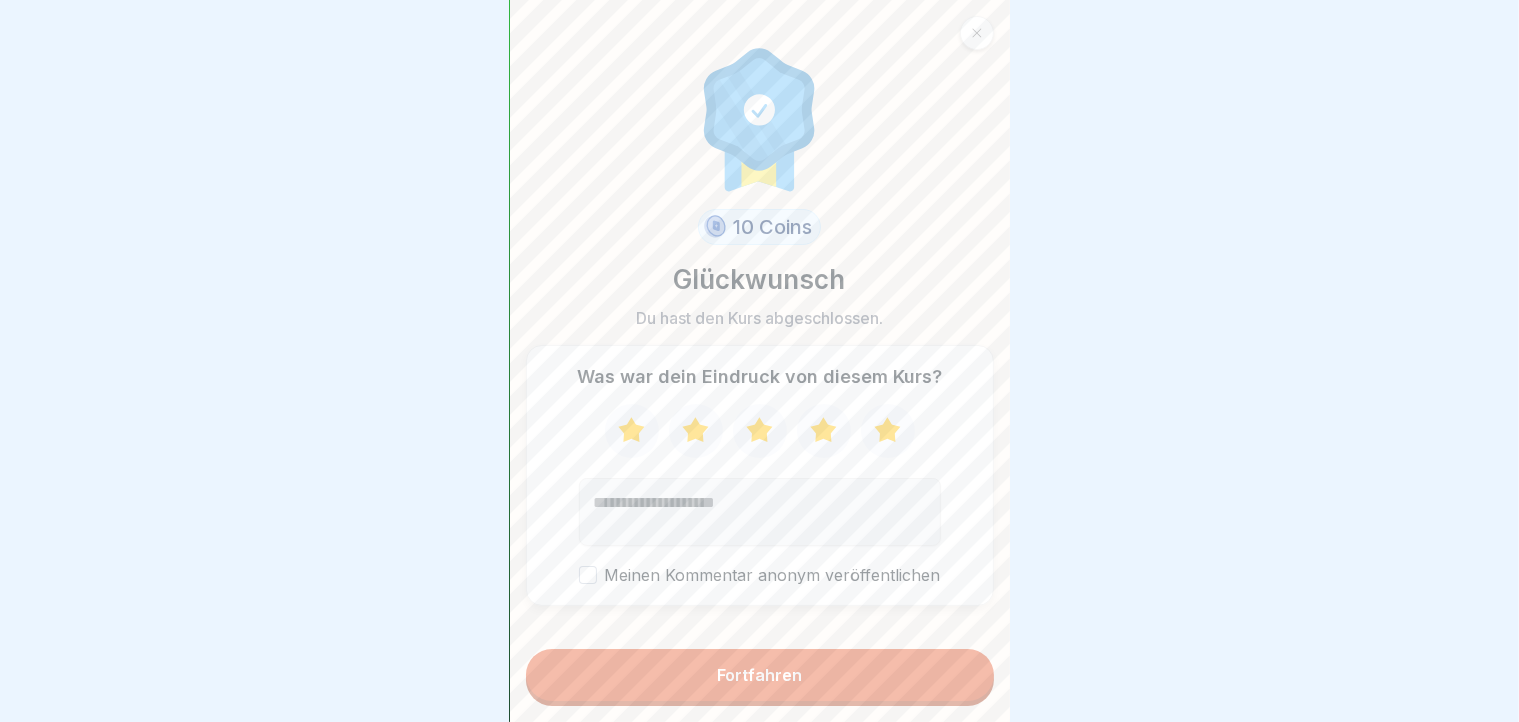 click on "Fortfahren" at bounding box center [760, 675] 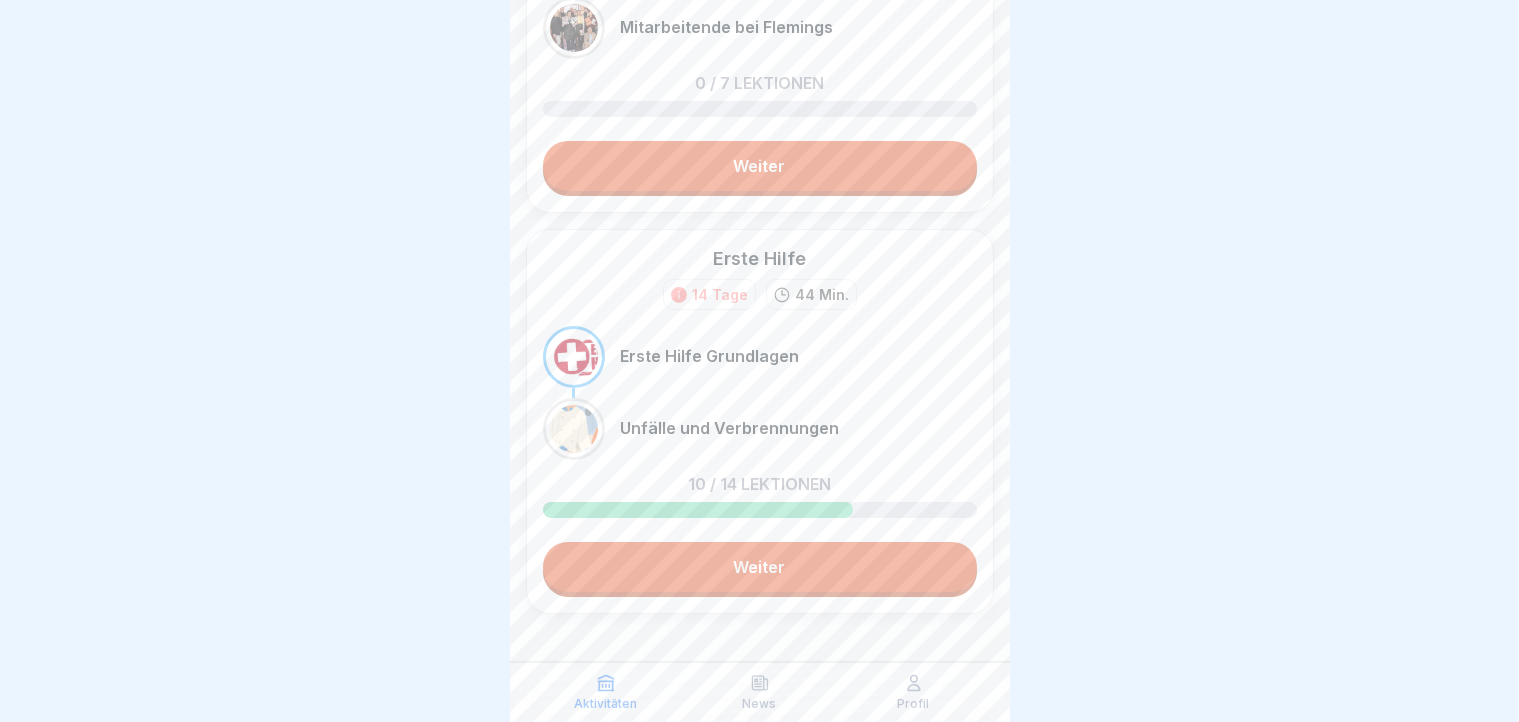 scroll, scrollTop: 333, scrollLeft: 0, axis: vertical 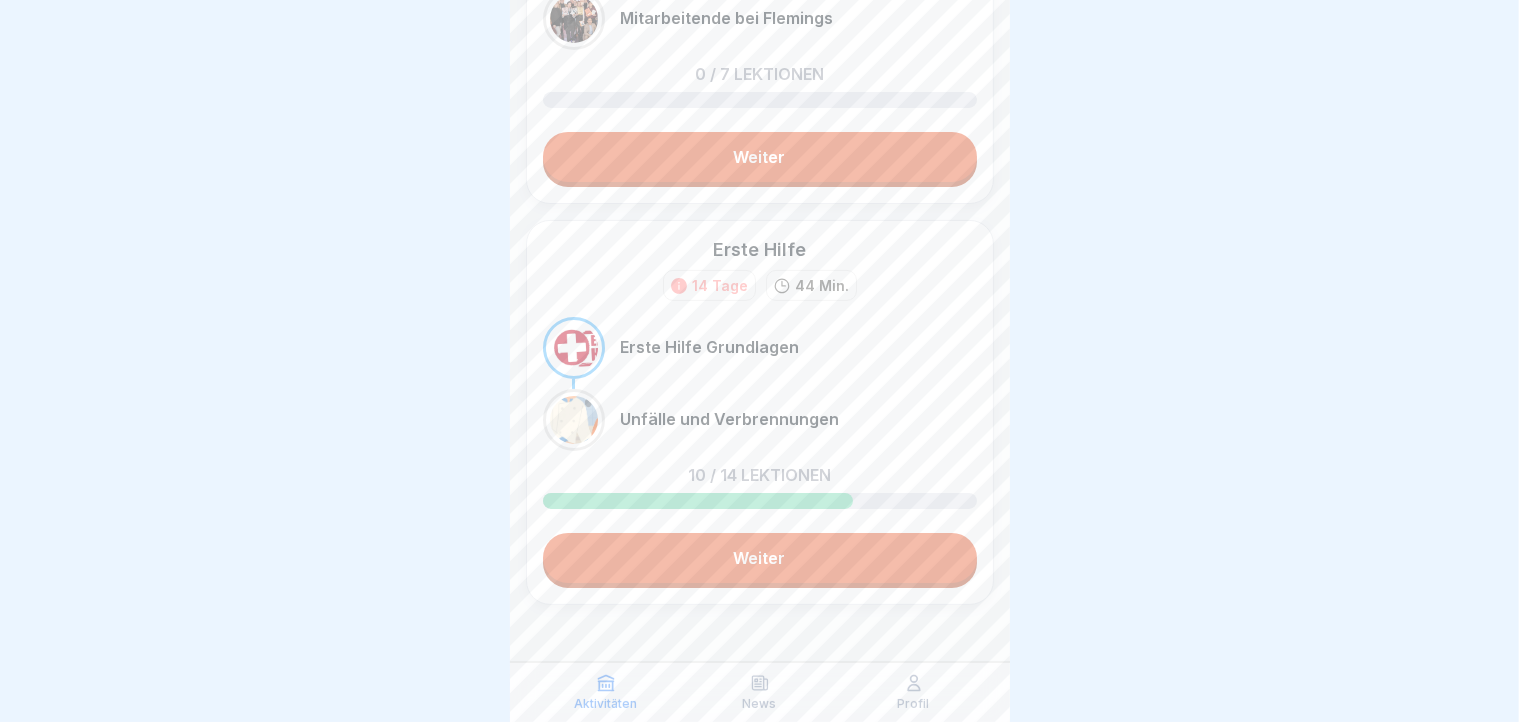 click on "Aktivitäten News Profil" at bounding box center (760, 692) 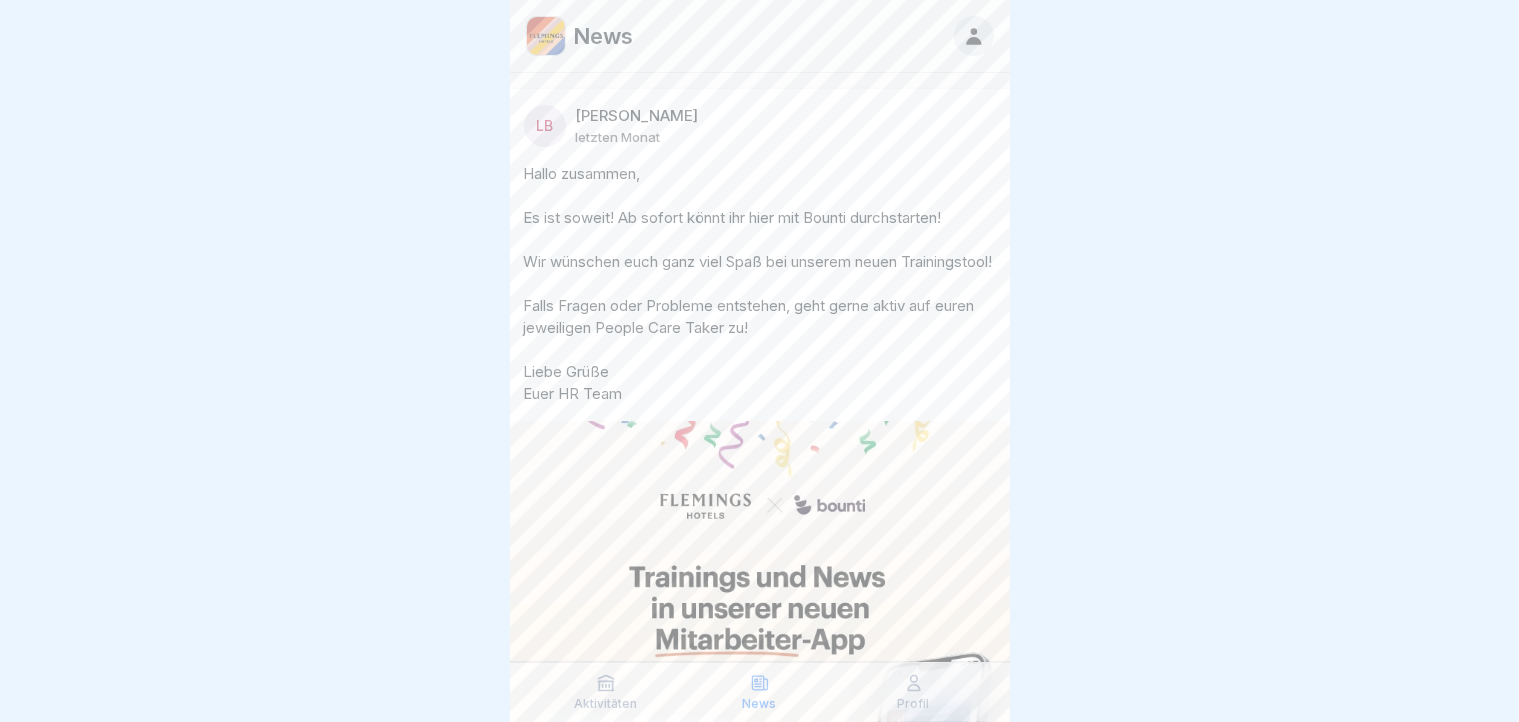 click 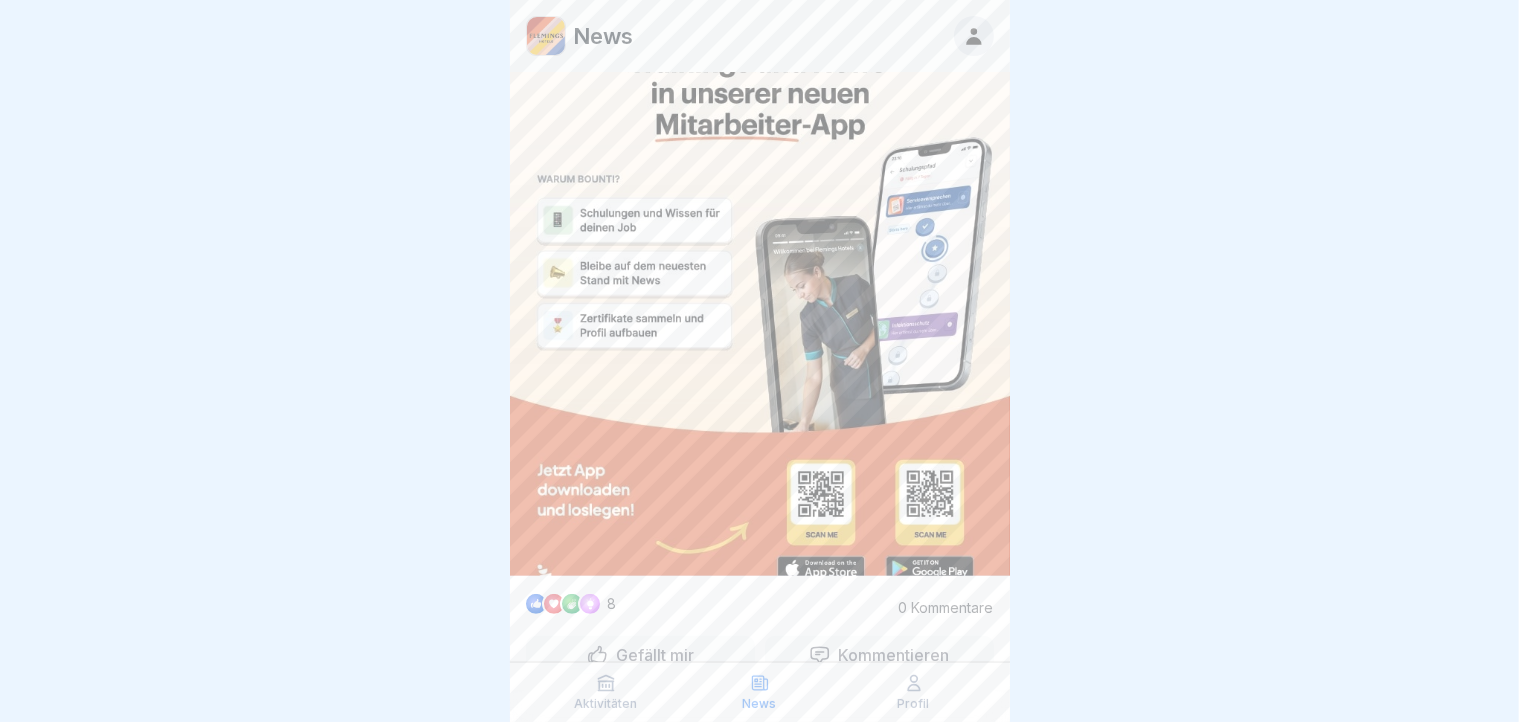 scroll, scrollTop: 541, scrollLeft: 0, axis: vertical 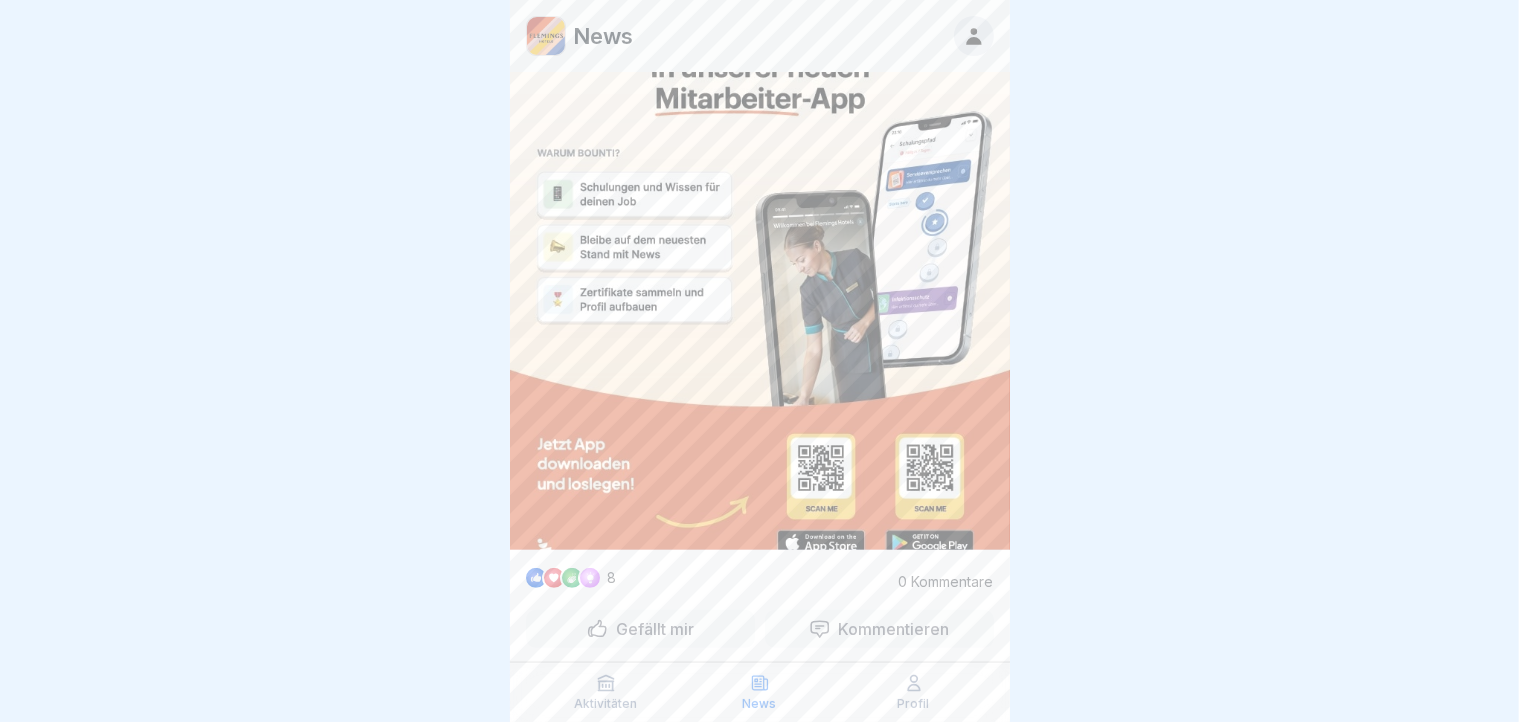 click on "Profil" at bounding box center [914, 692] 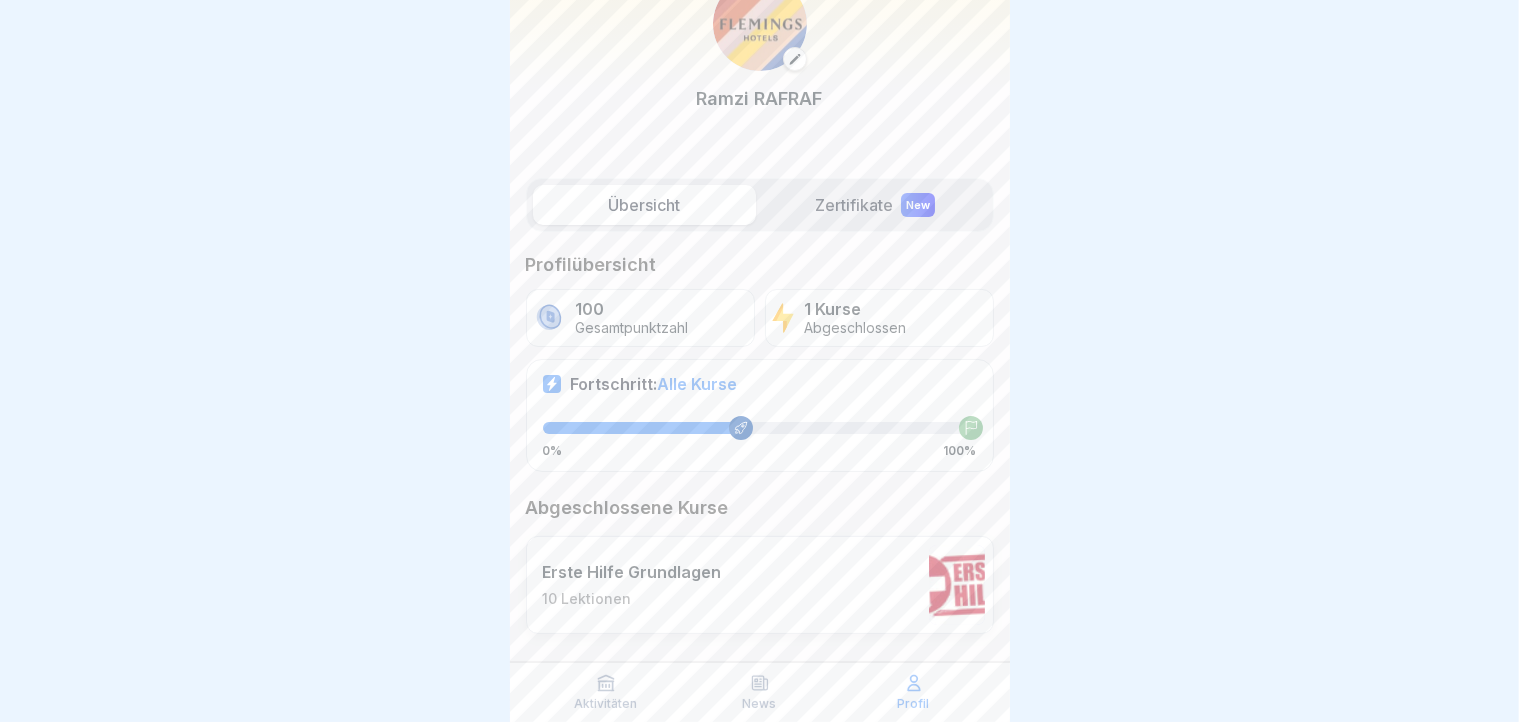 scroll, scrollTop: 90, scrollLeft: 0, axis: vertical 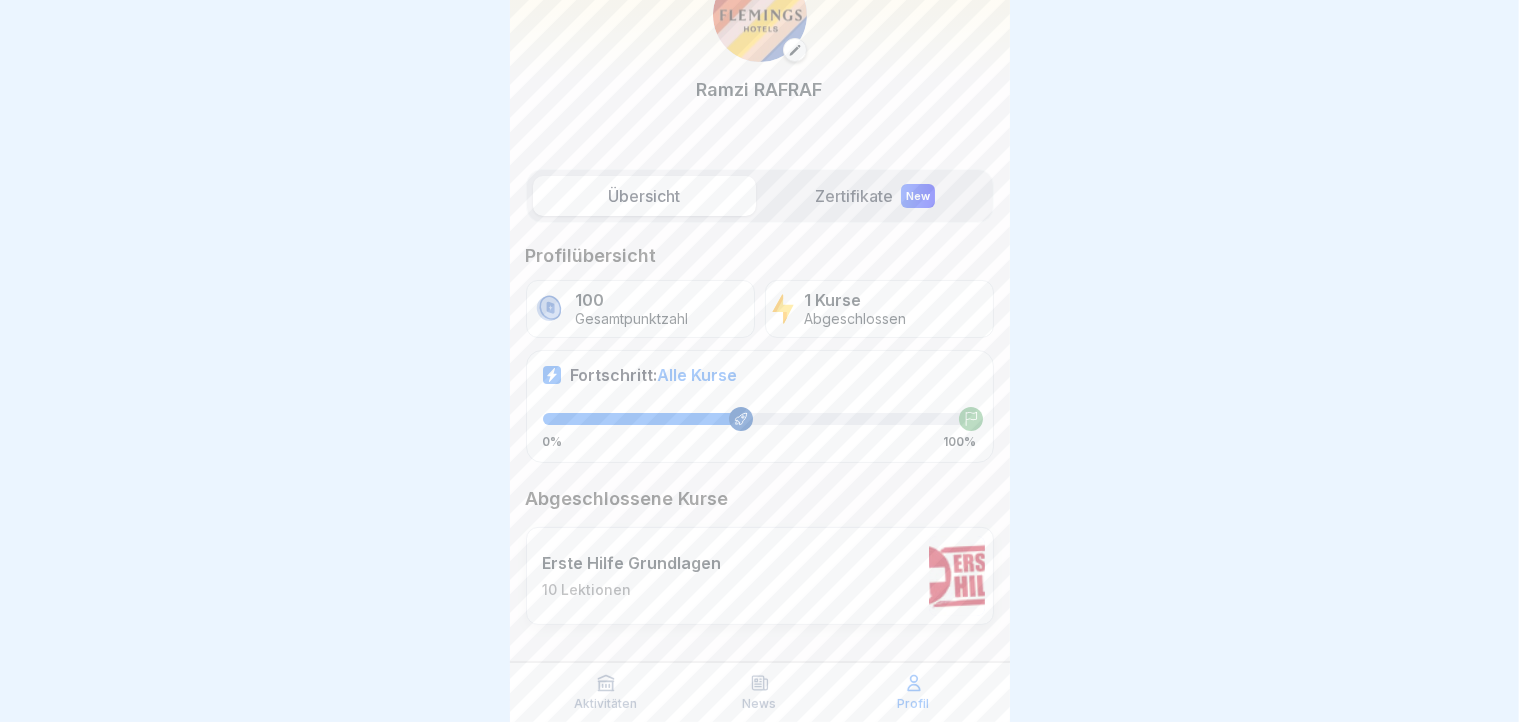 click 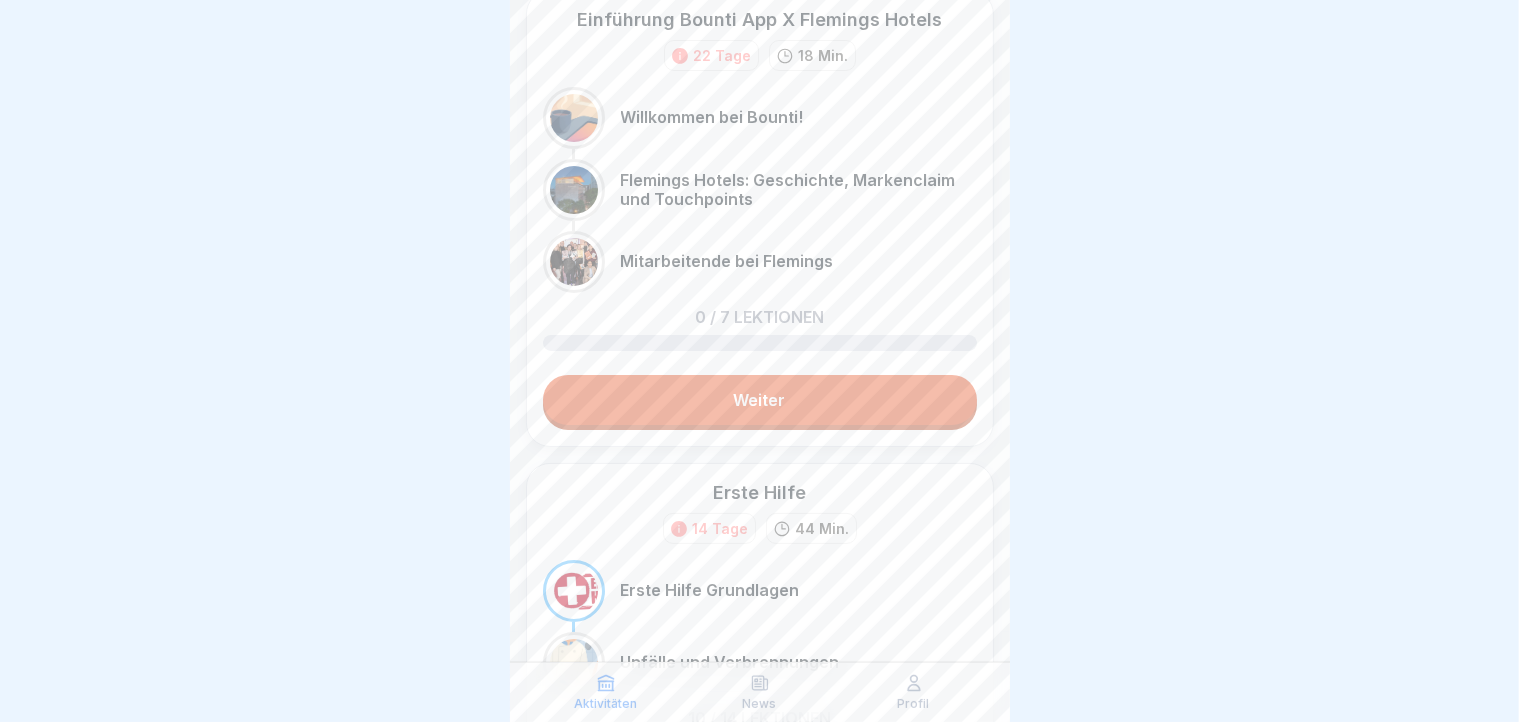 scroll, scrollTop: 0, scrollLeft: 0, axis: both 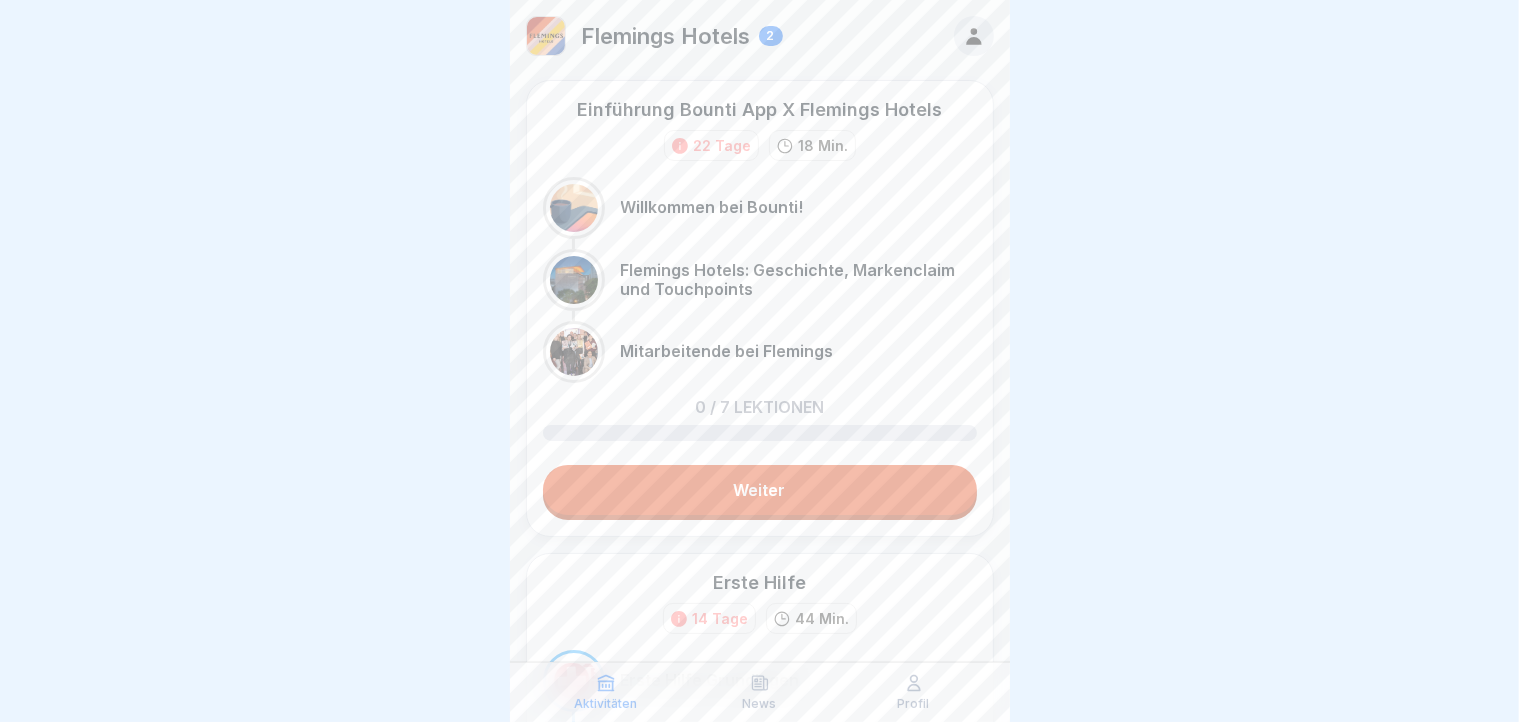click on "22 Tage" at bounding box center [723, 145] 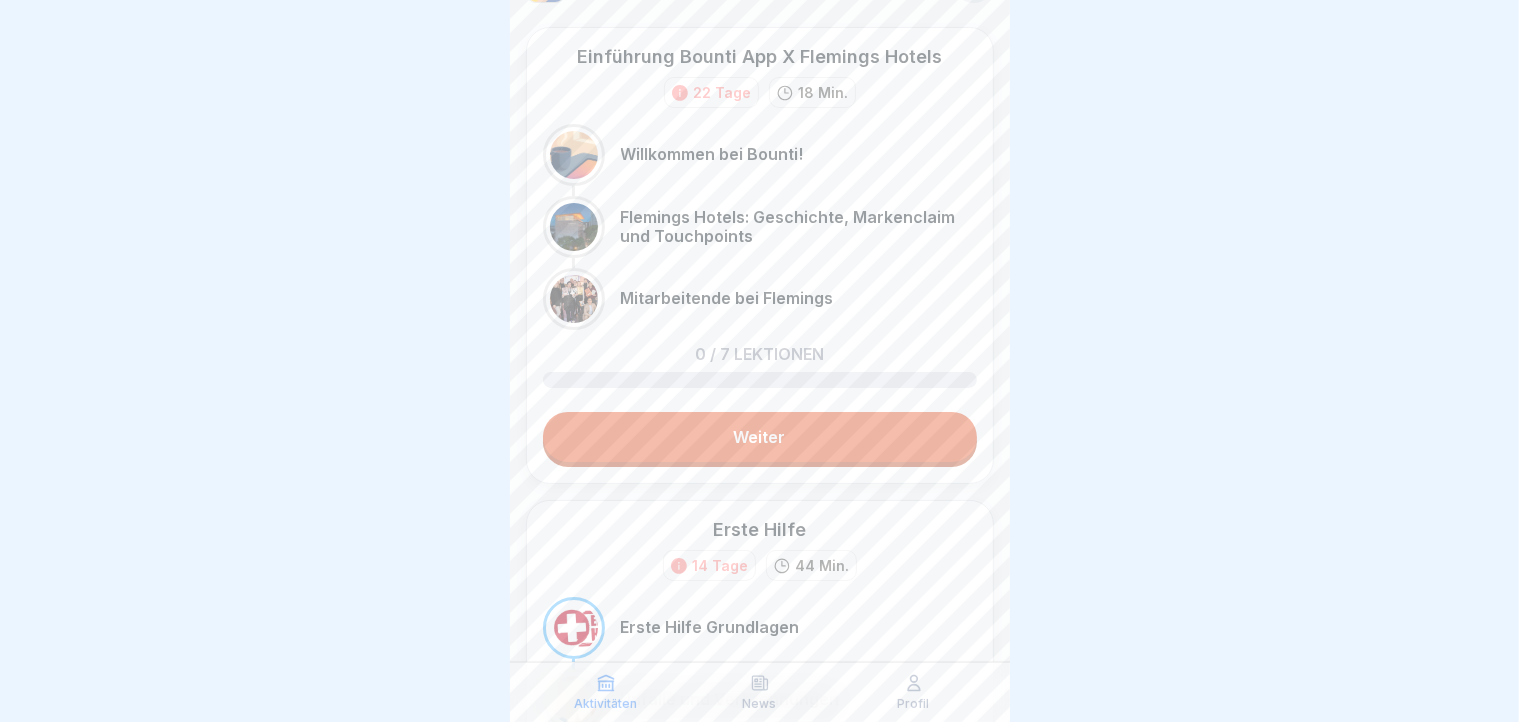 scroll, scrollTop: 0, scrollLeft: 0, axis: both 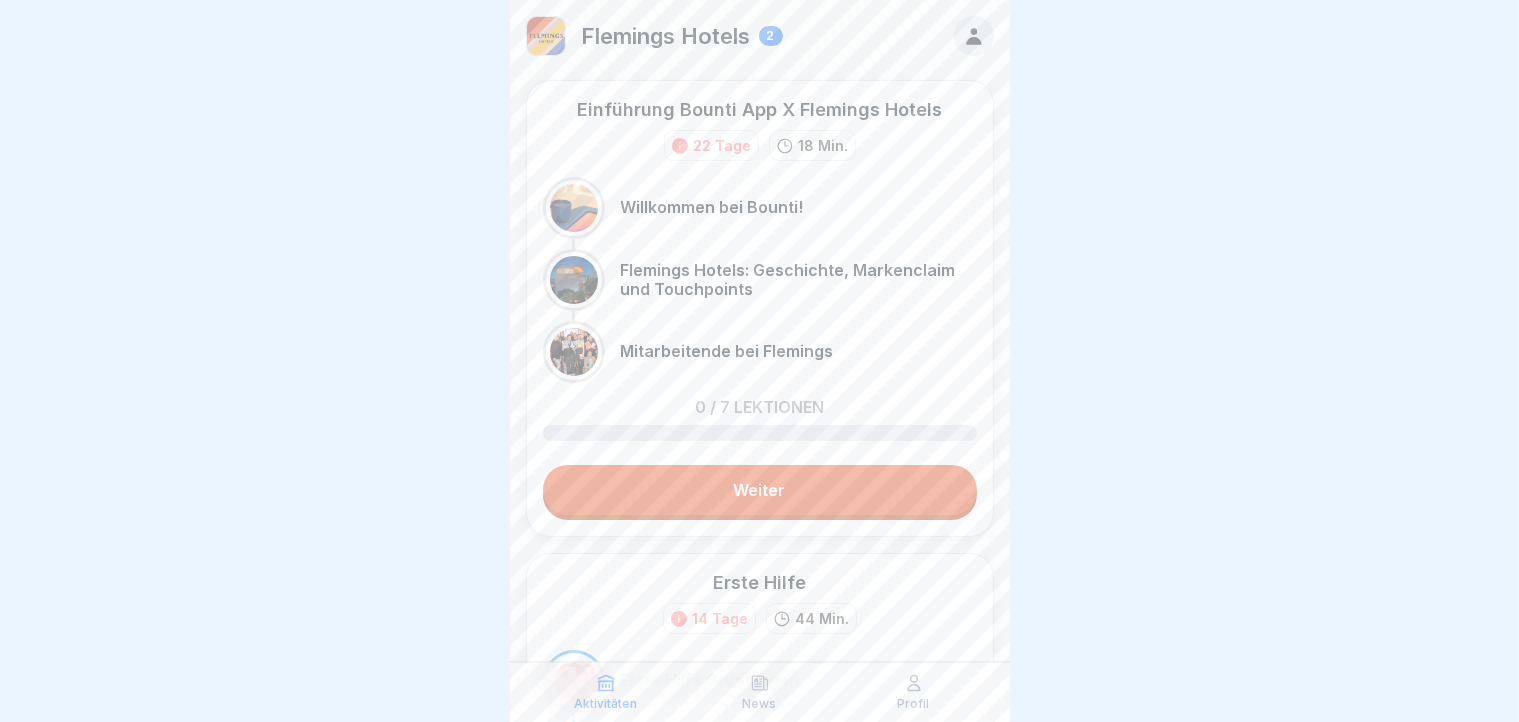 click 